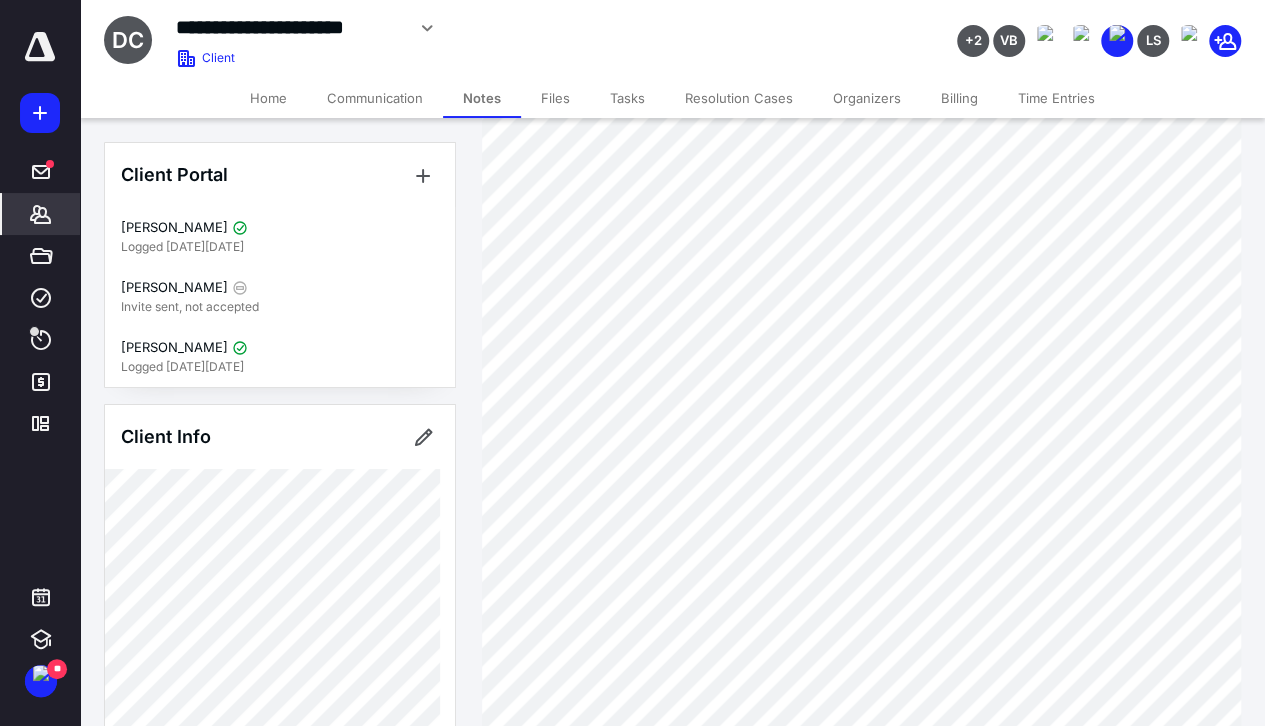 scroll, scrollTop: 0, scrollLeft: 0, axis: both 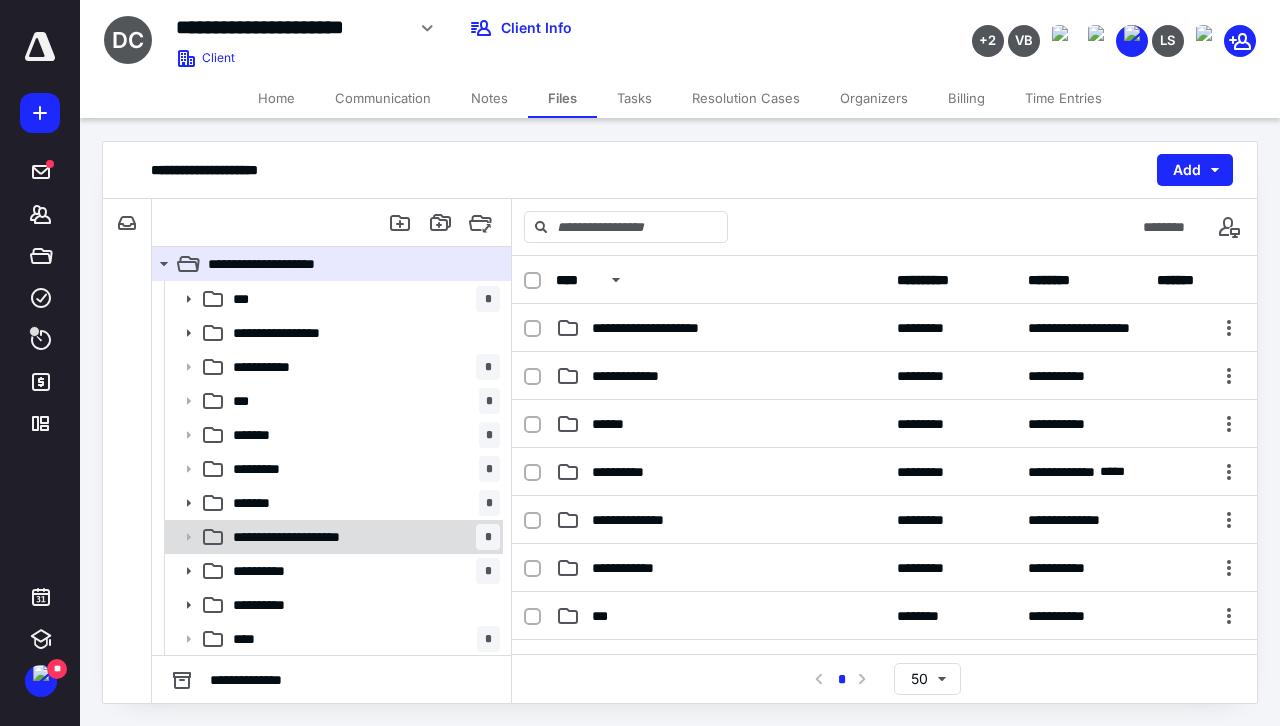 click on "**********" at bounding box center (332, 537) 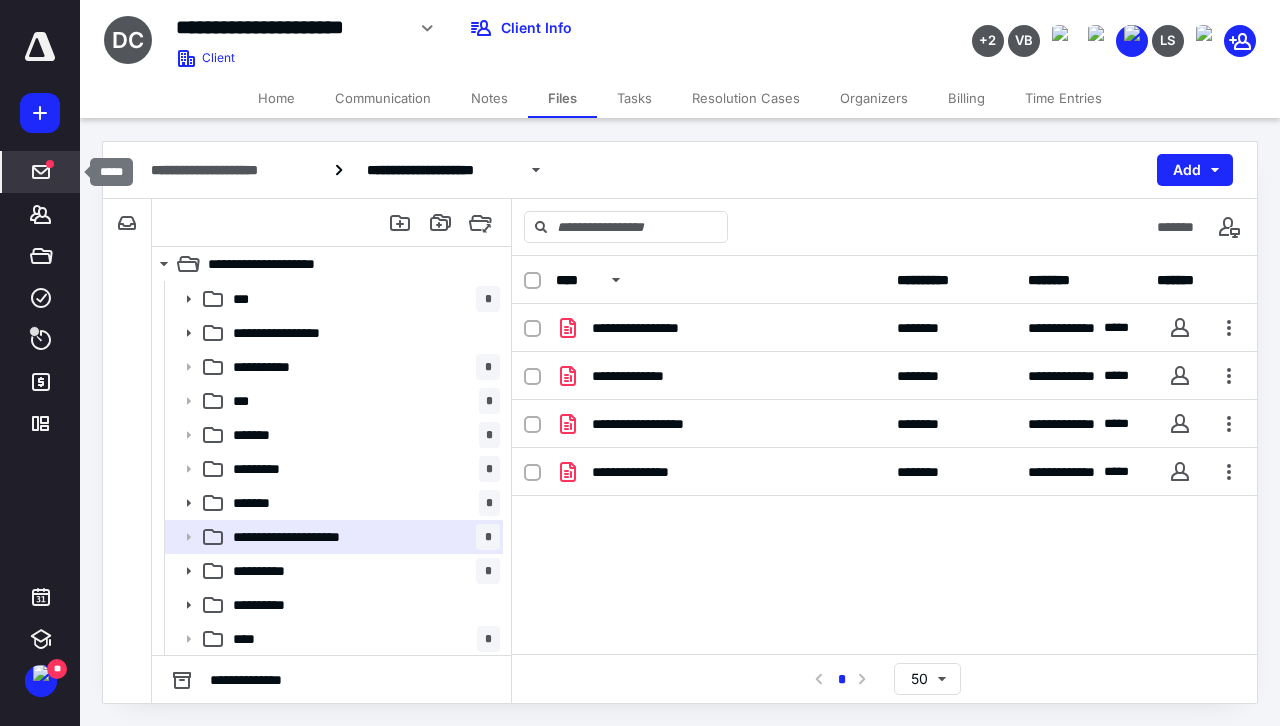 click at bounding box center (50, 164) 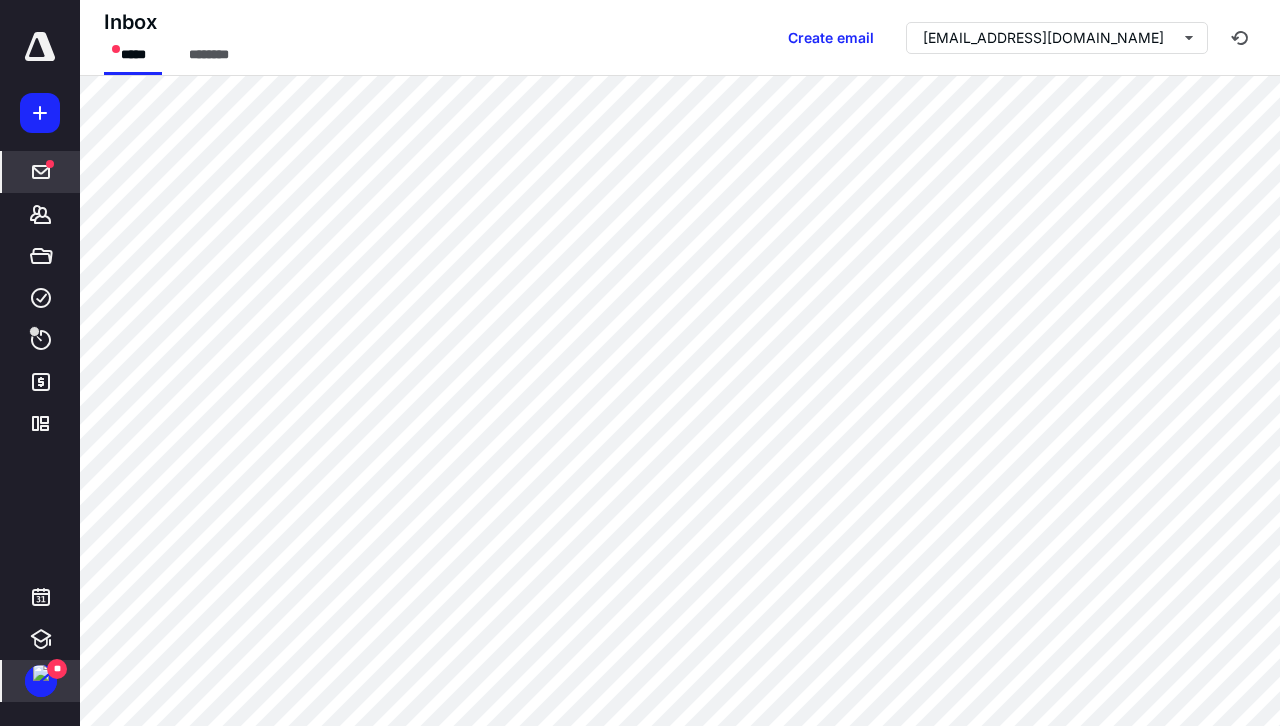click on "**" at bounding box center (41, 681) 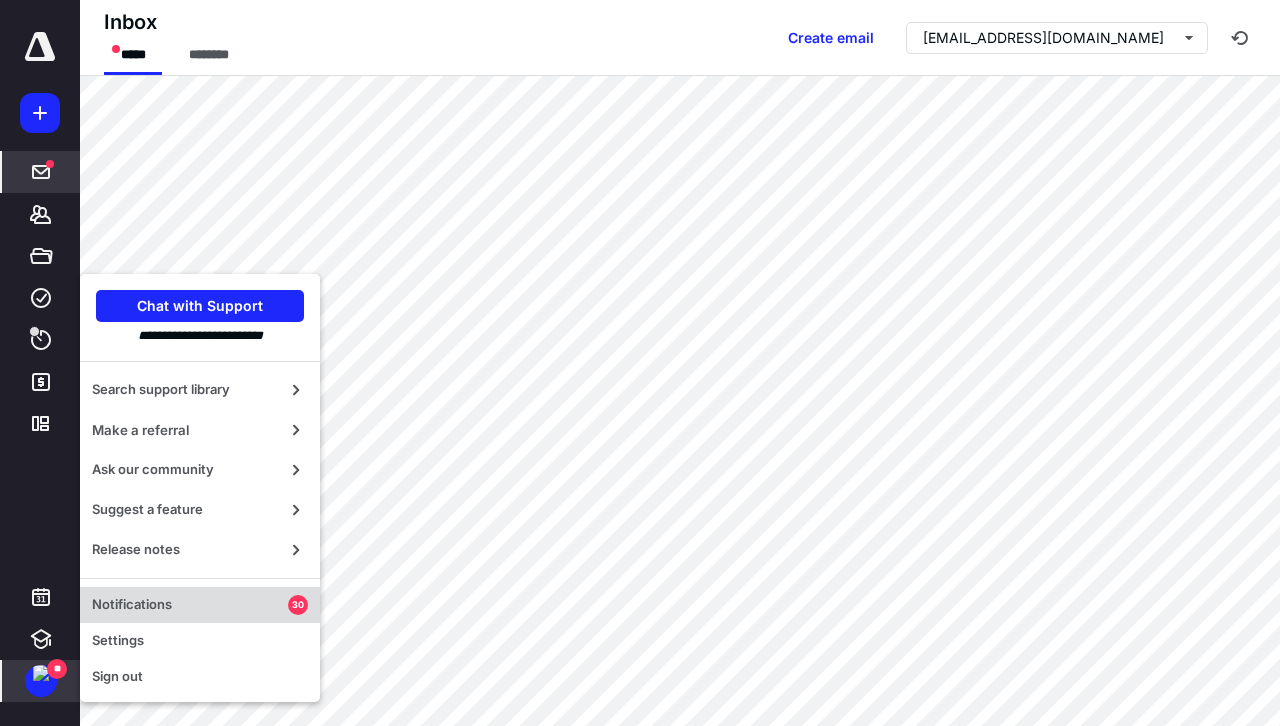 click on "Notifications" at bounding box center (190, 605) 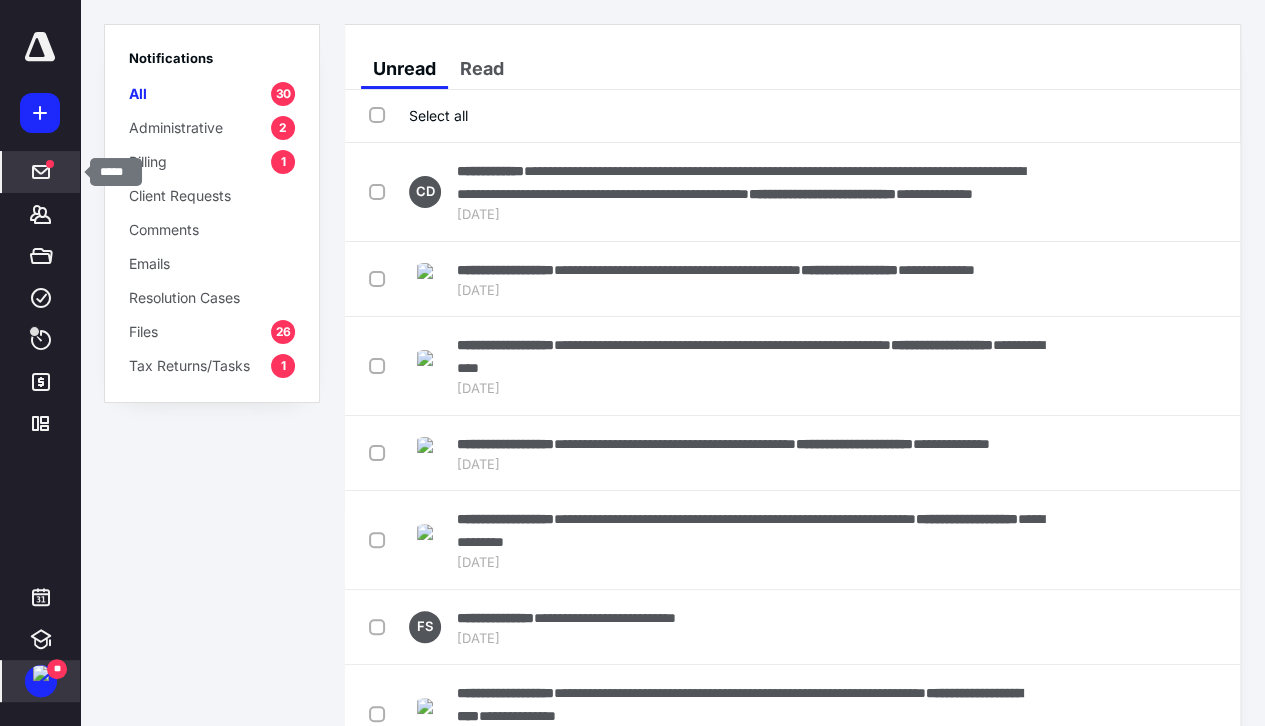 click 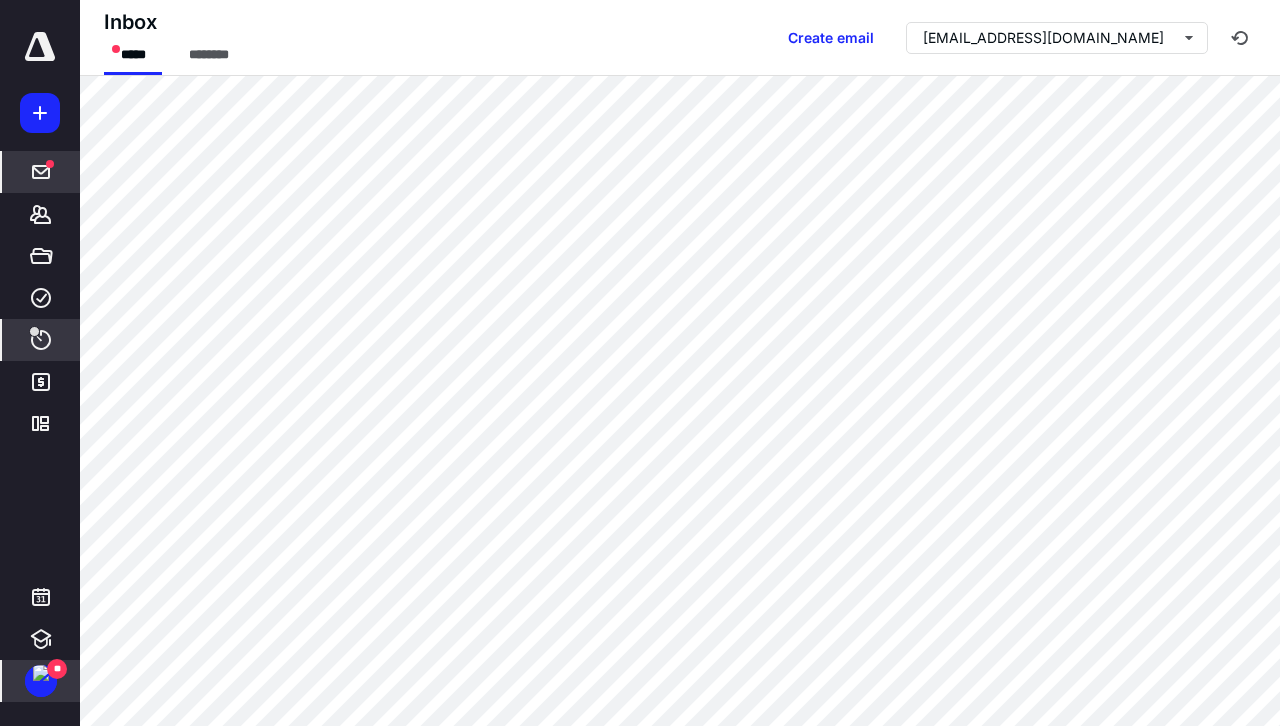click 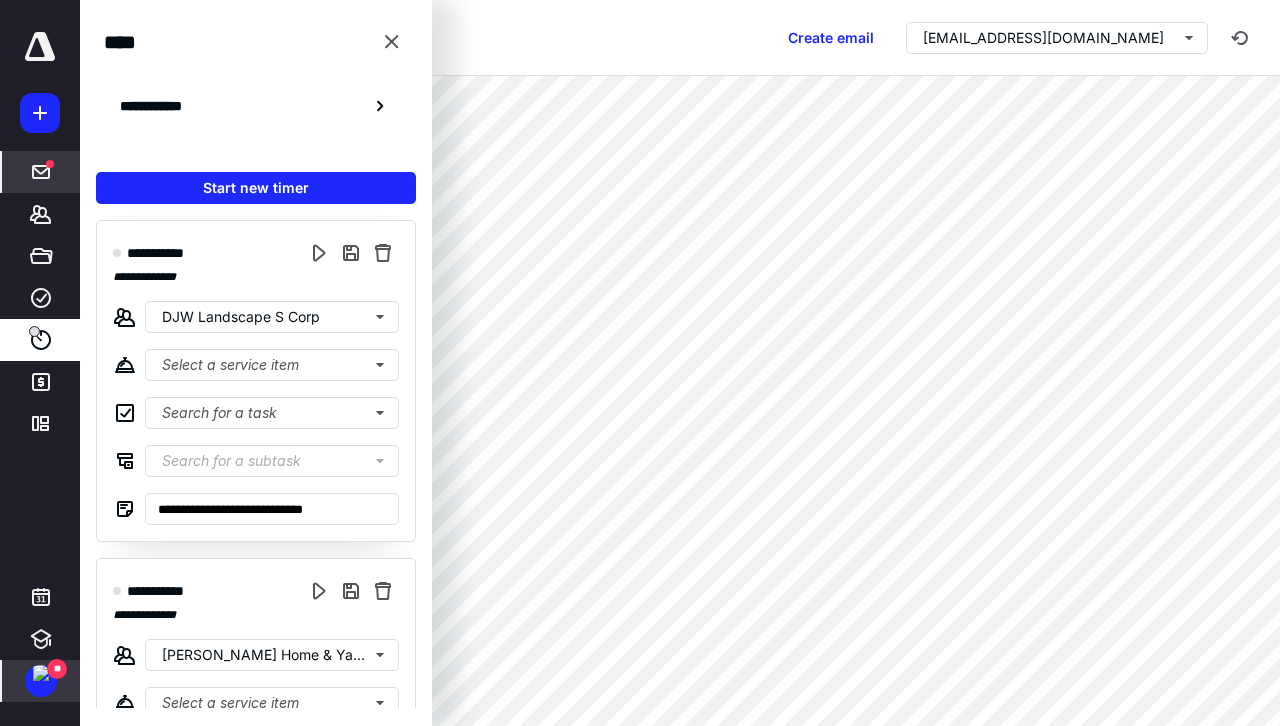 click 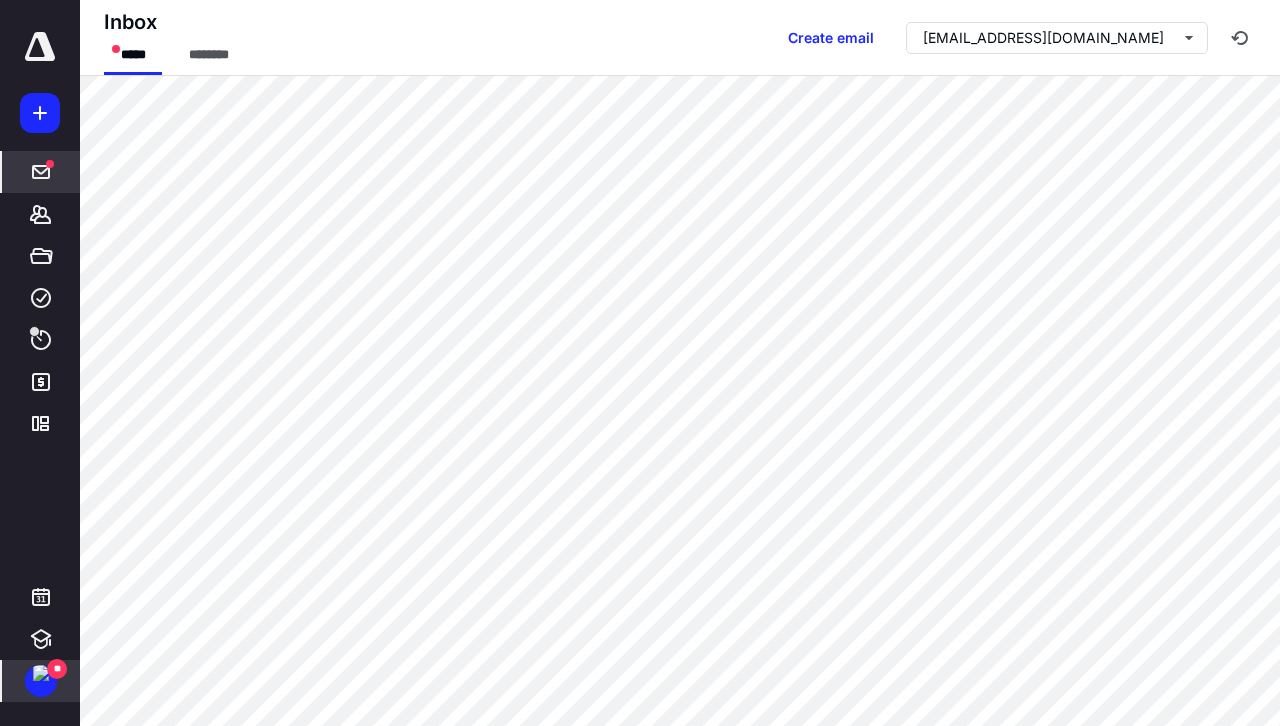click at bounding box center [40, 47] 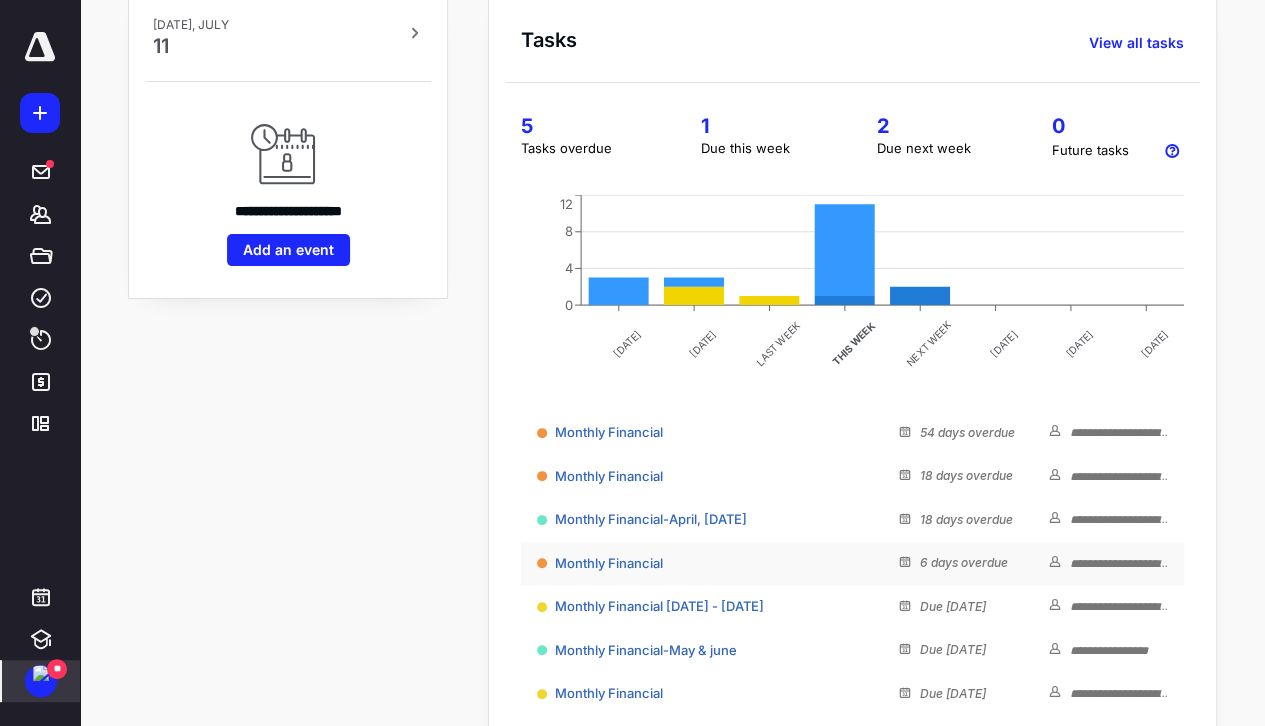 scroll, scrollTop: 280, scrollLeft: 0, axis: vertical 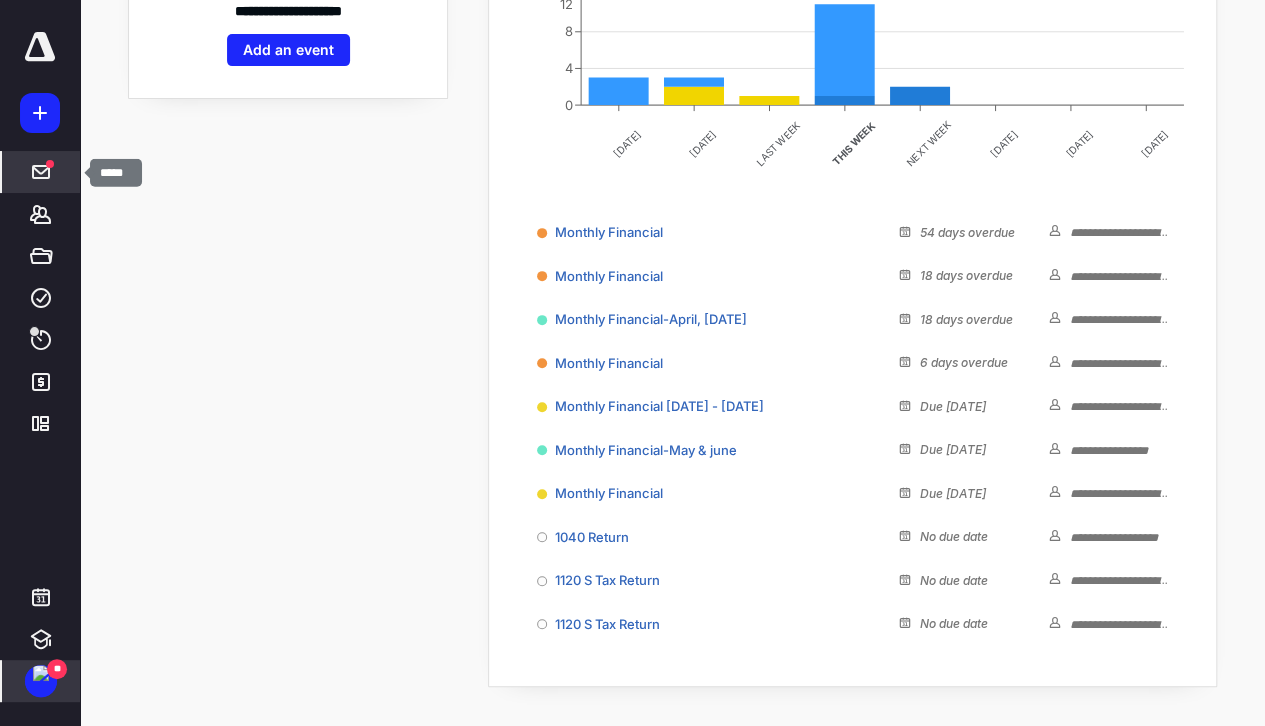 click on "*****" at bounding box center (41, 172) 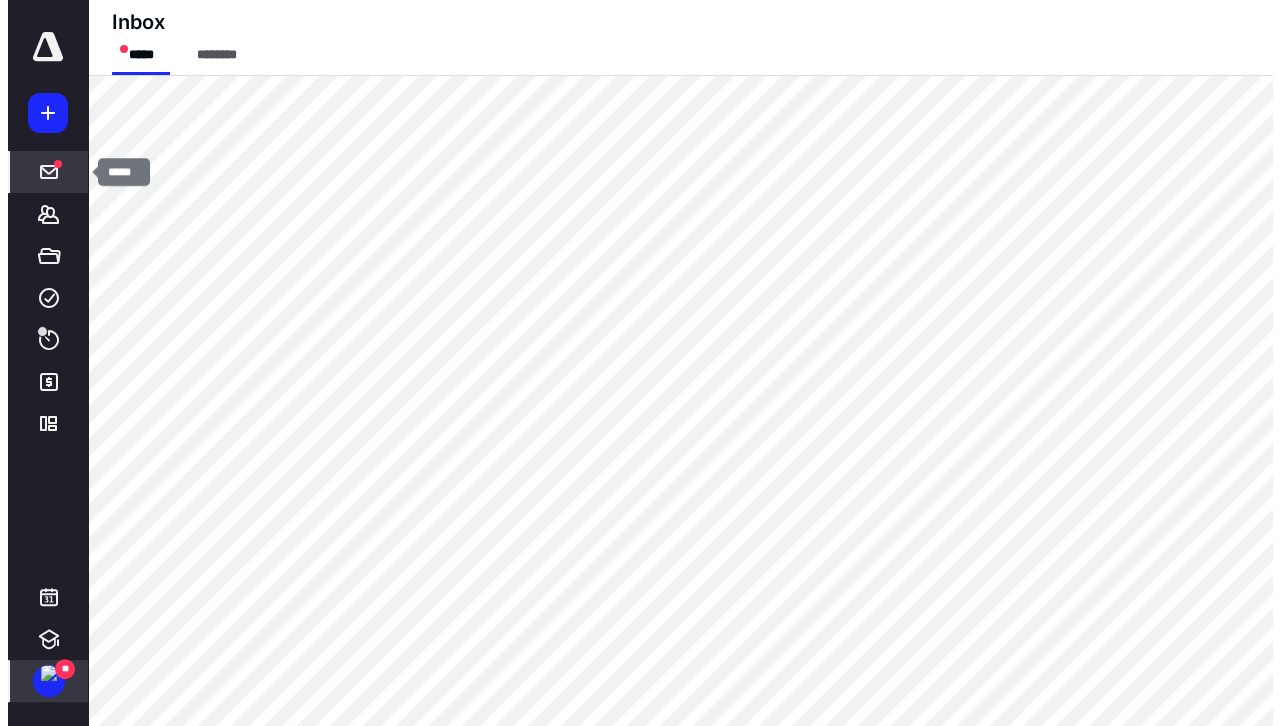 scroll, scrollTop: 0, scrollLeft: 0, axis: both 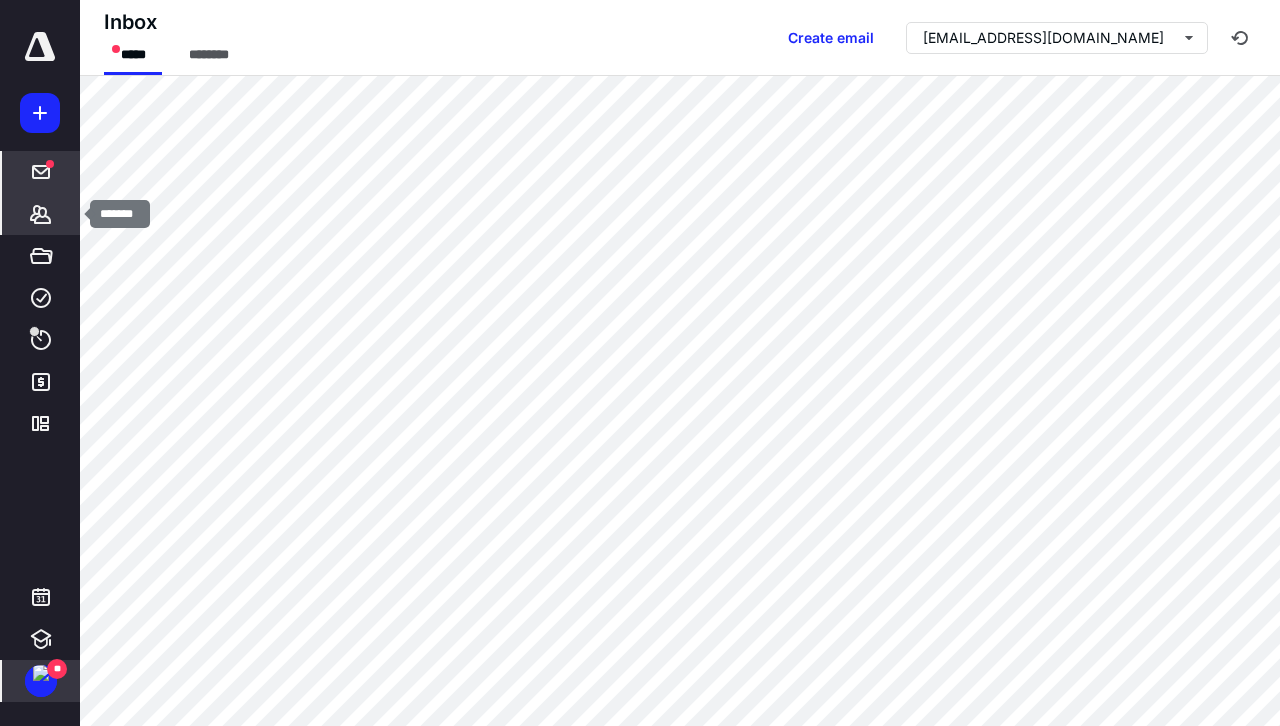 click on "*******" at bounding box center (41, 214) 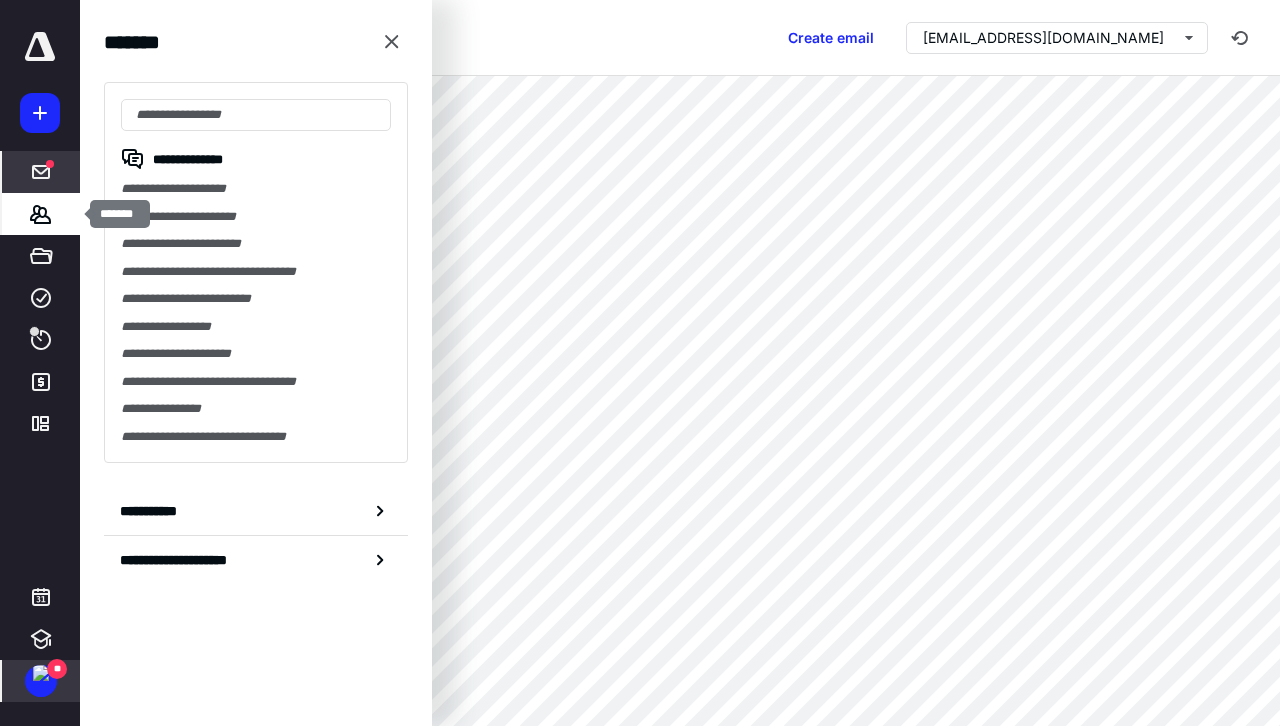 click on "*******" at bounding box center [41, 214] 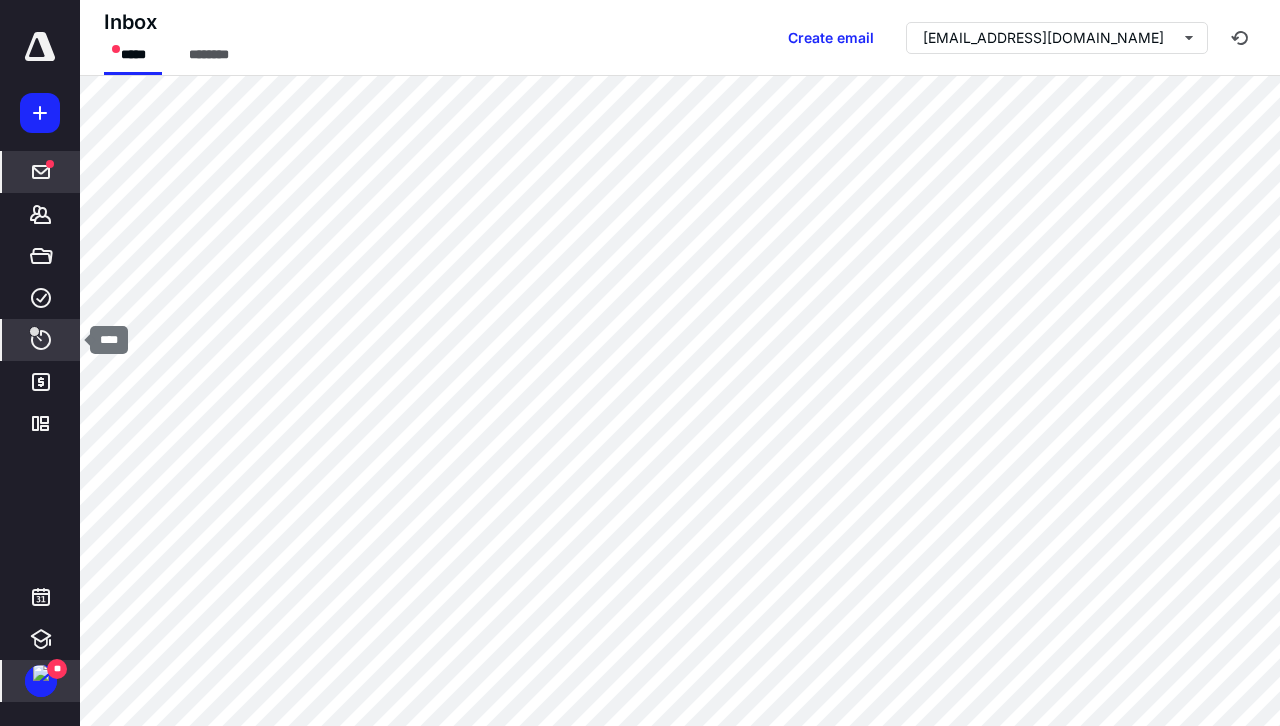 click 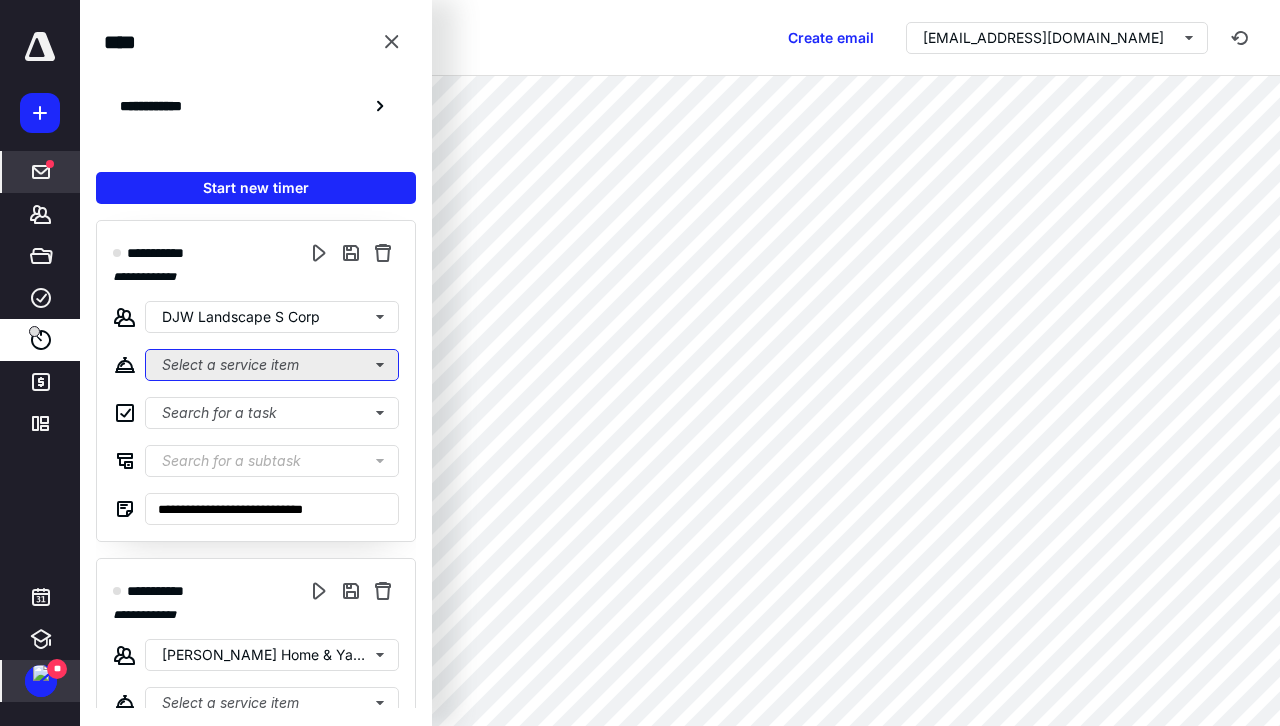 click on "Select a service item" at bounding box center (272, 365) 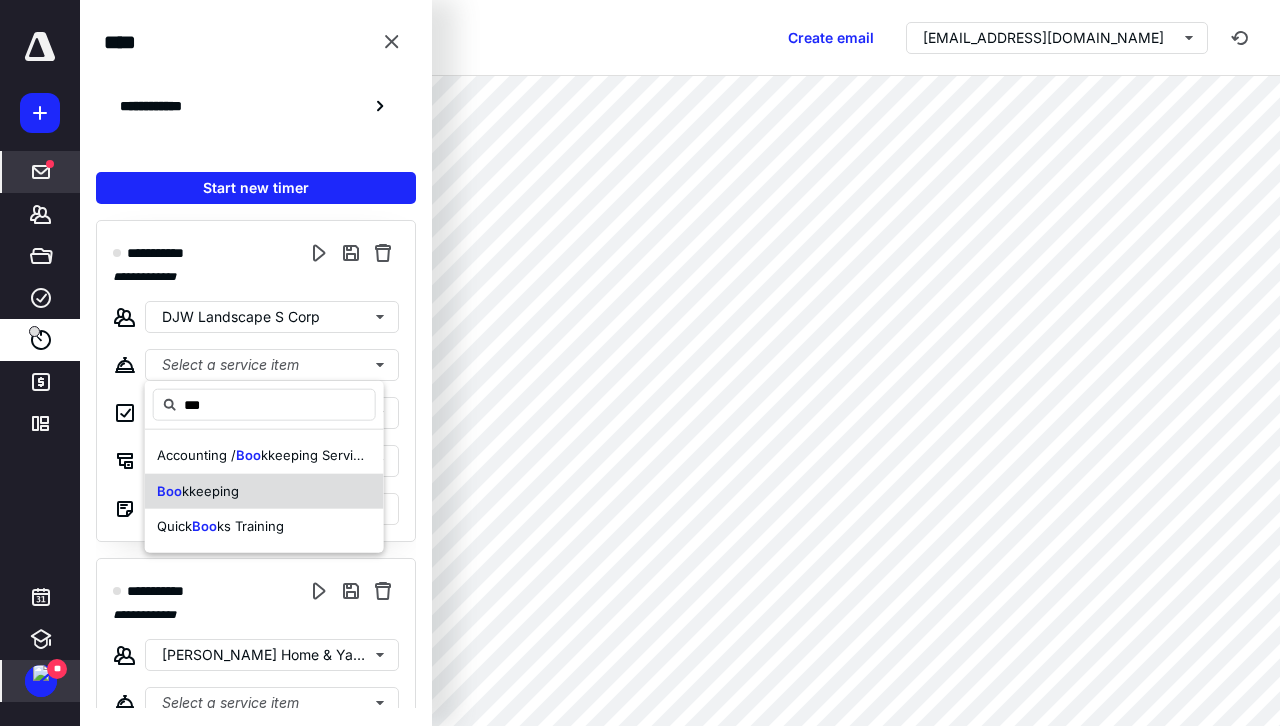 click on "Boo kkeeping" at bounding box center (198, 491) 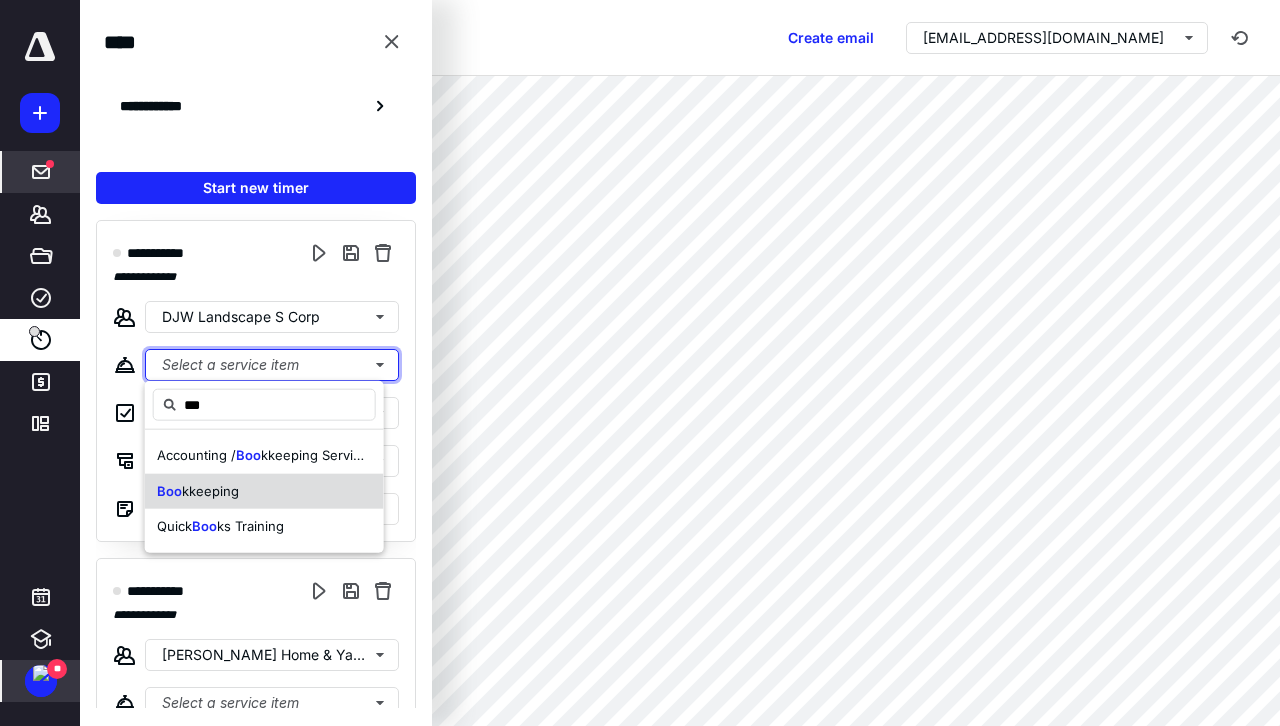 type 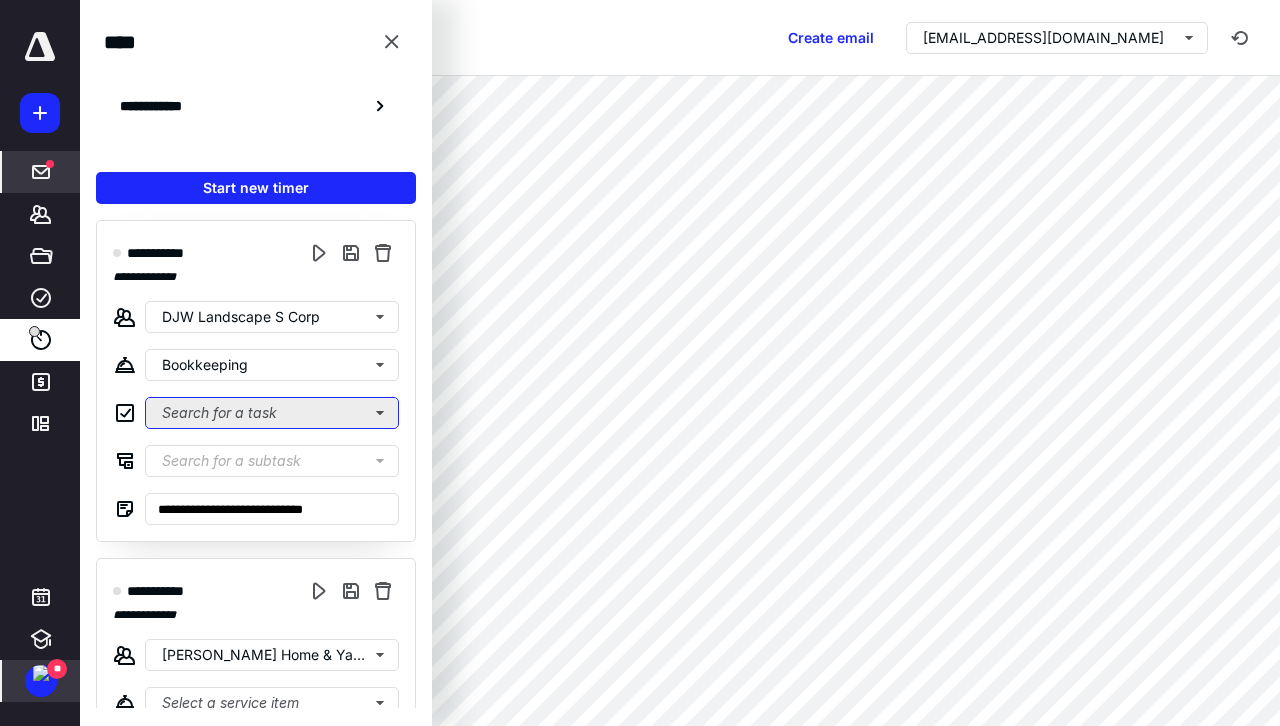click on "Search for a task" at bounding box center [272, 413] 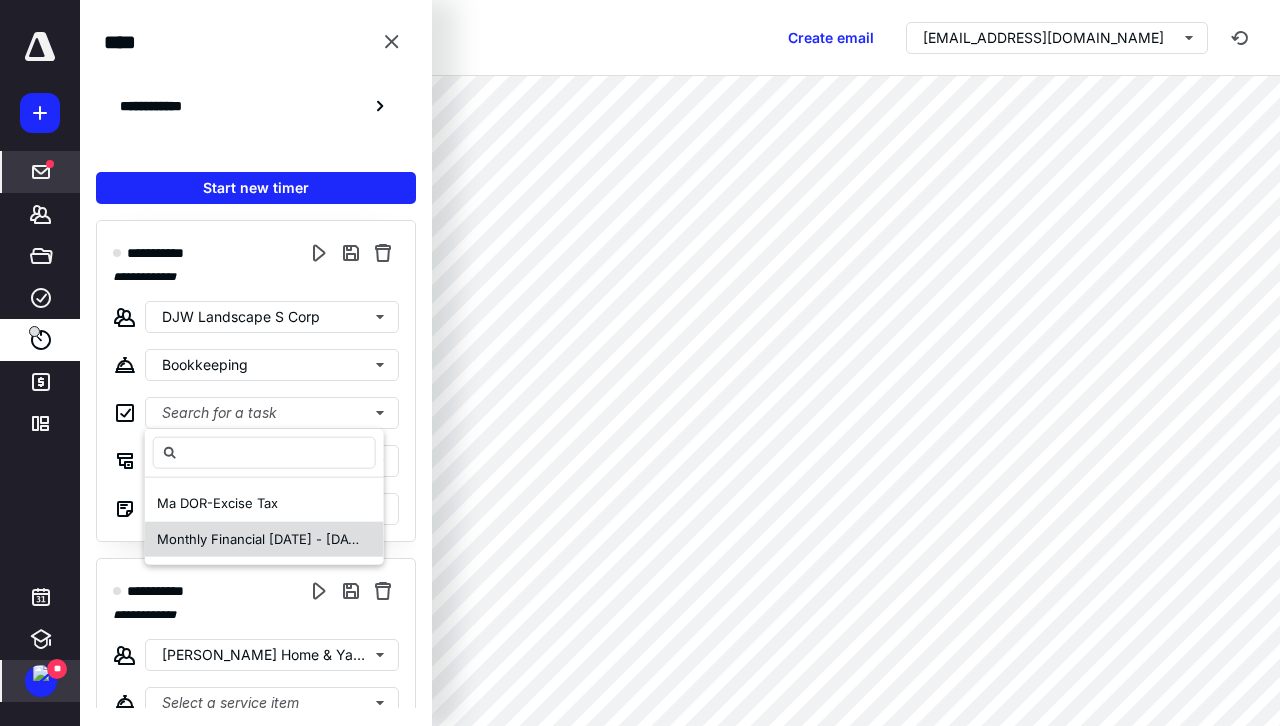 click on "Monthly Financial [DATE] - [DATE]" at bounding box center (263, 538) 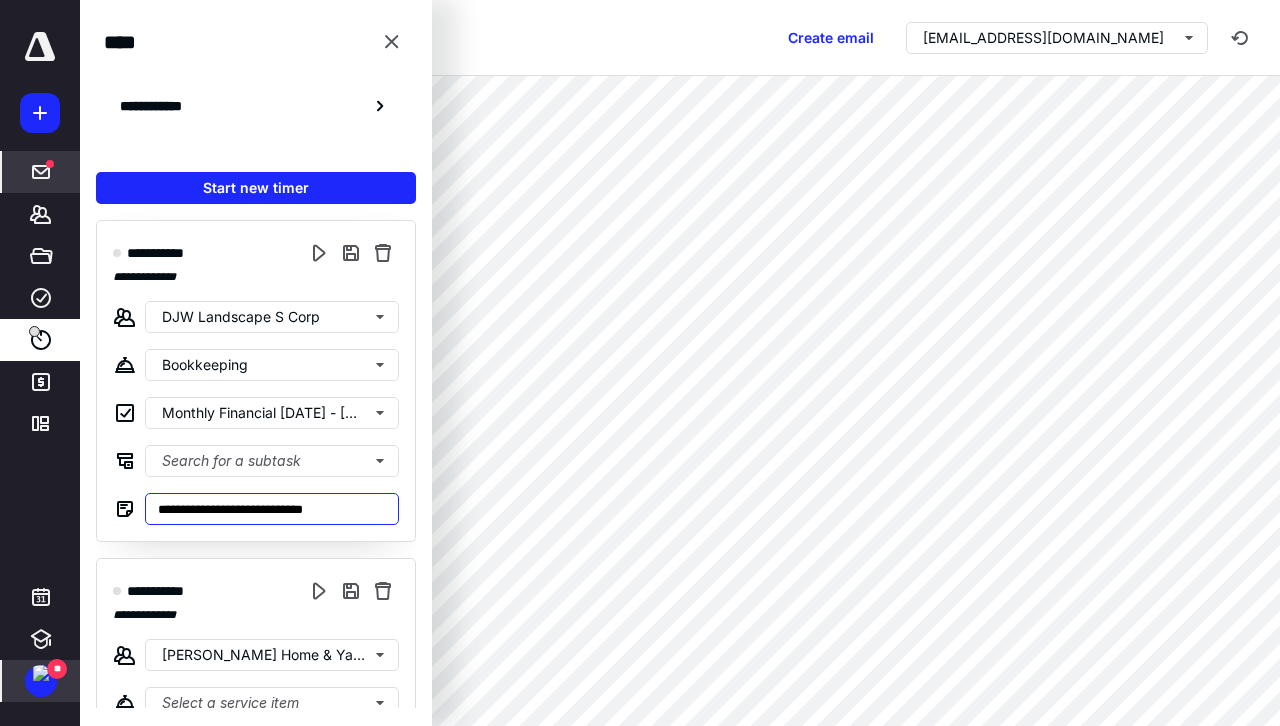 drag, startPoint x: 155, startPoint y: 509, endPoint x: 406, endPoint y: 517, distance: 251.12746 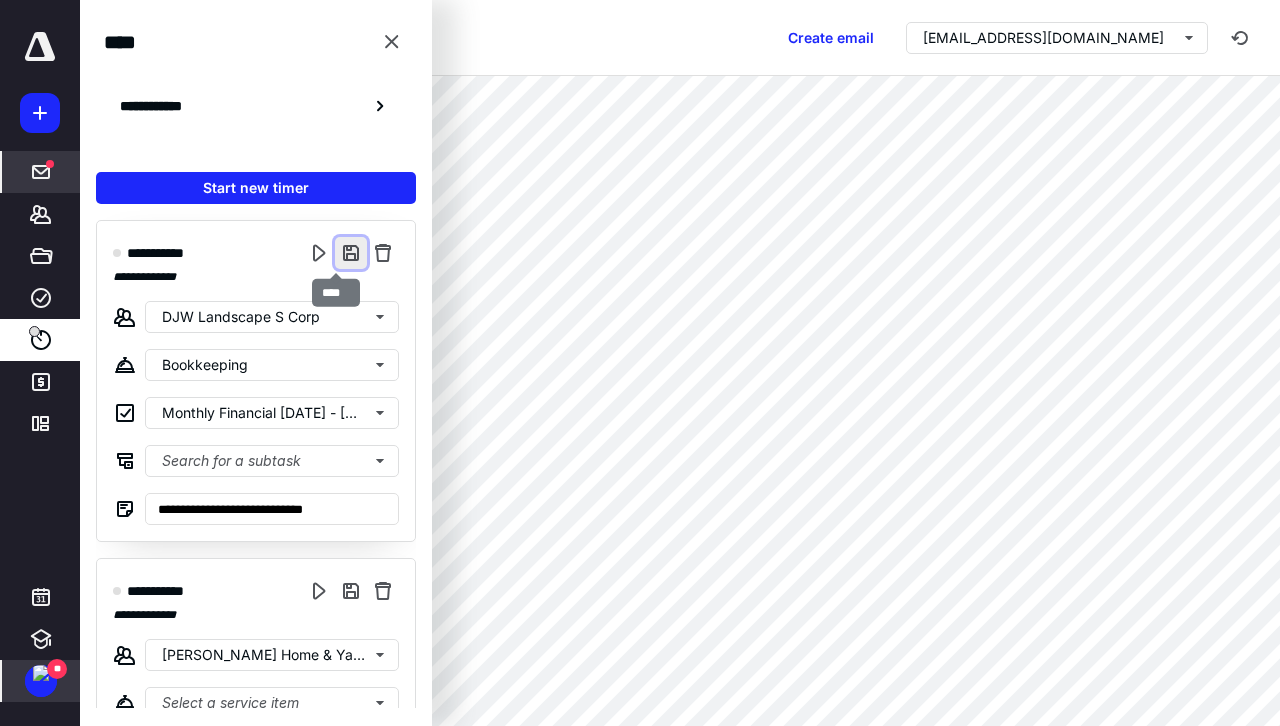 click at bounding box center (351, 253) 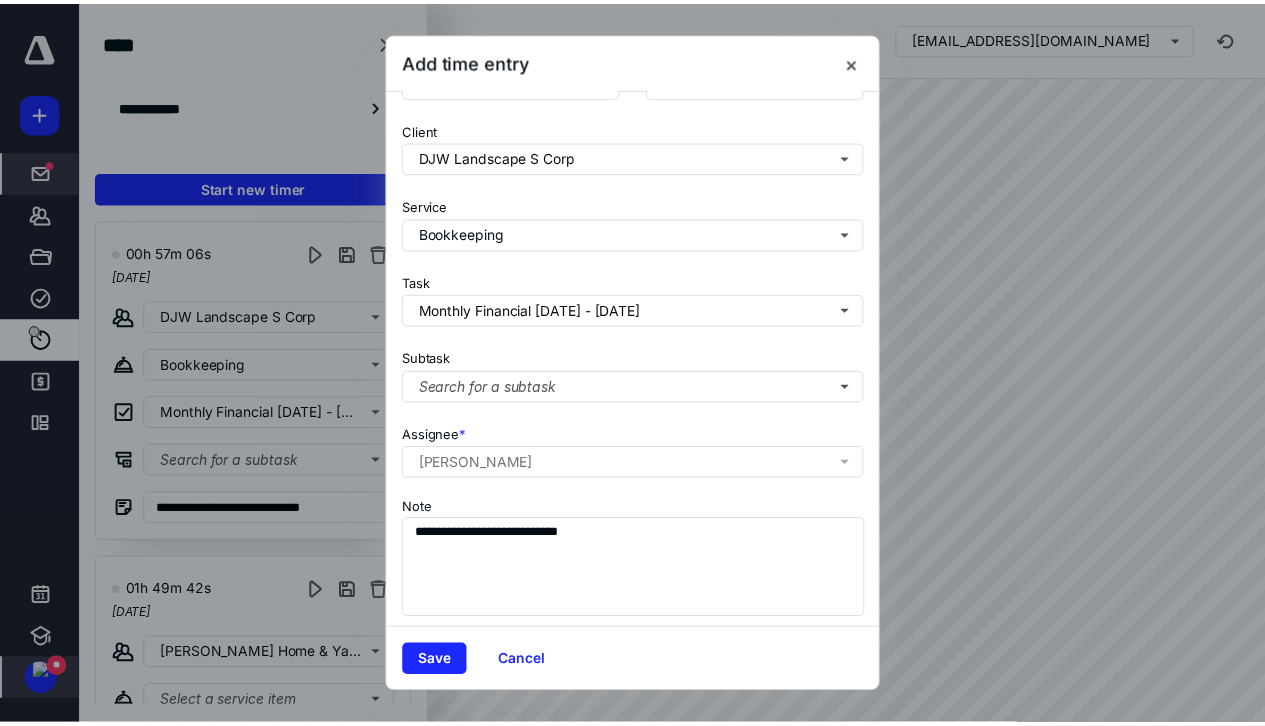 scroll, scrollTop: 174, scrollLeft: 0, axis: vertical 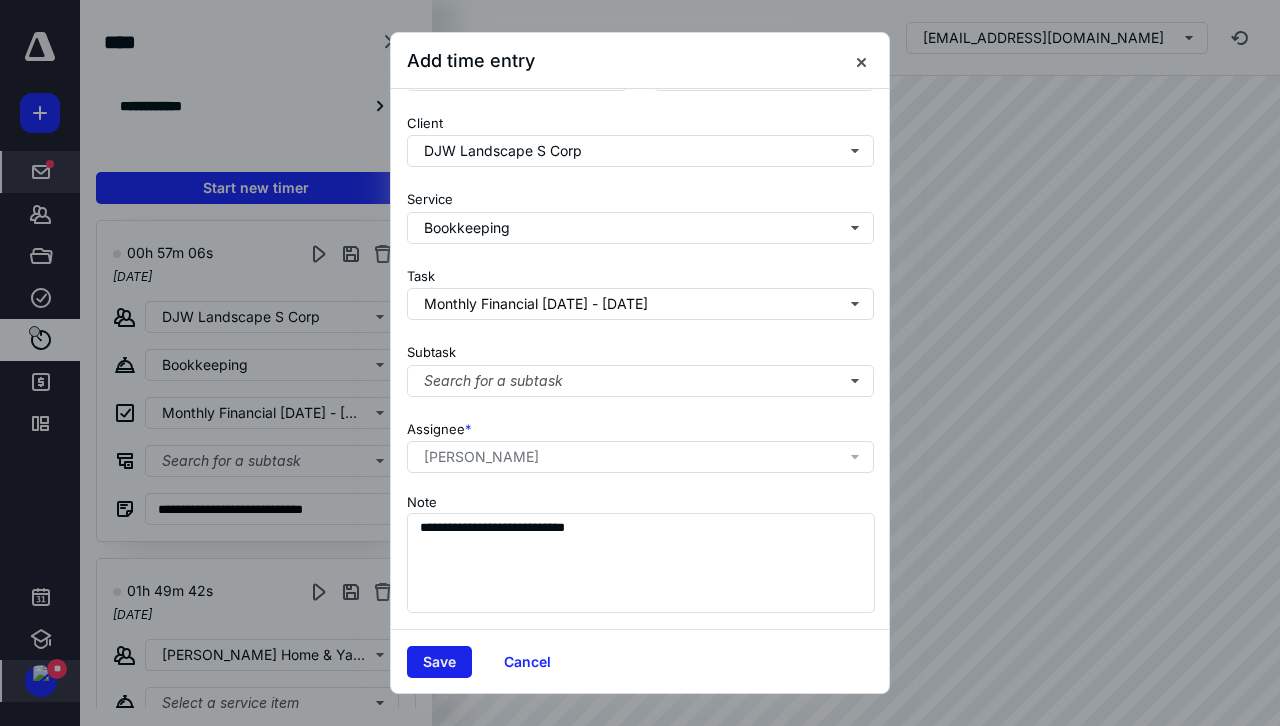 click on "Save" at bounding box center [439, 662] 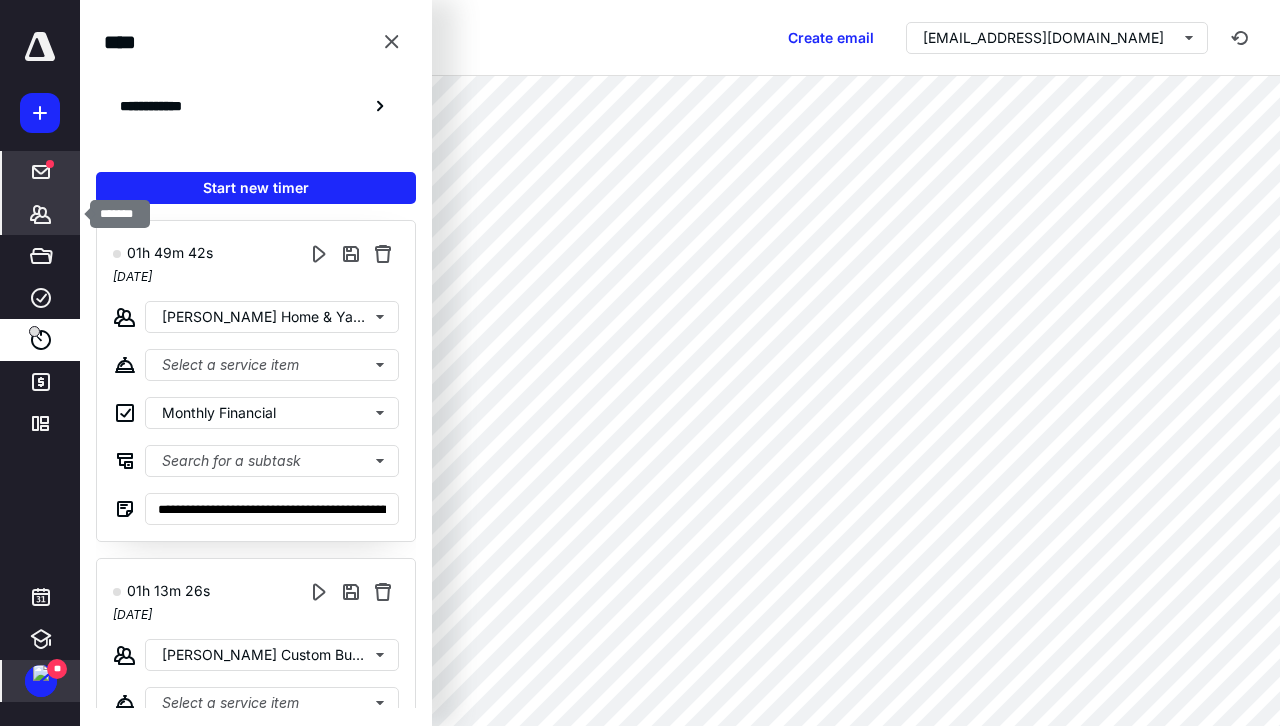 click 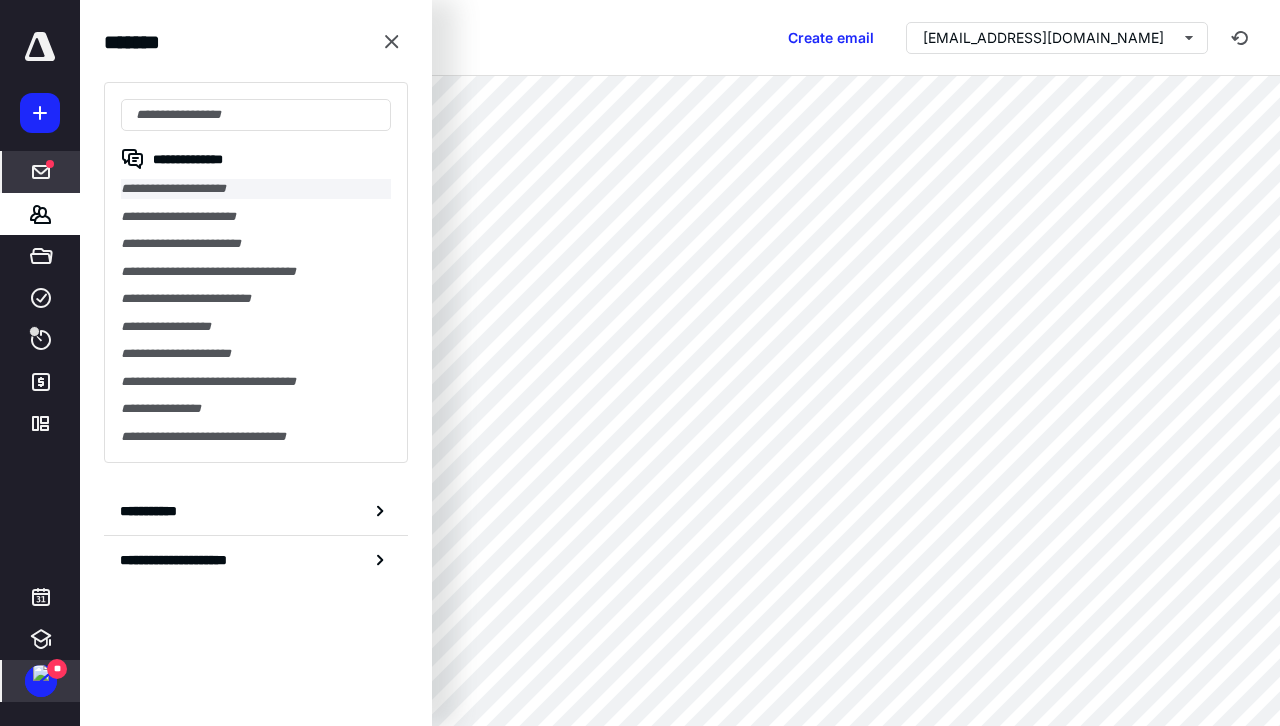click on "**********" at bounding box center [256, 189] 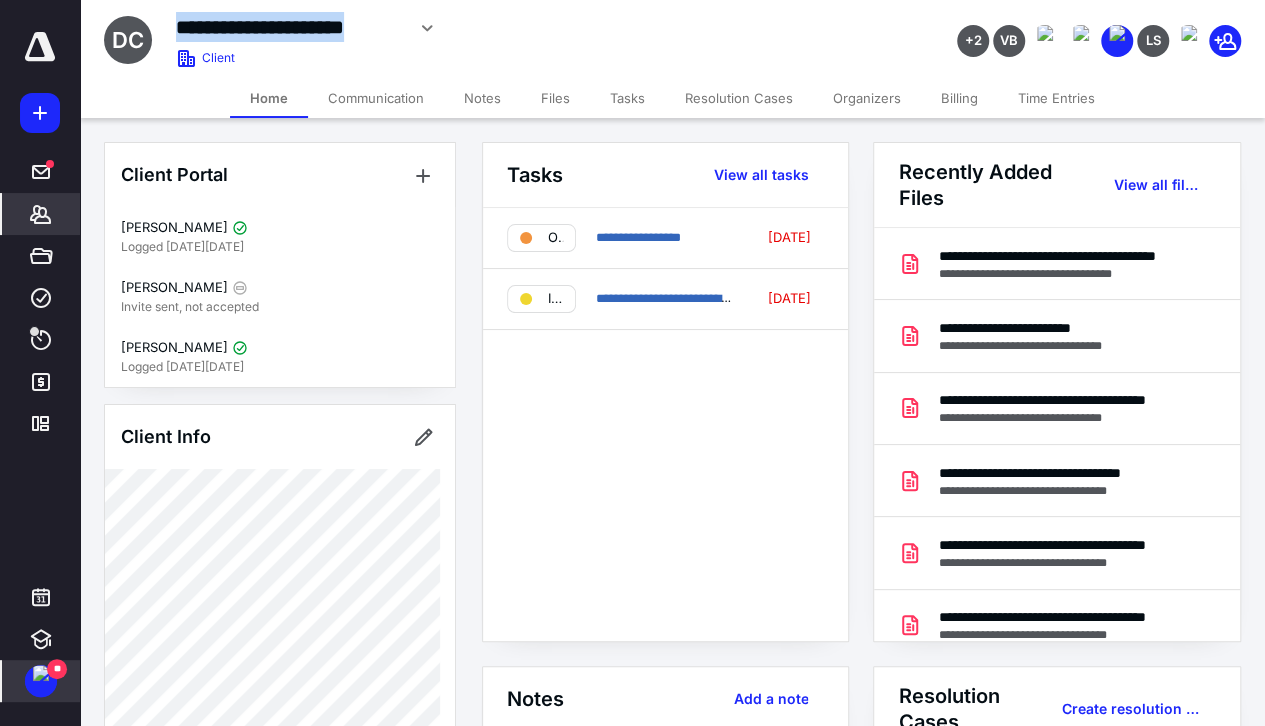 drag, startPoint x: 173, startPoint y: 25, endPoint x: 403, endPoint y: 31, distance: 230.07825 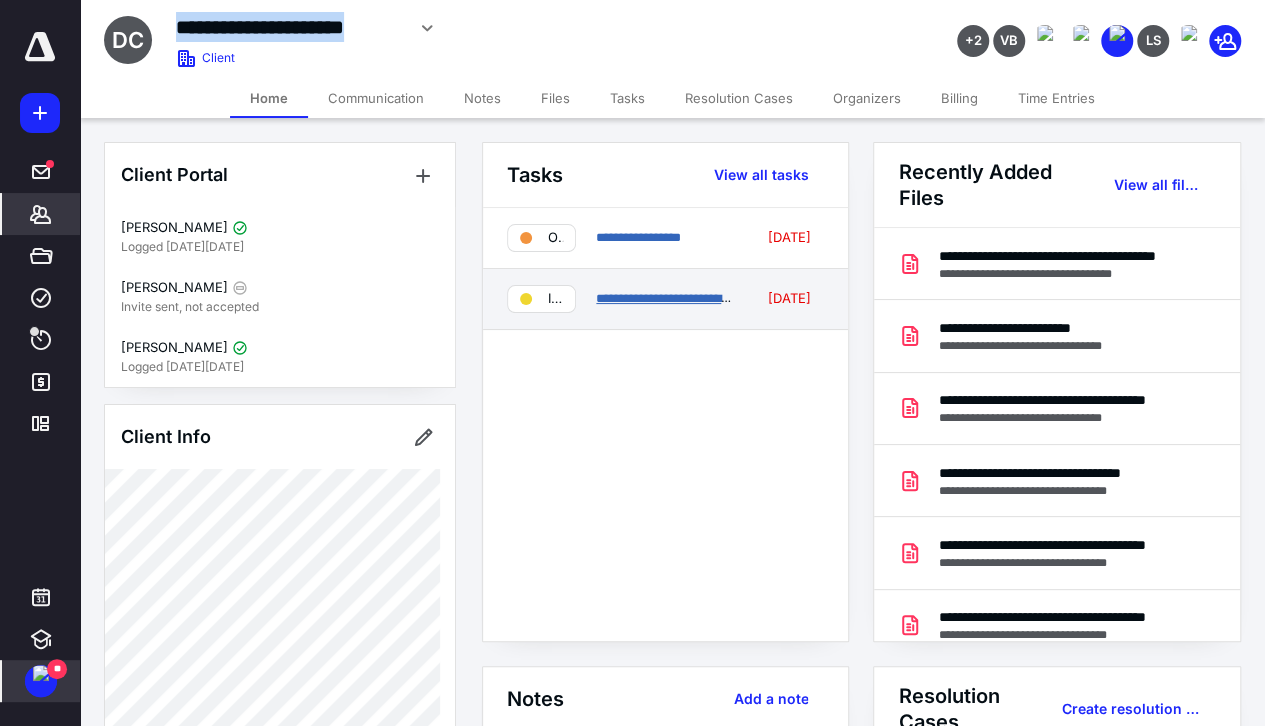 click on "**********" at bounding box center (678, 298) 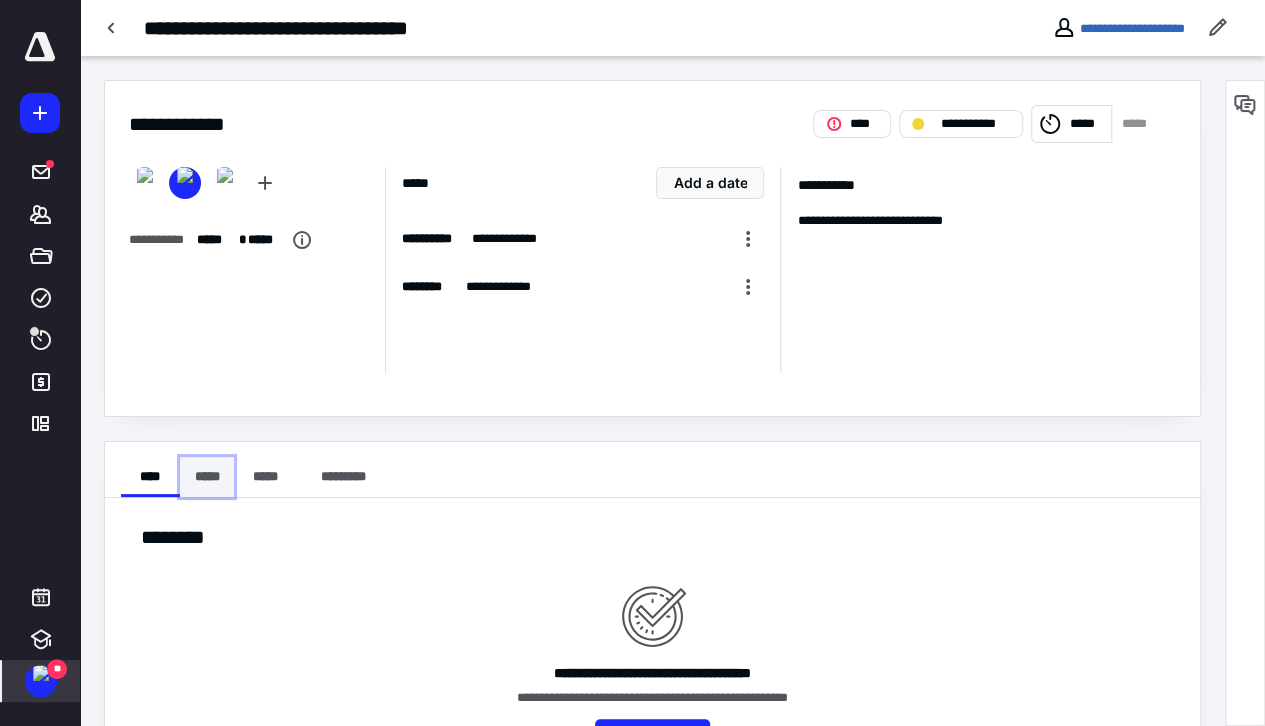 click on "*****" at bounding box center (207, 477) 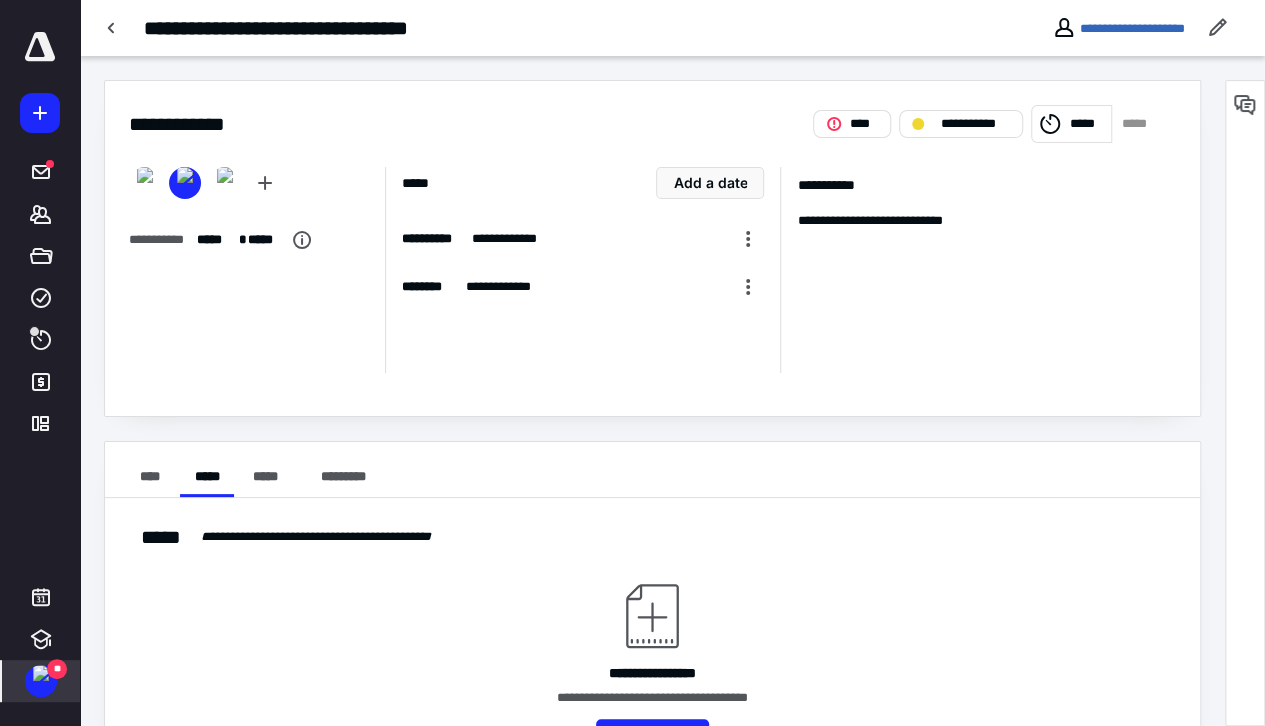 scroll, scrollTop: 72, scrollLeft: 0, axis: vertical 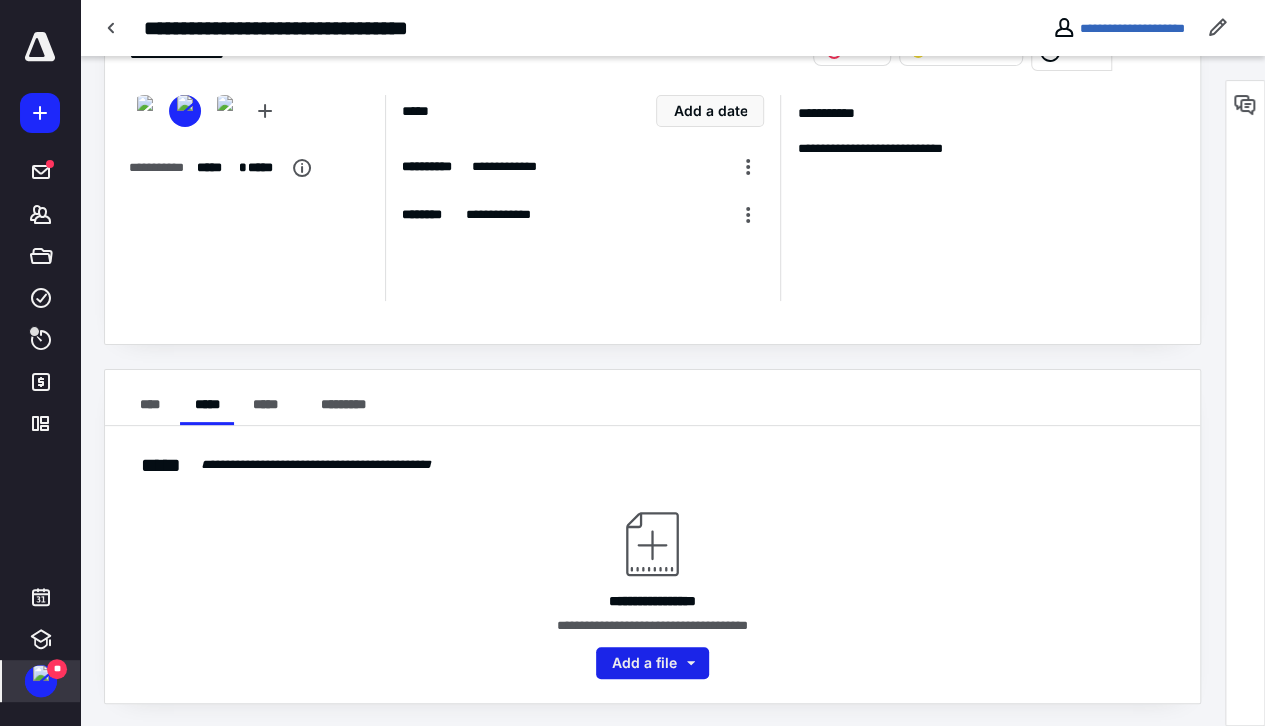click on "Add a file" at bounding box center [652, 663] 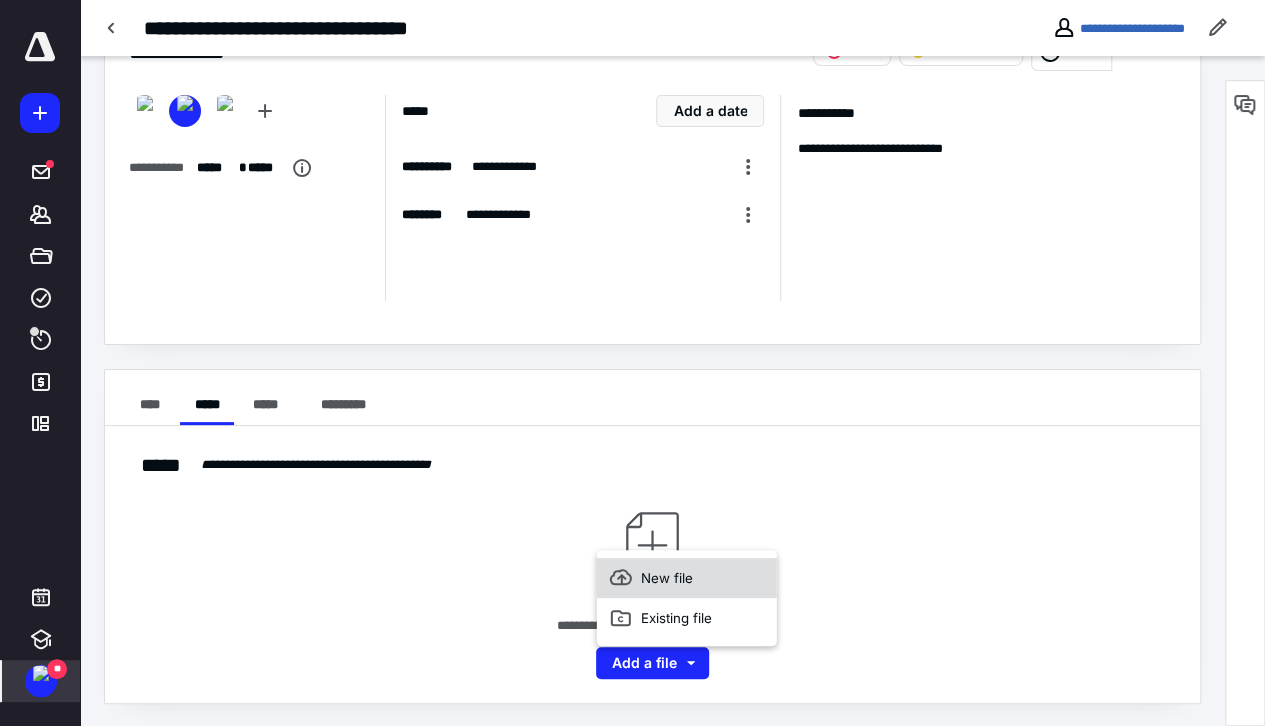 click on "New file" at bounding box center (687, 578) 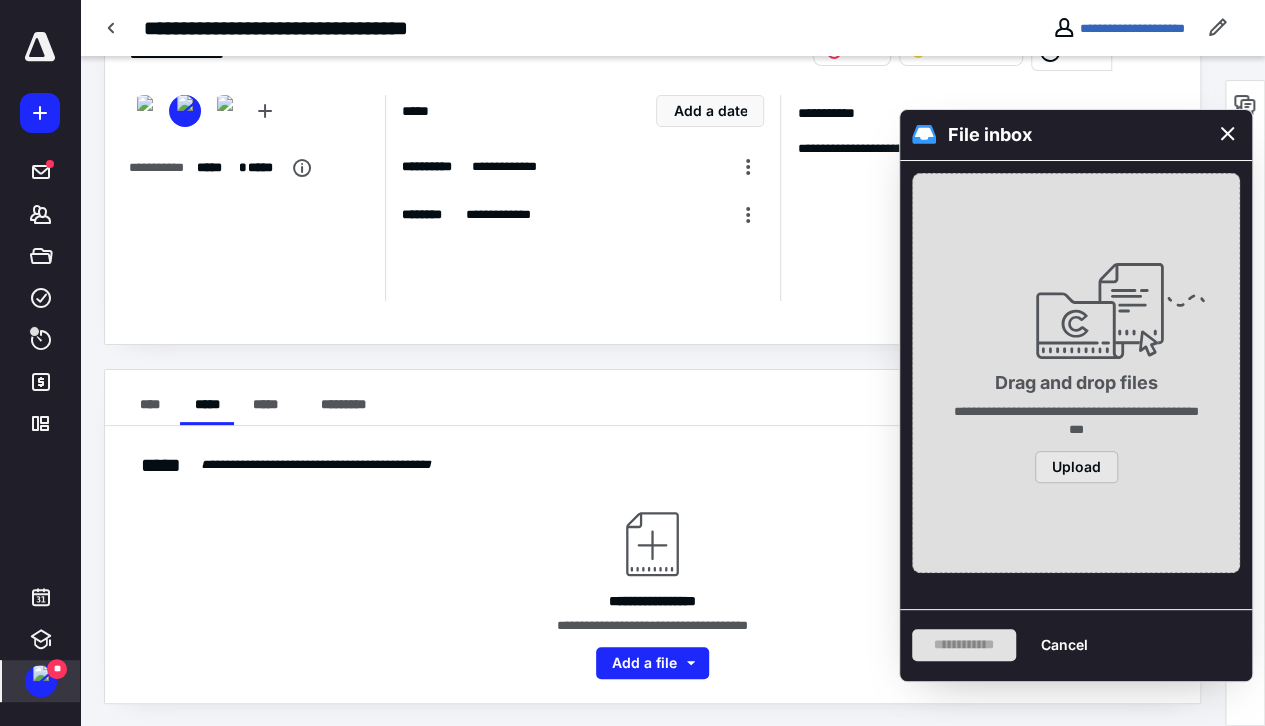 click on "Upload" at bounding box center (1076, 468) 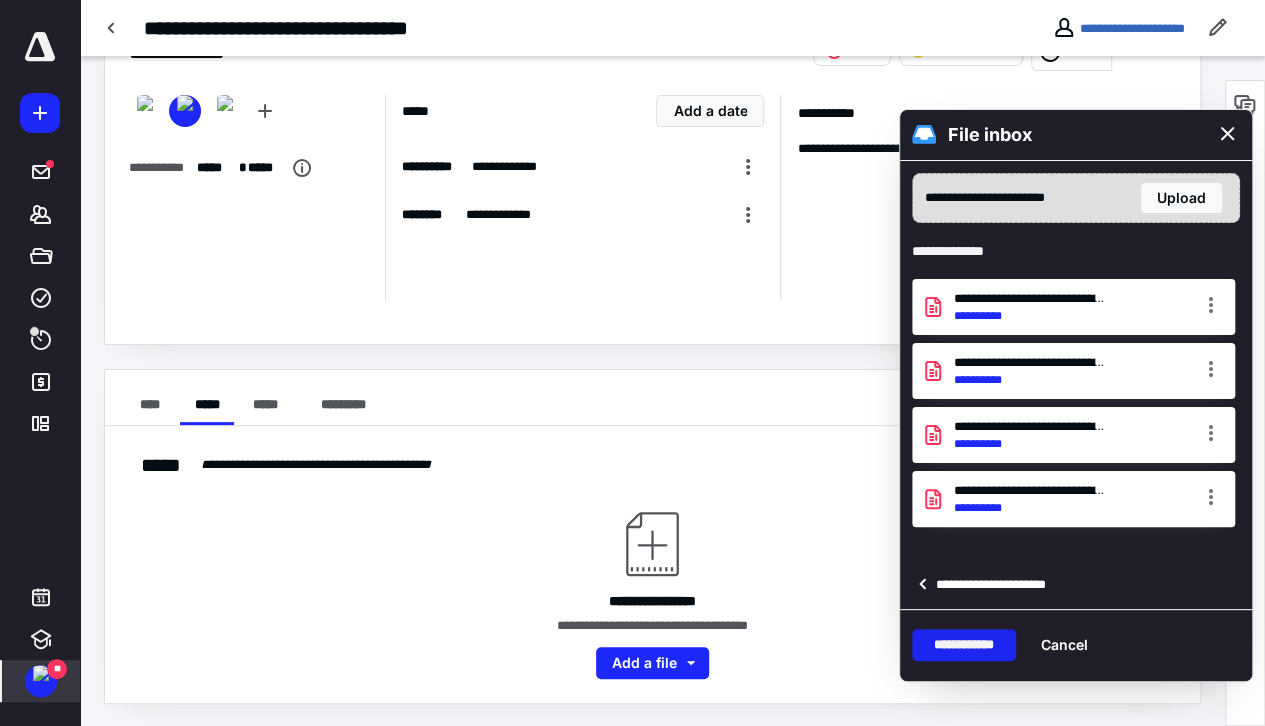 click on "**********" at bounding box center [964, 645] 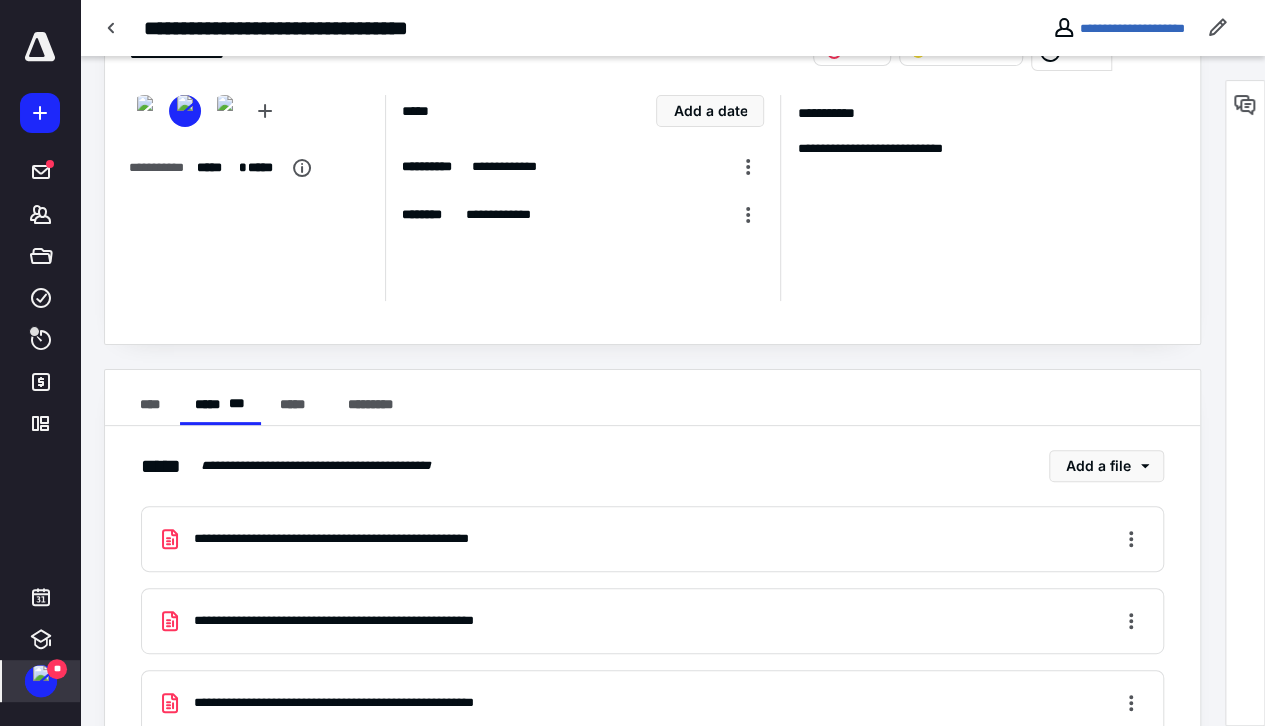 click on "**********" at bounding box center (467, 28) 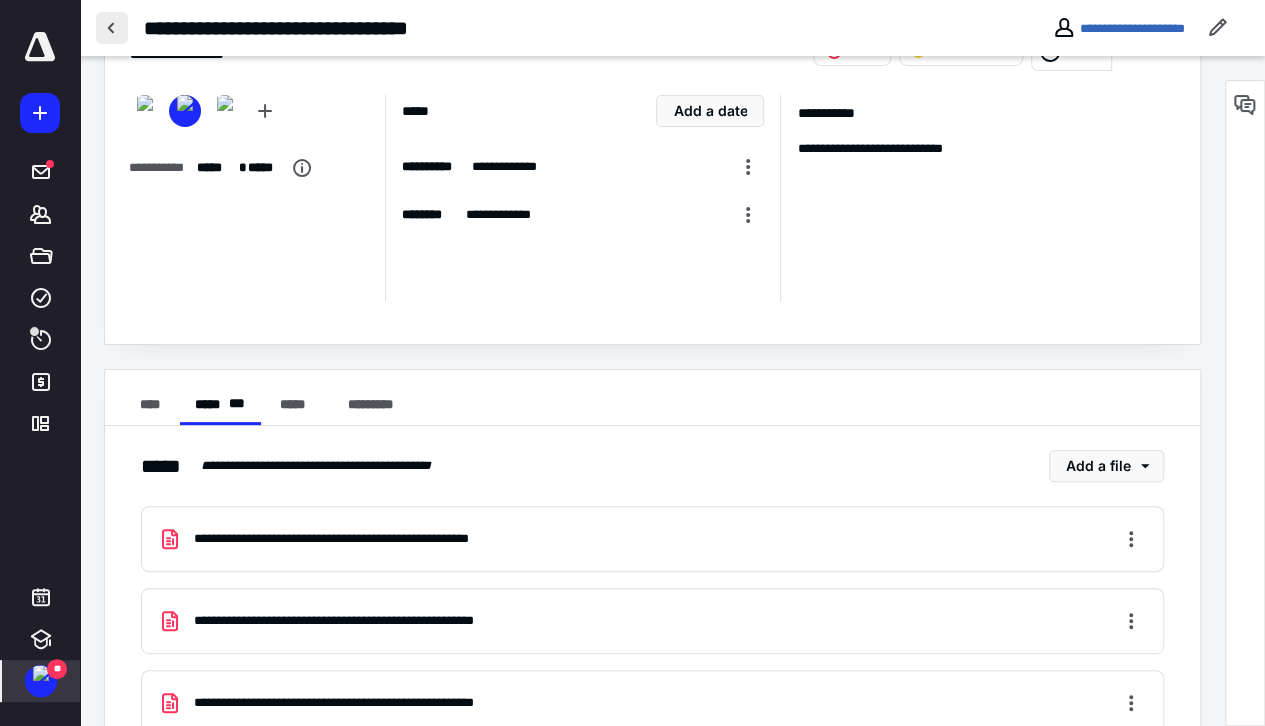 click at bounding box center [112, 28] 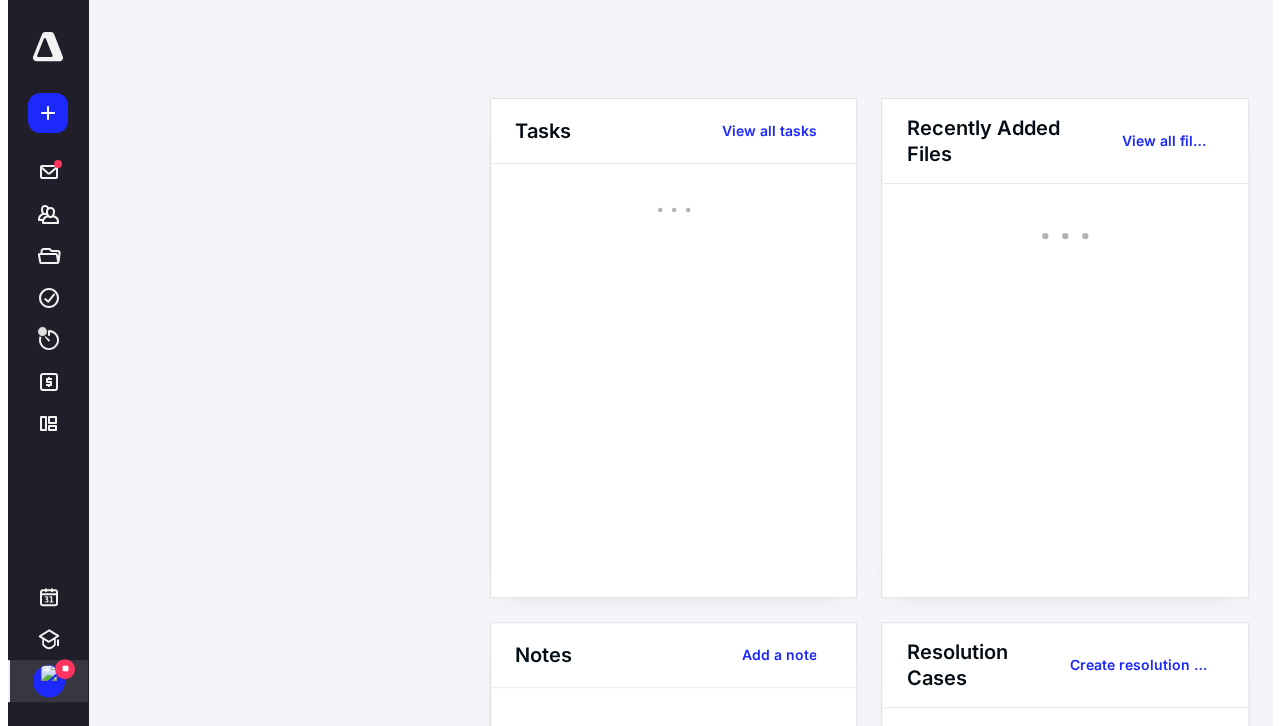 scroll, scrollTop: 0, scrollLeft: 0, axis: both 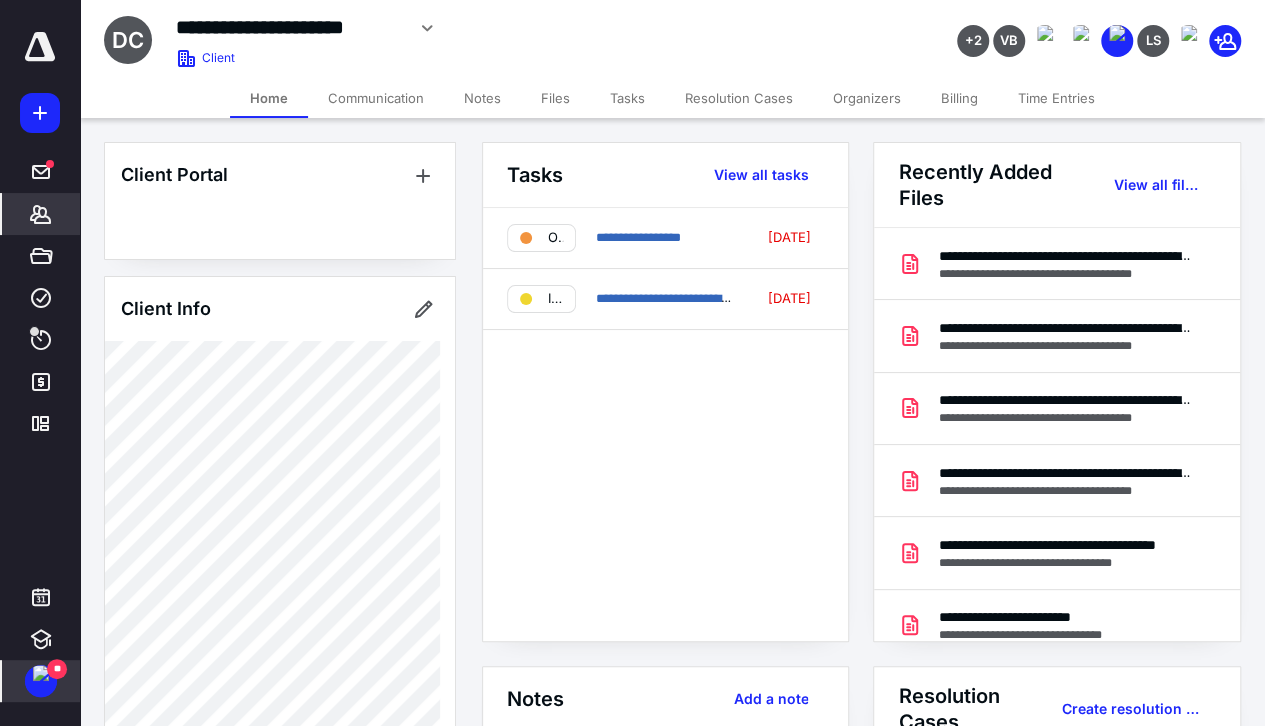 click on "Files" at bounding box center [555, 98] 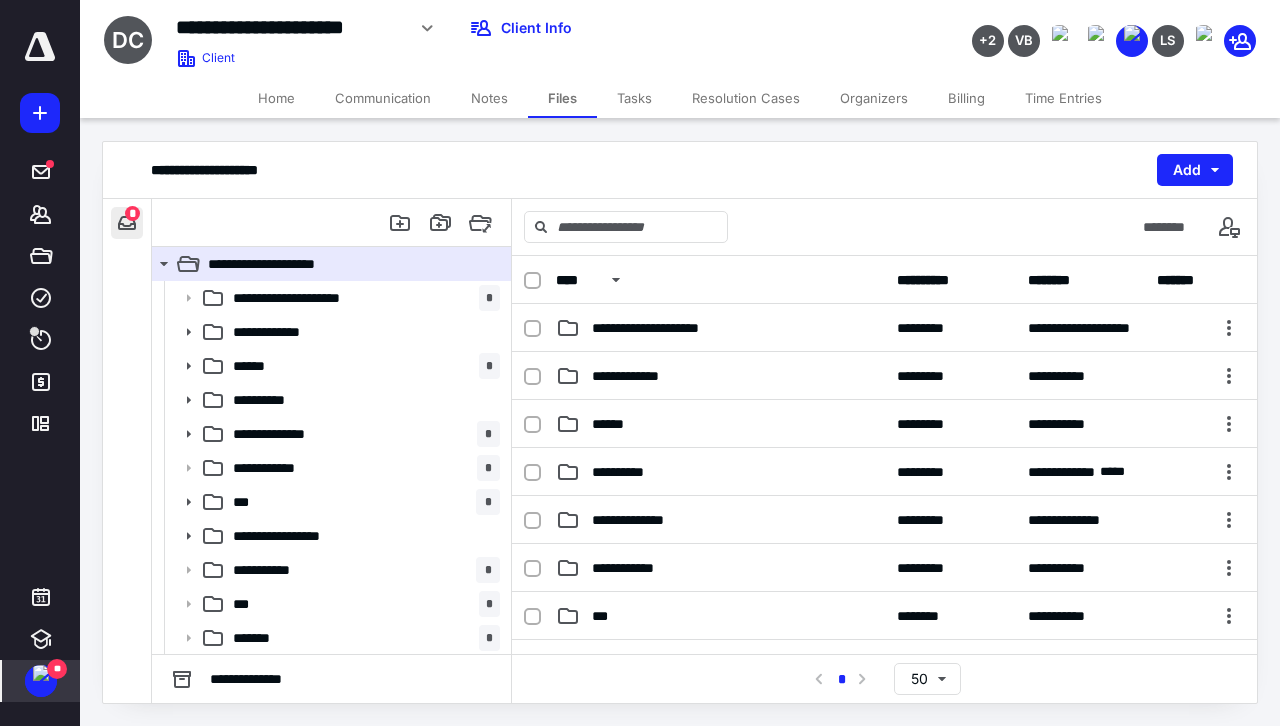 click at bounding box center (127, 223) 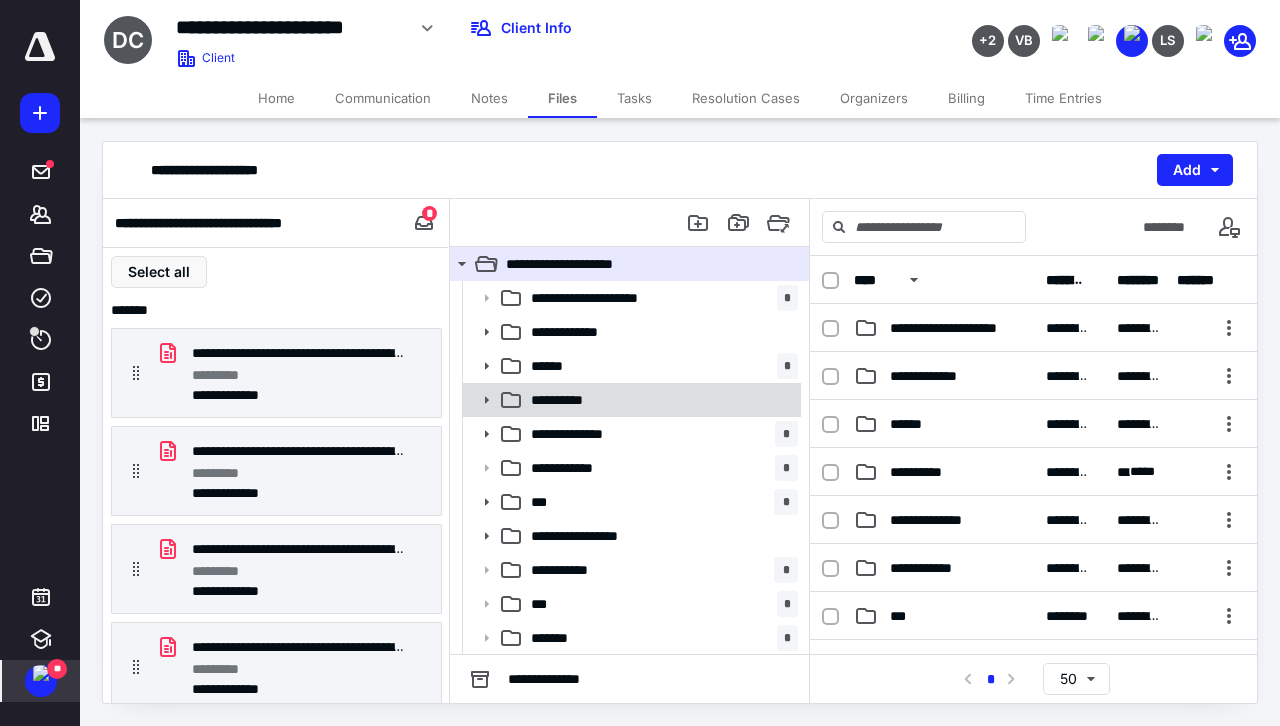 click 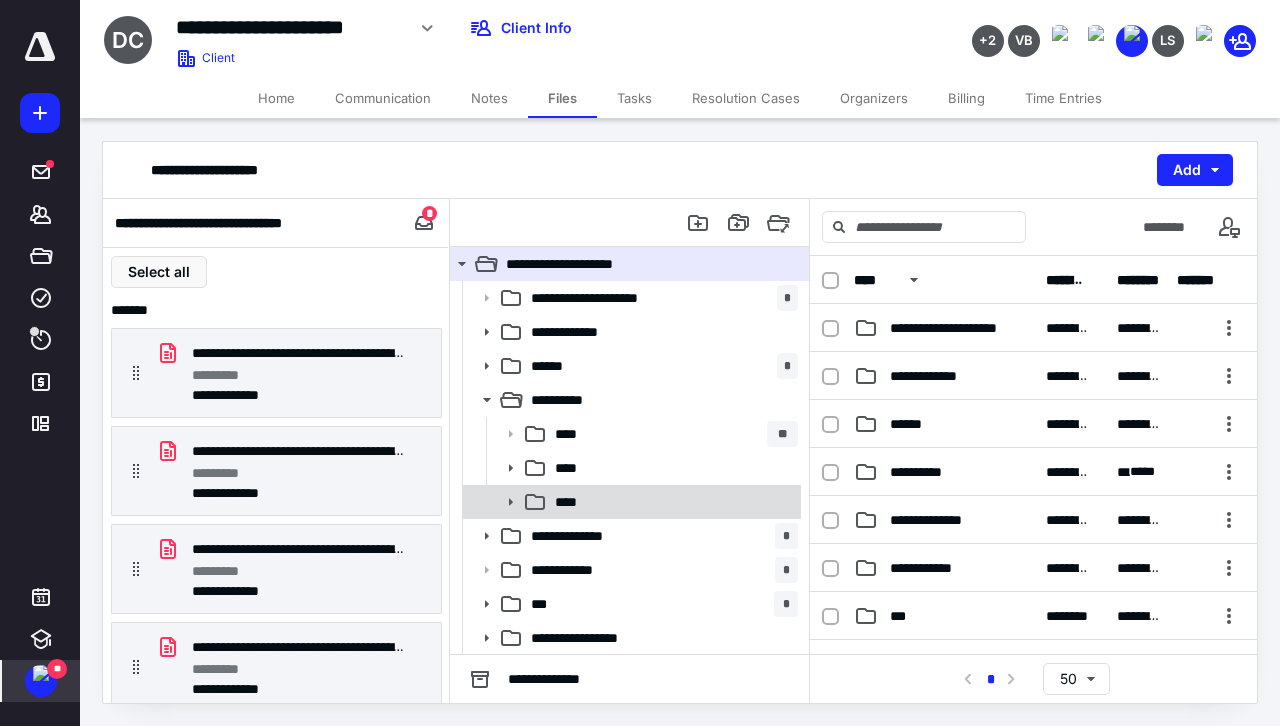 click 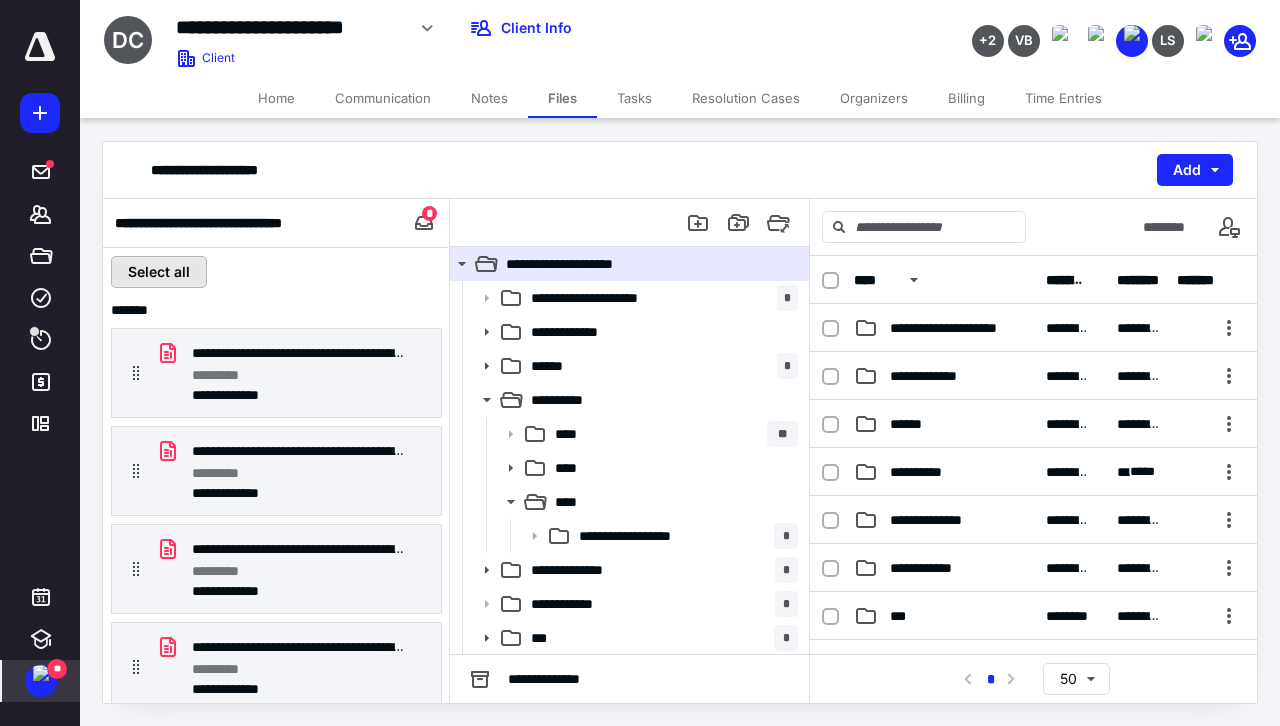 click on "Select all" at bounding box center (159, 272) 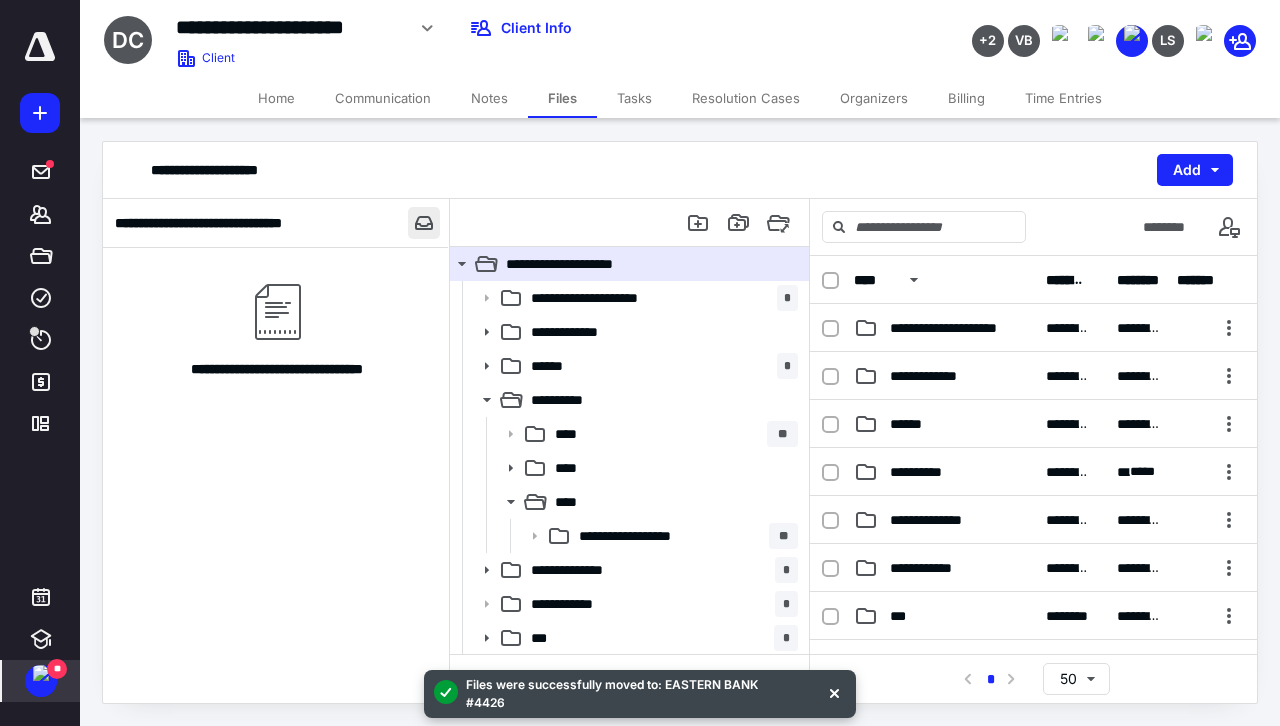 click at bounding box center [424, 223] 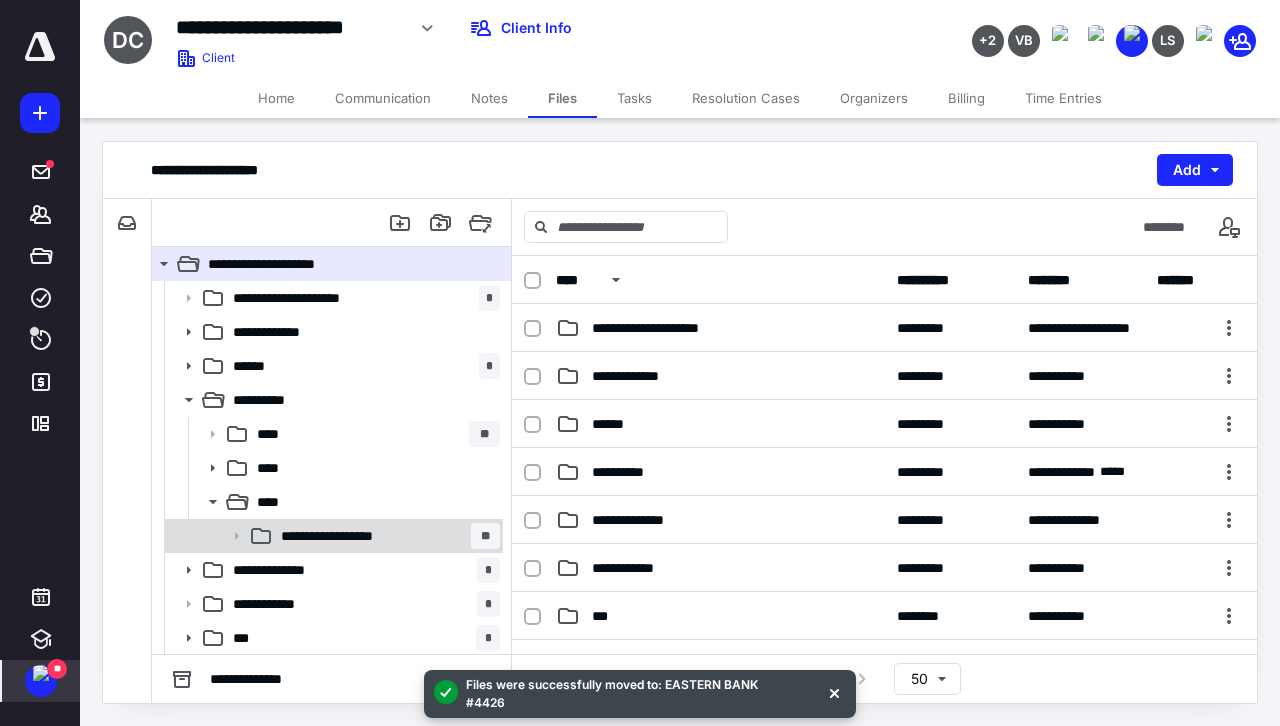 click on "**" at bounding box center [485, 536] 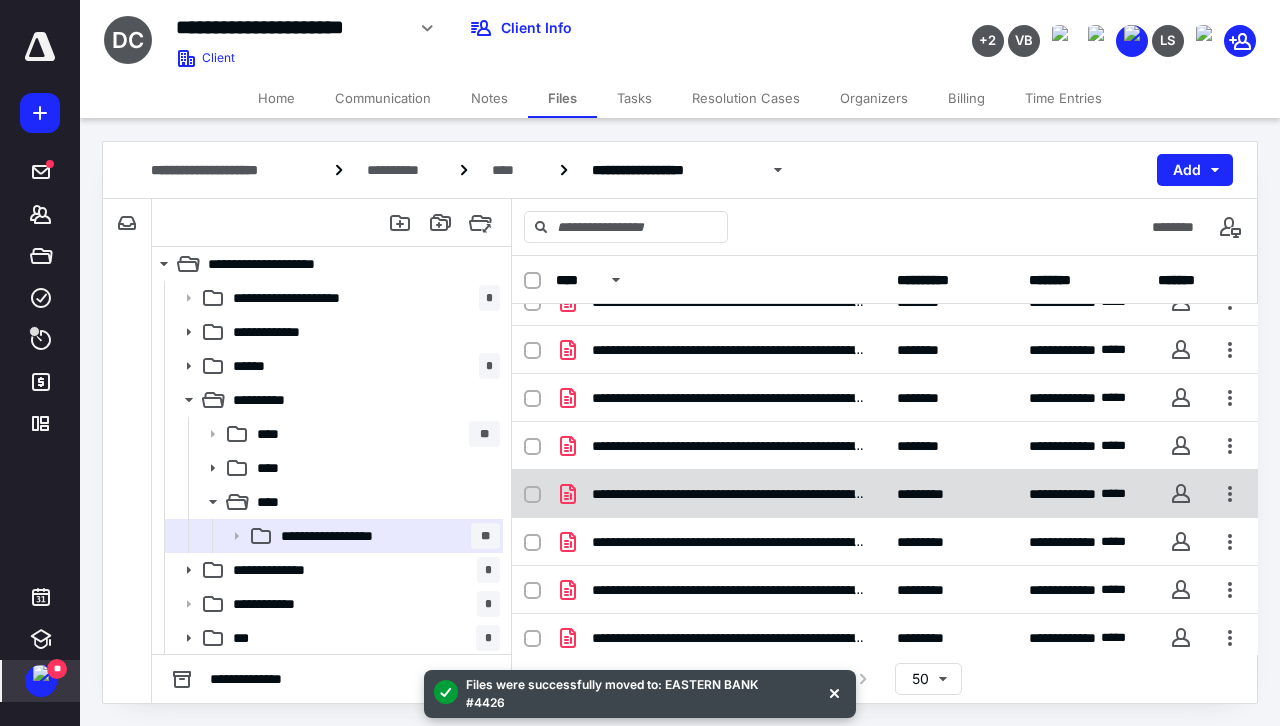 scroll, scrollTop: 220, scrollLeft: 0, axis: vertical 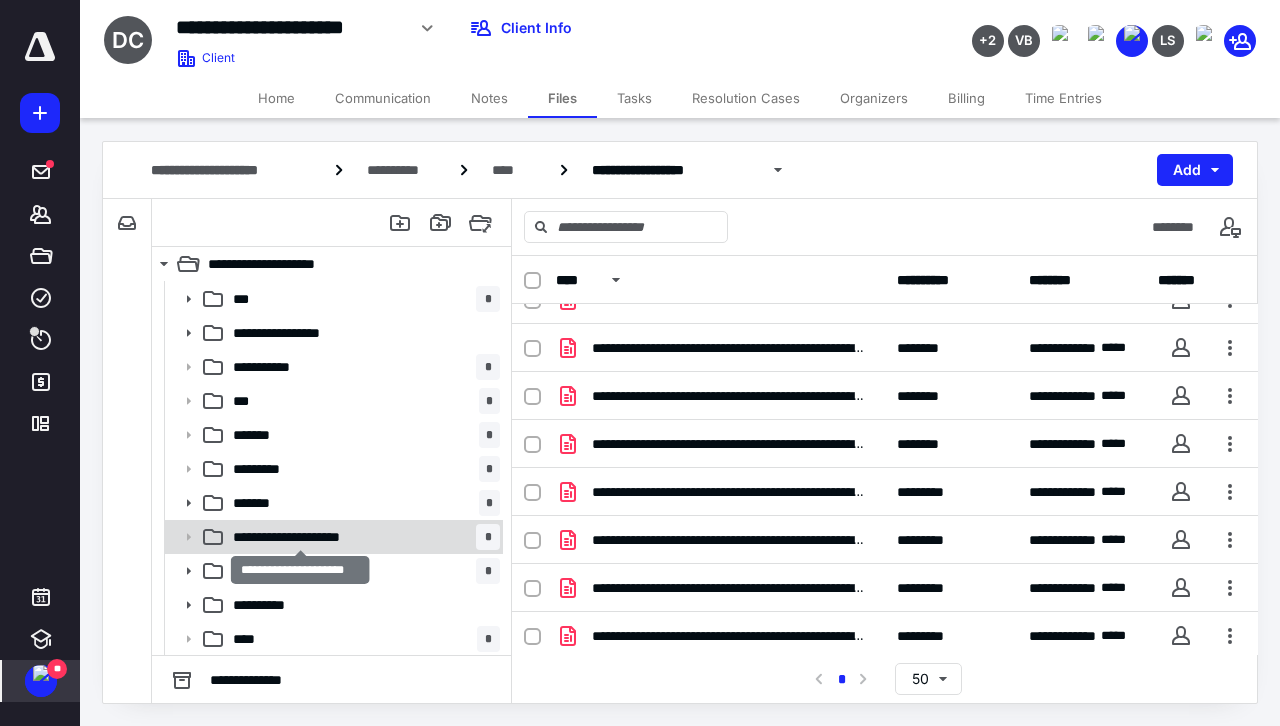 click on "**********" at bounding box center (301, 537) 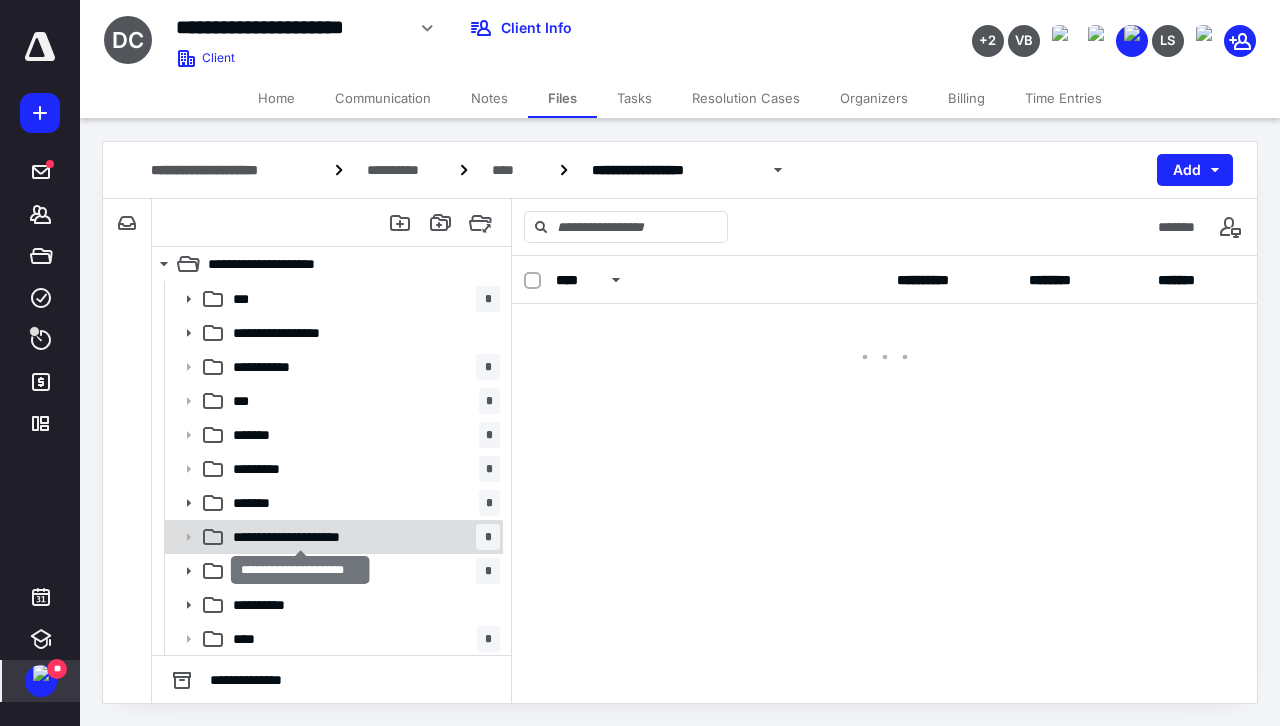 scroll, scrollTop: 0, scrollLeft: 0, axis: both 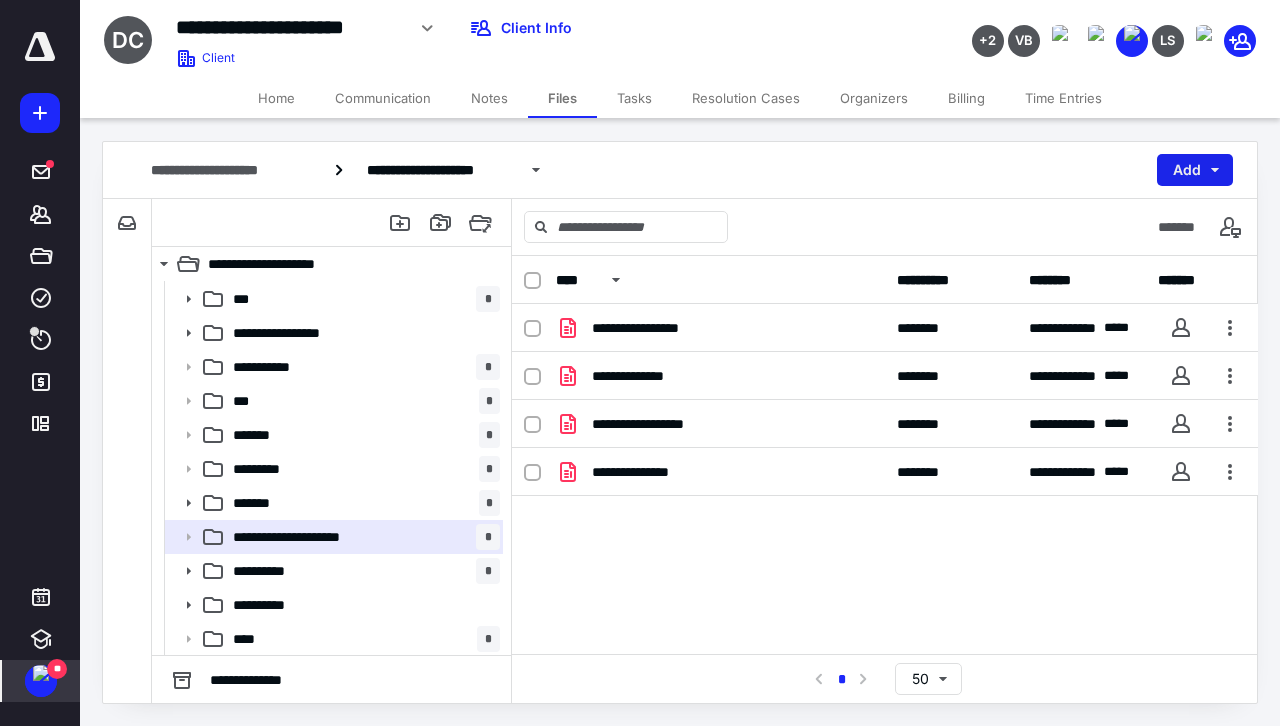 click on "Add" at bounding box center (1195, 170) 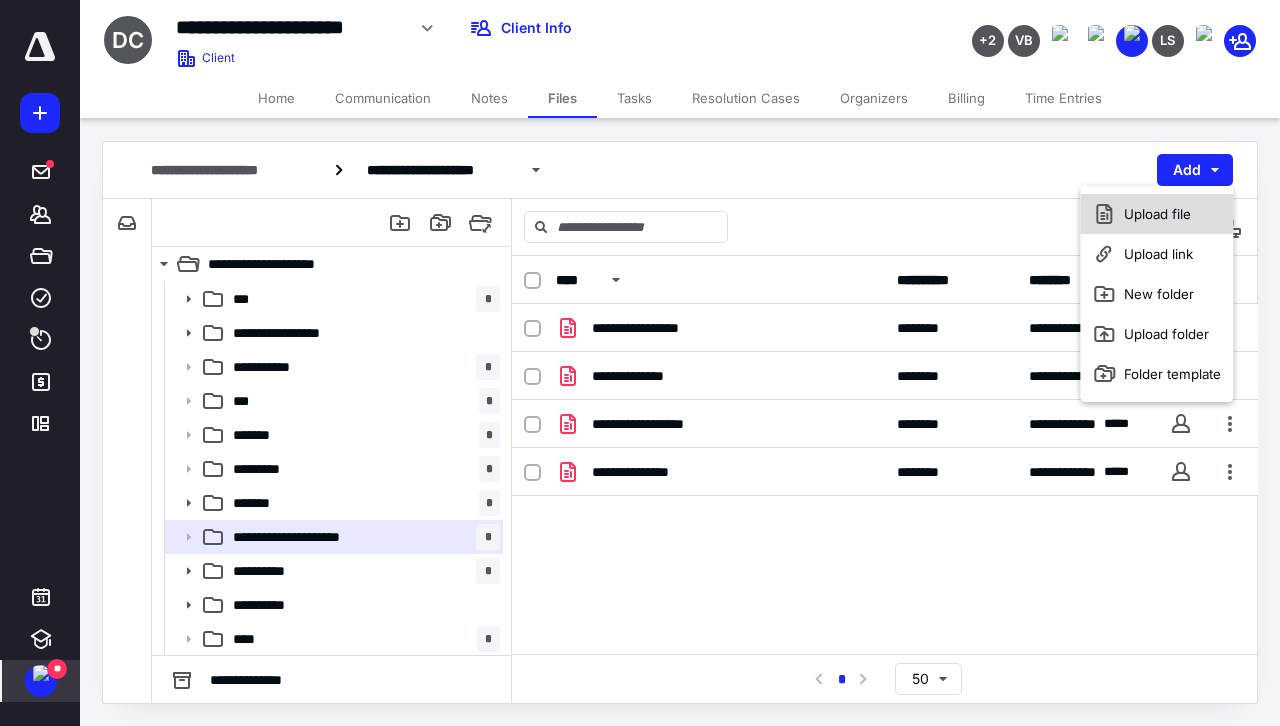 click on "Upload file" at bounding box center [1156, 214] 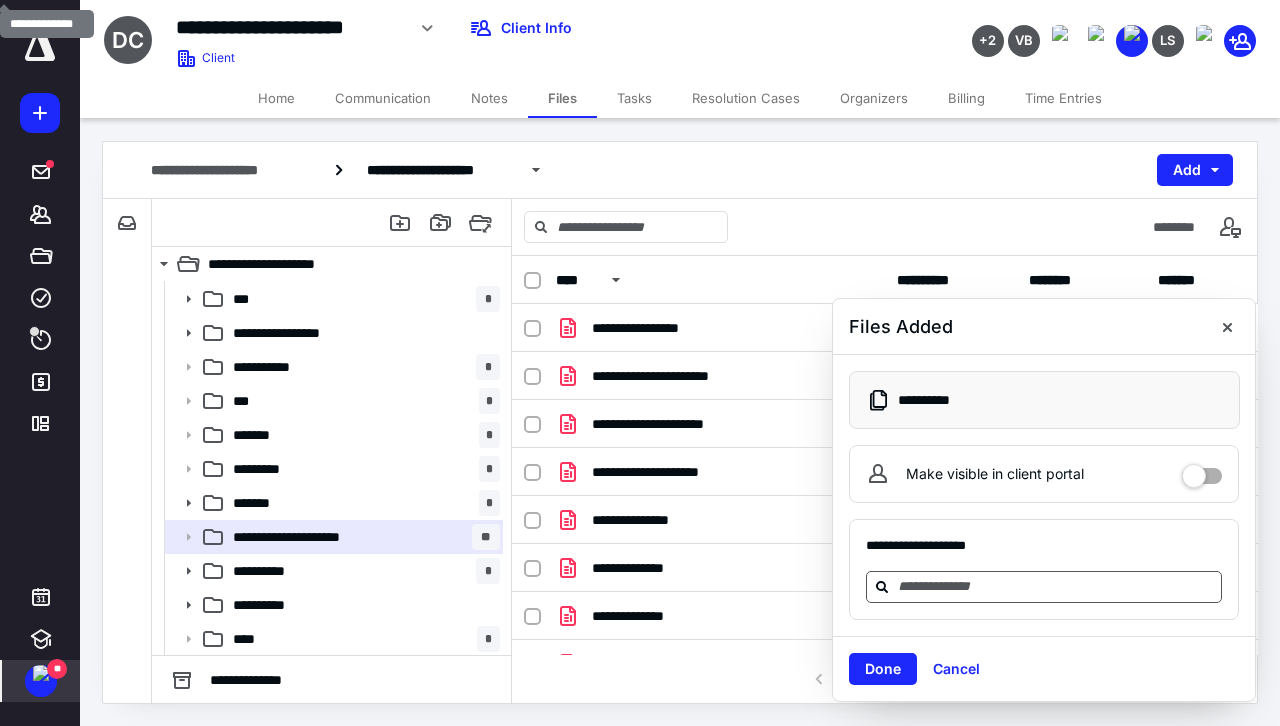 click at bounding box center [1056, 586] 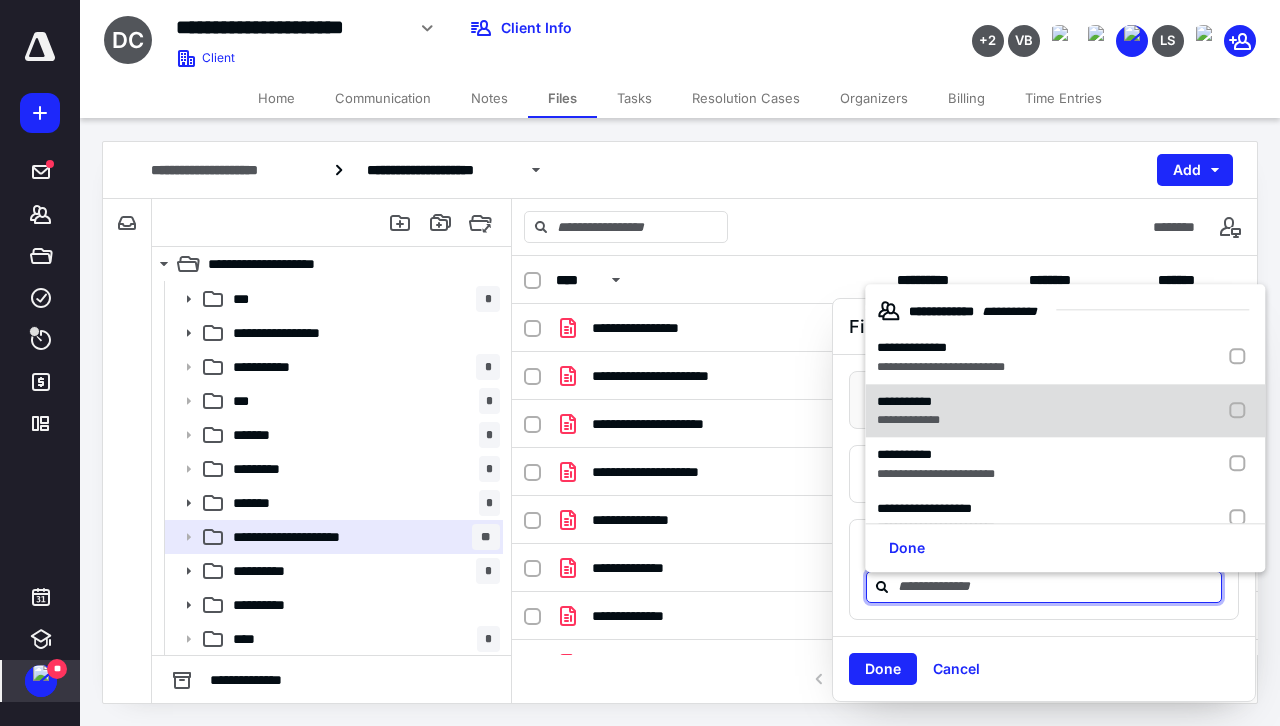 click on "**********" at bounding box center [912, 411] 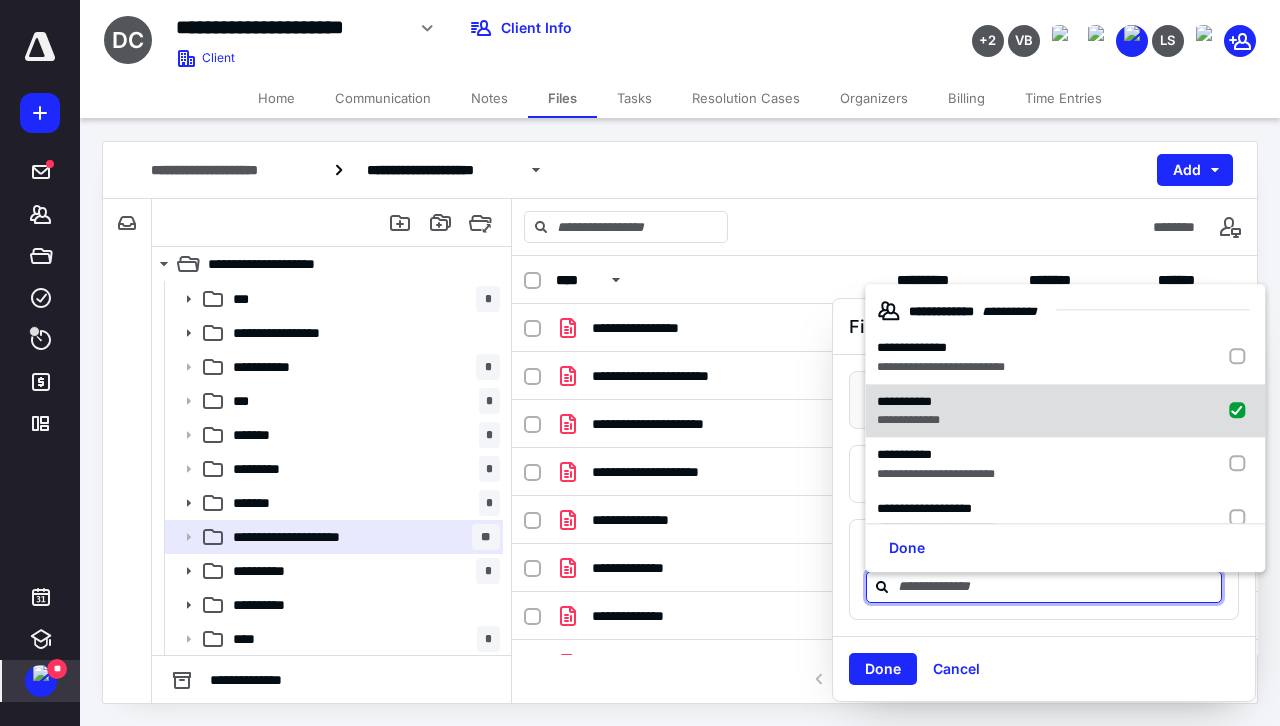 checkbox on "true" 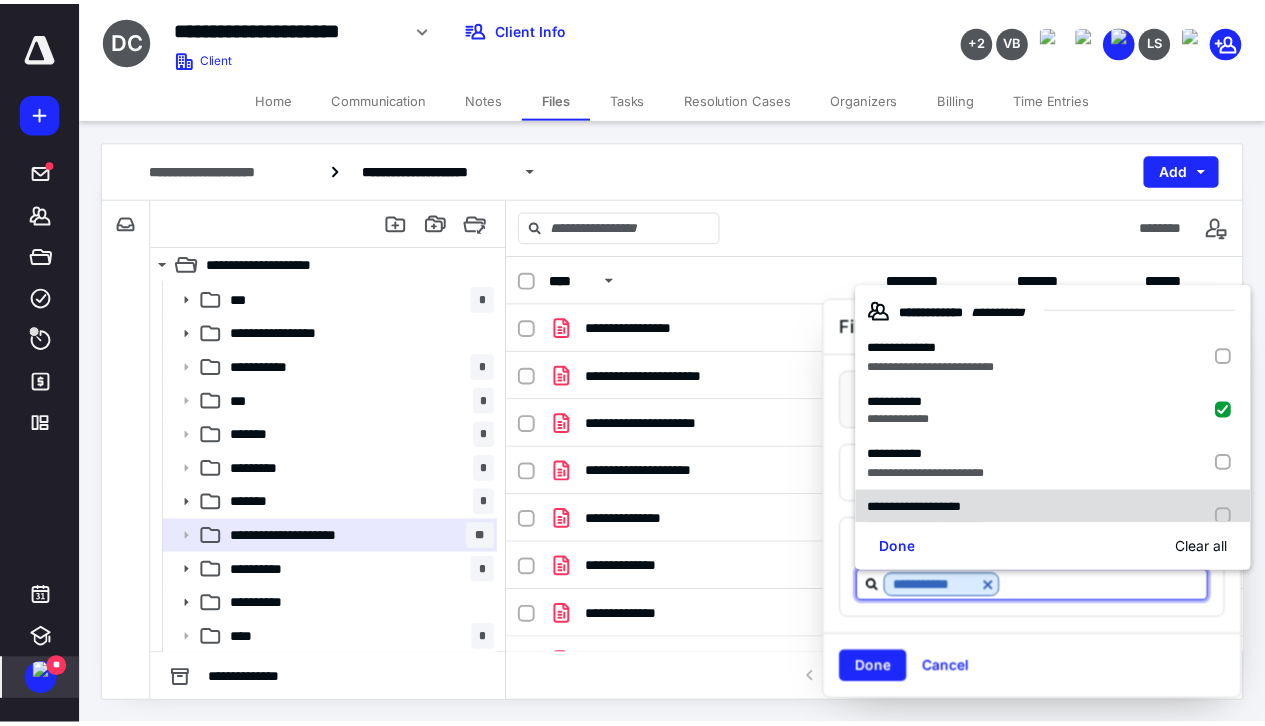 scroll, scrollTop: 100, scrollLeft: 0, axis: vertical 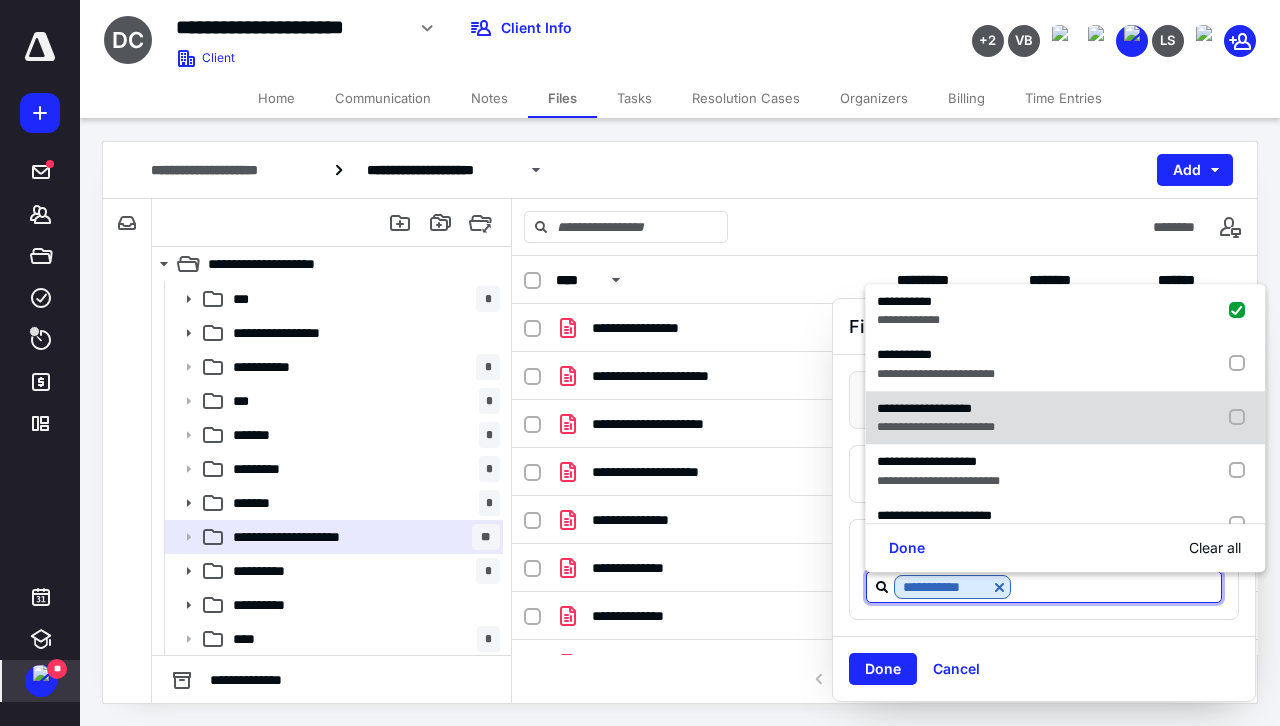click on "**********" at bounding box center (936, 427) 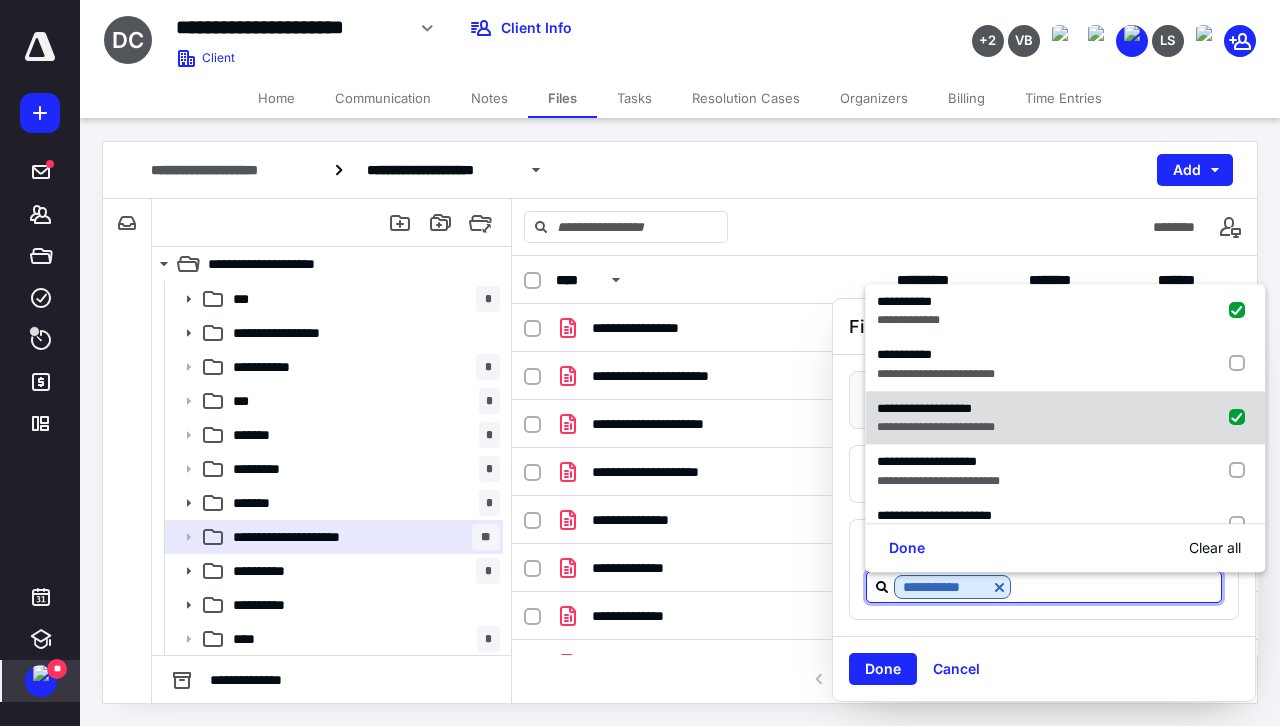 checkbox on "true" 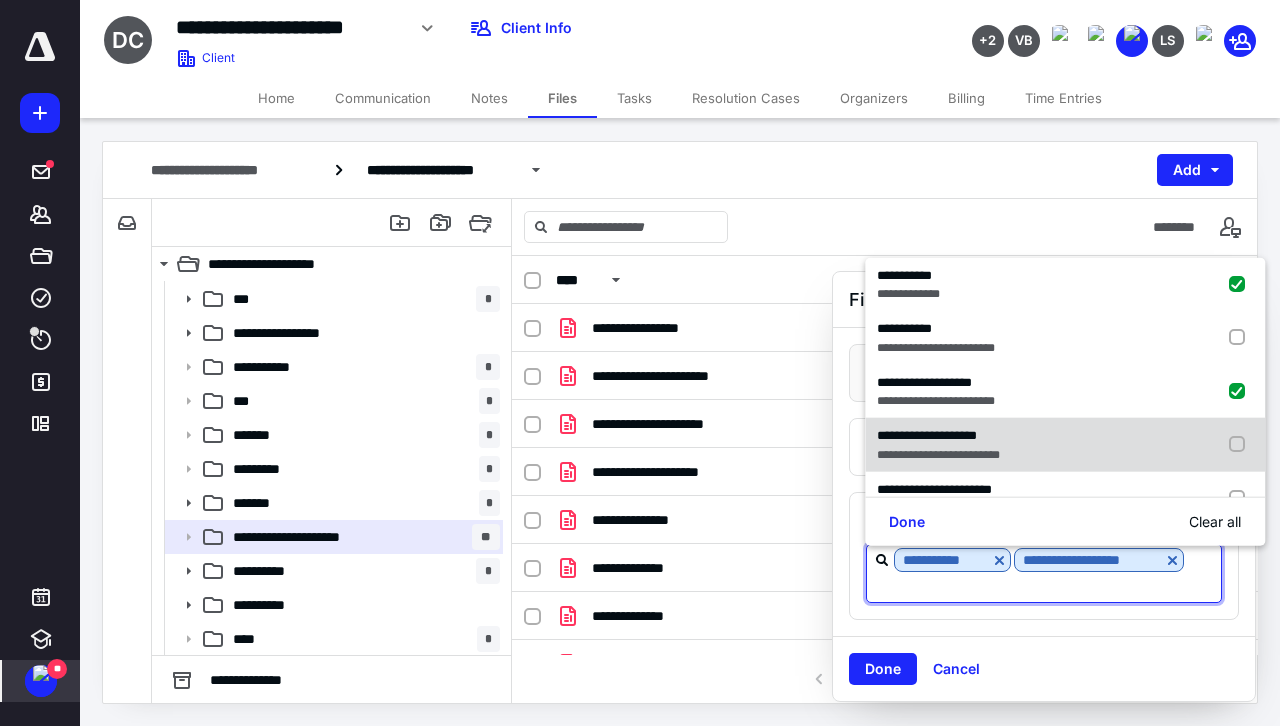 click on "**********" at bounding box center (938, 436) 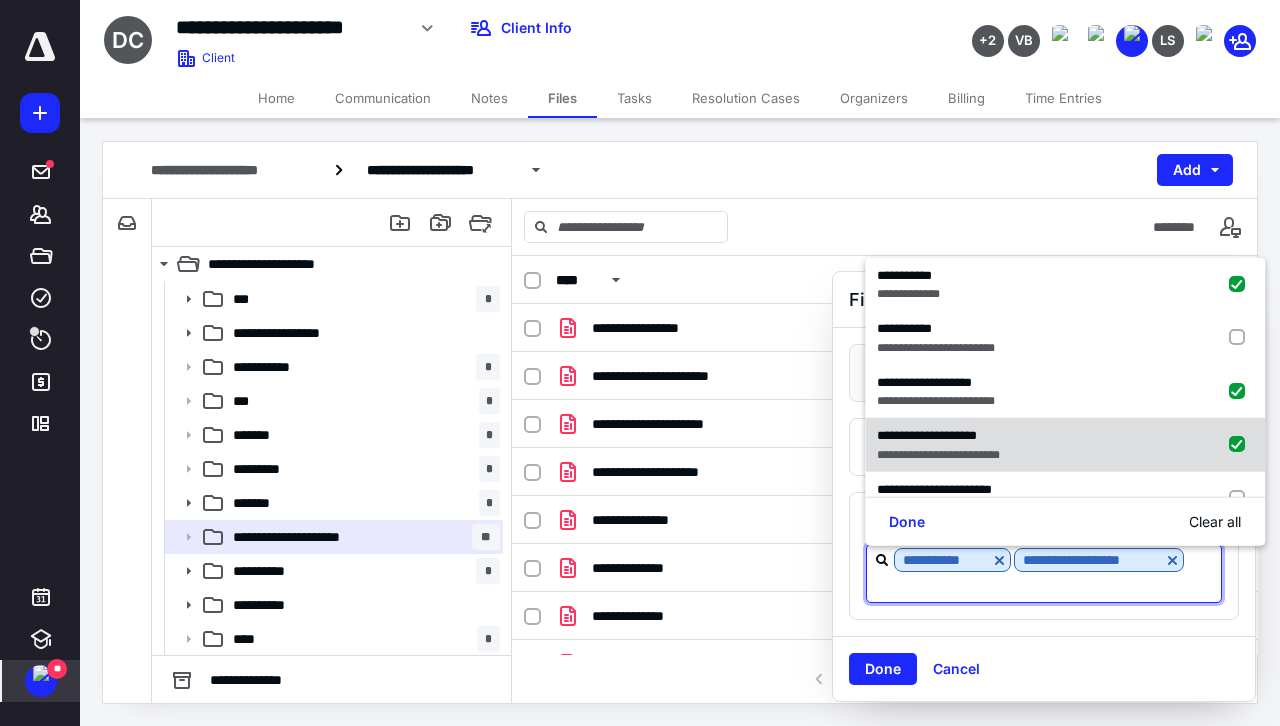checkbox on "true" 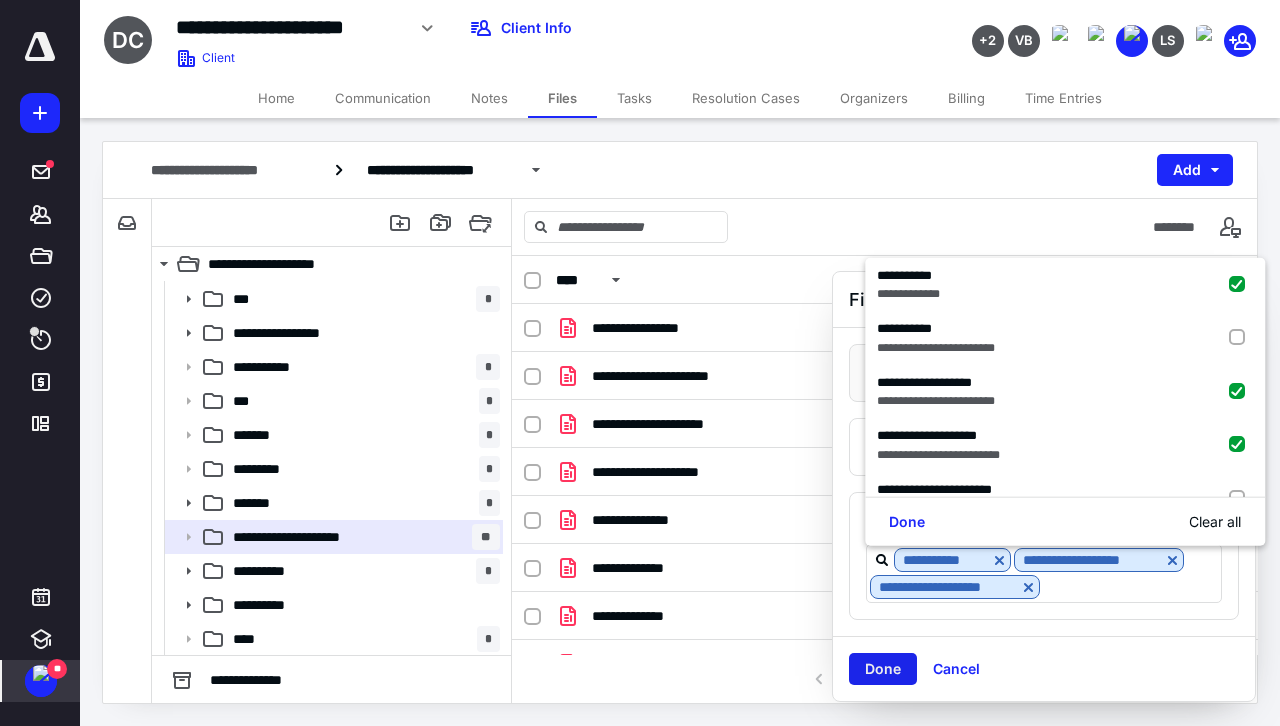 click on "Done" at bounding box center (883, 669) 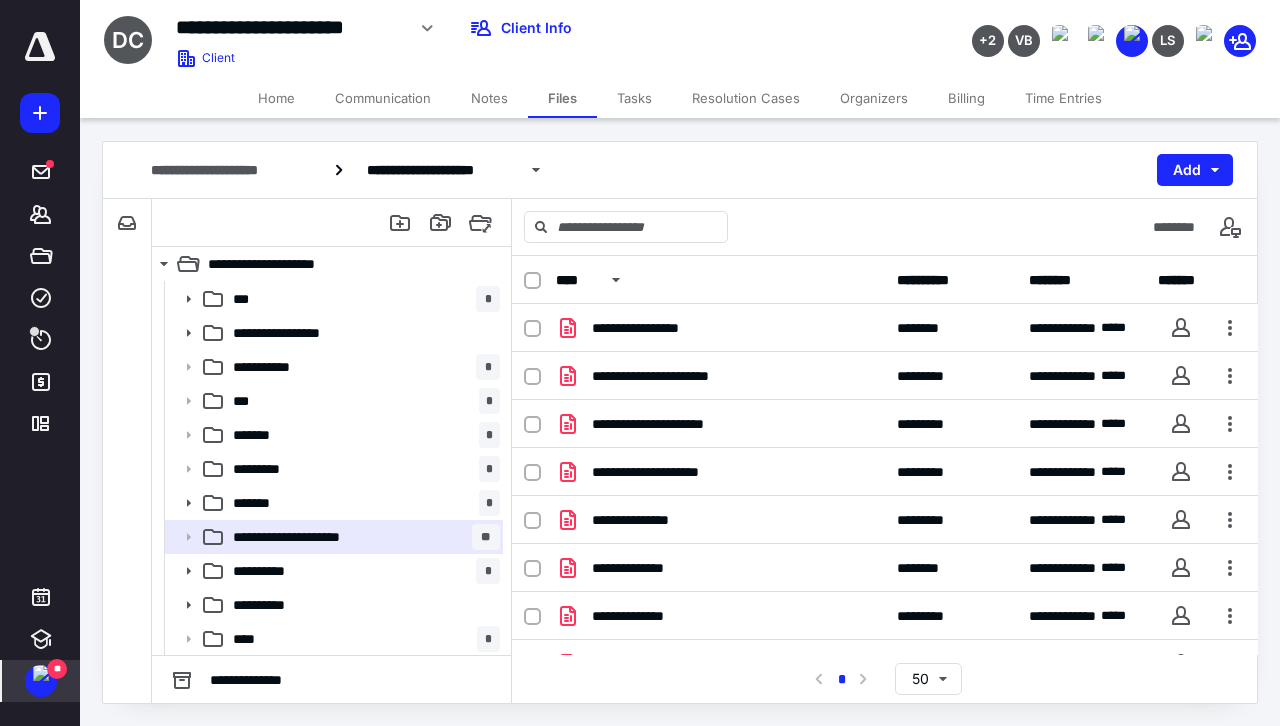 click on "Notes" at bounding box center [489, 98] 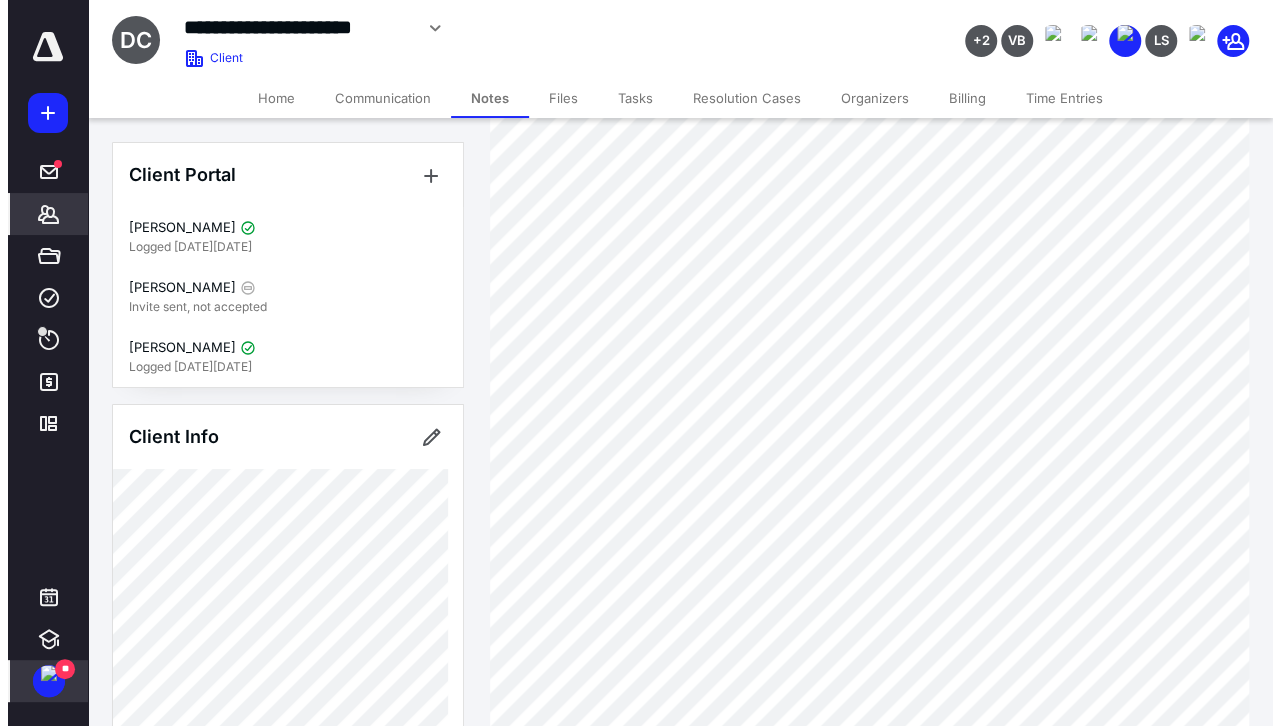 scroll, scrollTop: 900, scrollLeft: 0, axis: vertical 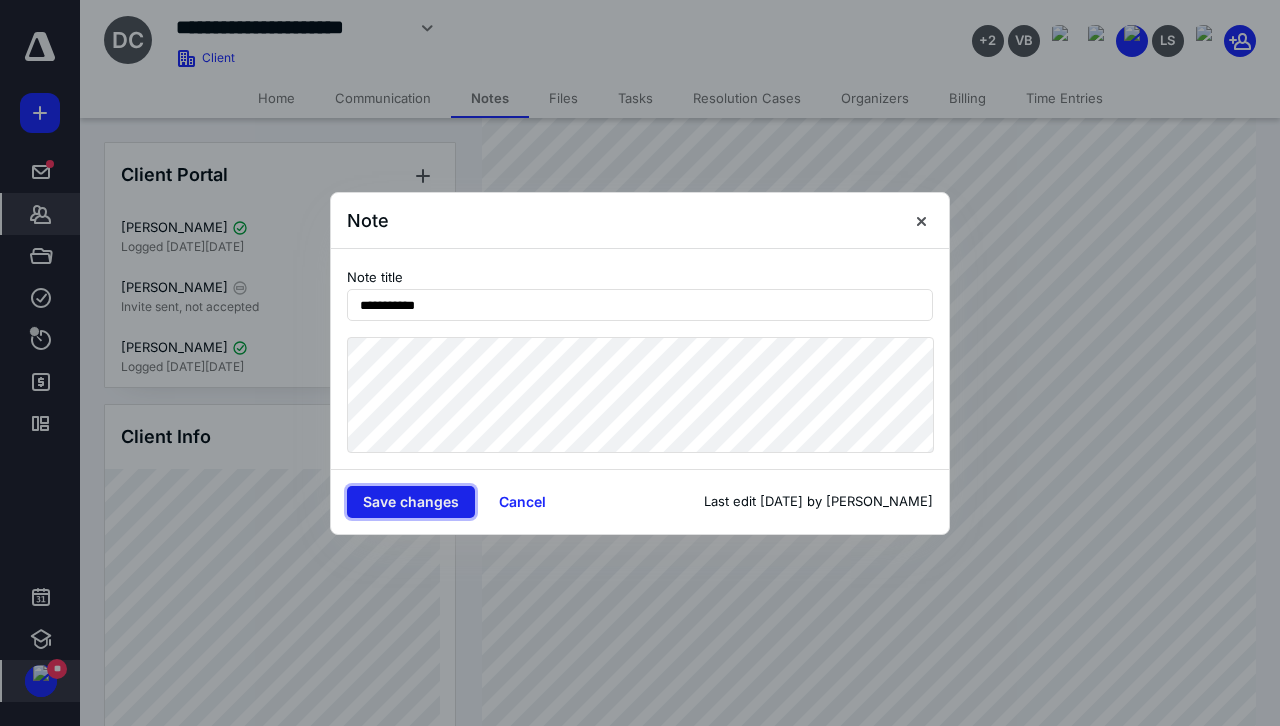 click on "Save changes" at bounding box center [411, 502] 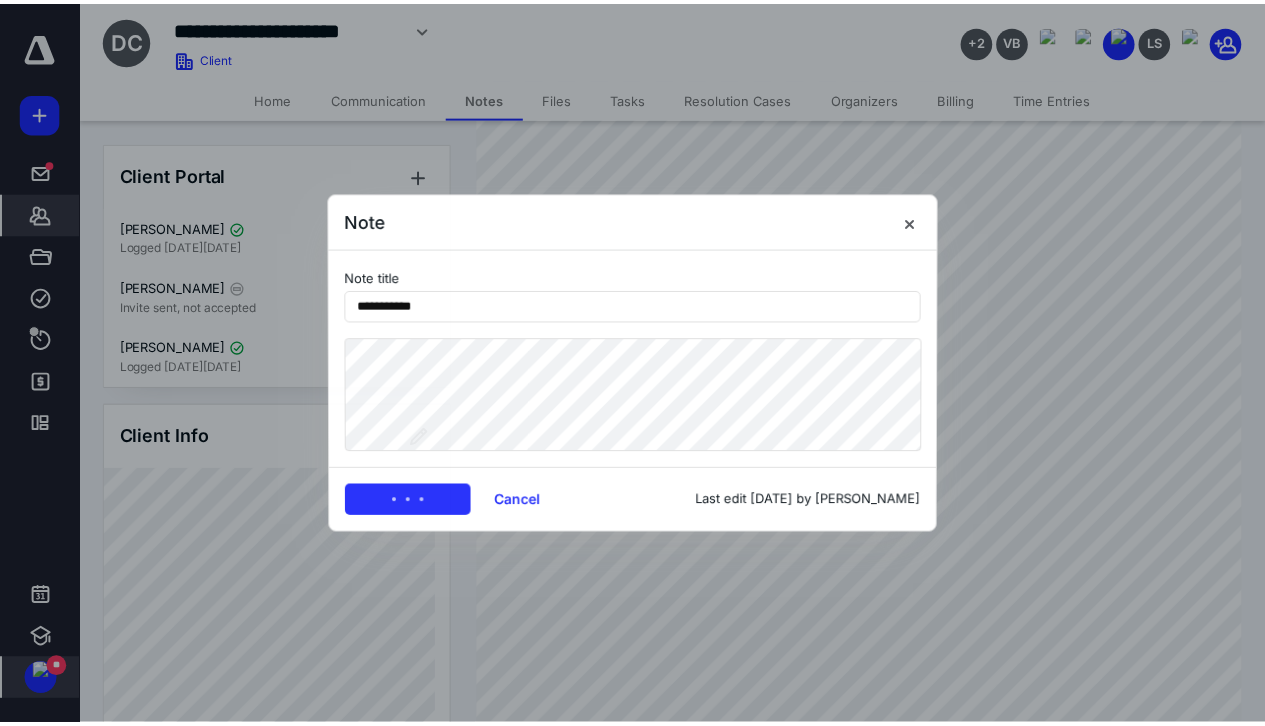 scroll, scrollTop: 81, scrollLeft: 0, axis: vertical 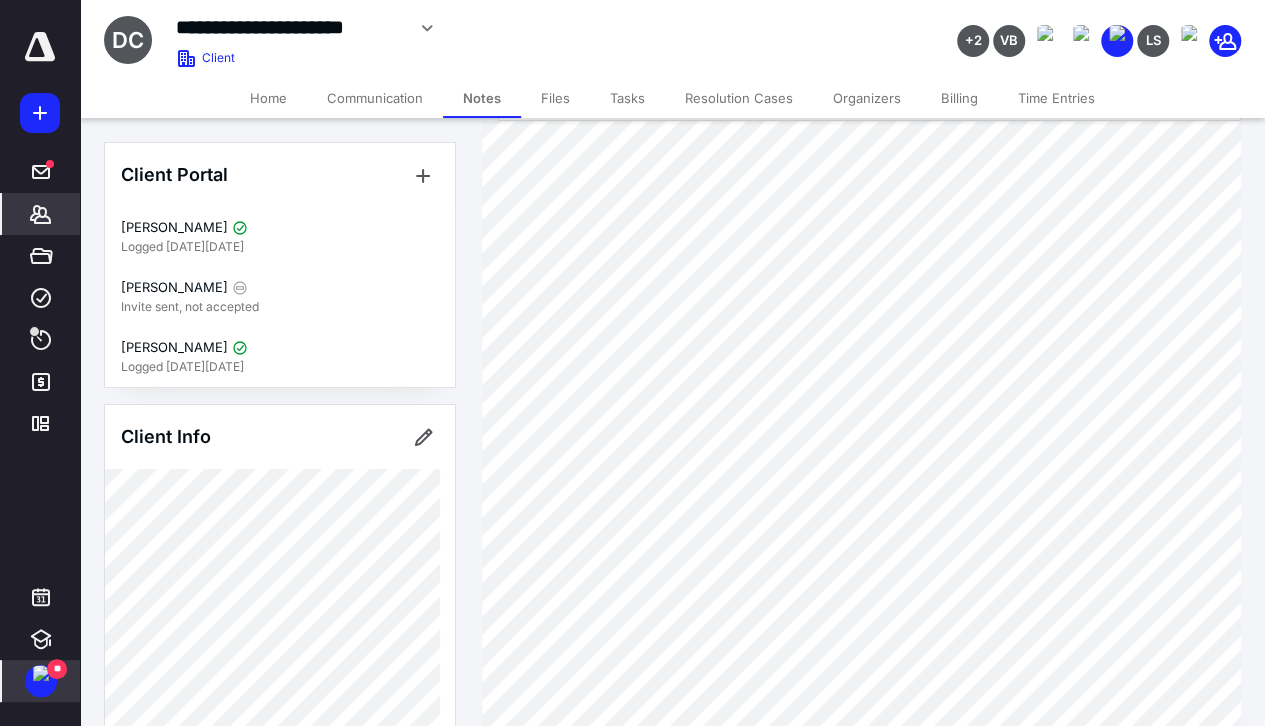 click on "Files" at bounding box center (555, 98) 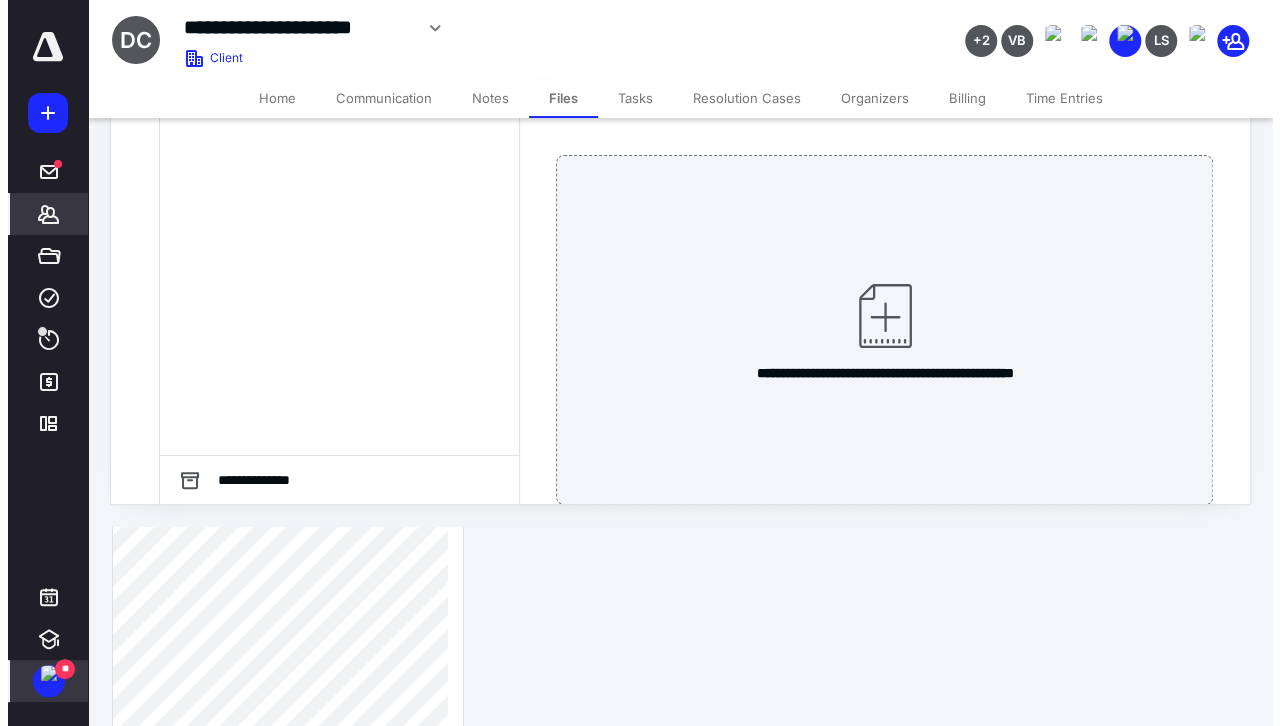 scroll, scrollTop: 0, scrollLeft: 0, axis: both 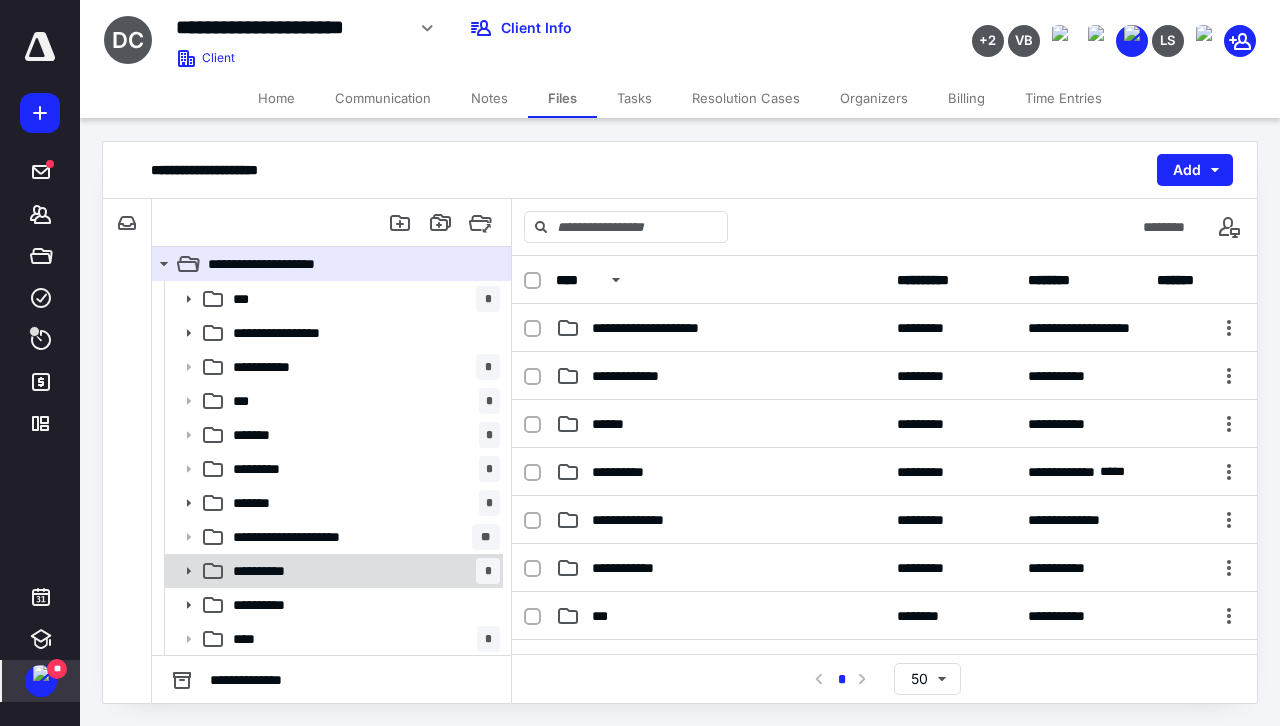 click on "**********" at bounding box center [362, 571] 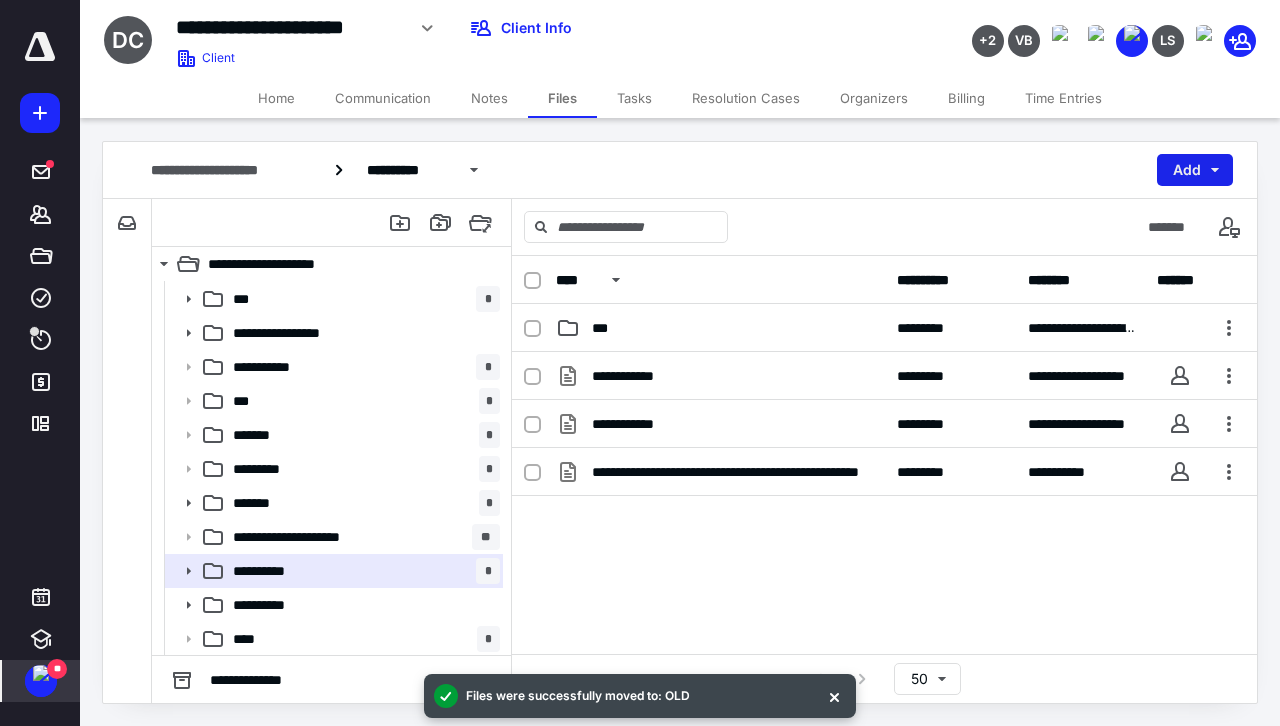 click on "Add" at bounding box center [1195, 170] 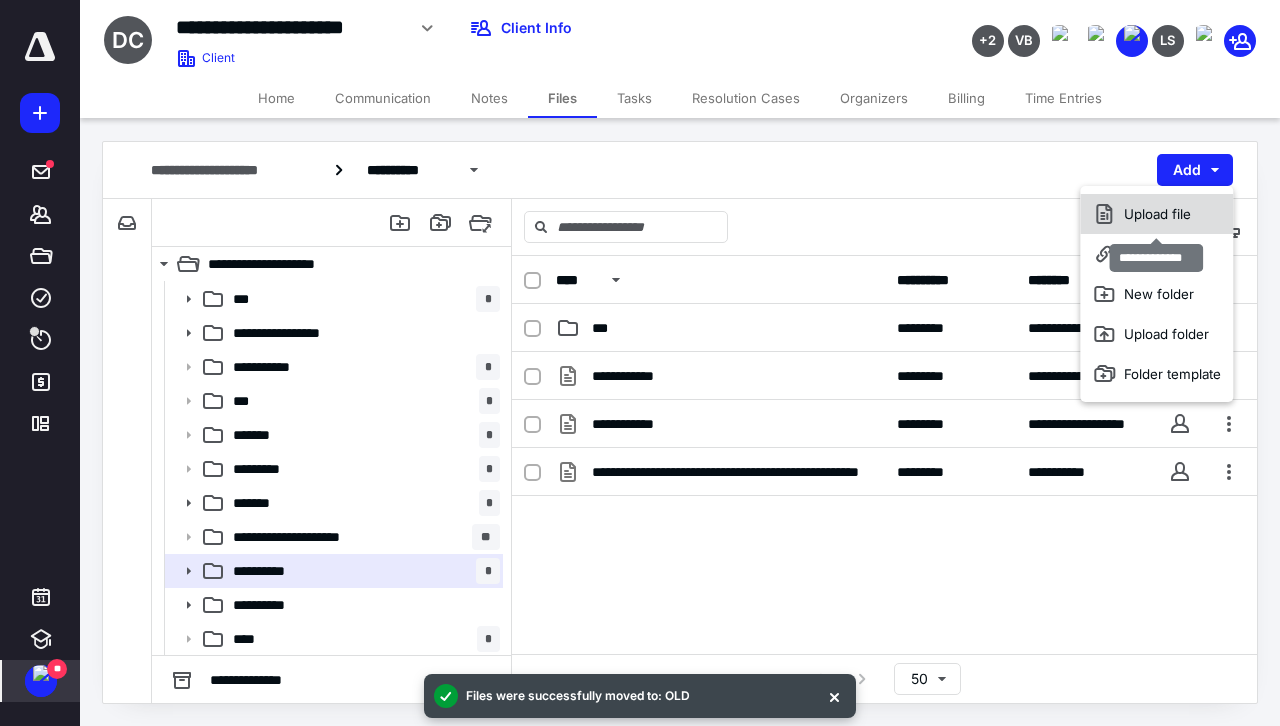 click on "Upload file" at bounding box center [1156, 214] 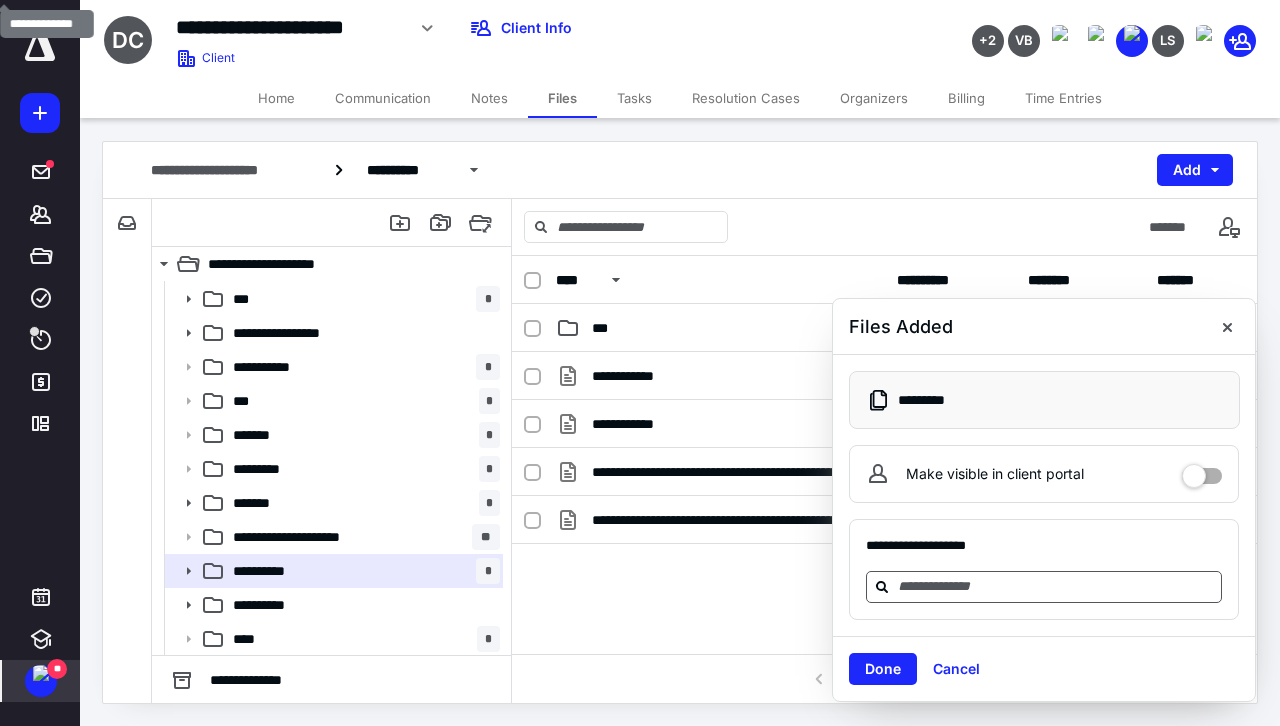 click at bounding box center [1056, 586] 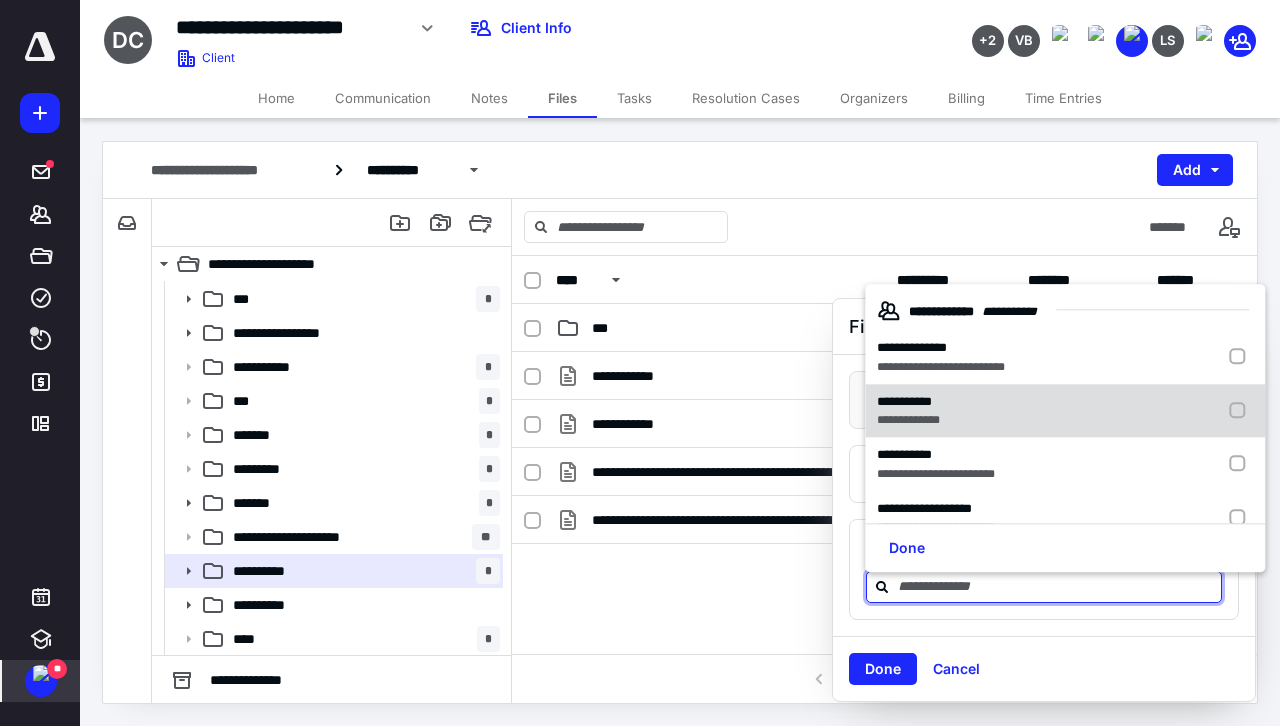 click on "**********" at bounding box center (1065, 411) 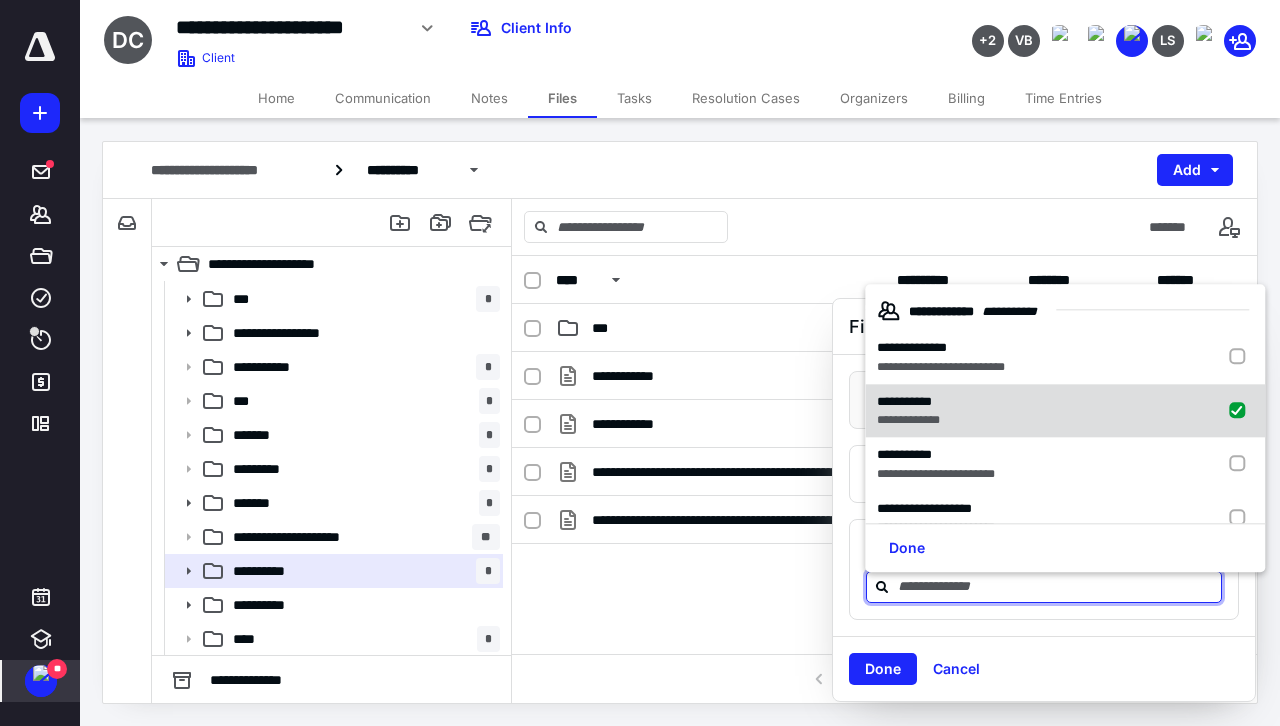 checkbox on "true" 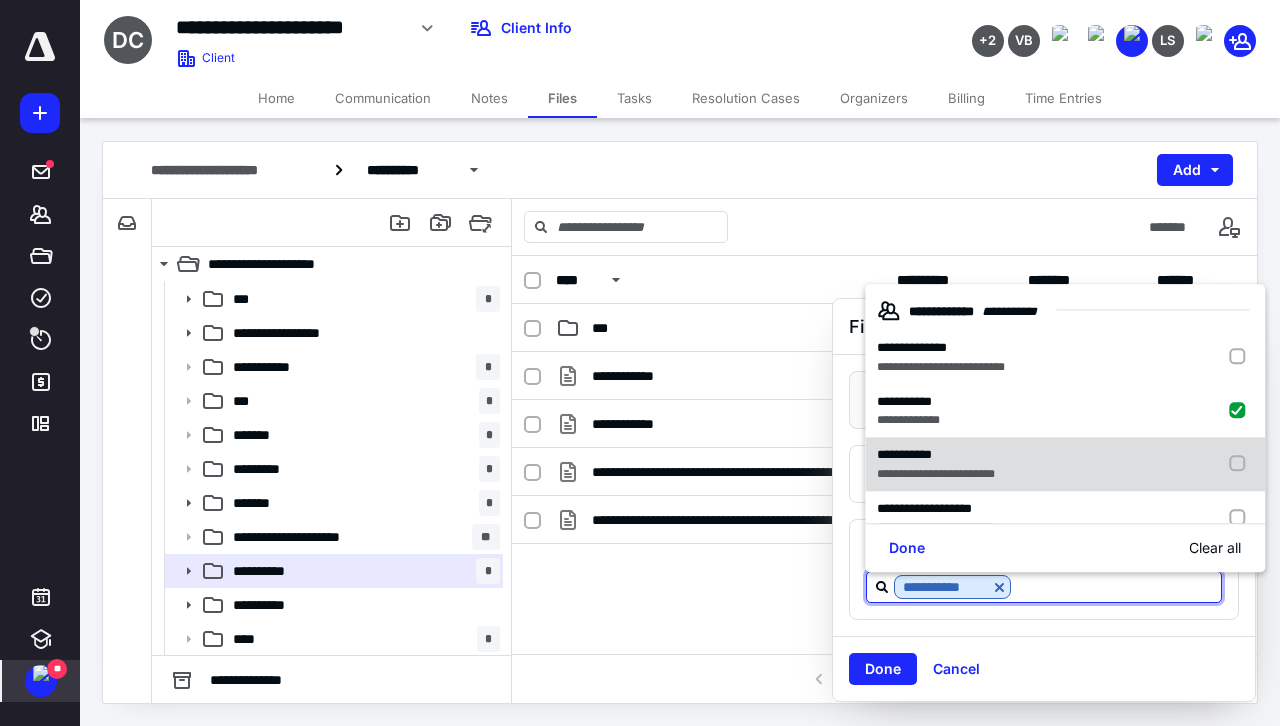 scroll, scrollTop: 100, scrollLeft: 0, axis: vertical 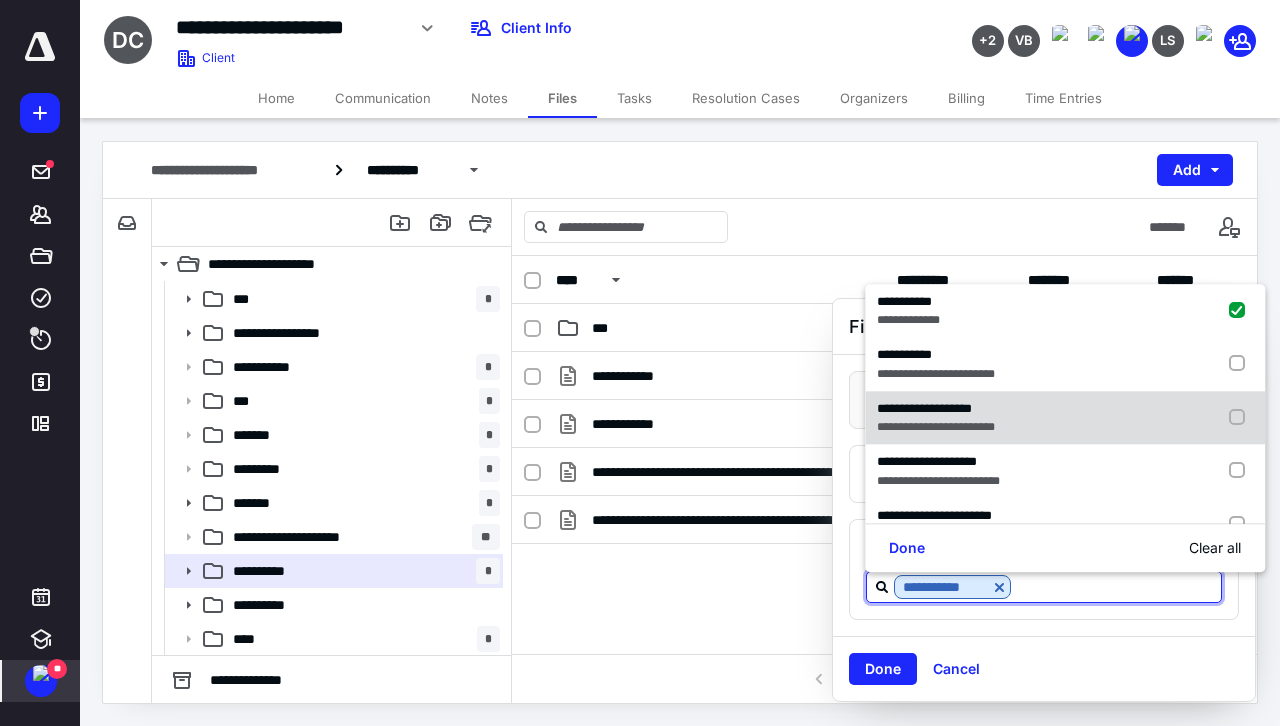 click on "**********" at bounding box center (1065, 418) 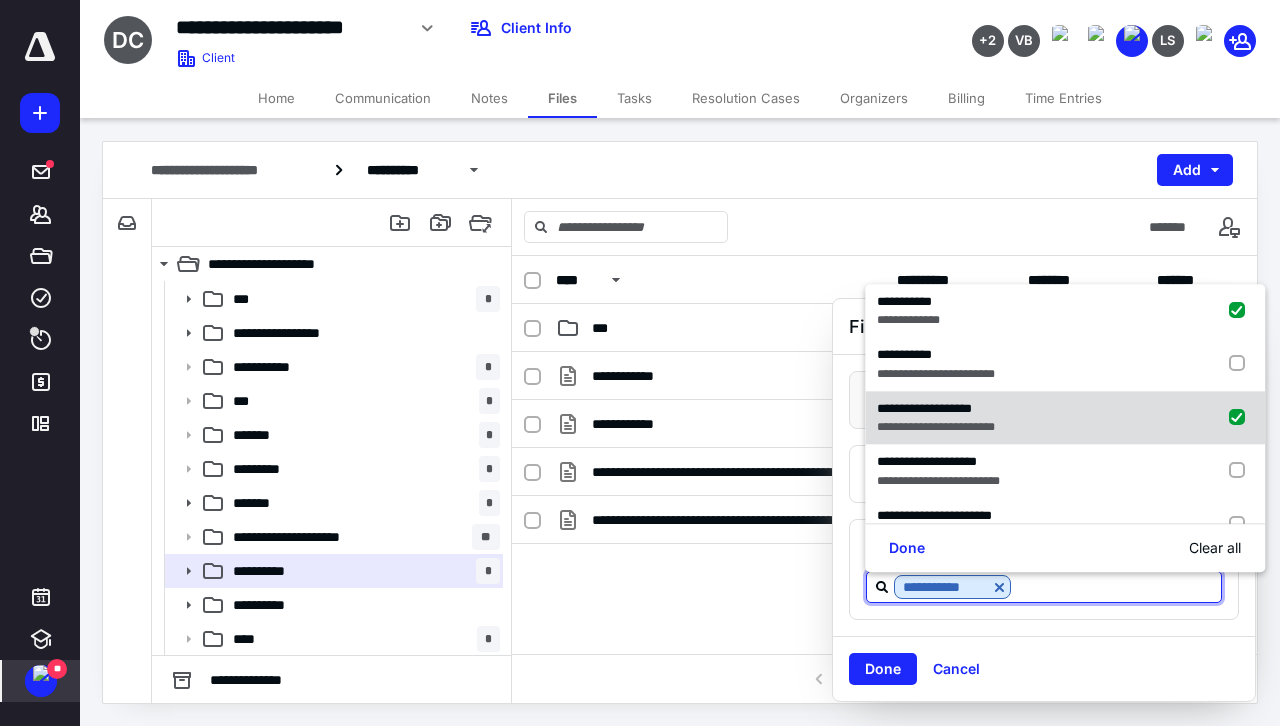 checkbox on "true" 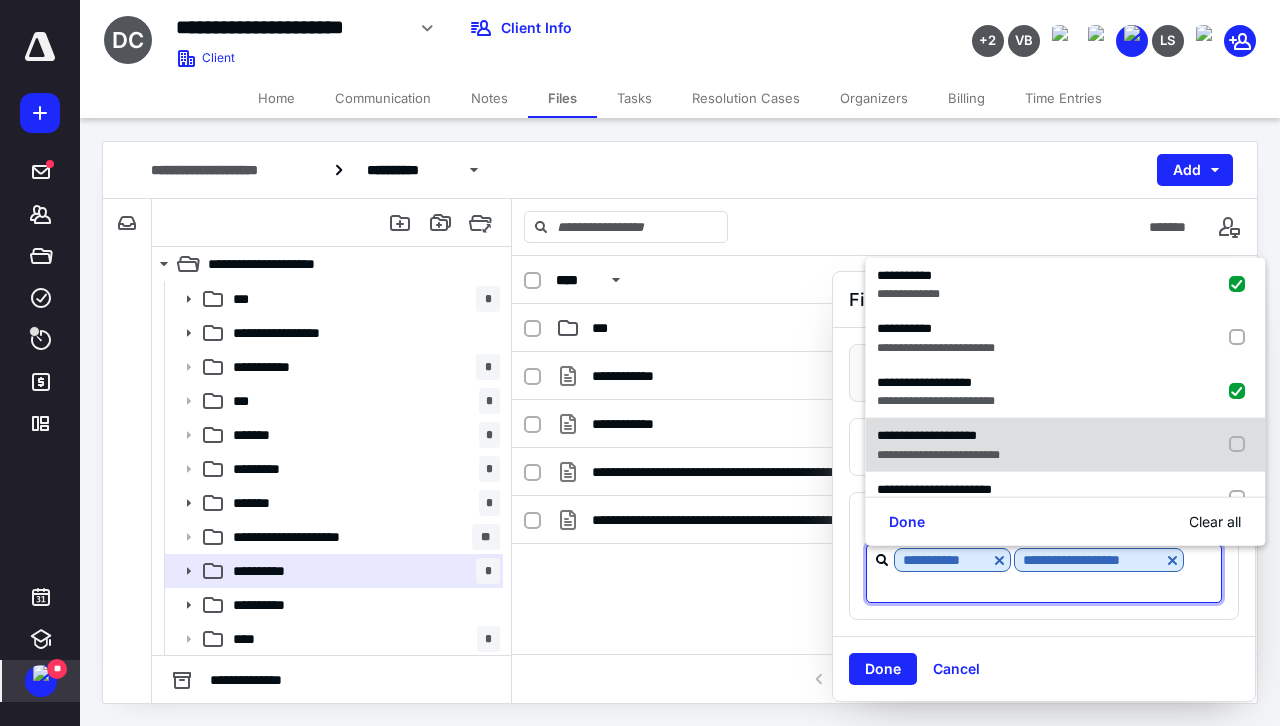 click on "**********" at bounding box center [938, 454] 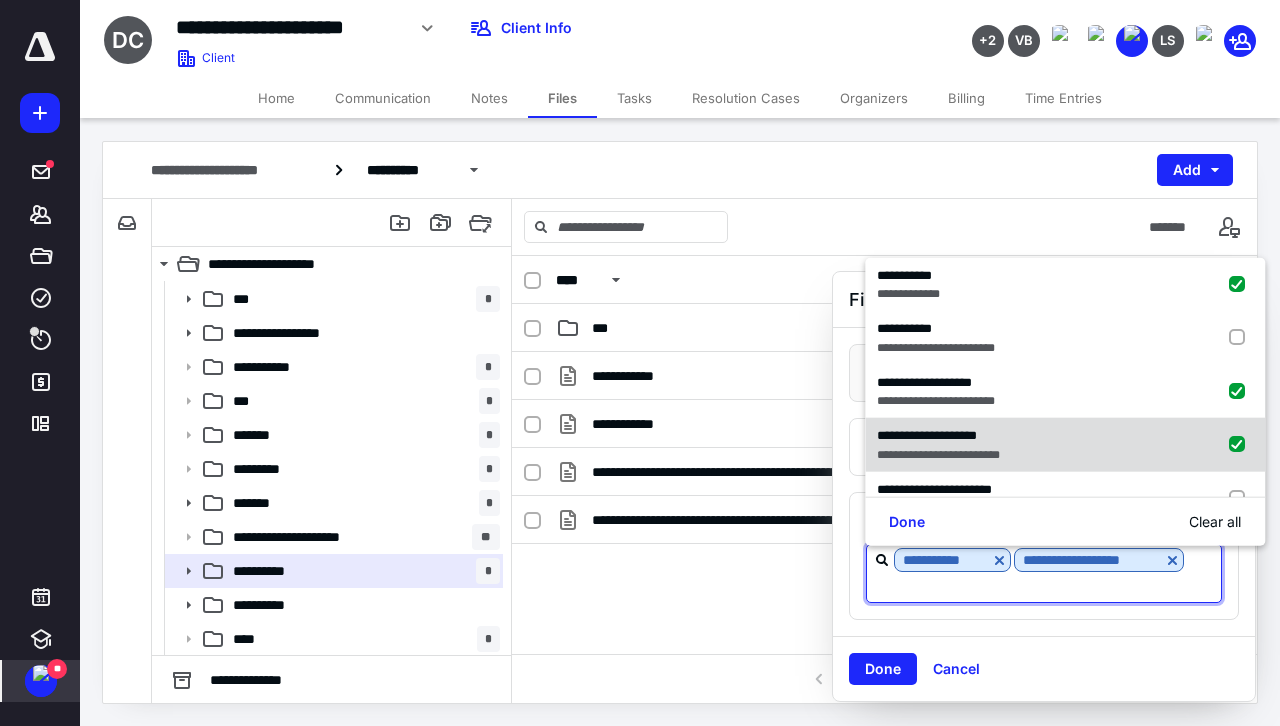 checkbox on "true" 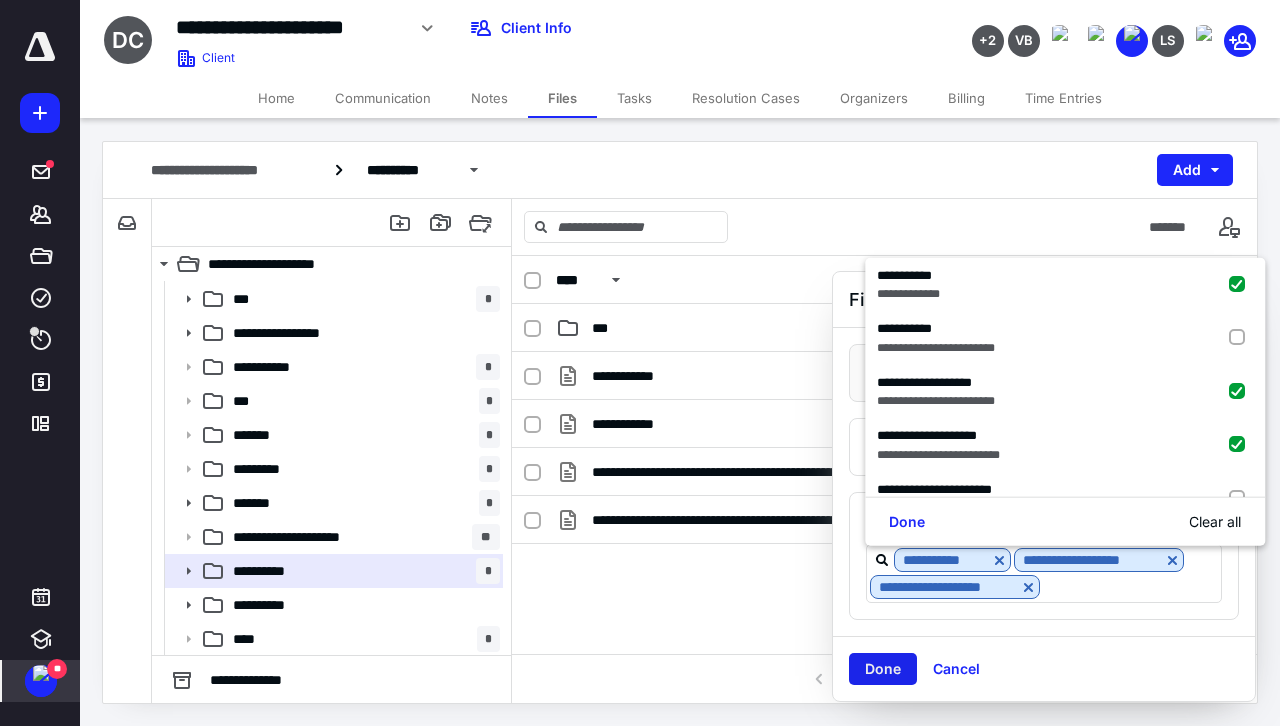 click on "Done" at bounding box center [883, 669] 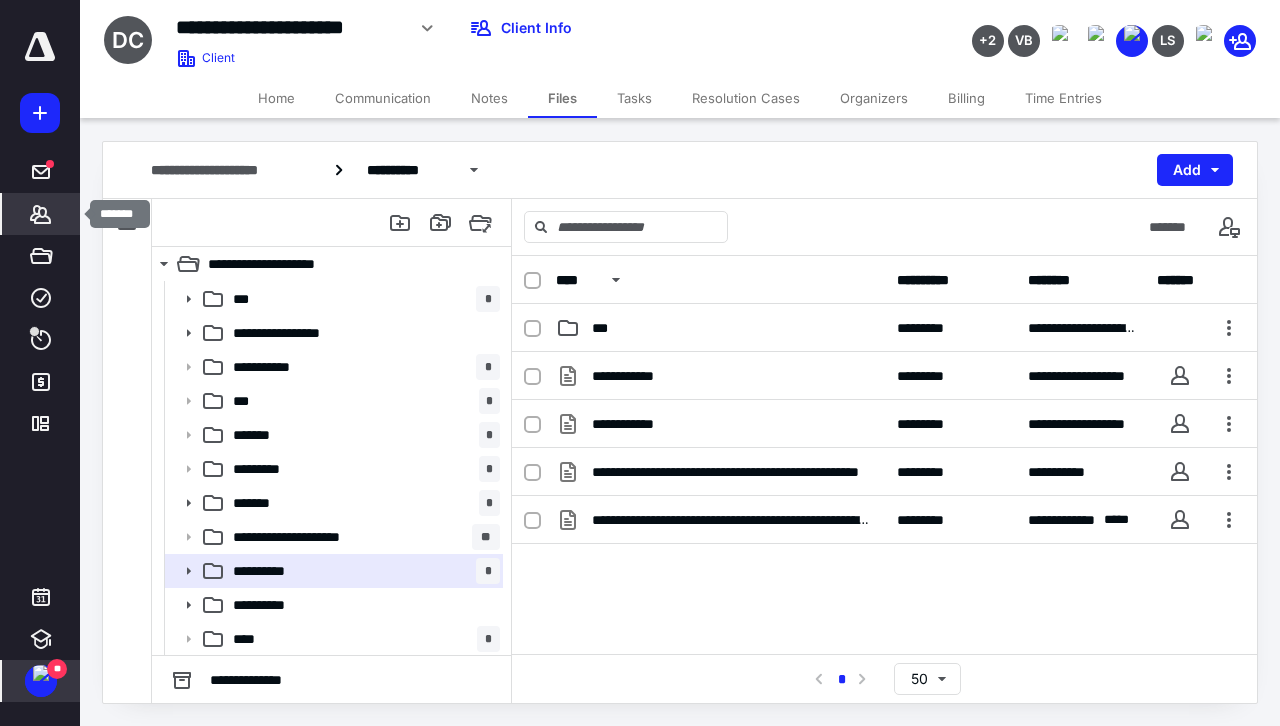 click 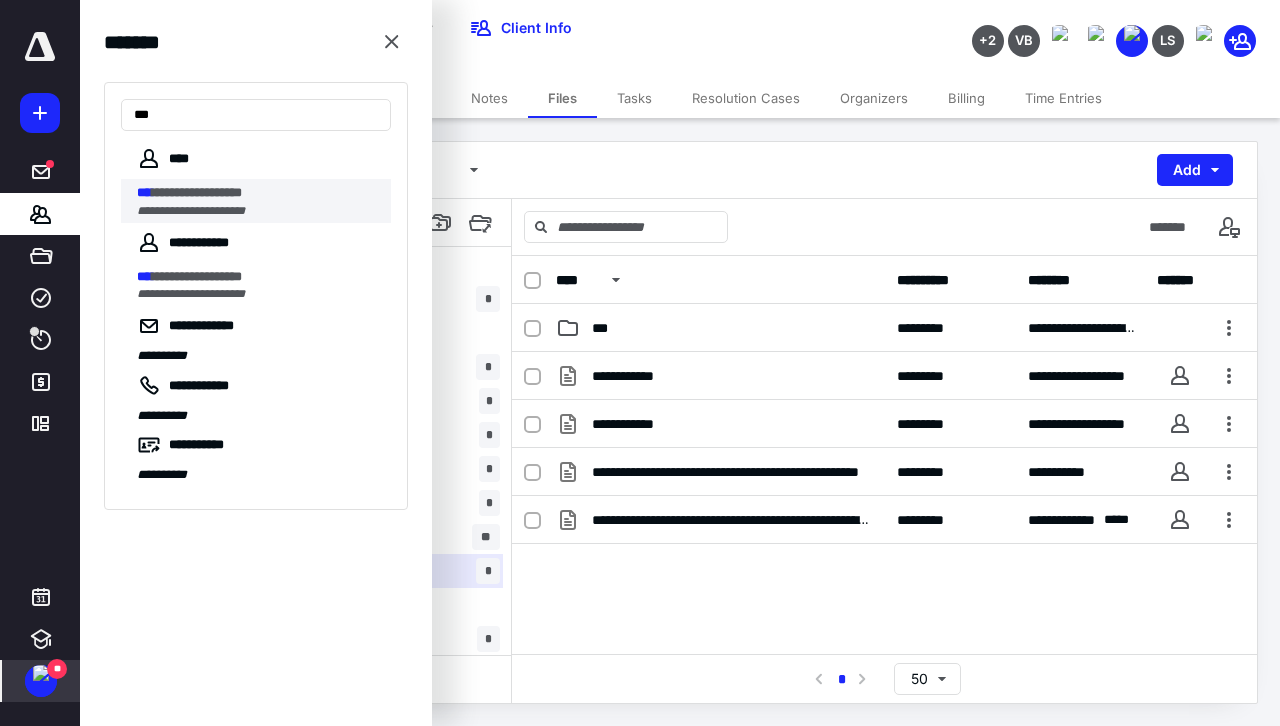 type on "***" 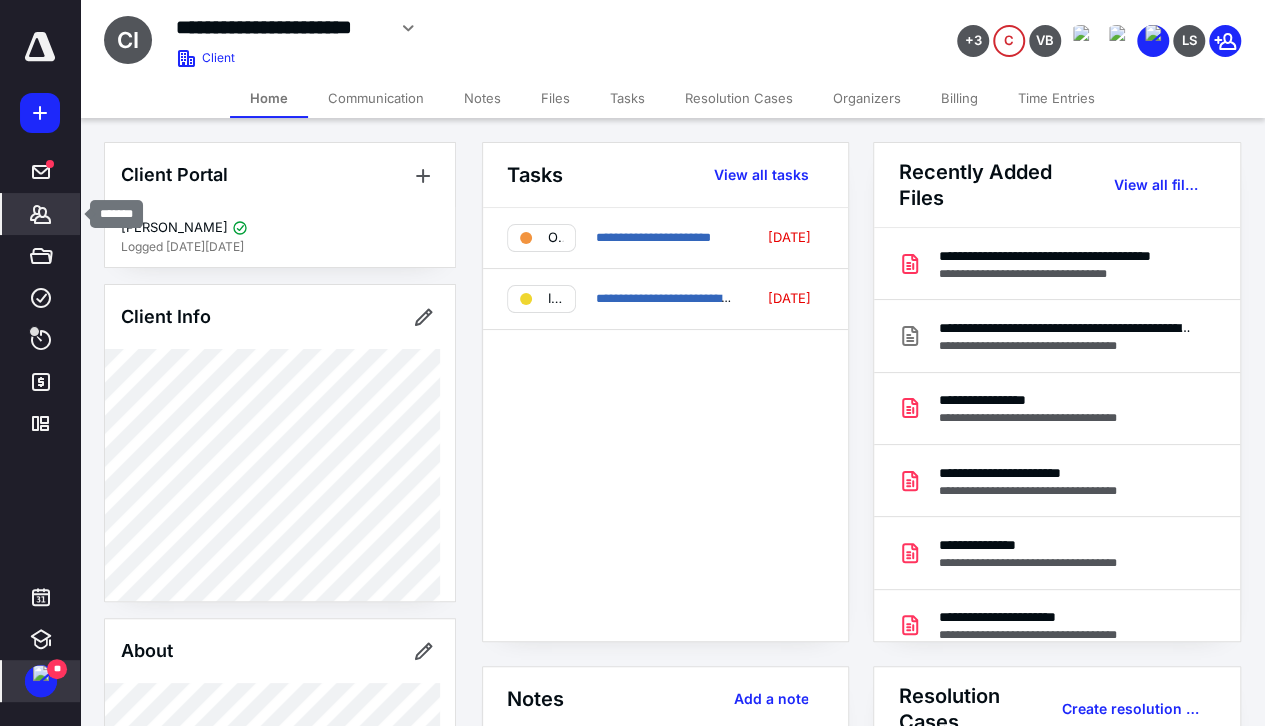 click 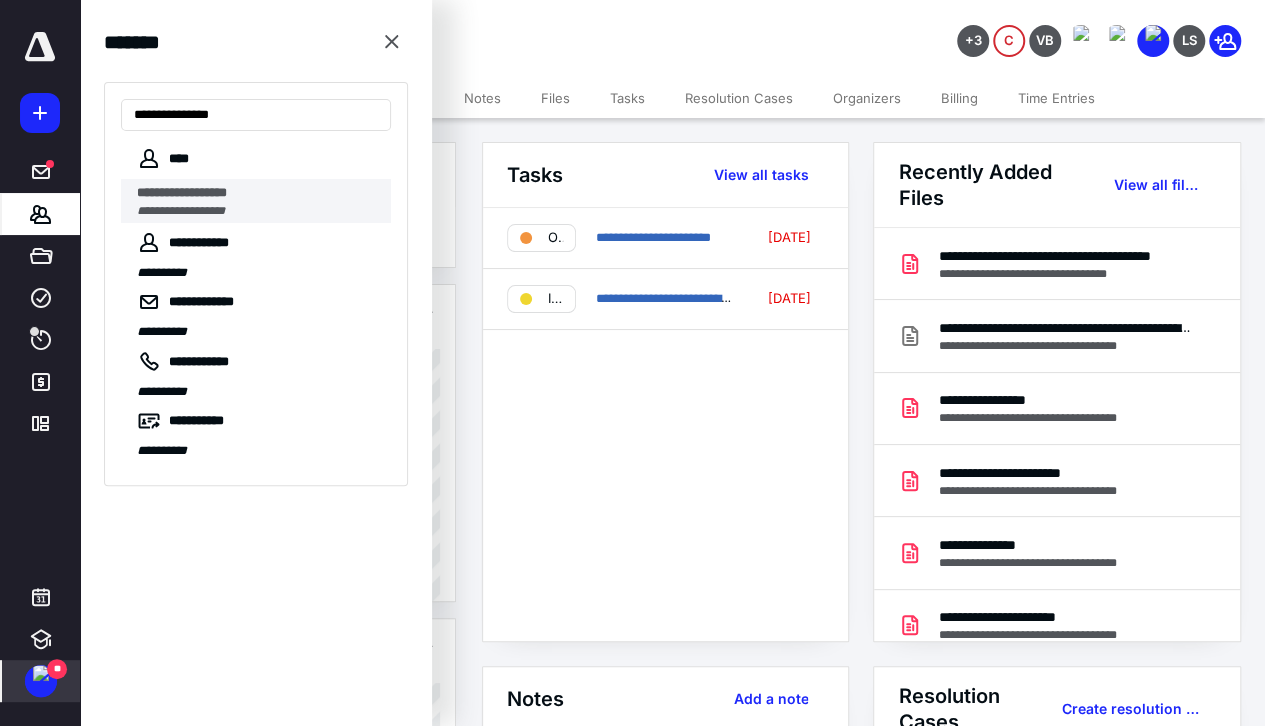 type on "**********" 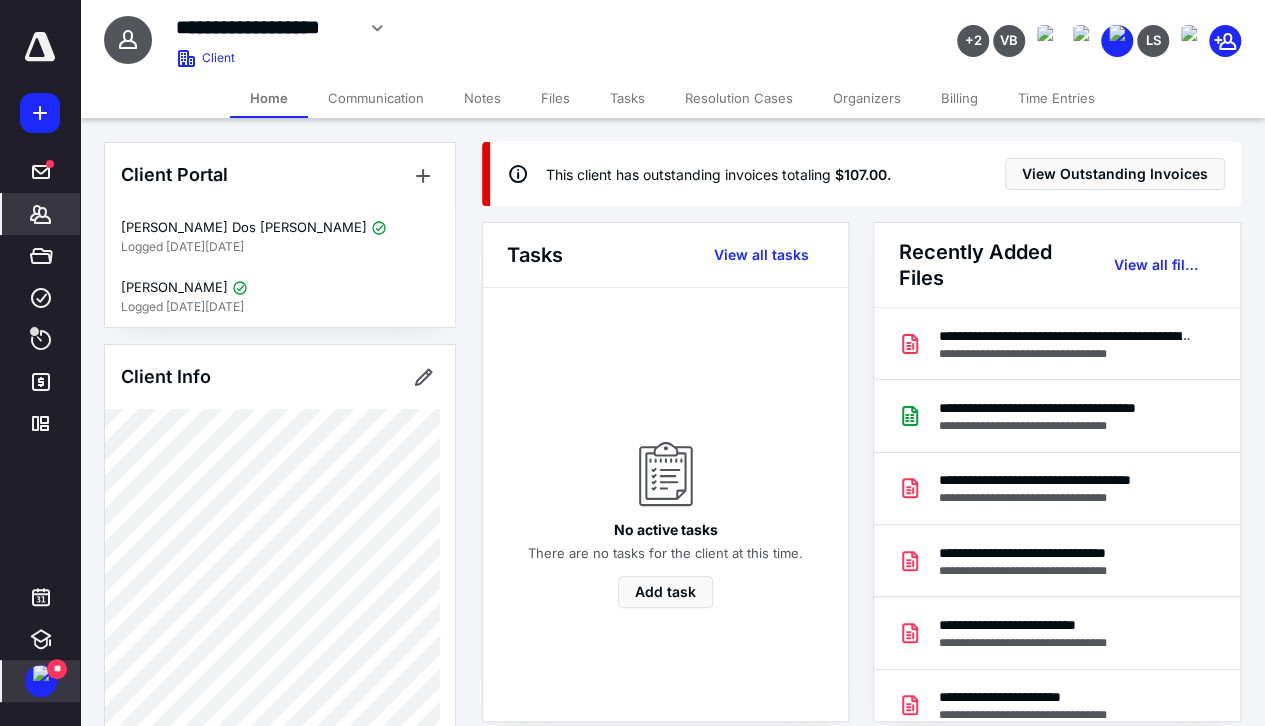 click on "Files" at bounding box center (555, 98) 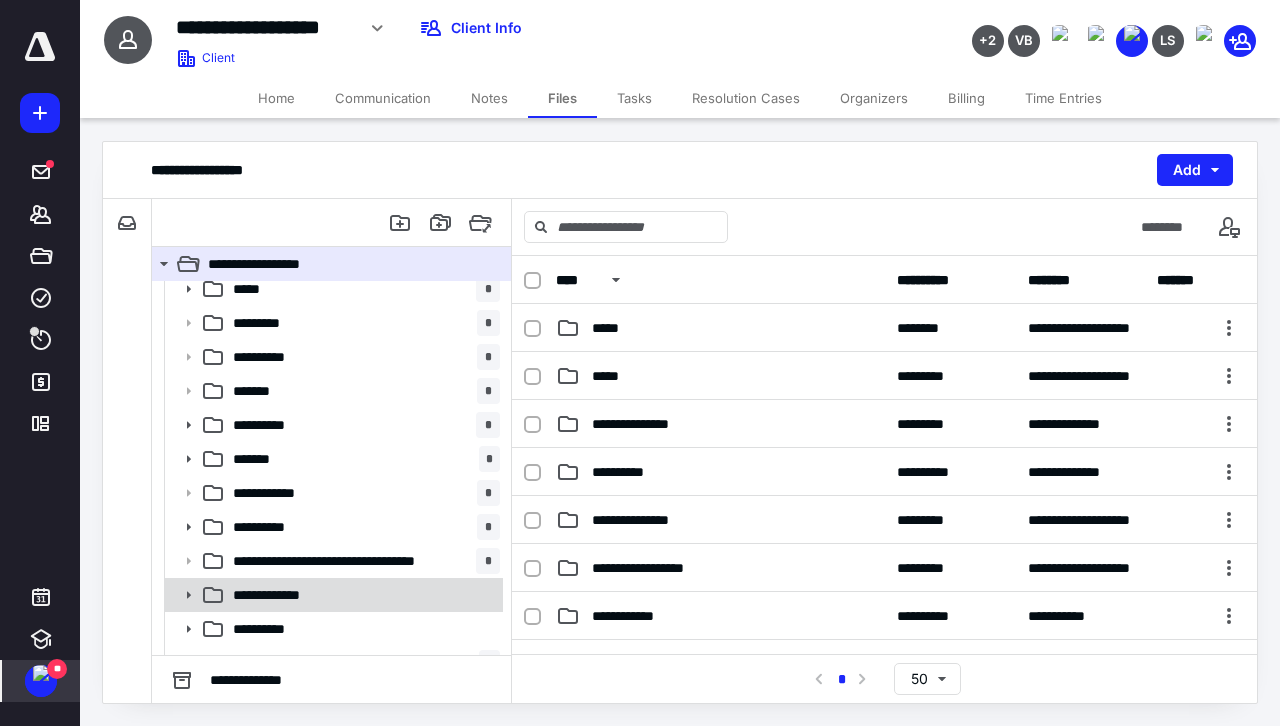 scroll, scrollTop: 400, scrollLeft: 0, axis: vertical 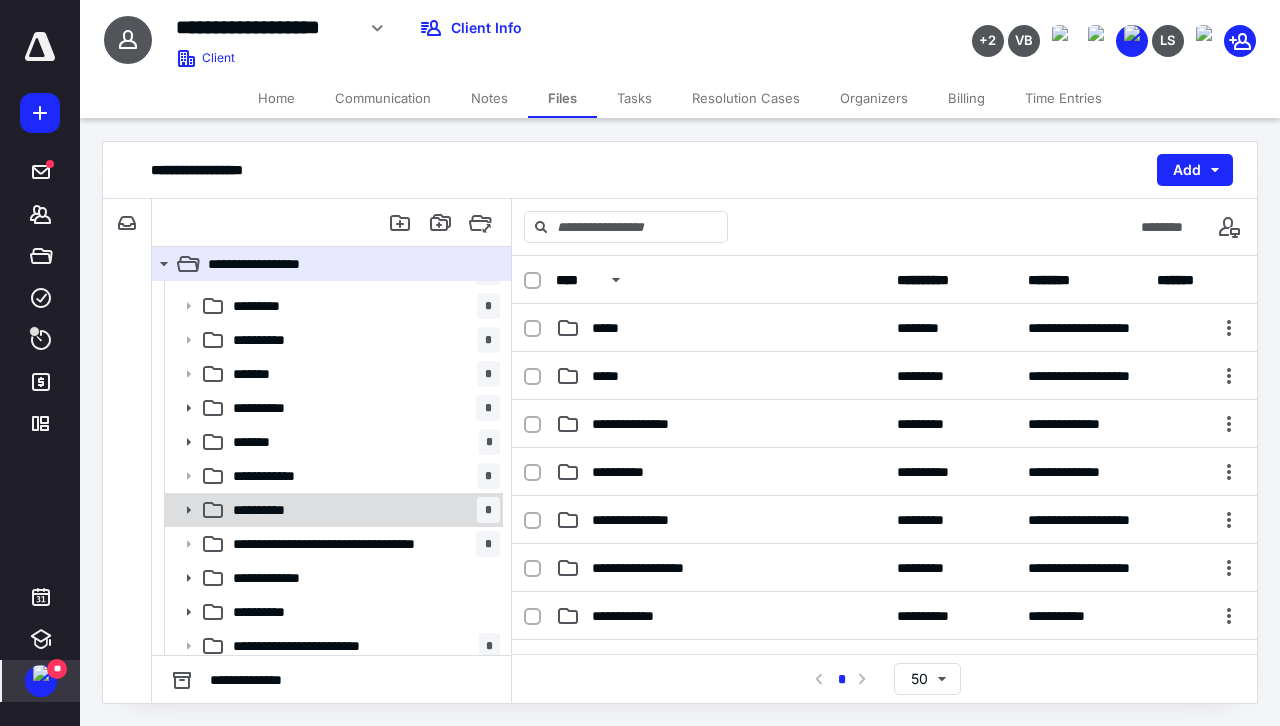 click on "**********" at bounding box center (362, 510) 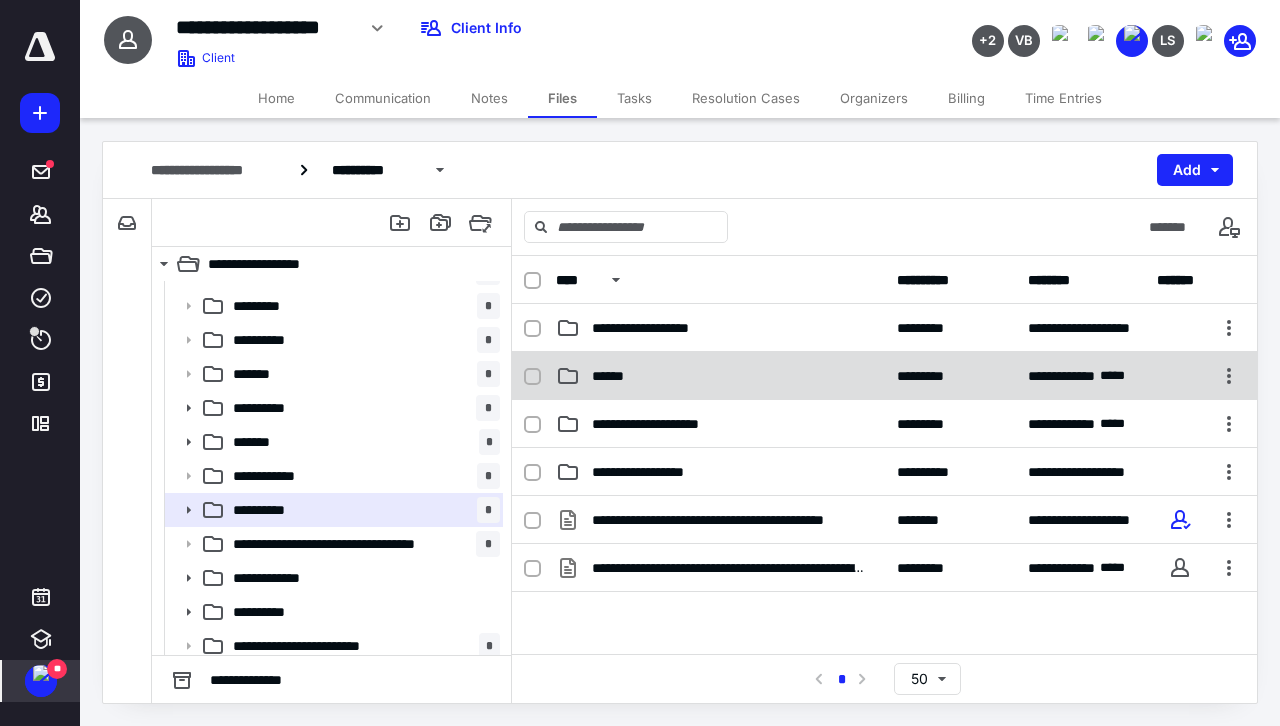 click on "******" at bounding box center [720, 376] 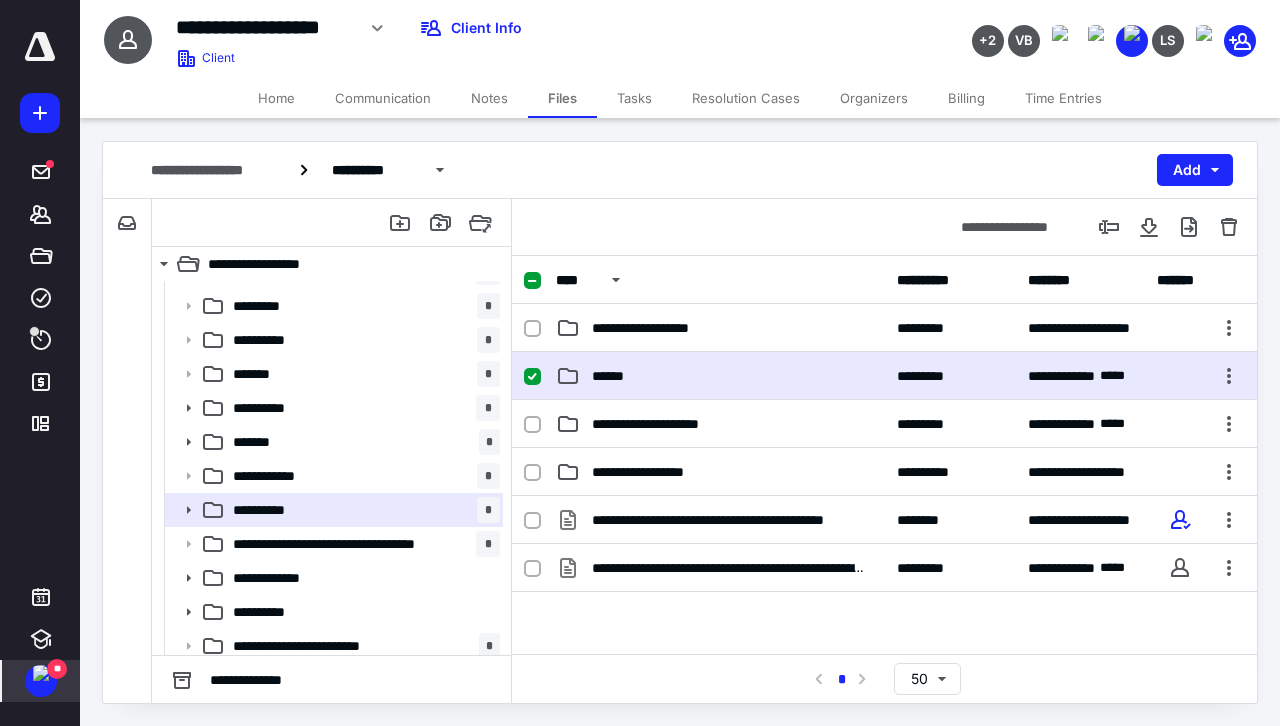click on "******" at bounding box center [720, 376] 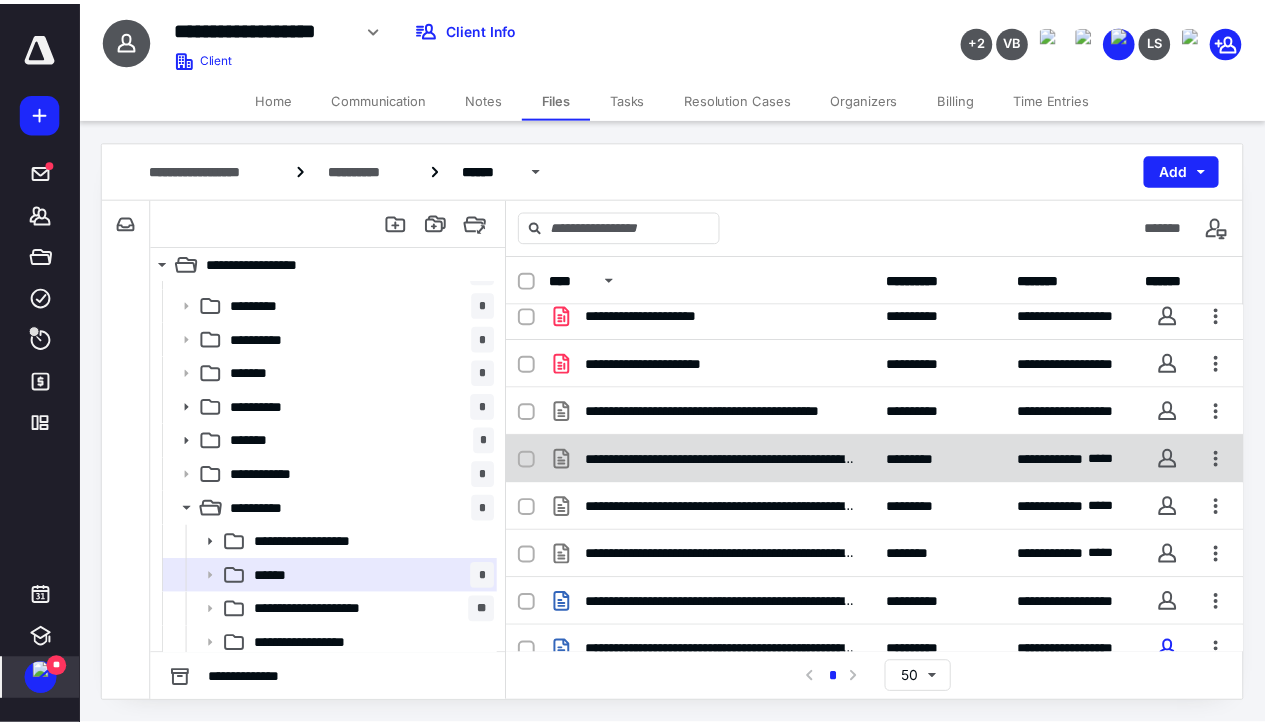 scroll, scrollTop: 0, scrollLeft: 0, axis: both 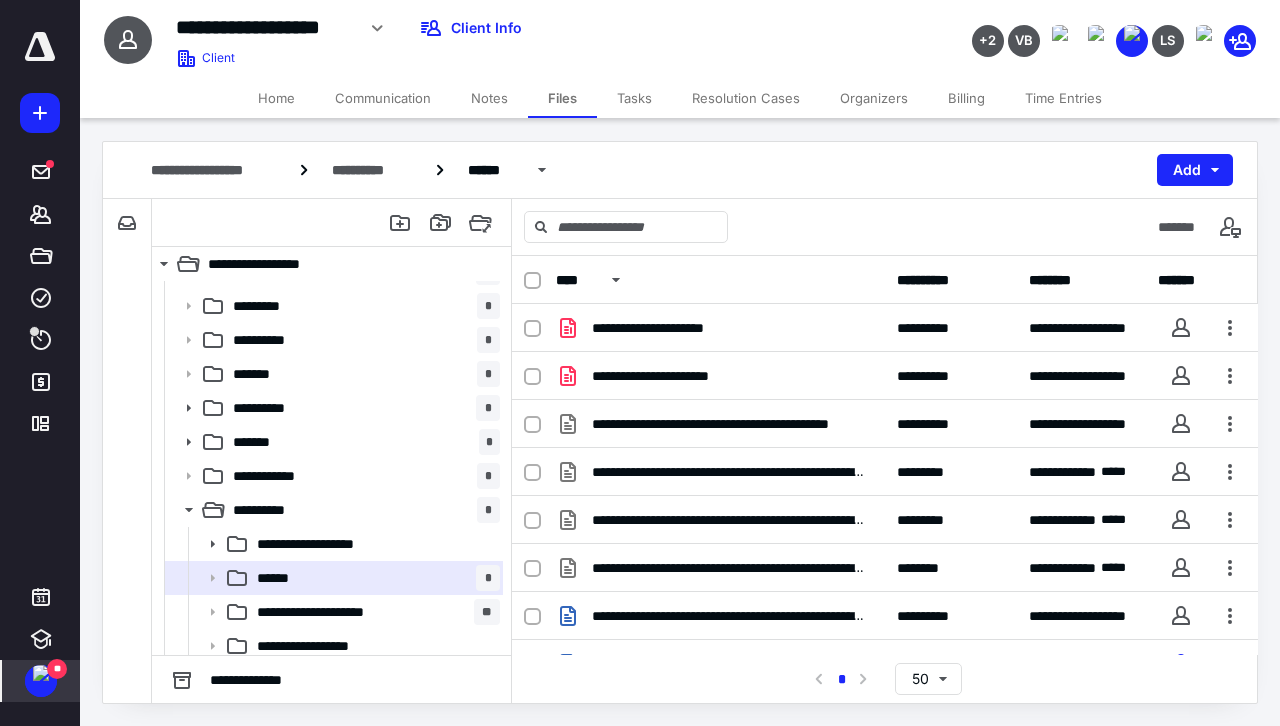 click on "Home" at bounding box center [276, 98] 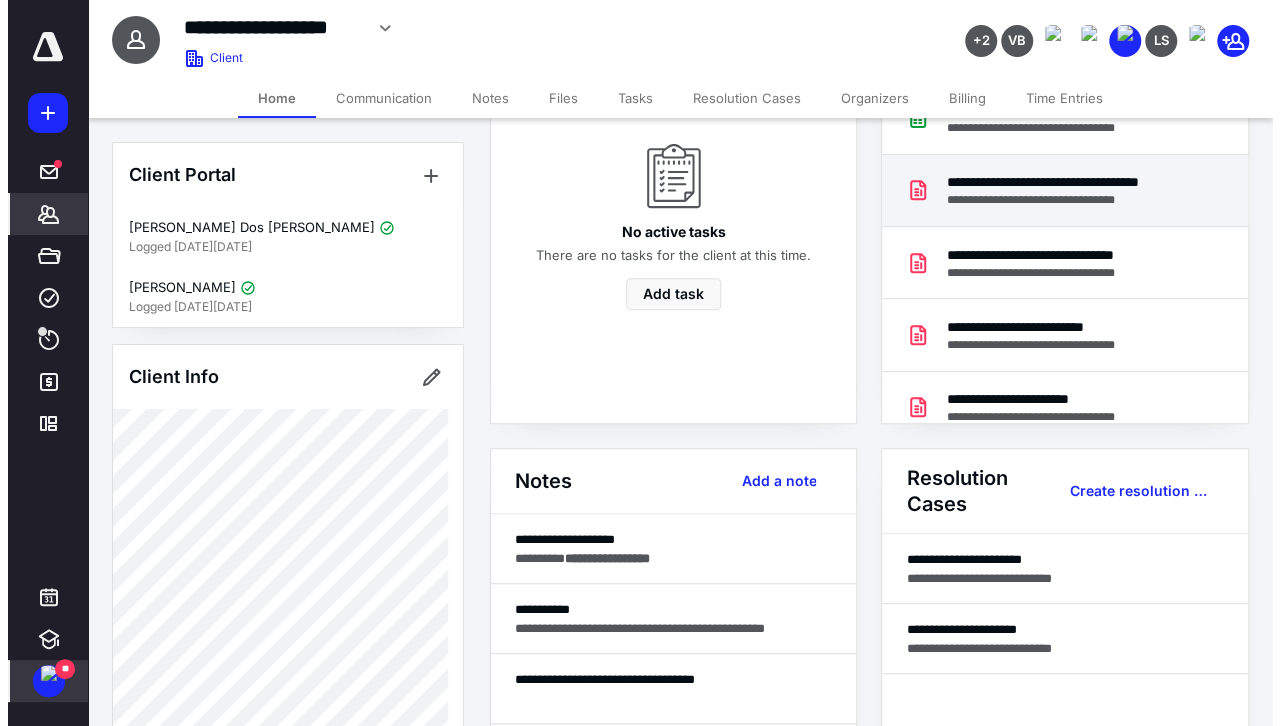 scroll, scrollTop: 300, scrollLeft: 0, axis: vertical 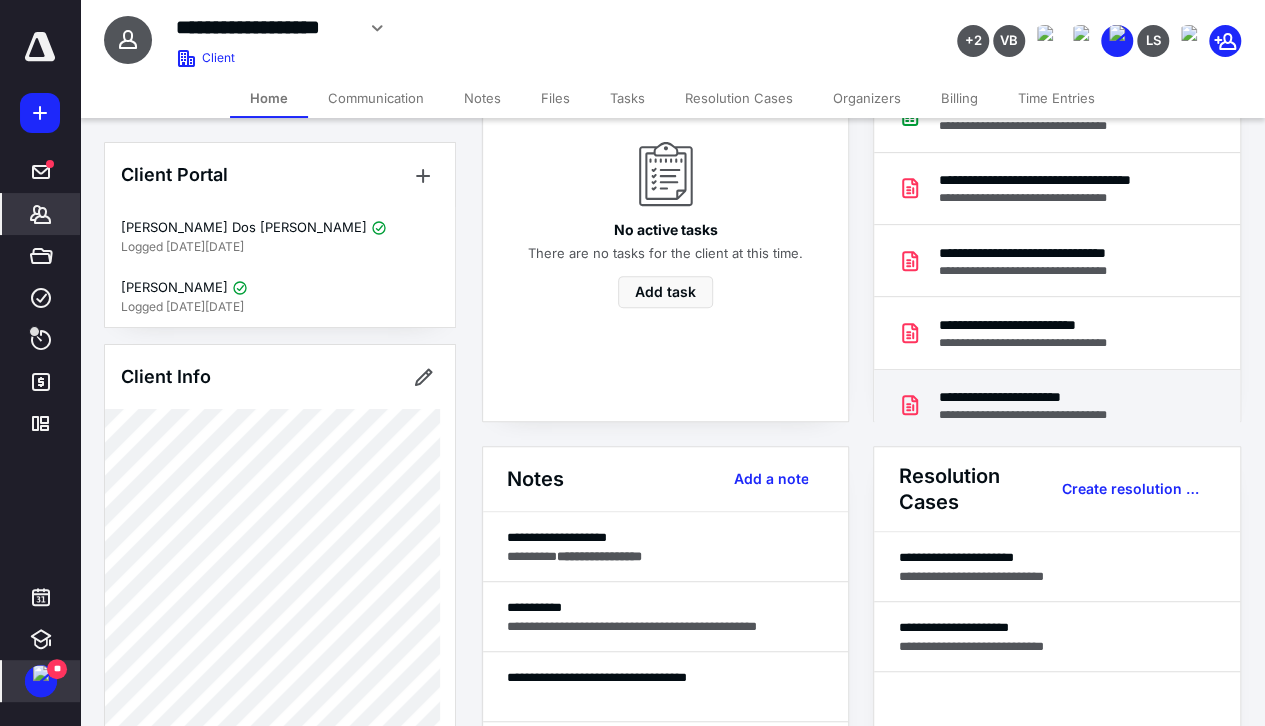 click on "**********" at bounding box center (1040, 397) 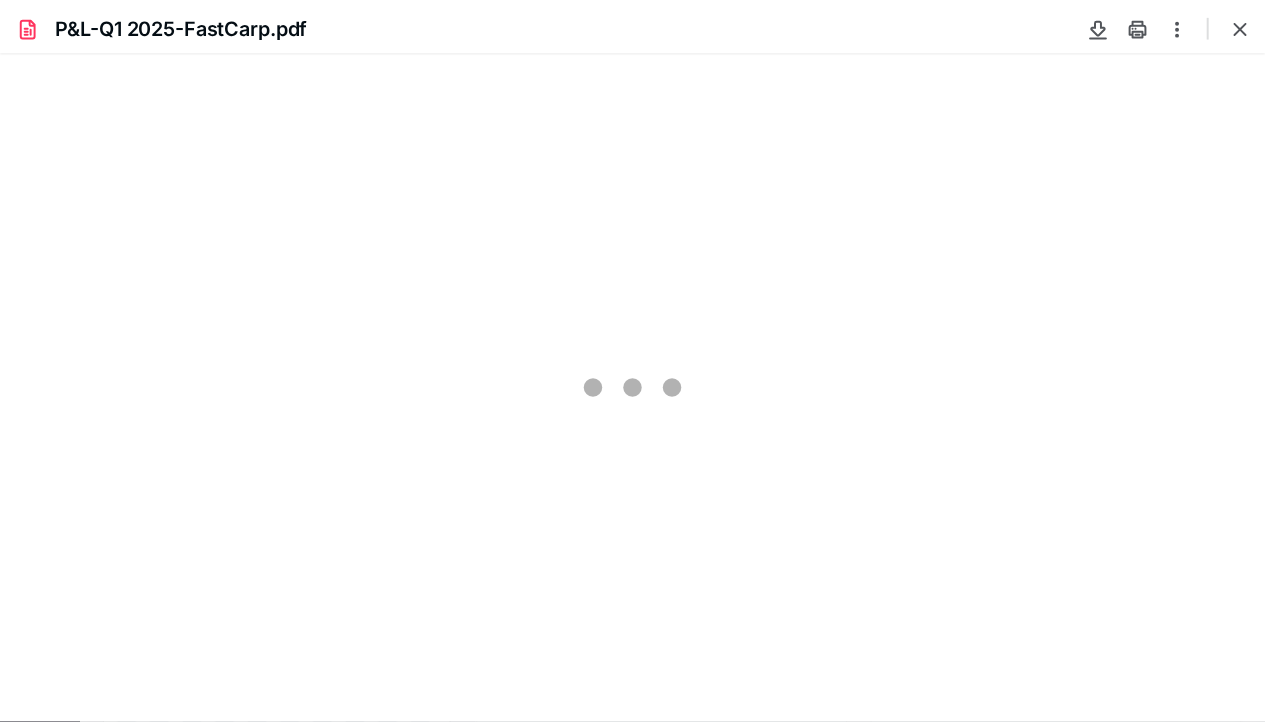 scroll, scrollTop: 0, scrollLeft: 0, axis: both 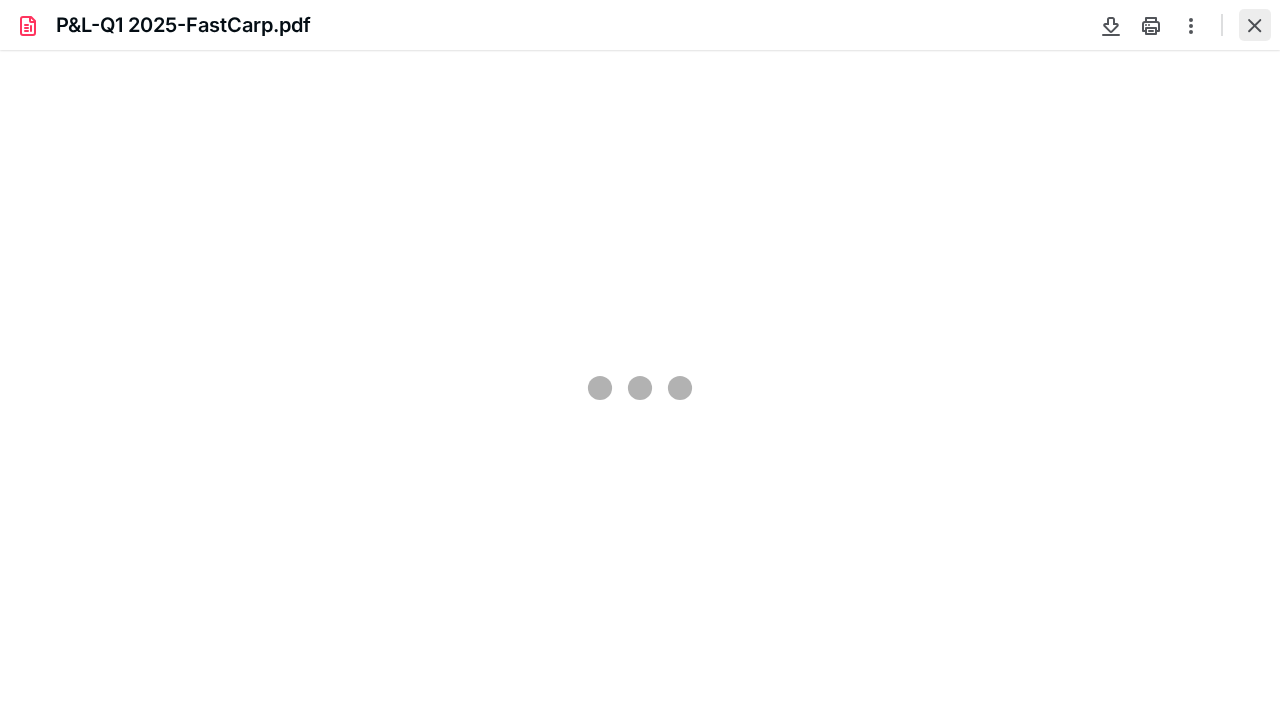 type on "75" 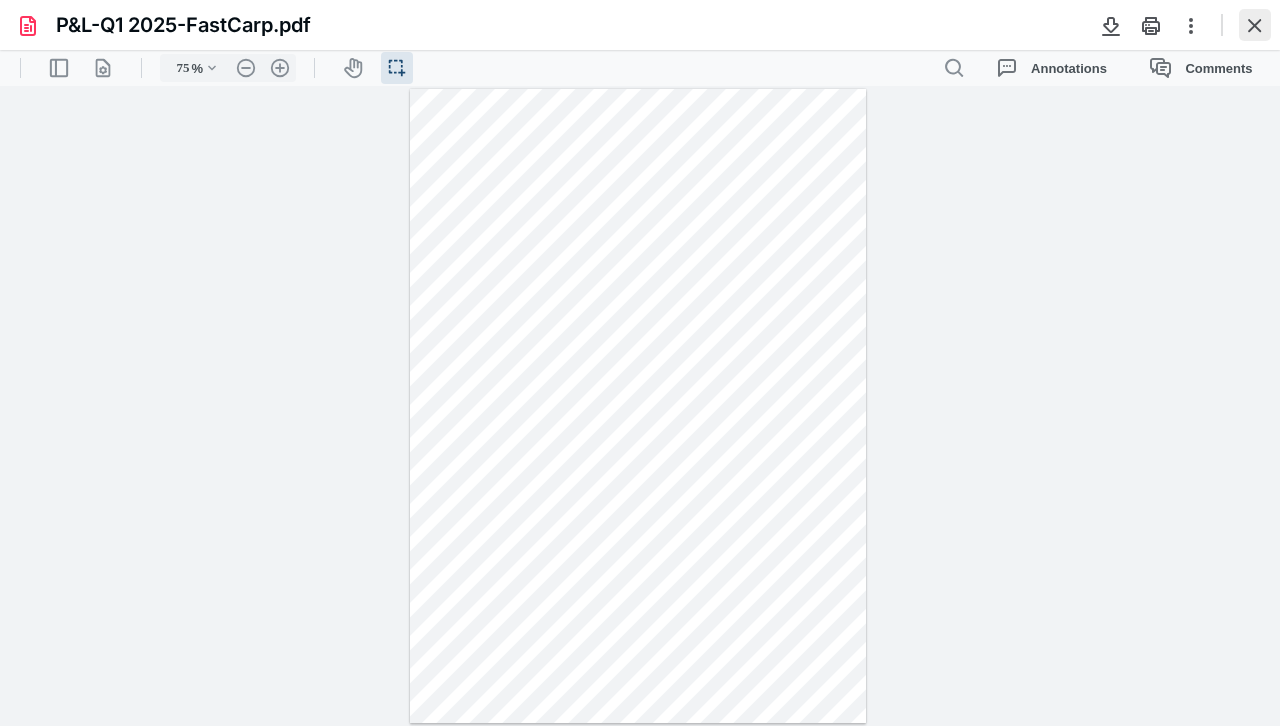 click at bounding box center (1255, 25) 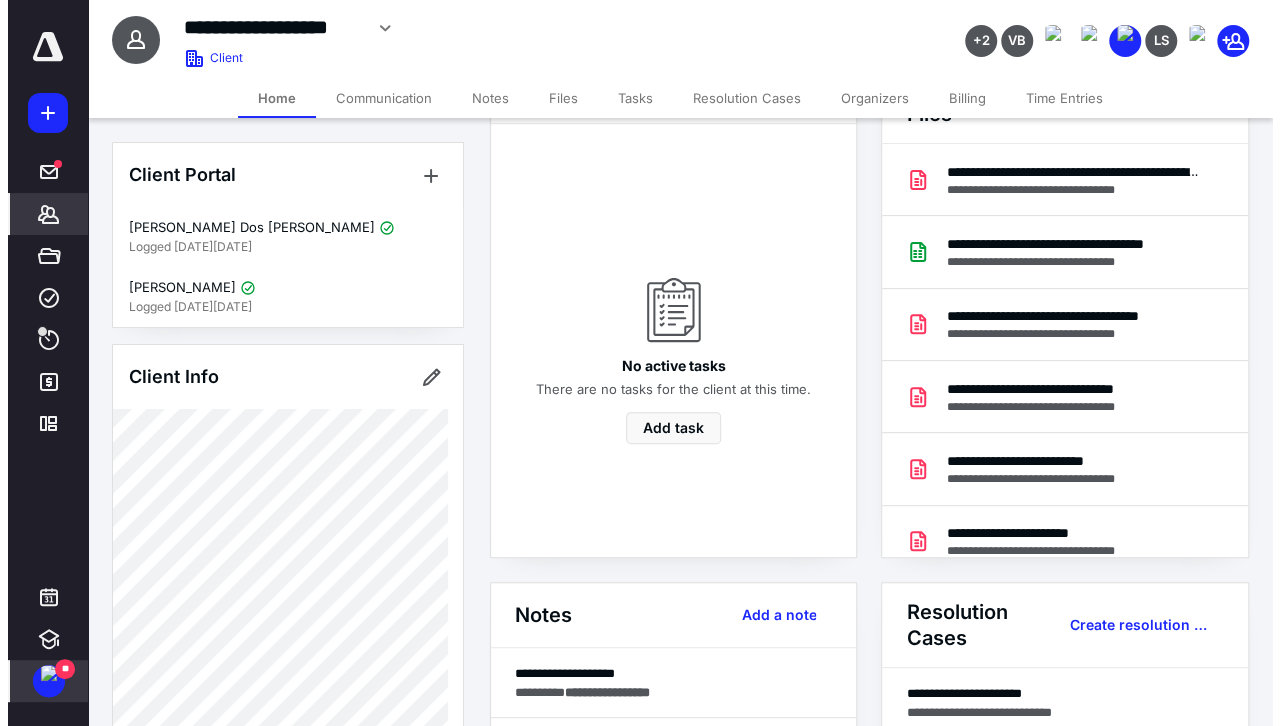 scroll, scrollTop: 0, scrollLeft: 0, axis: both 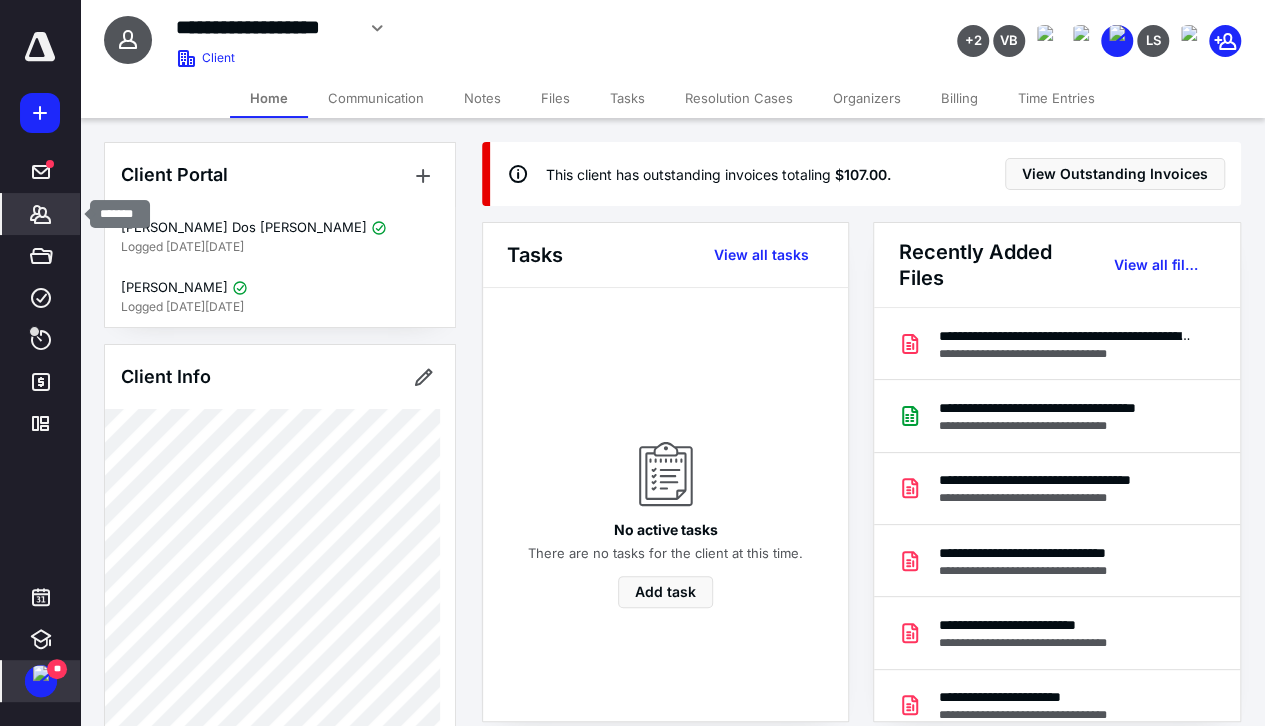 click on "*******" at bounding box center (41, 214) 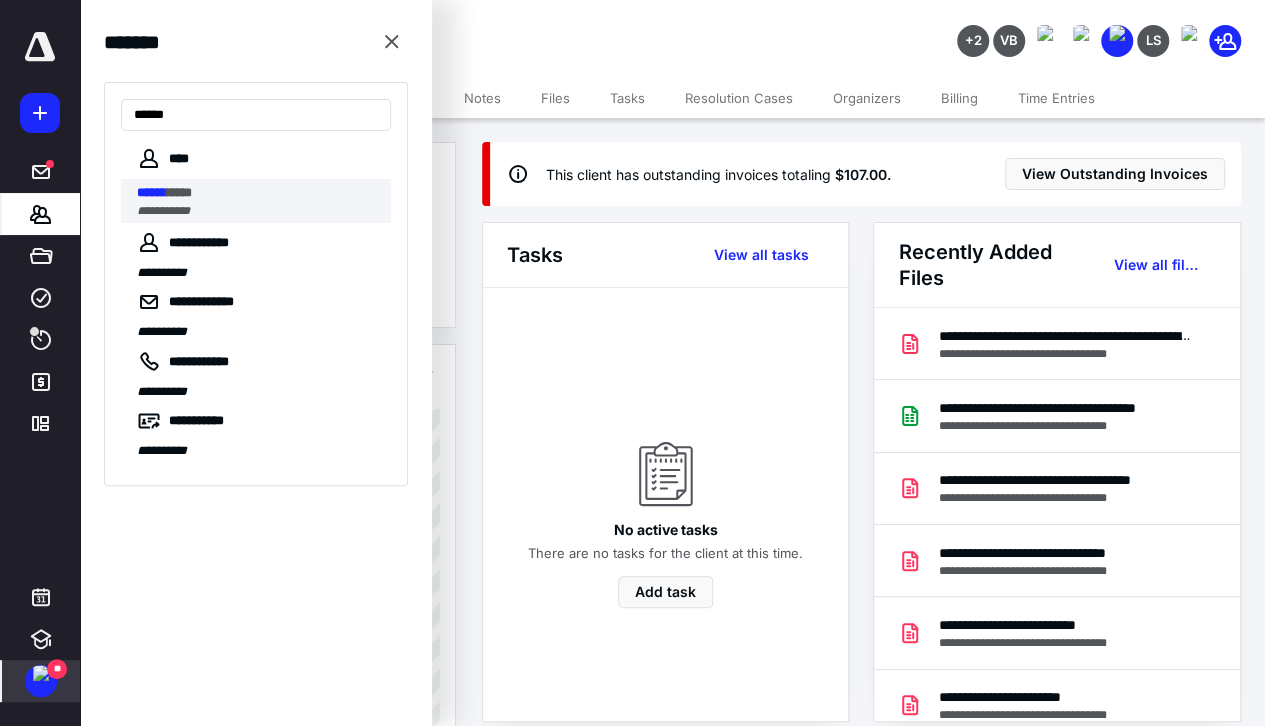 type on "******" 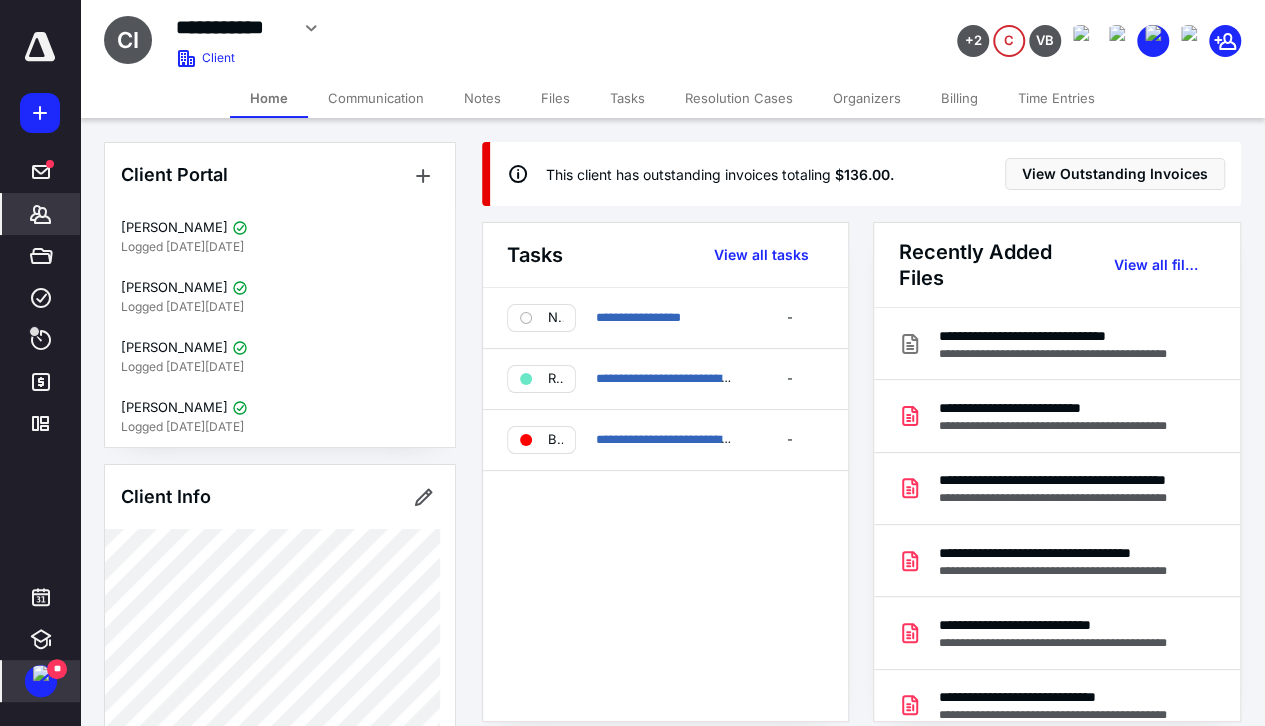 click on "Files" at bounding box center [555, 98] 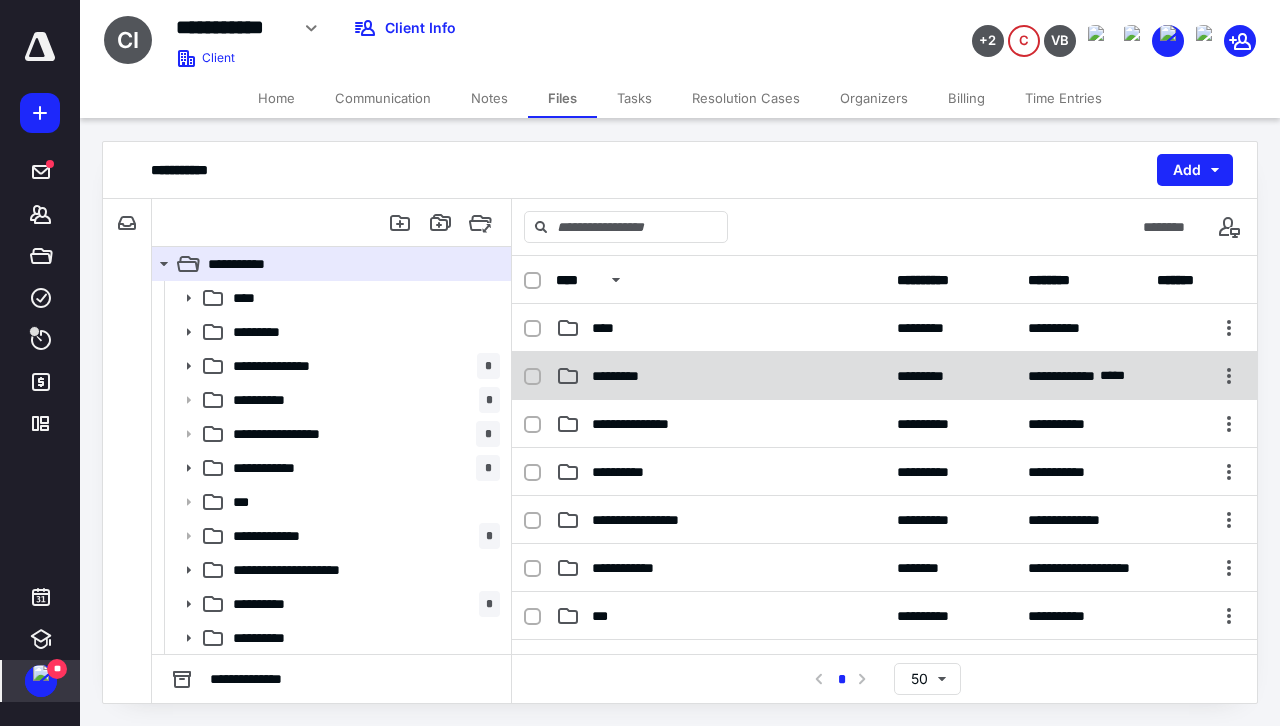 click 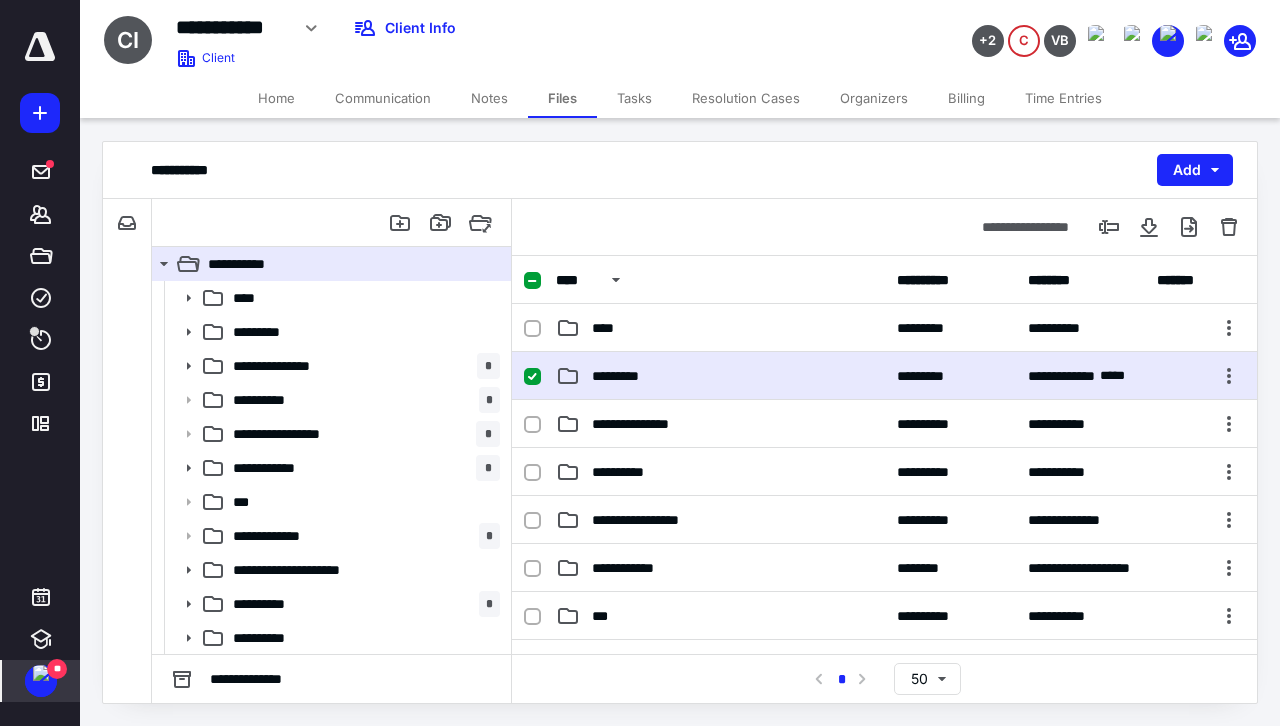 click 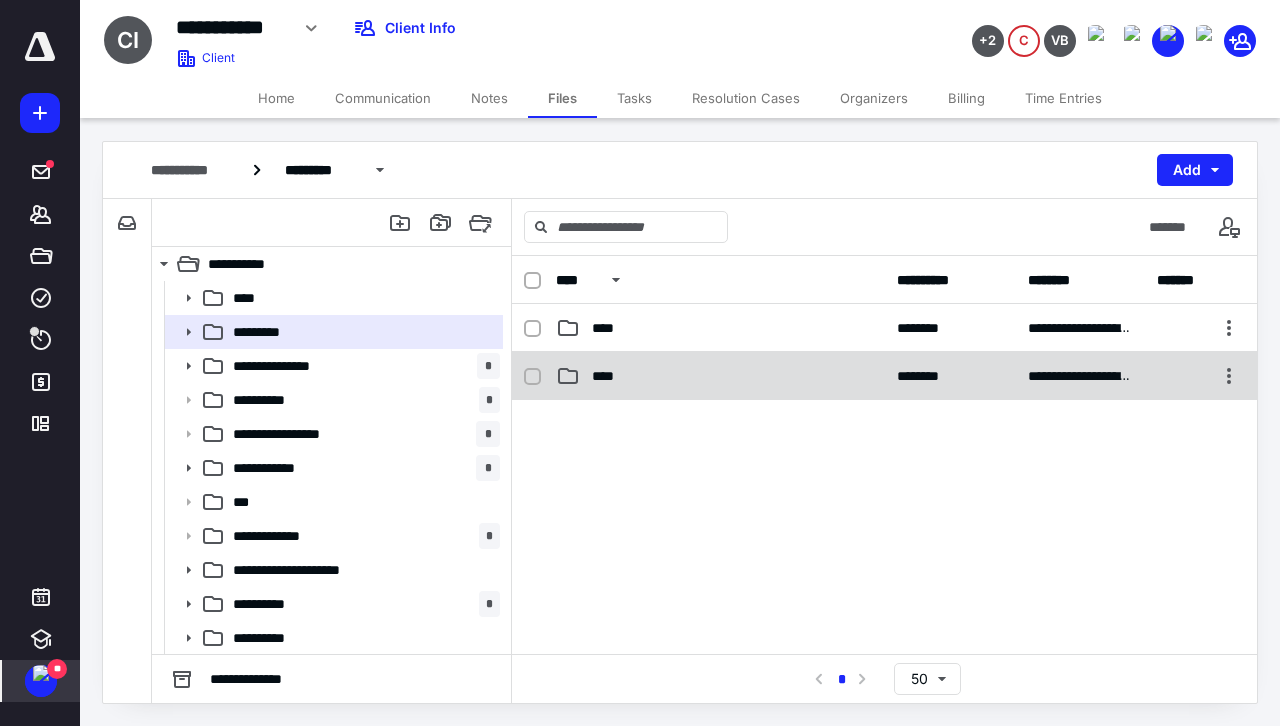 click on "****" at bounding box center (609, 376) 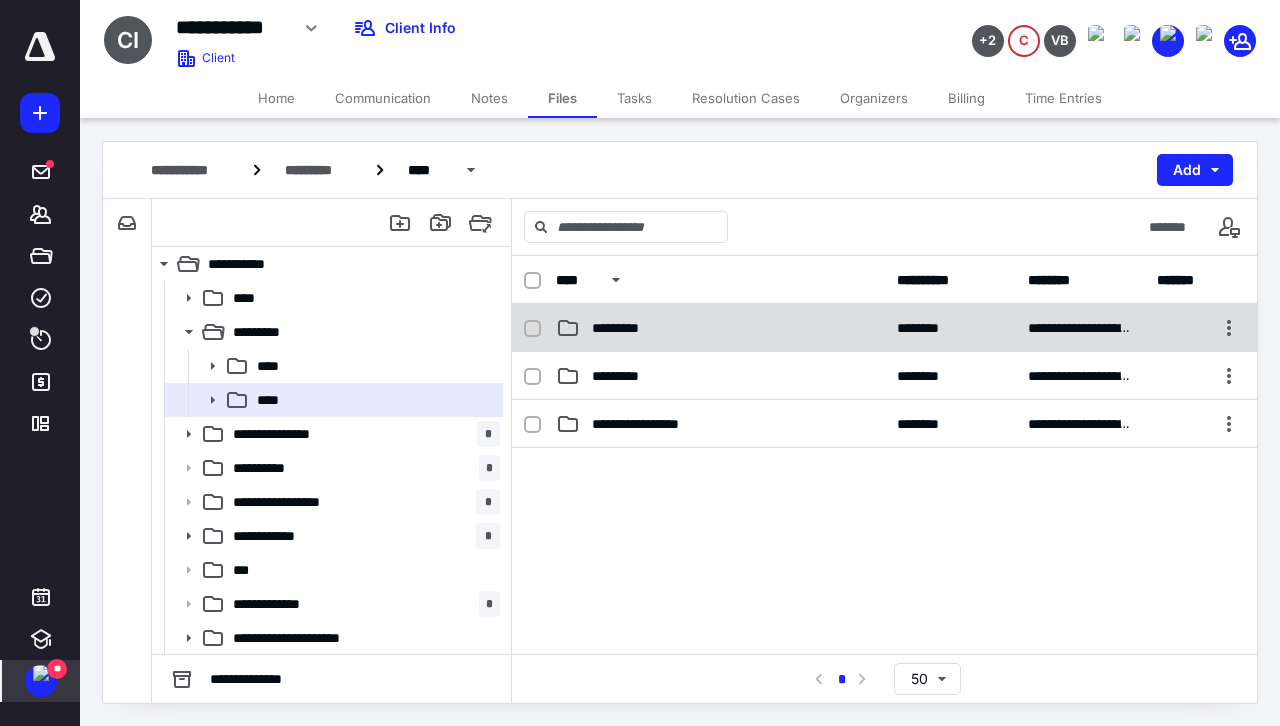 click on "*********" at bounding box center (720, 328) 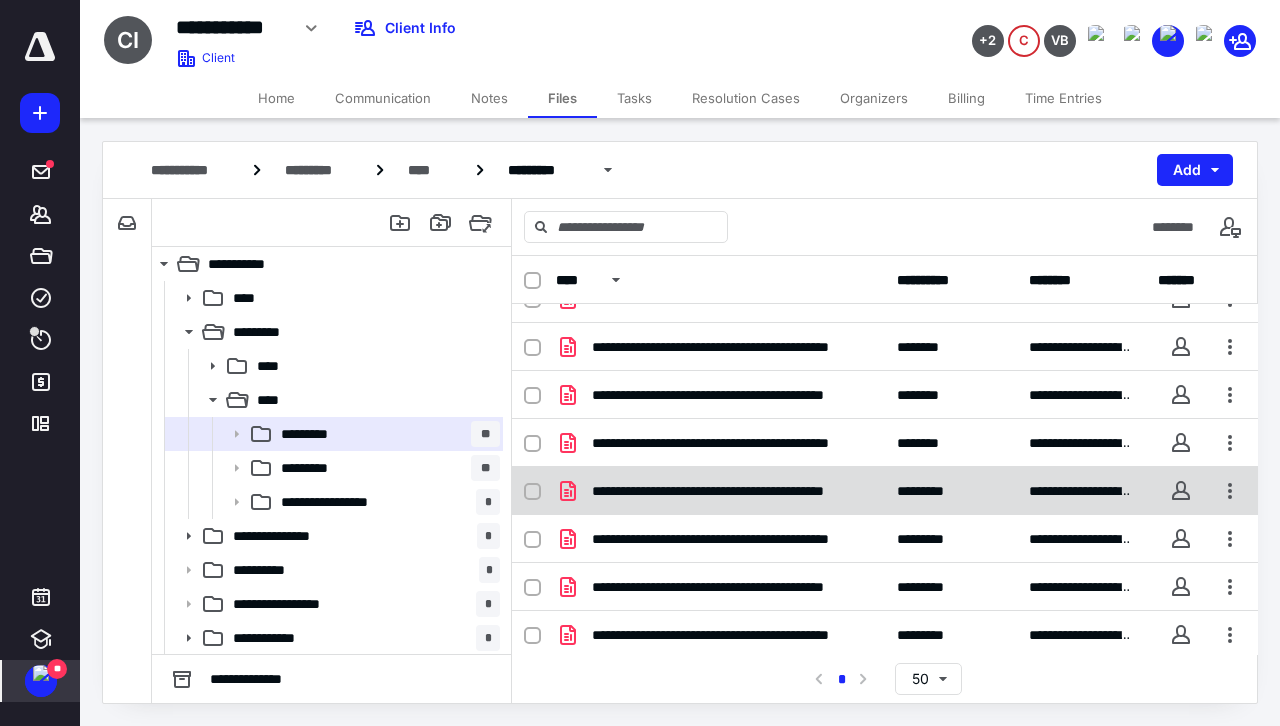 scroll, scrollTop: 125, scrollLeft: 0, axis: vertical 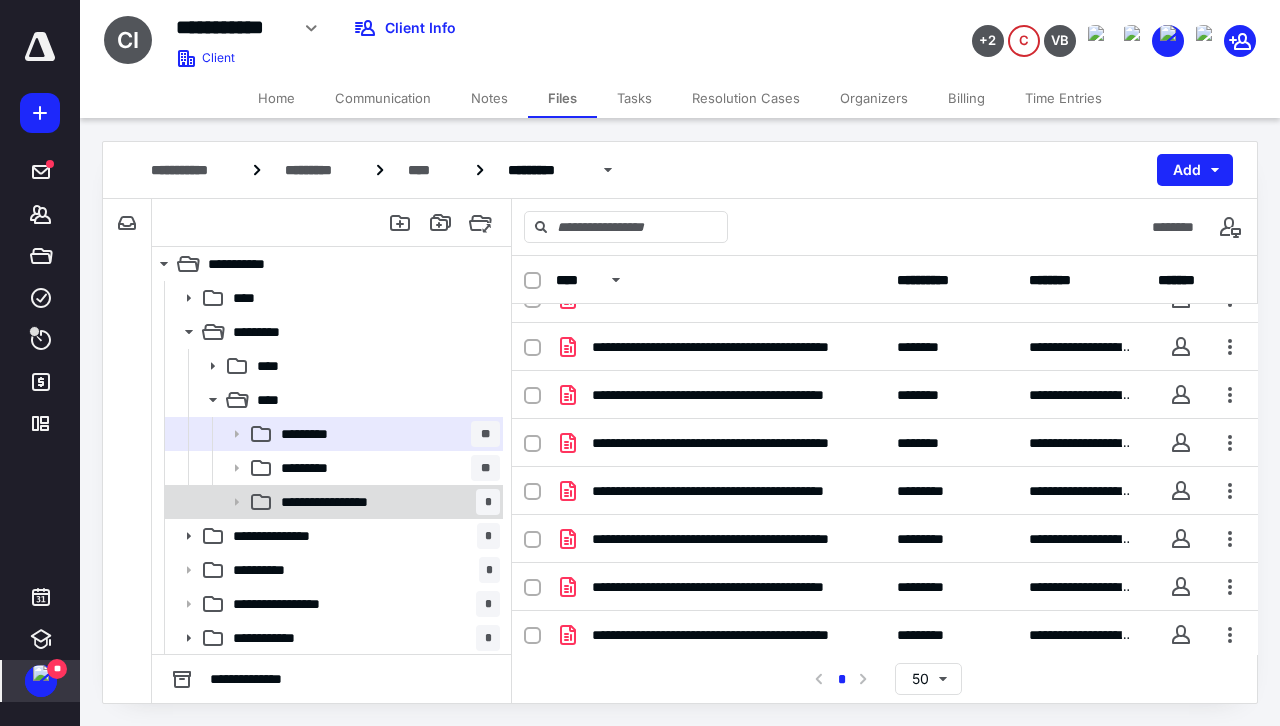 click on "**********" at bounding box center [386, 502] 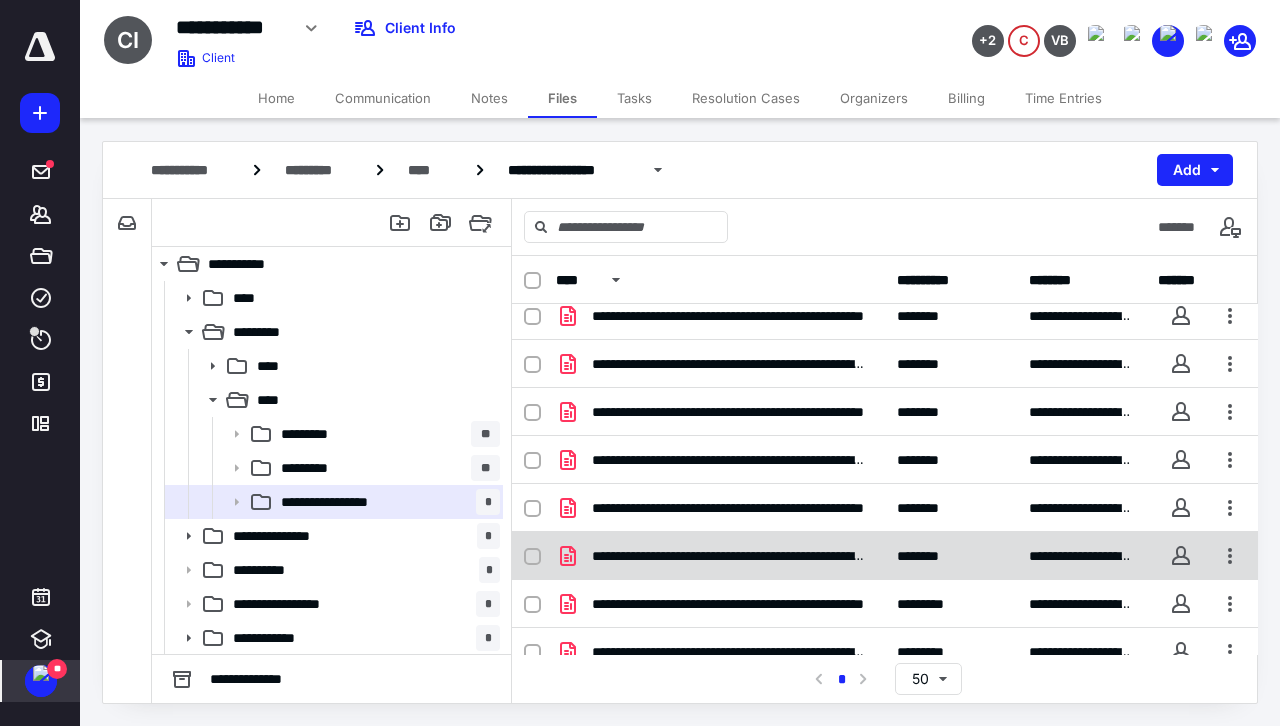 scroll, scrollTop: 30, scrollLeft: 0, axis: vertical 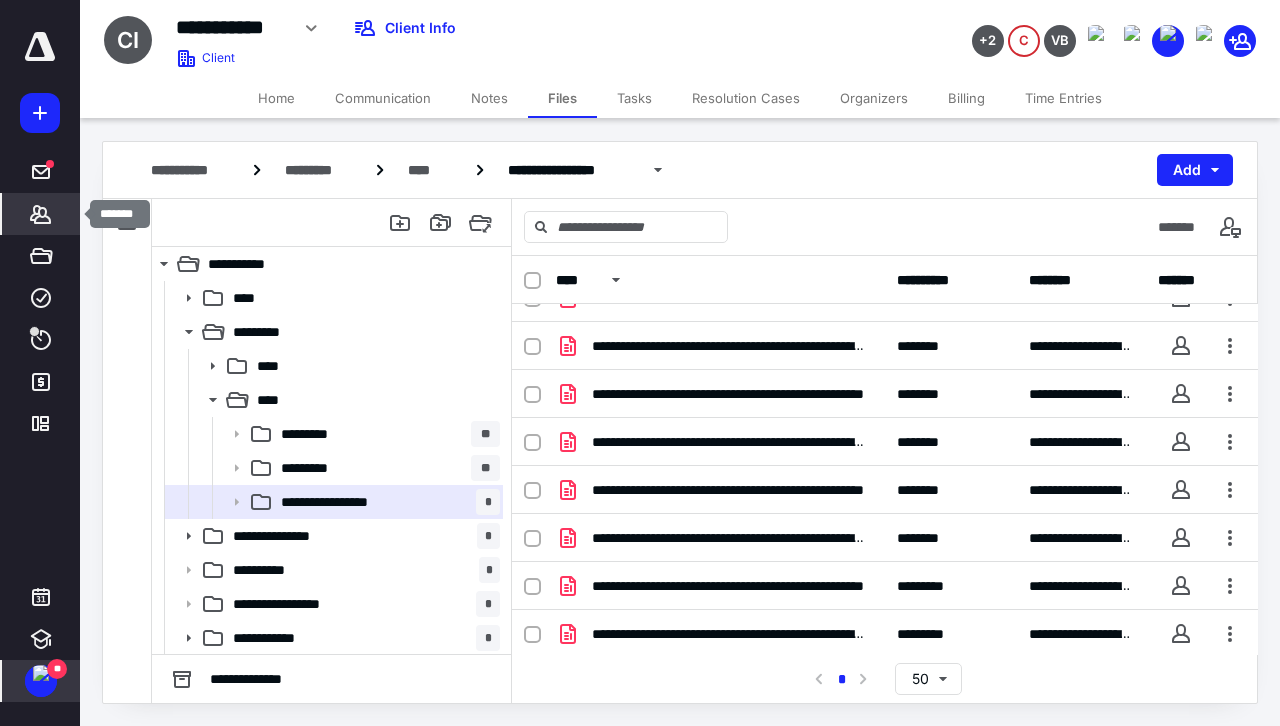 click 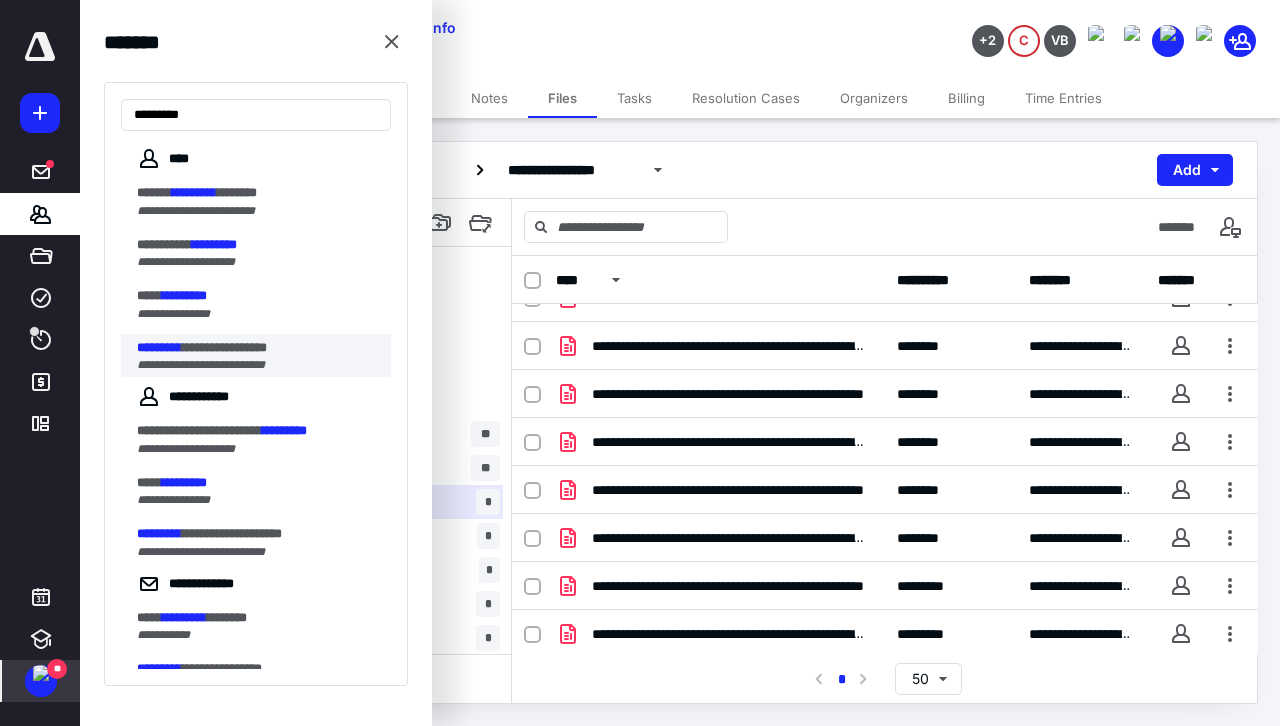type on "*********" 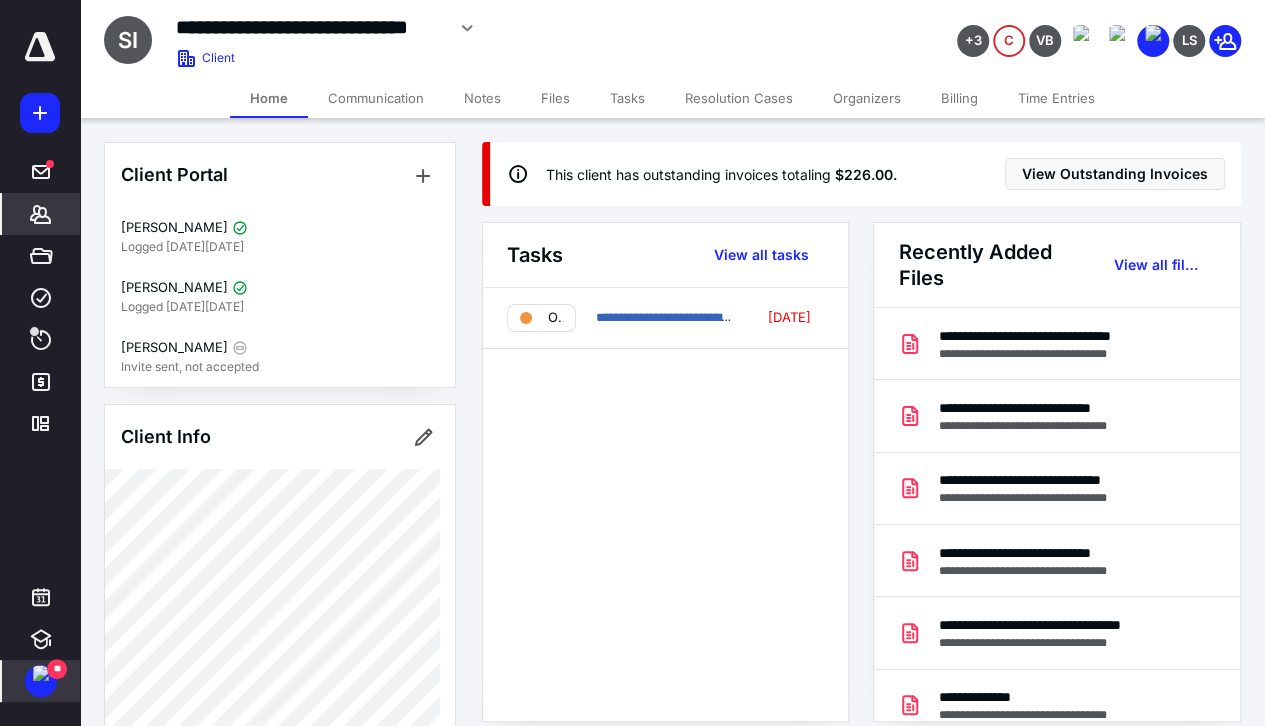 click on "Files" at bounding box center [555, 98] 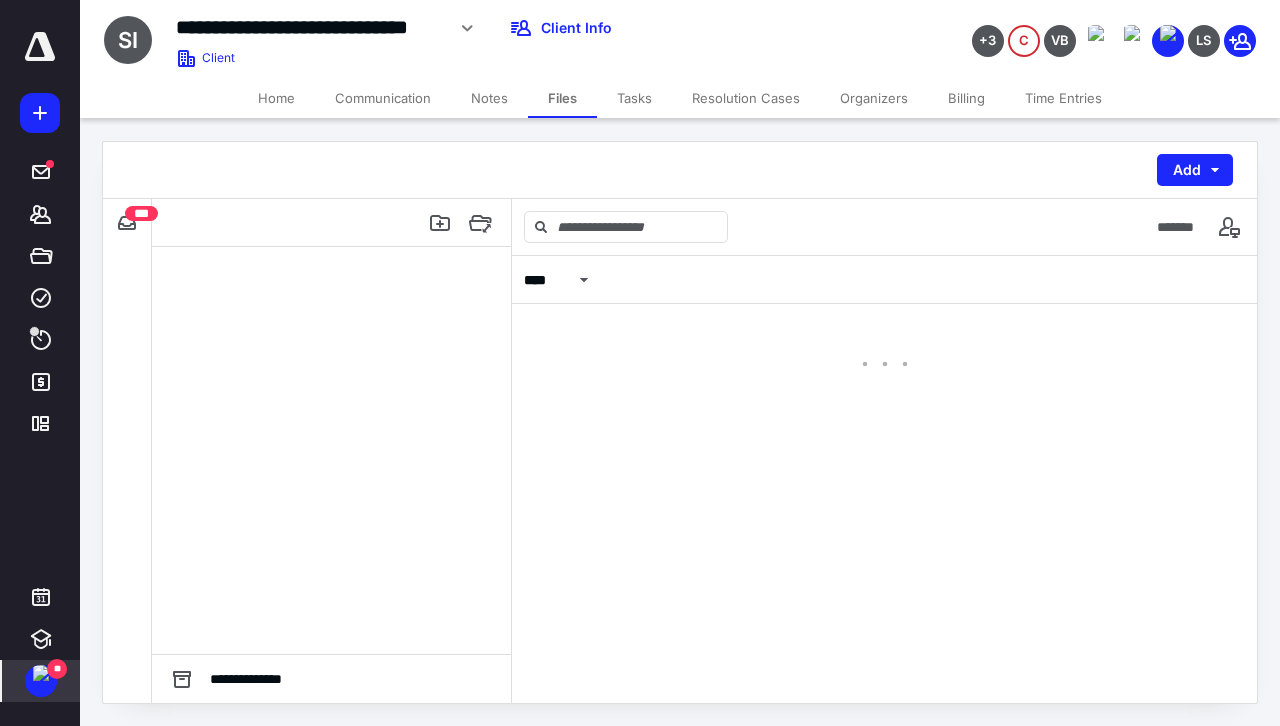 click on "Home" at bounding box center [276, 98] 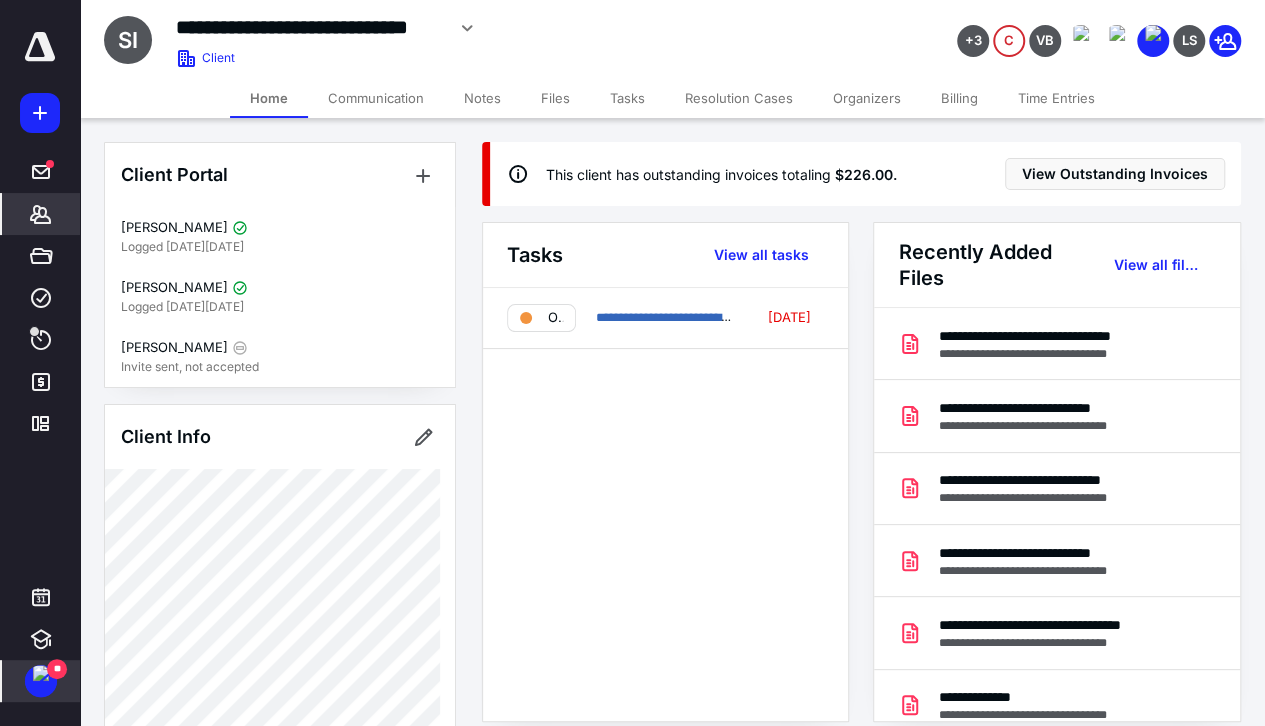 click on "Files" at bounding box center (555, 98) 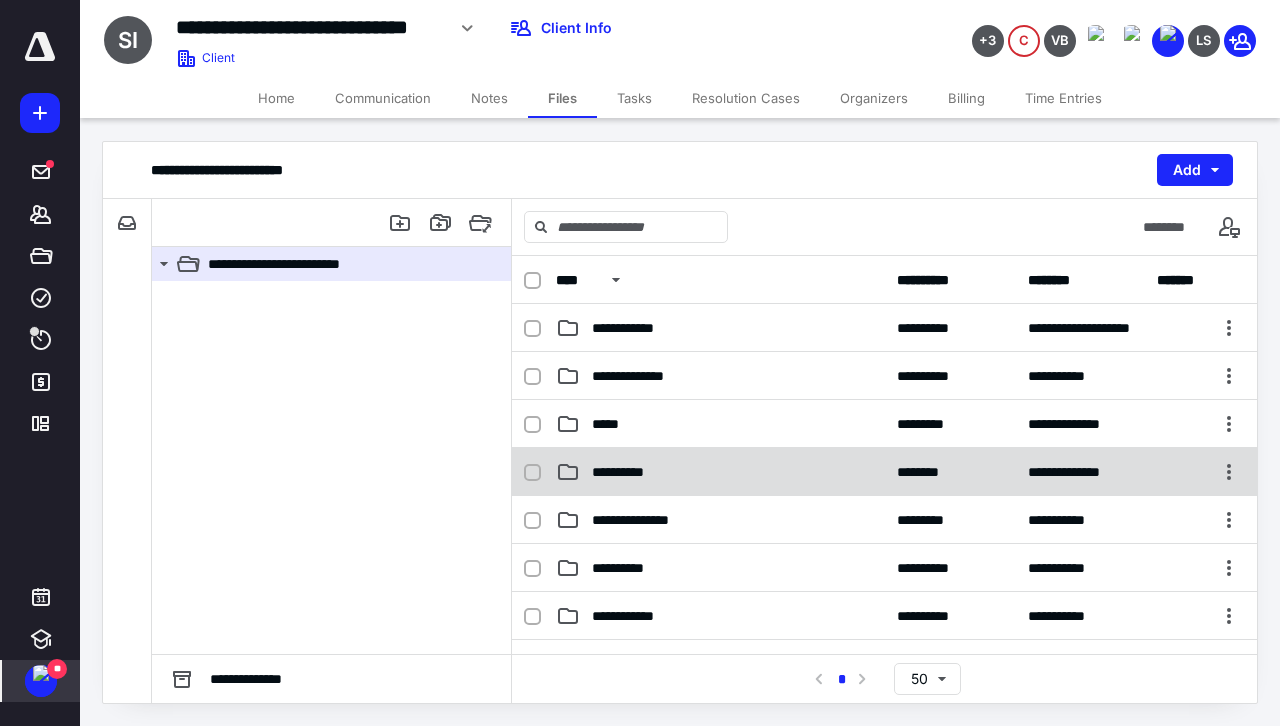 click on "**********" at bounding box center (884, 472) 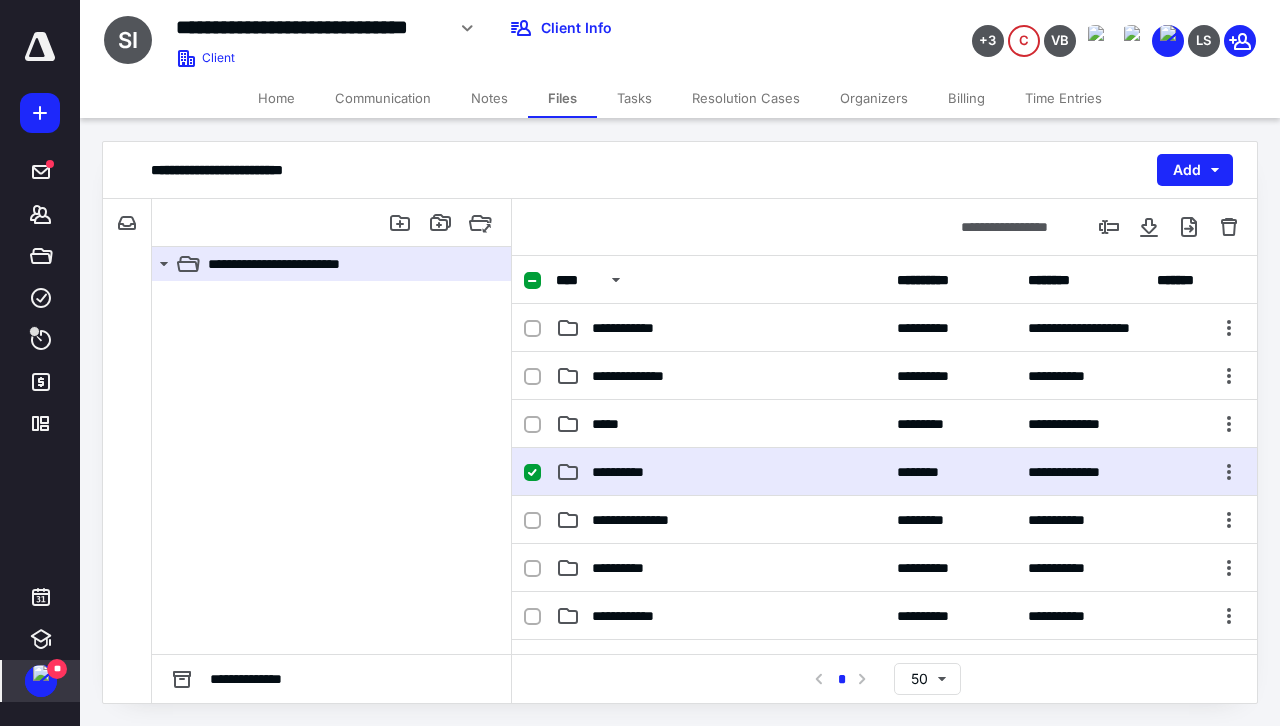 click on "**********" at bounding box center (884, 472) 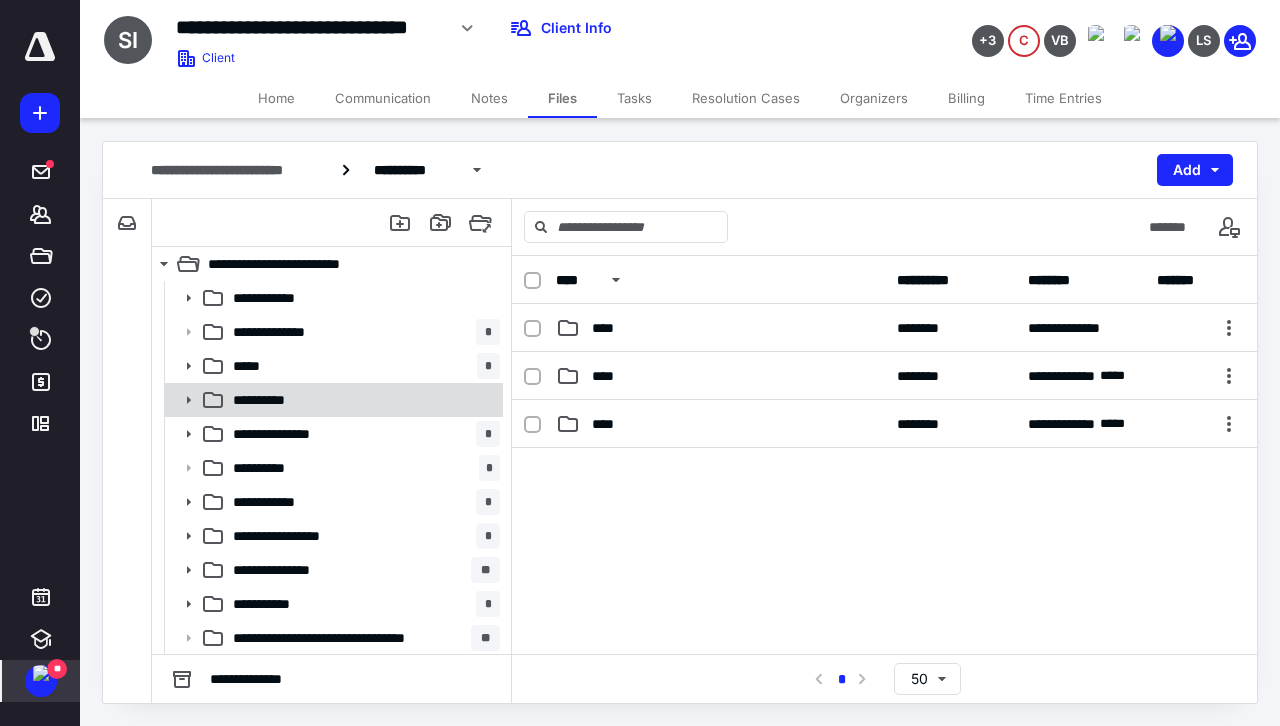 click 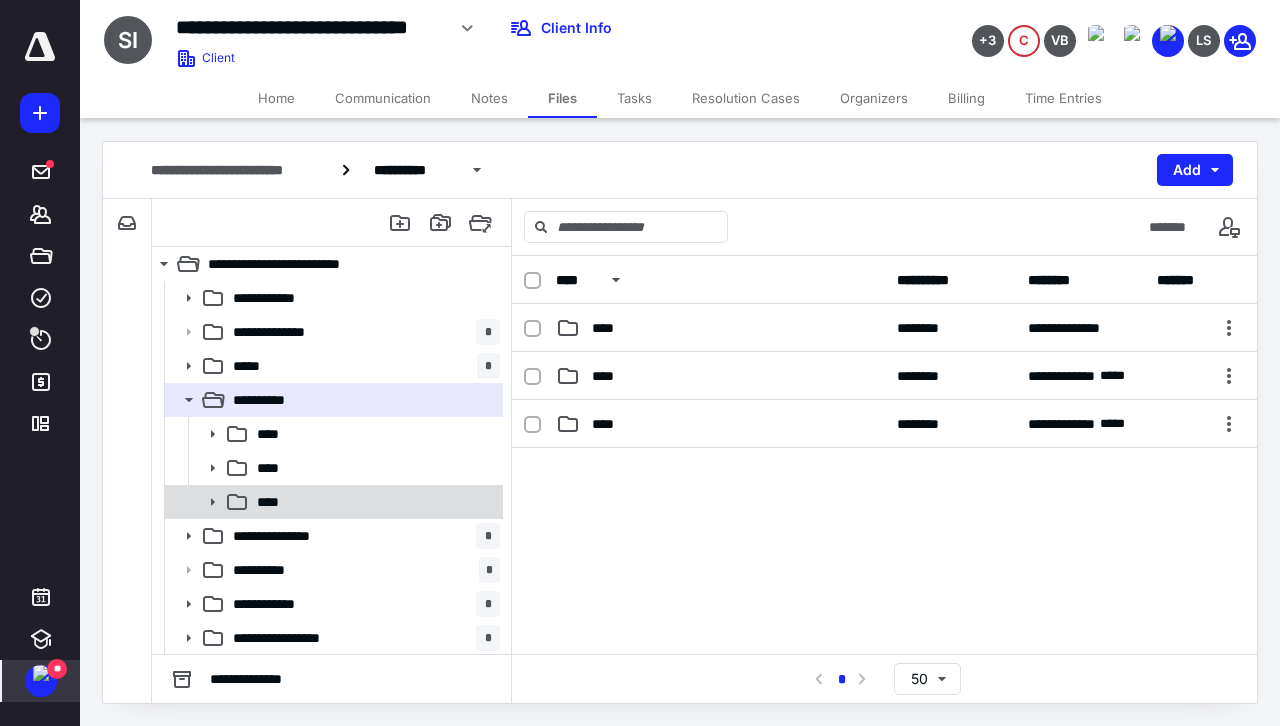 click 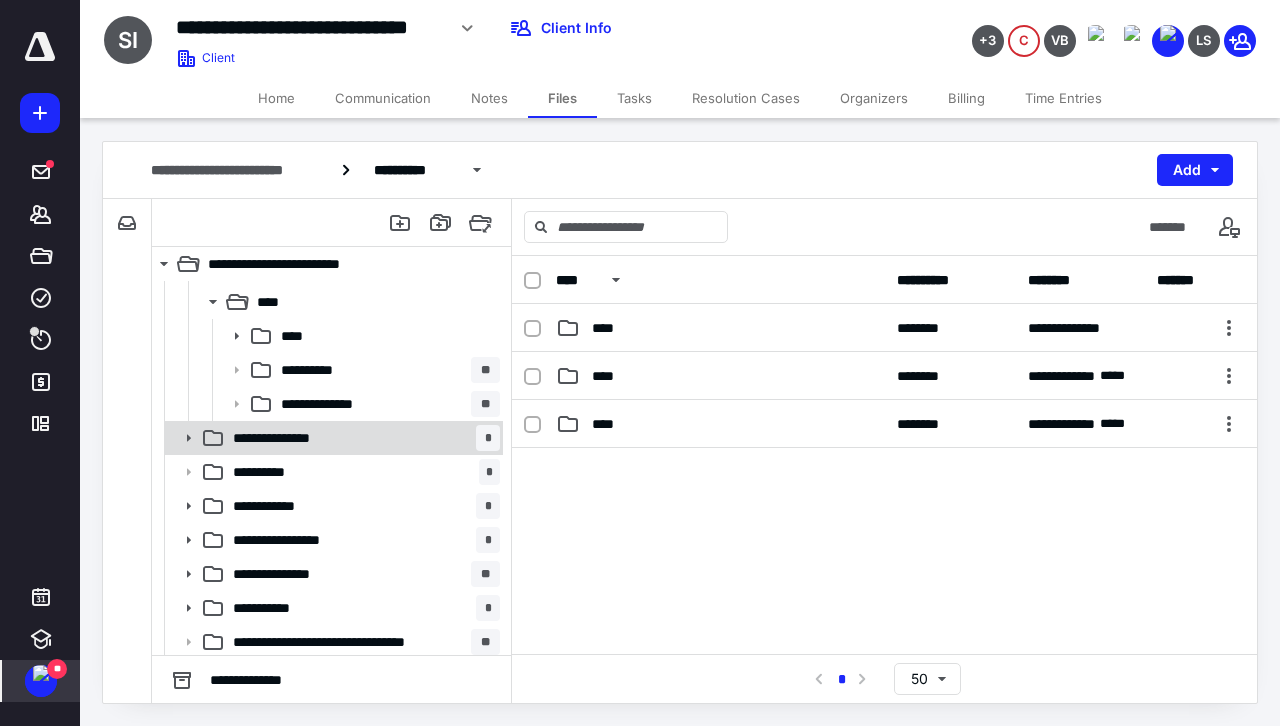 scroll, scrollTop: 100, scrollLeft: 0, axis: vertical 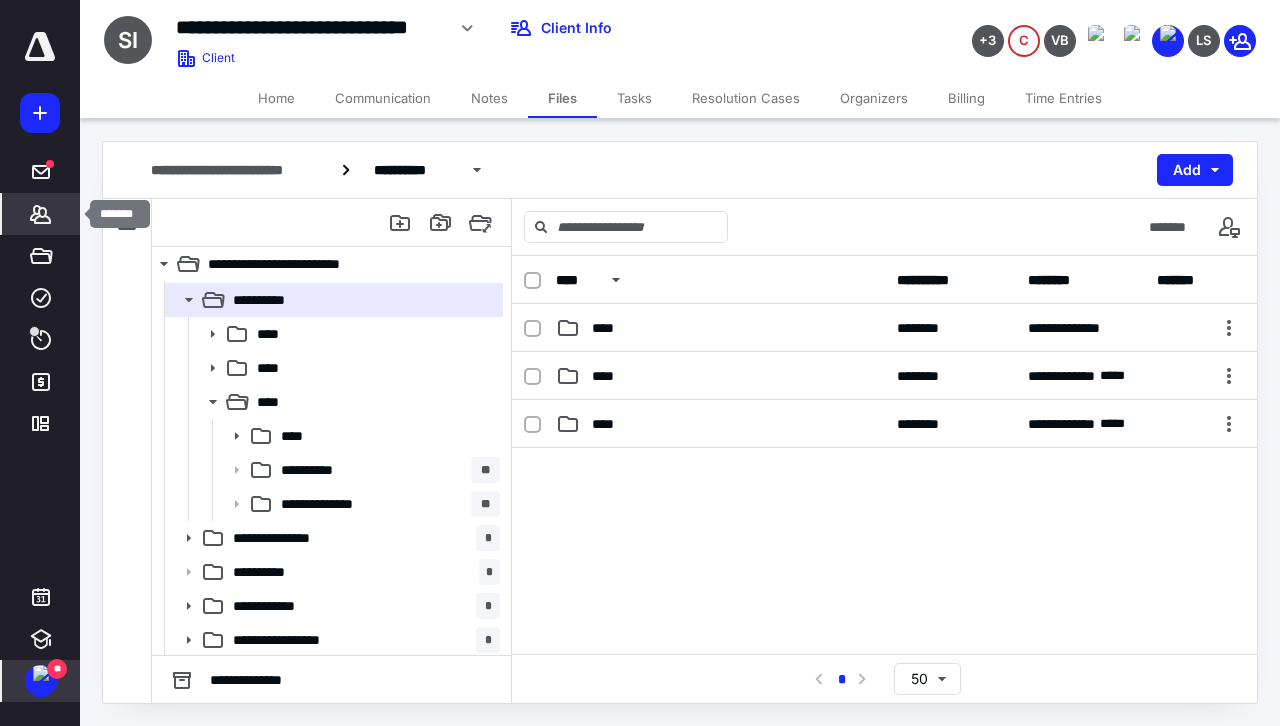 click 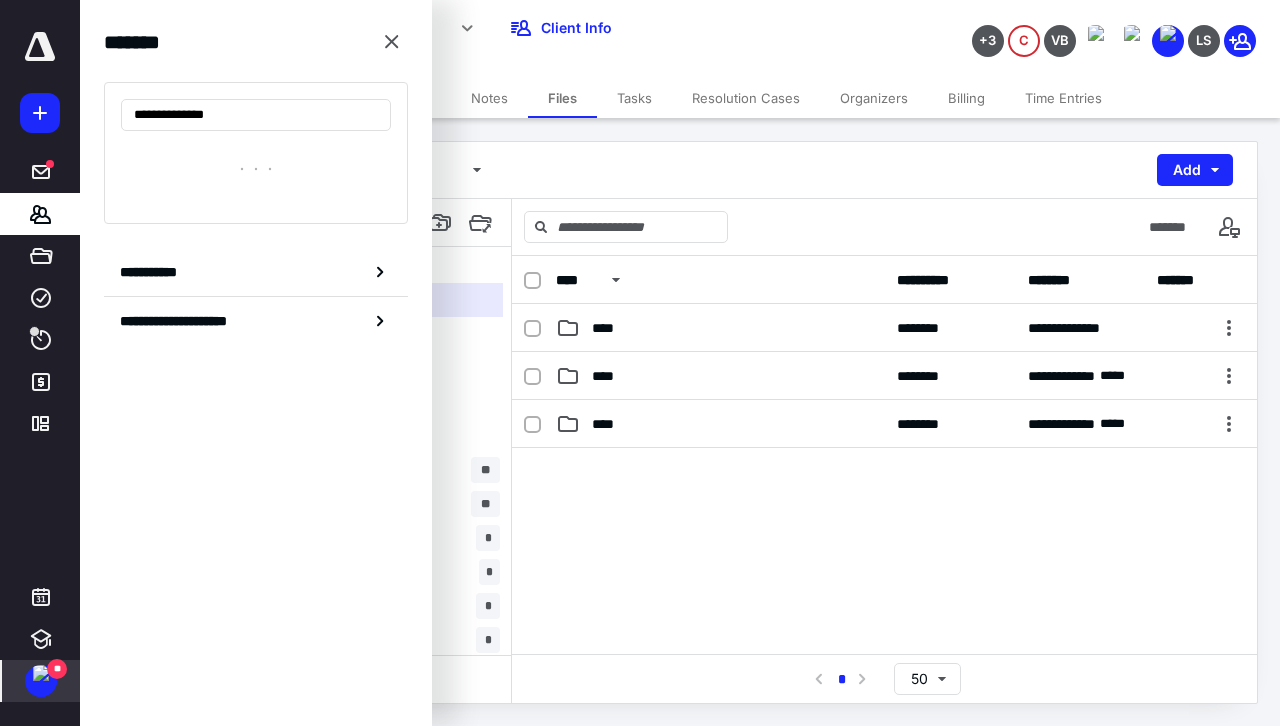 type on "**********" 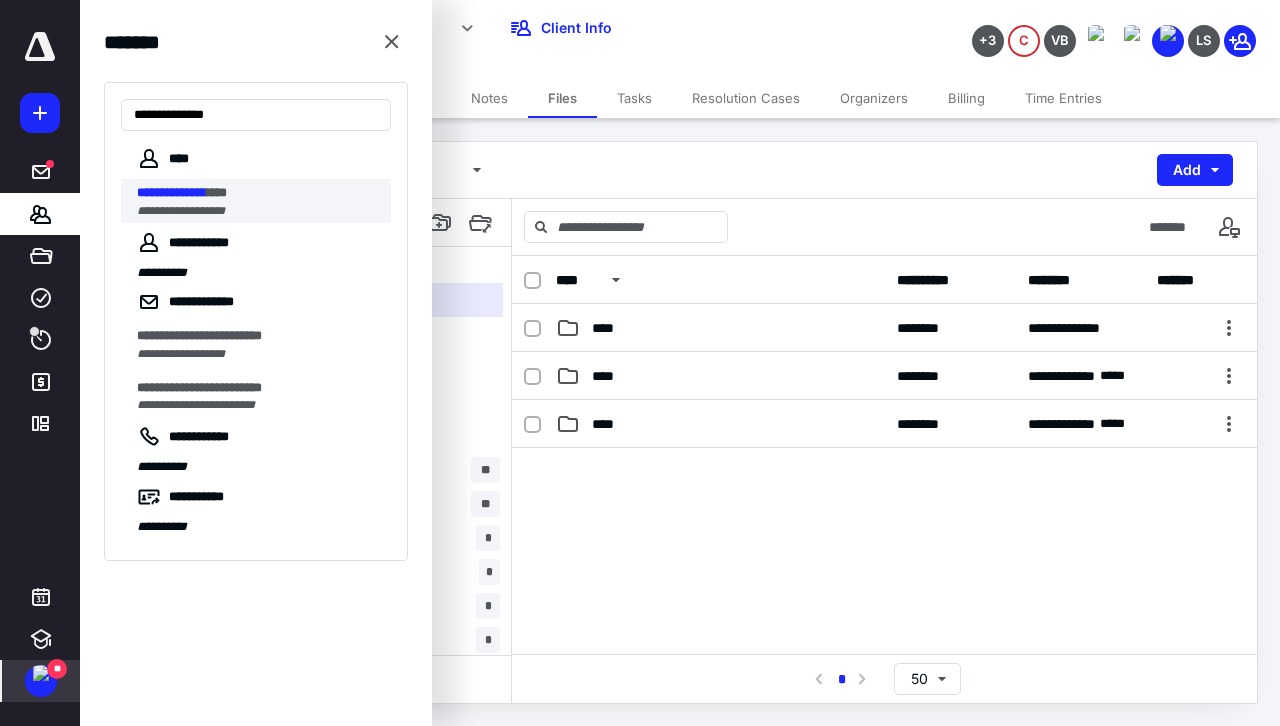 click on "**********" at bounding box center (172, 192) 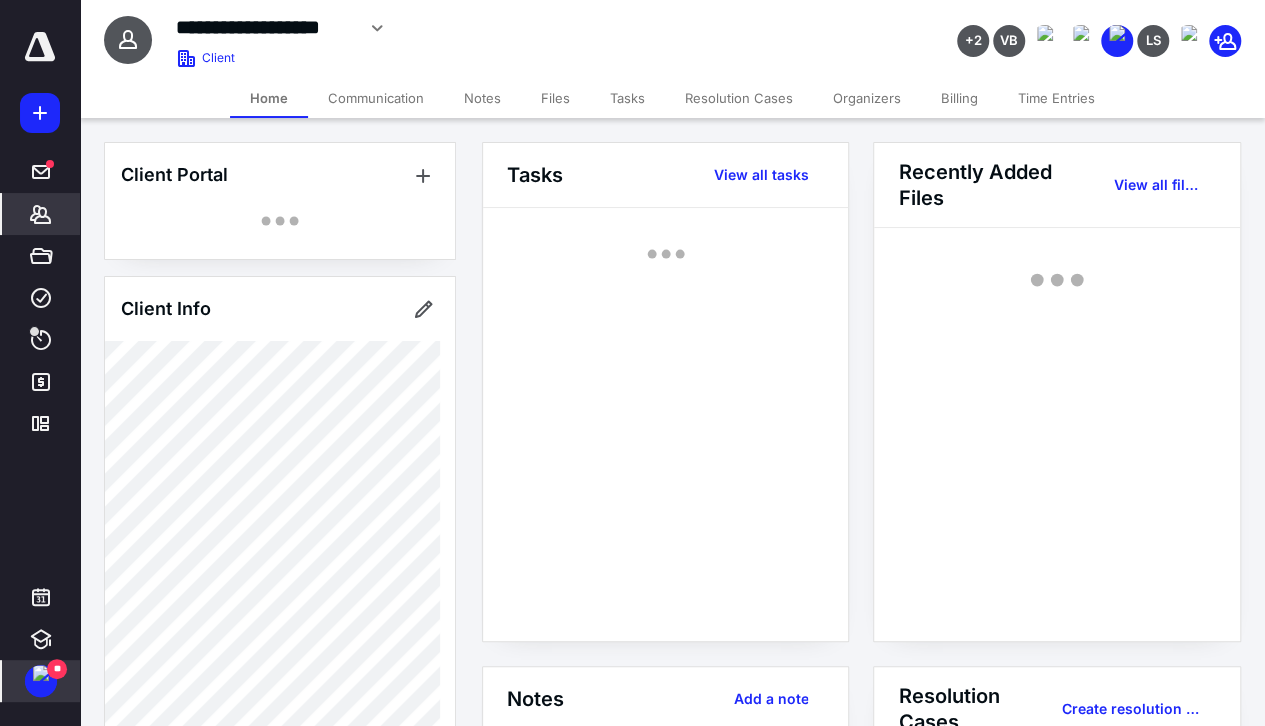 click on "Files" at bounding box center (555, 98) 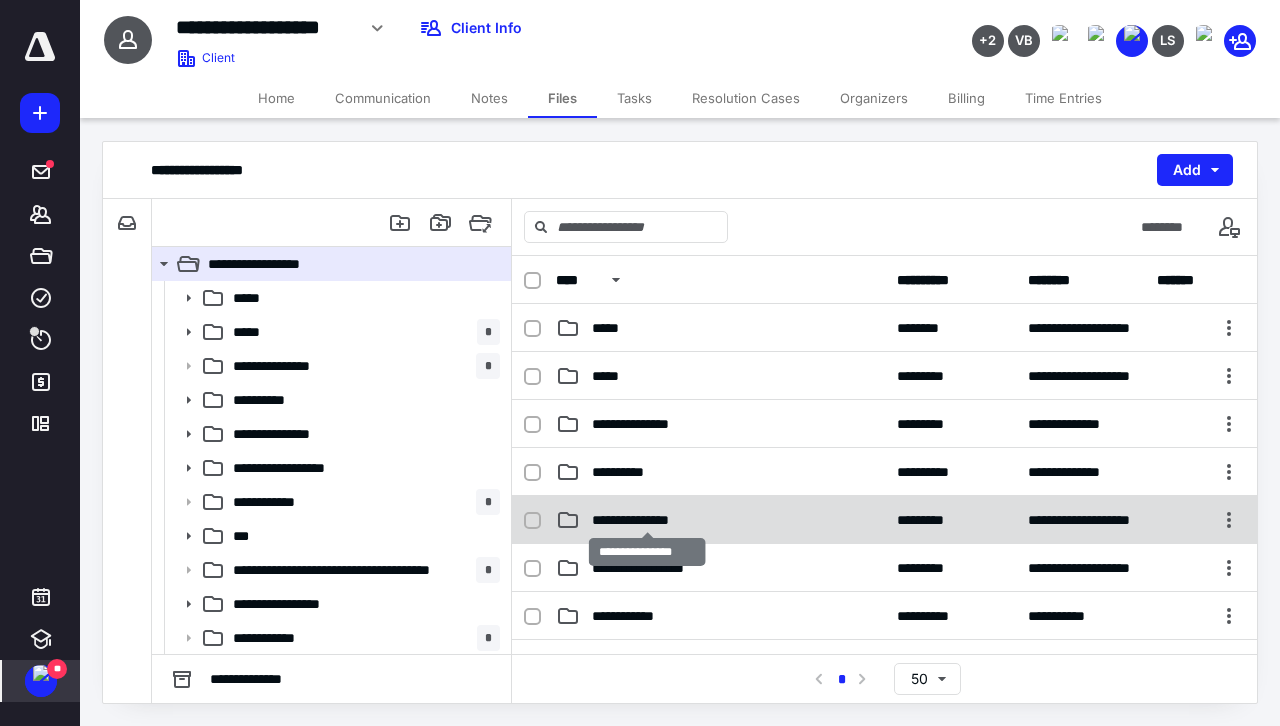 click on "**********" at bounding box center [648, 520] 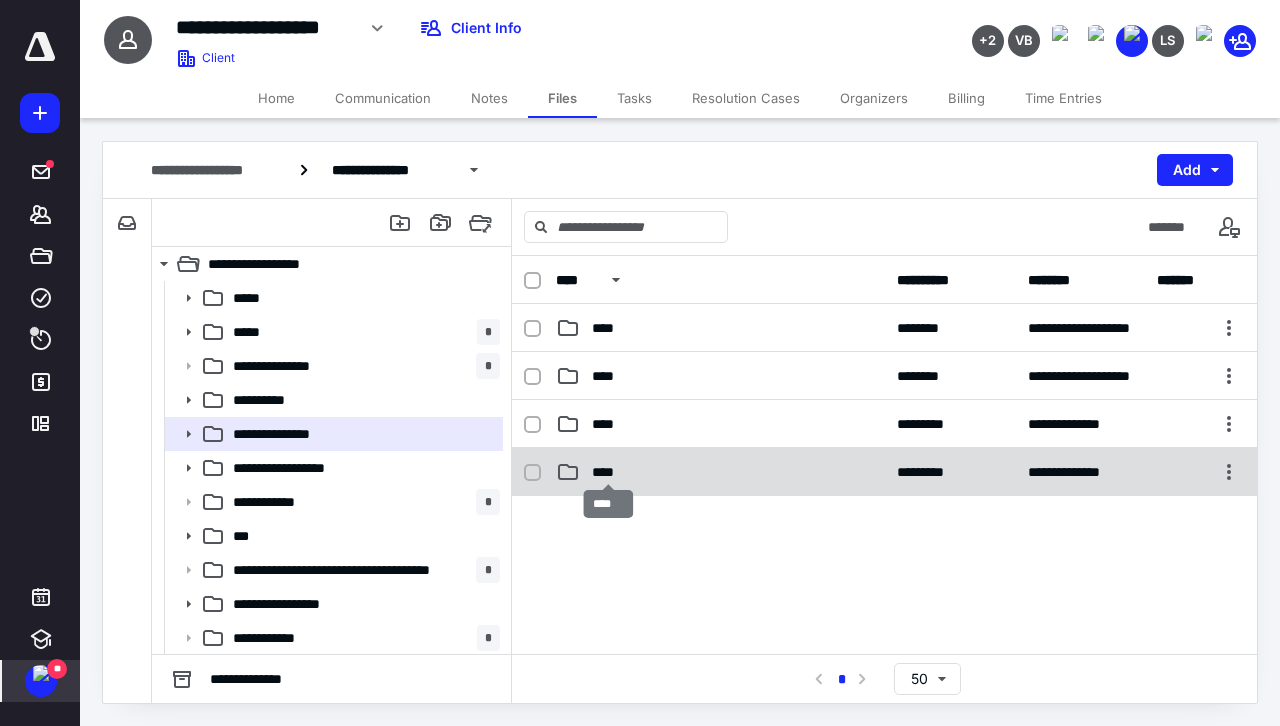 click on "****" at bounding box center (609, 472) 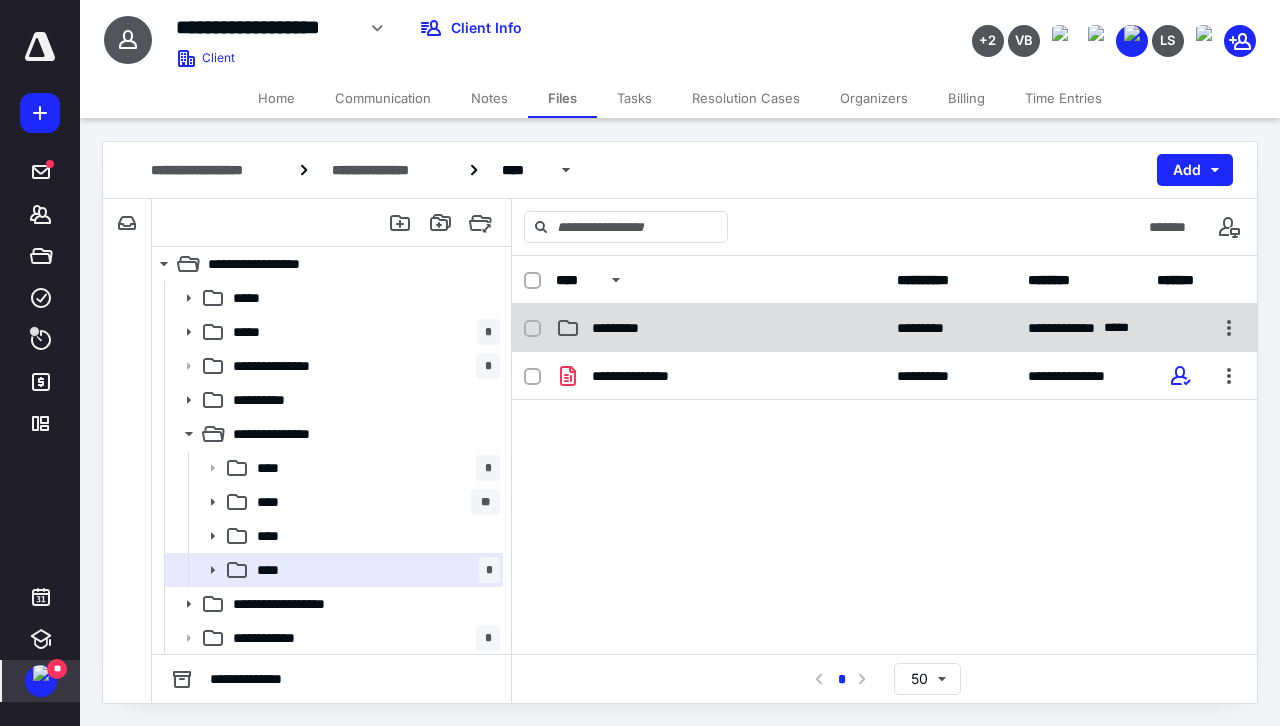click on "*********" at bounding box center [628, 328] 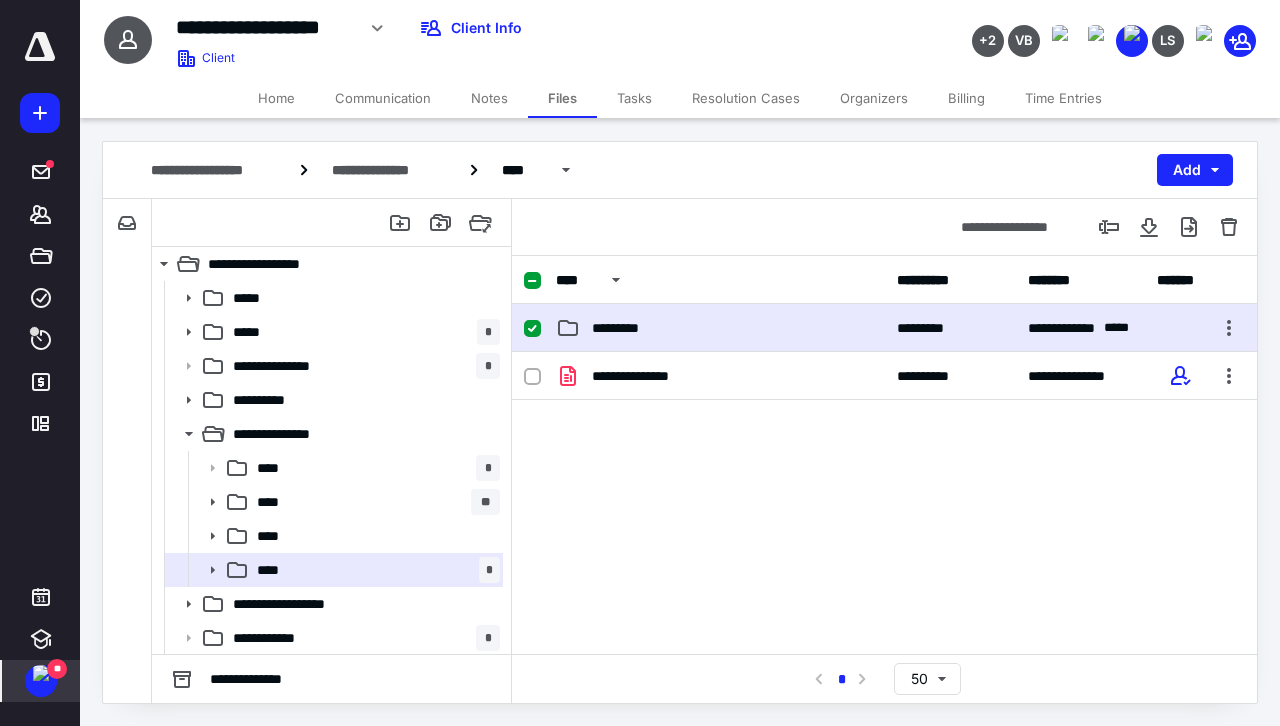 click on "*********" at bounding box center (628, 328) 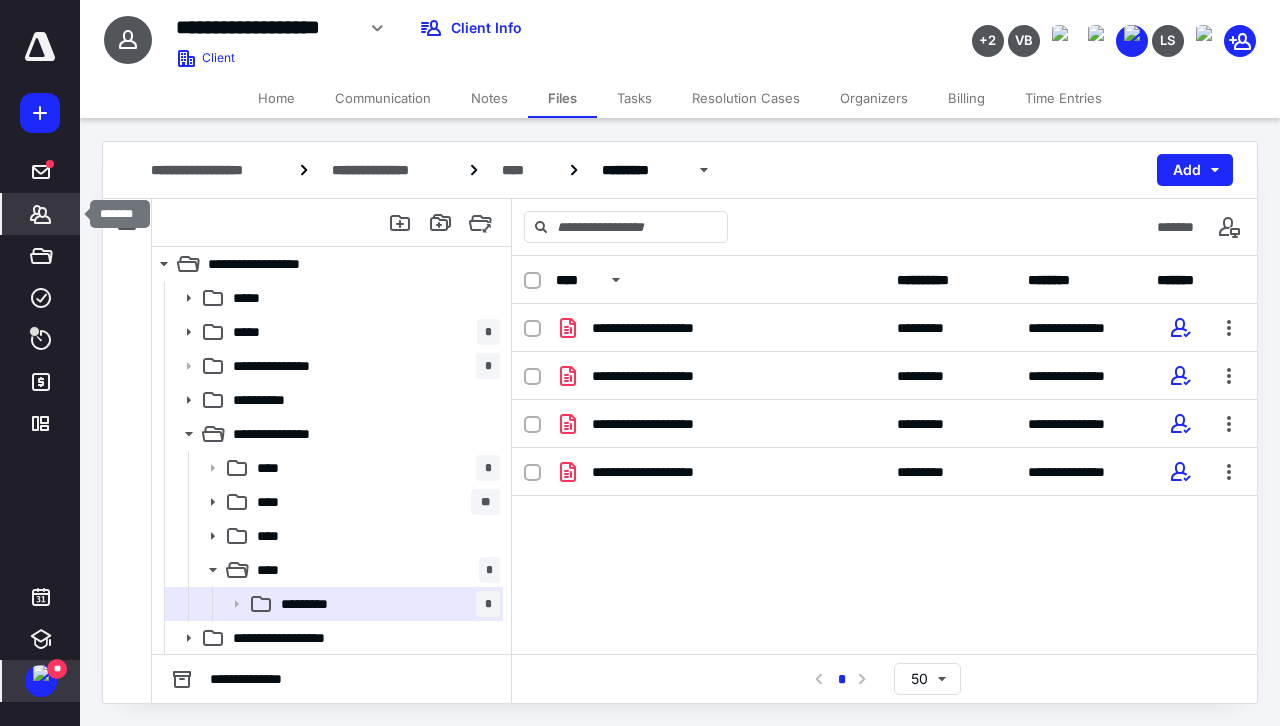 click 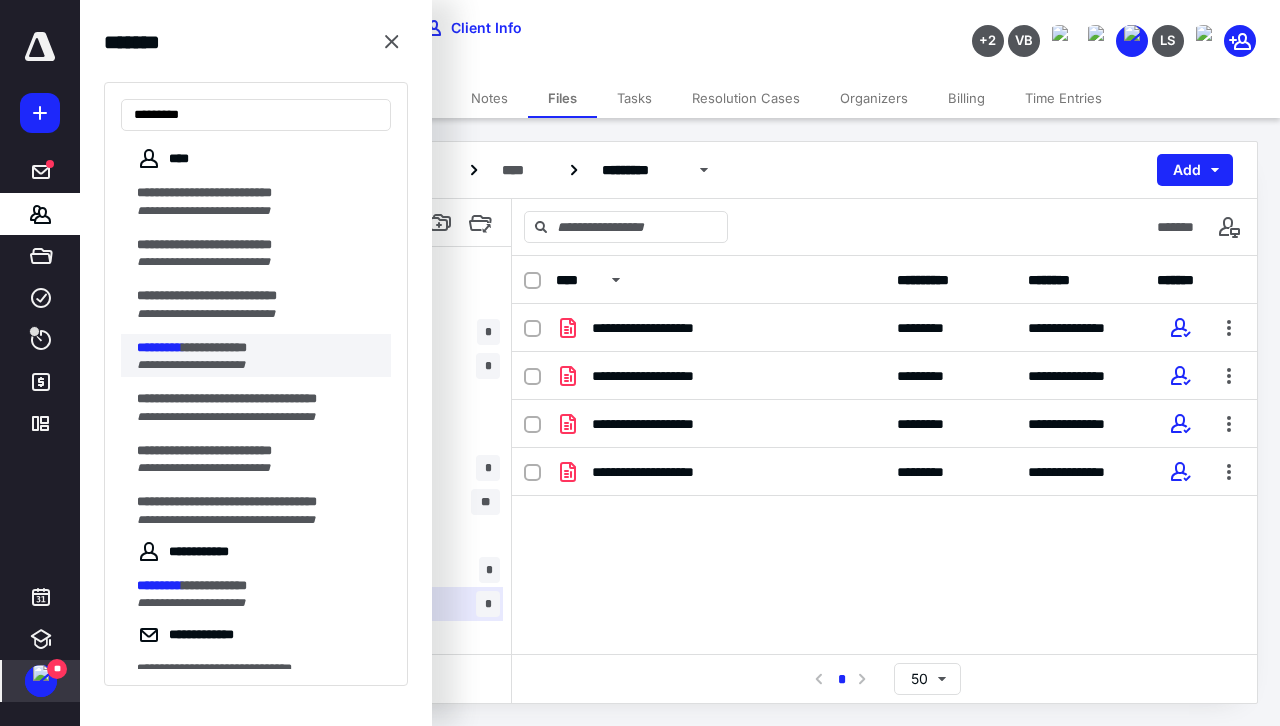 type on "*********" 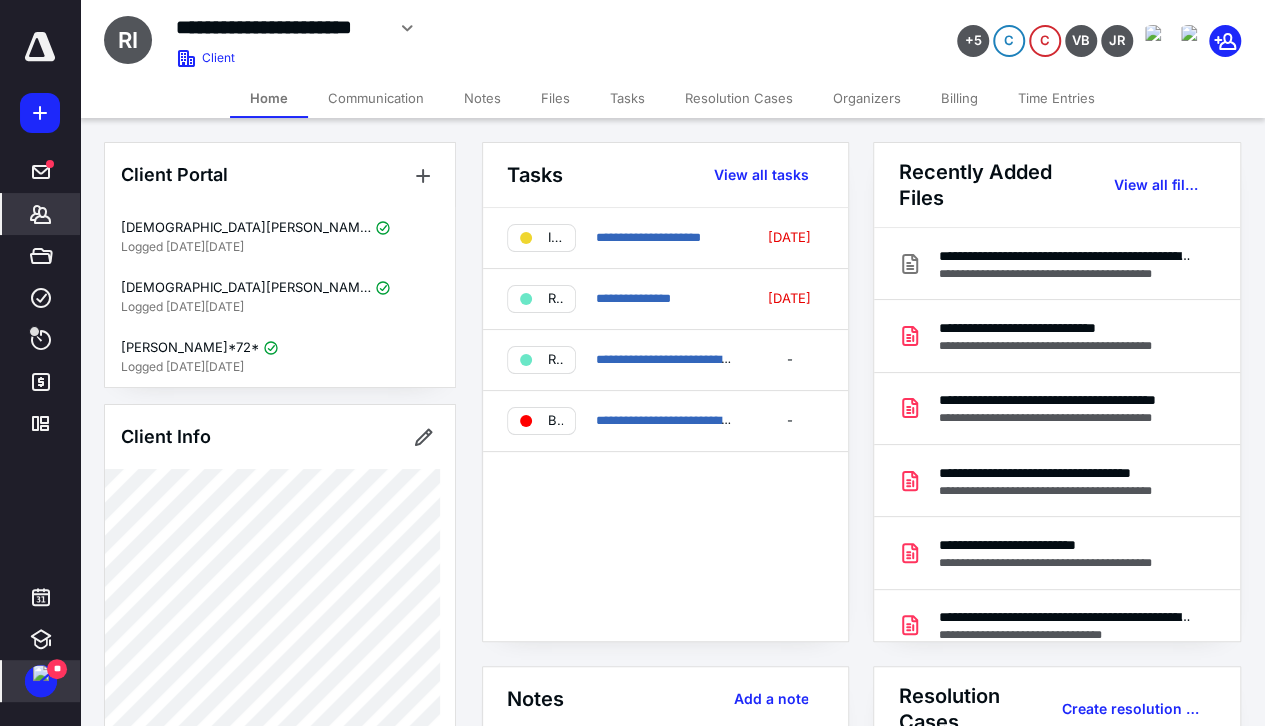 click on "Files" at bounding box center [555, 98] 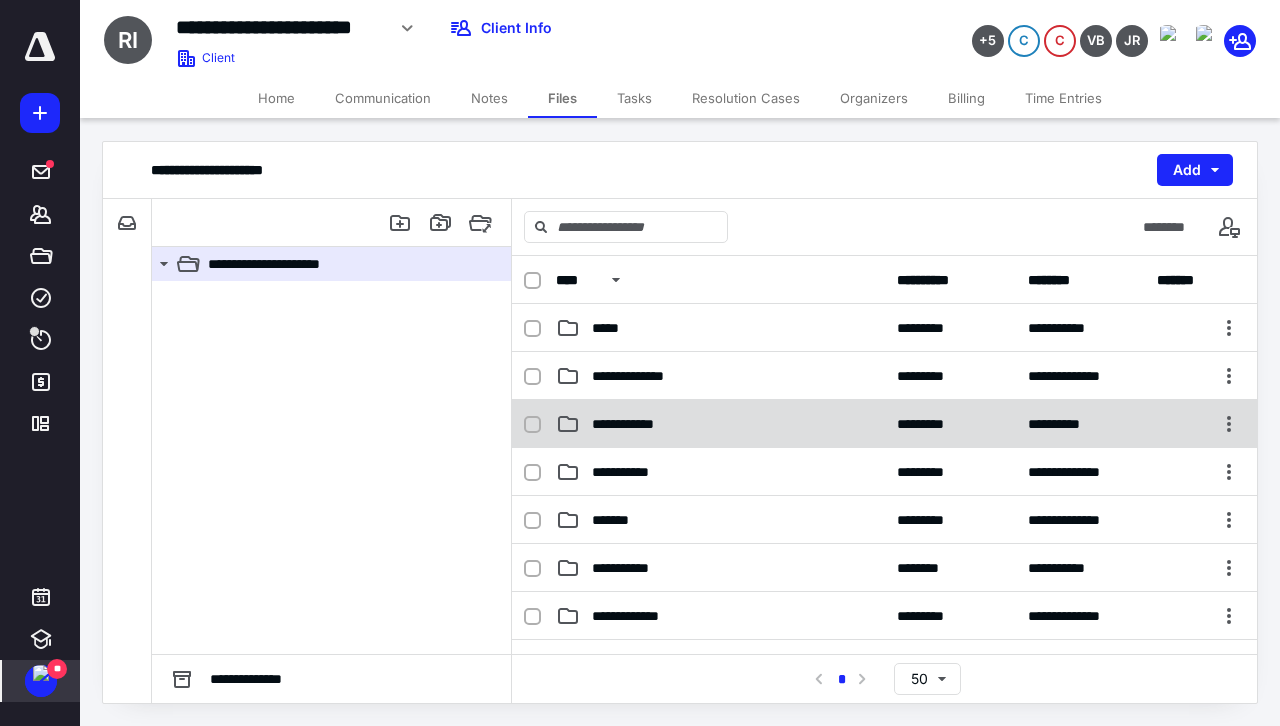 click at bounding box center [540, 424] 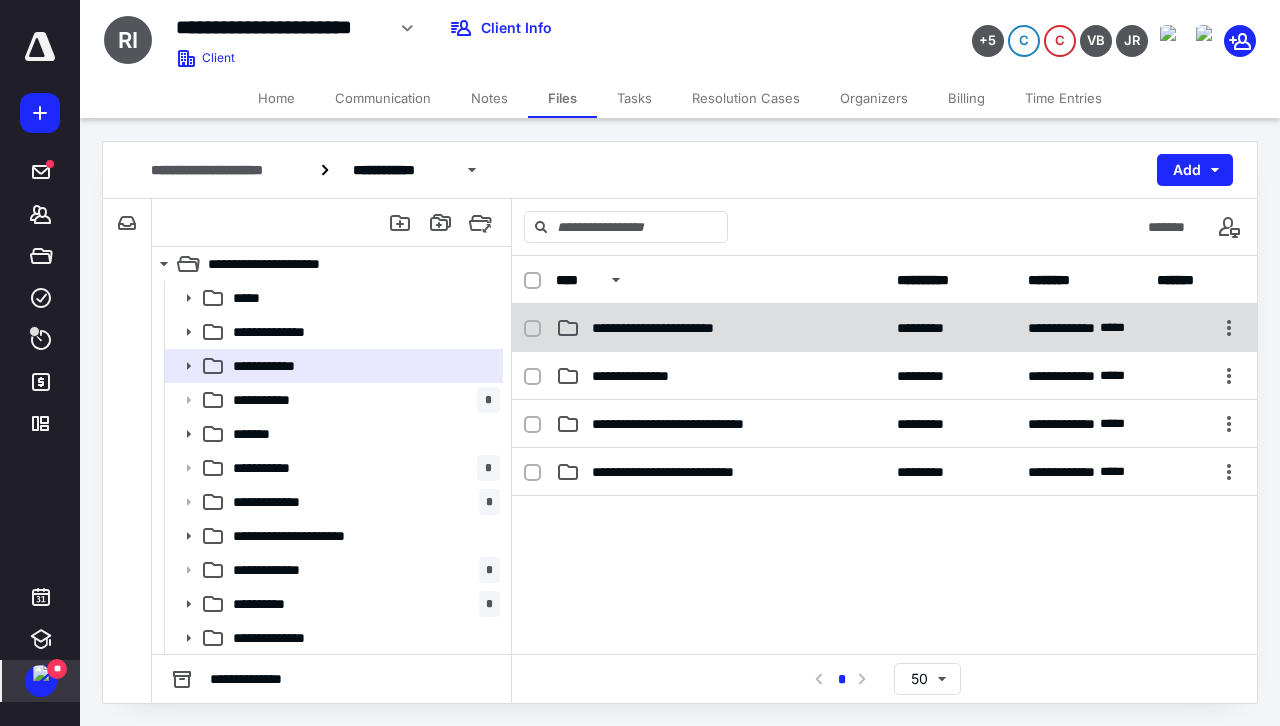 click on "**********" at bounding box center (720, 328) 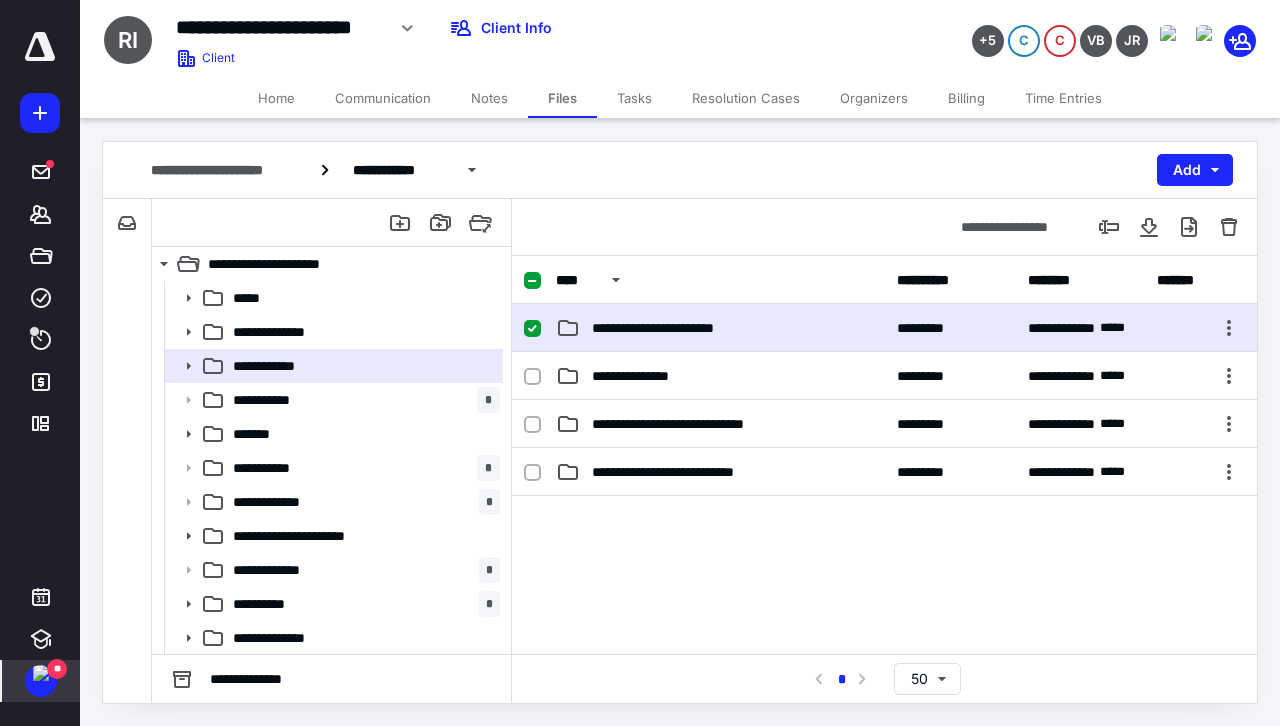 click on "**********" at bounding box center [720, 328] 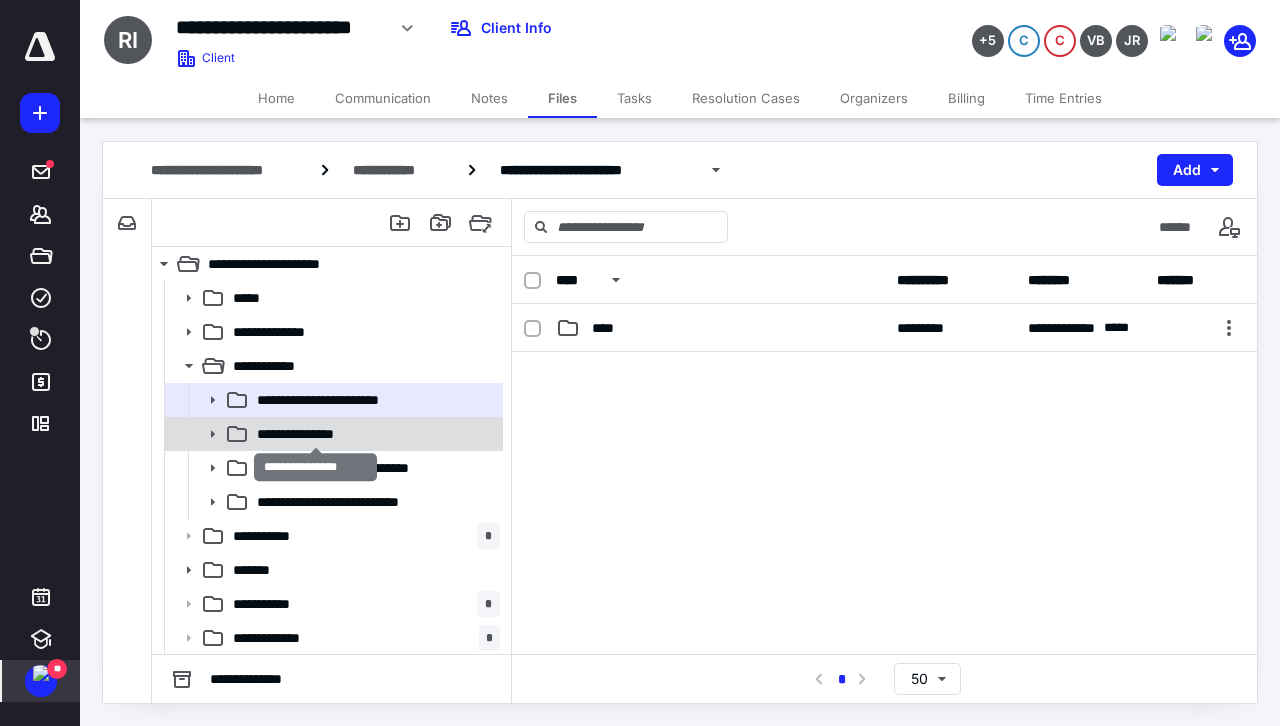 click on "**********" at bounding box center (316, 434) 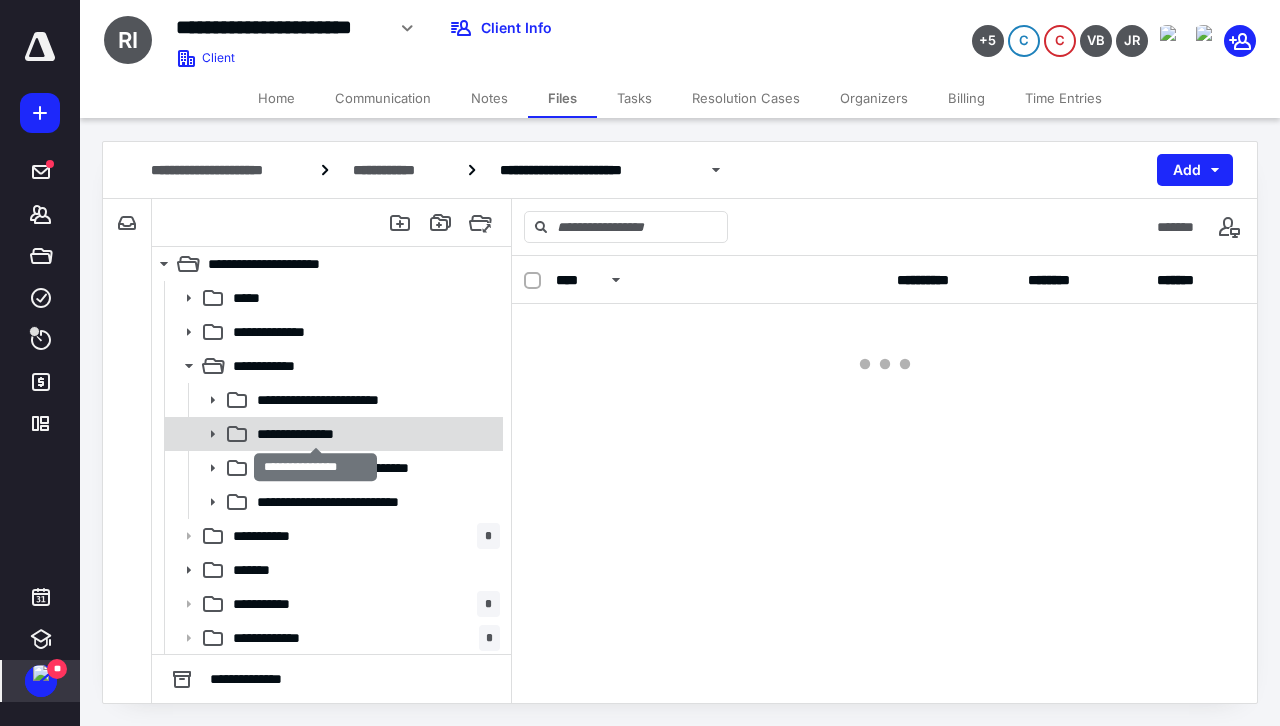 click on "**********" at bounding box center (316, 434) 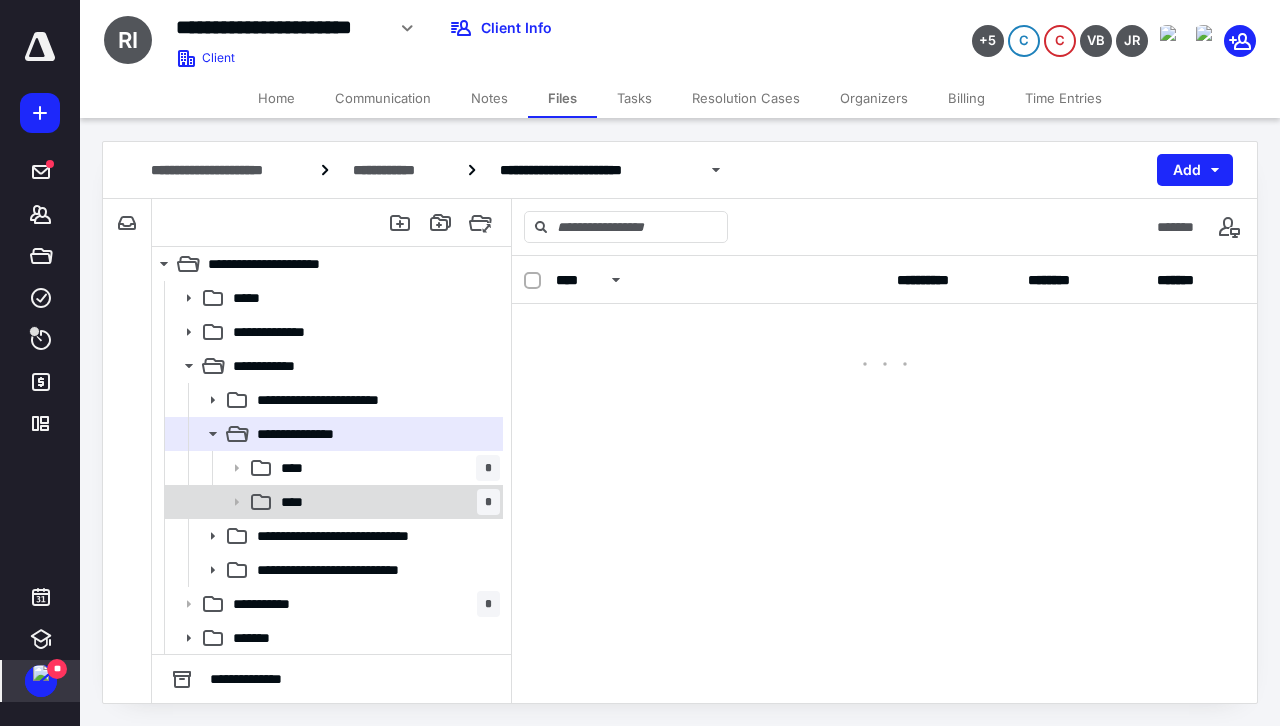 click on "**** *" at bounding box center [386, 502] 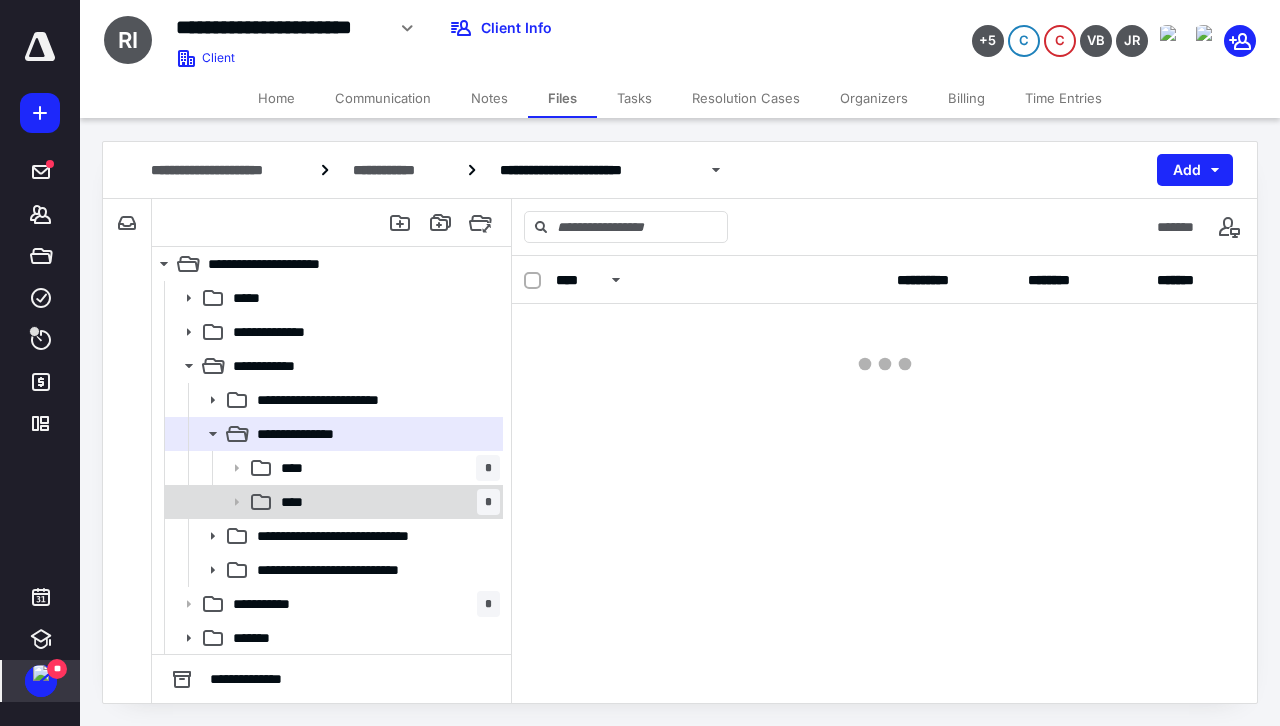 click on "**** *" at bounding box center (386, 502) 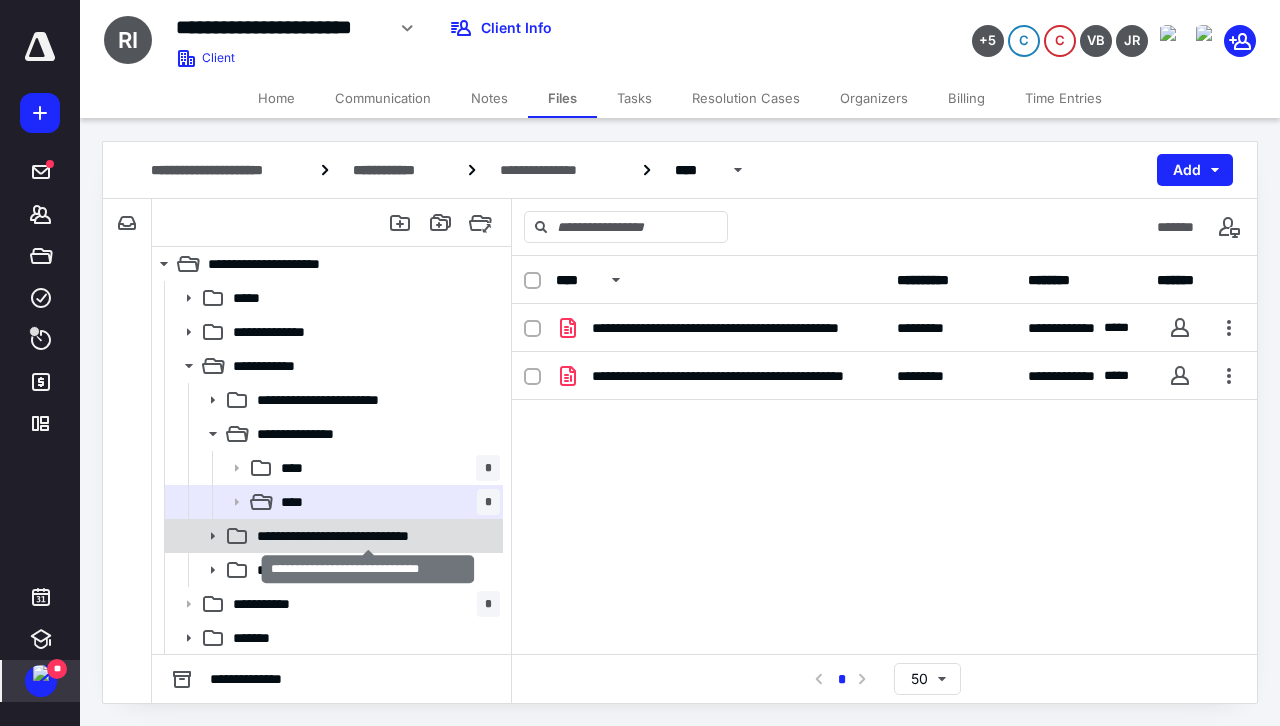 click on "**********" at bounding box center (368, 536) 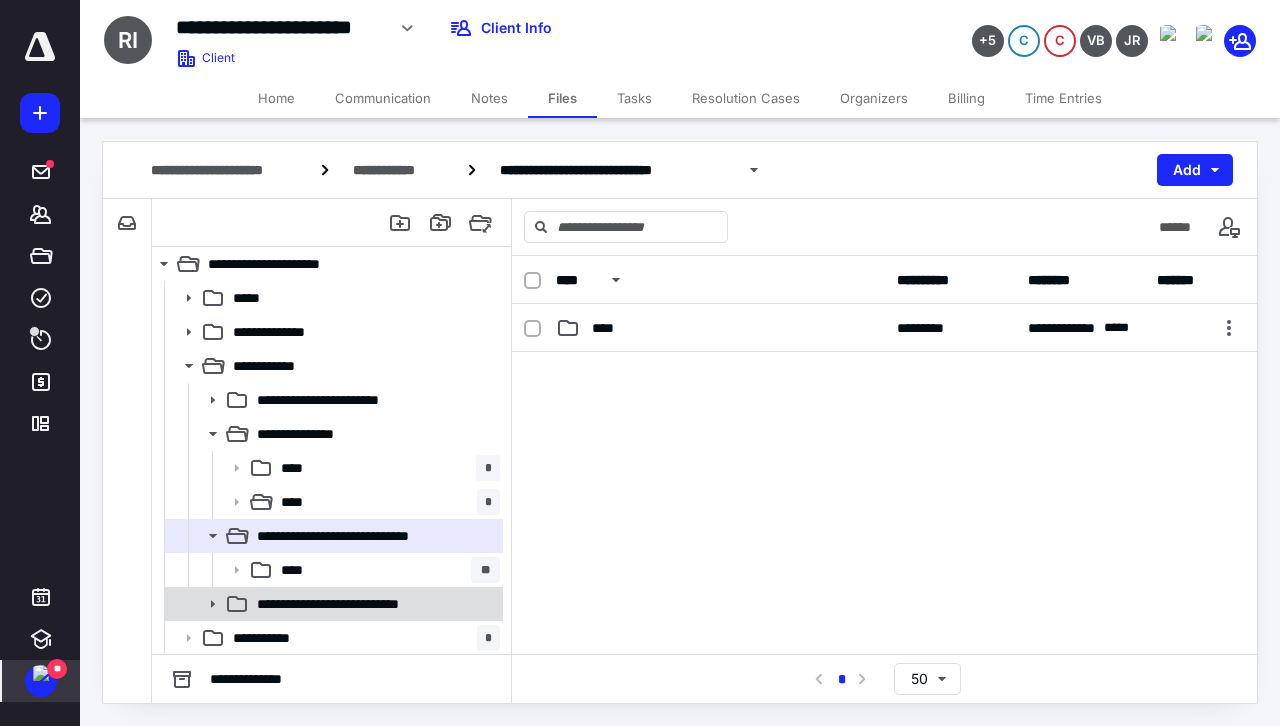 click on "**********" at bounding box center [332, 604] 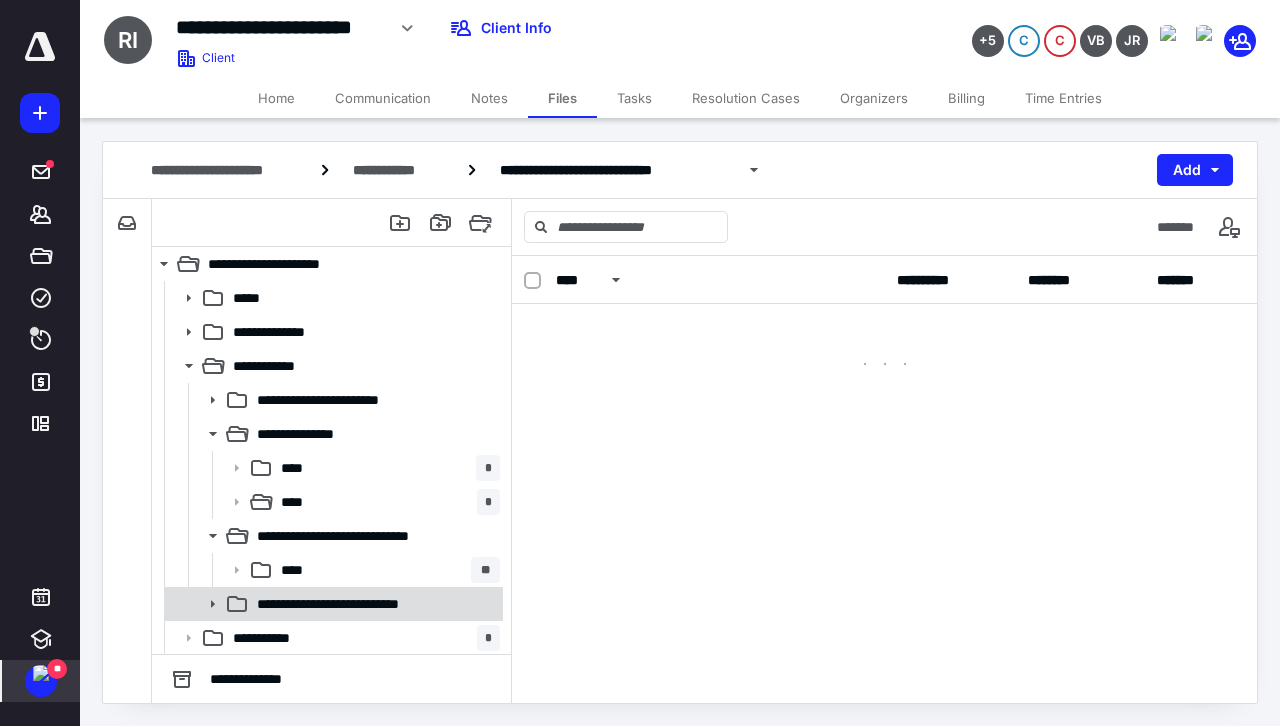 click on "**********" at bounding box center [332, 604] 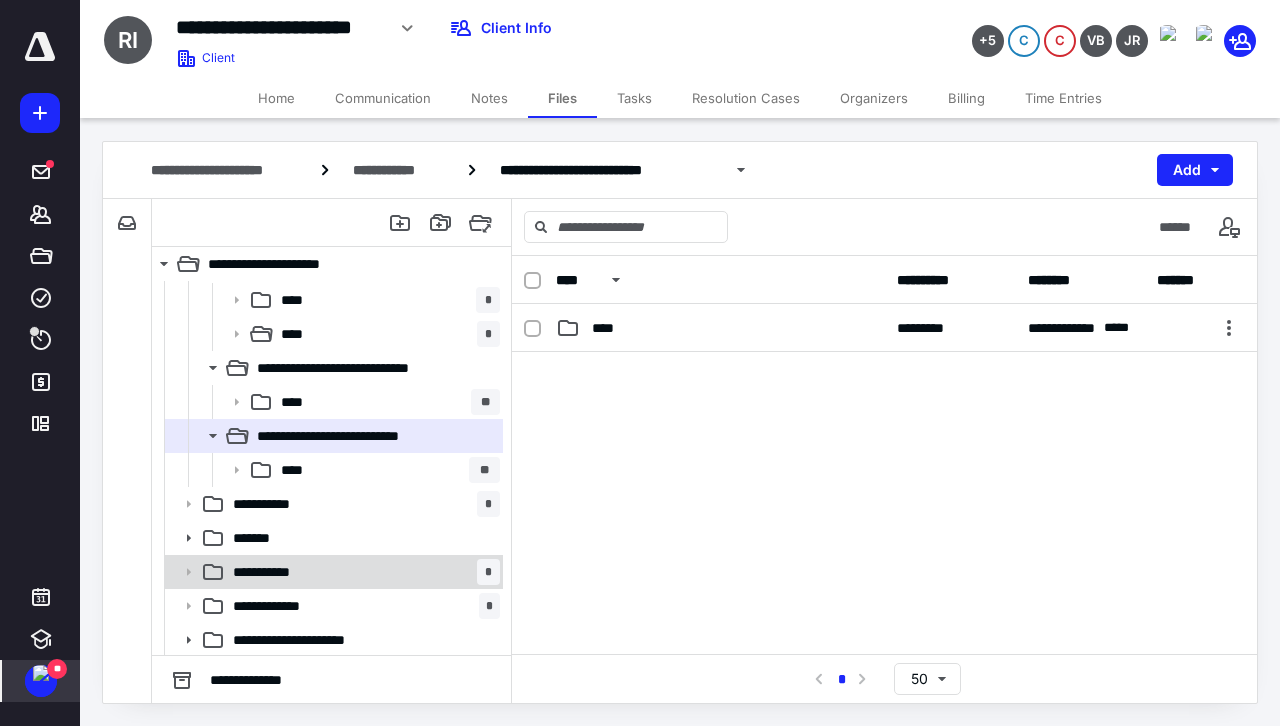 scroll, scrollTop: 200, scrollLeft: 0, axis: vertical 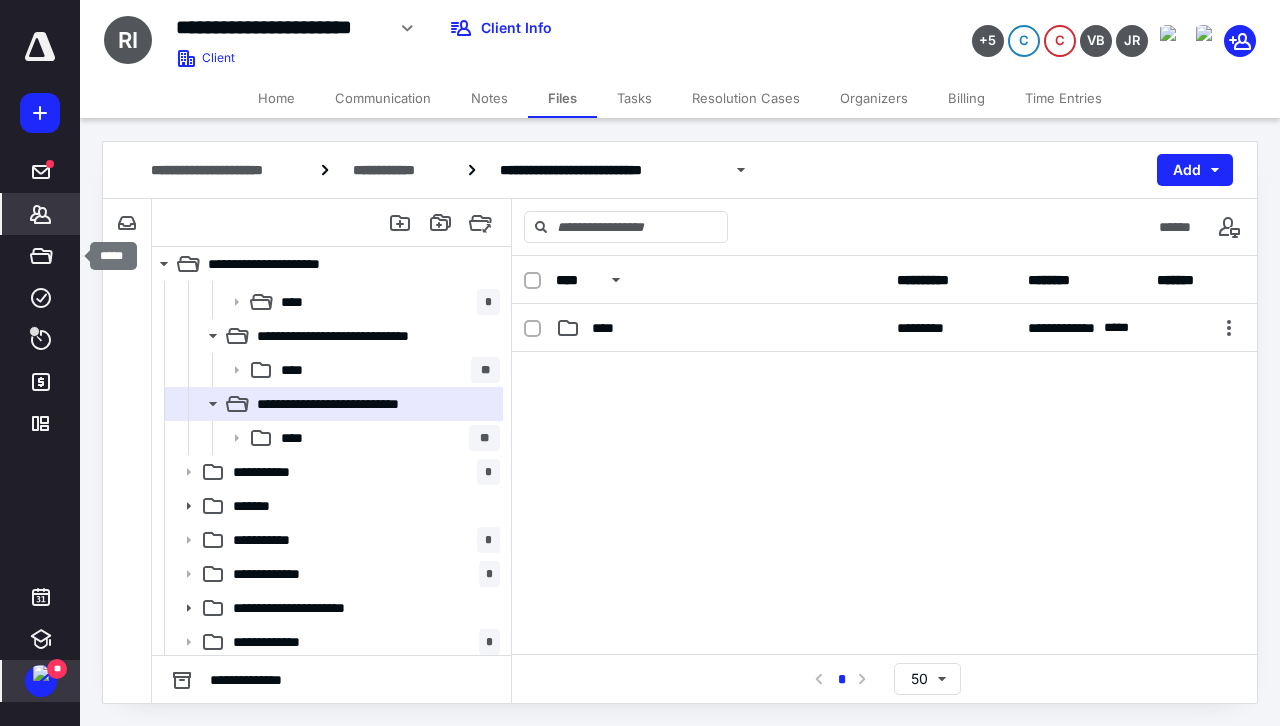 click 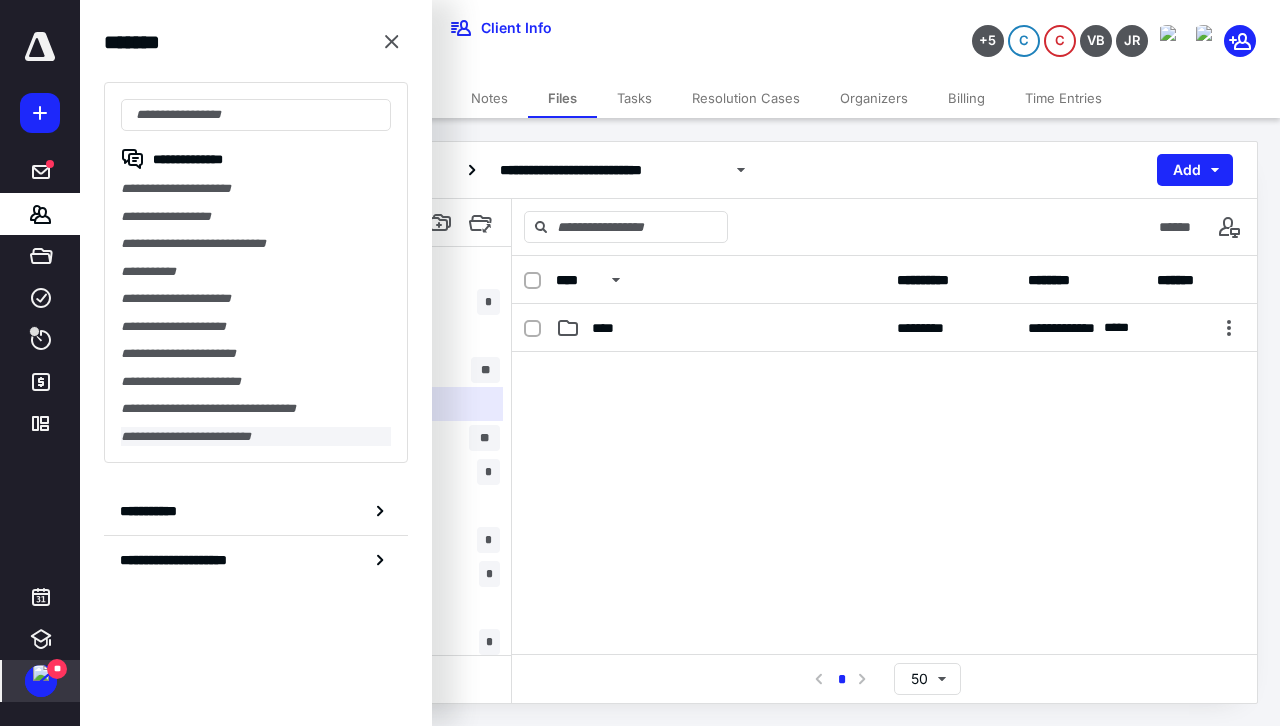 click on "**********" at bounding box center (256, 437) 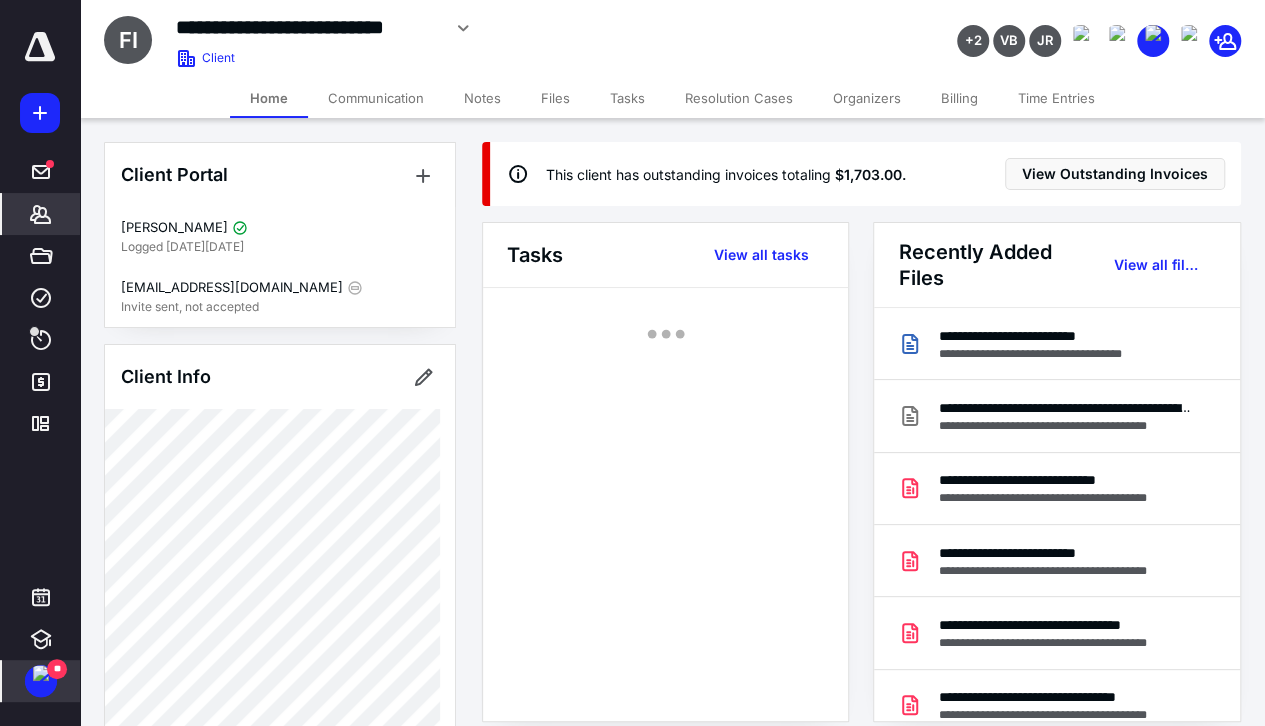 click on "Files" at bounding box center [555, 98] 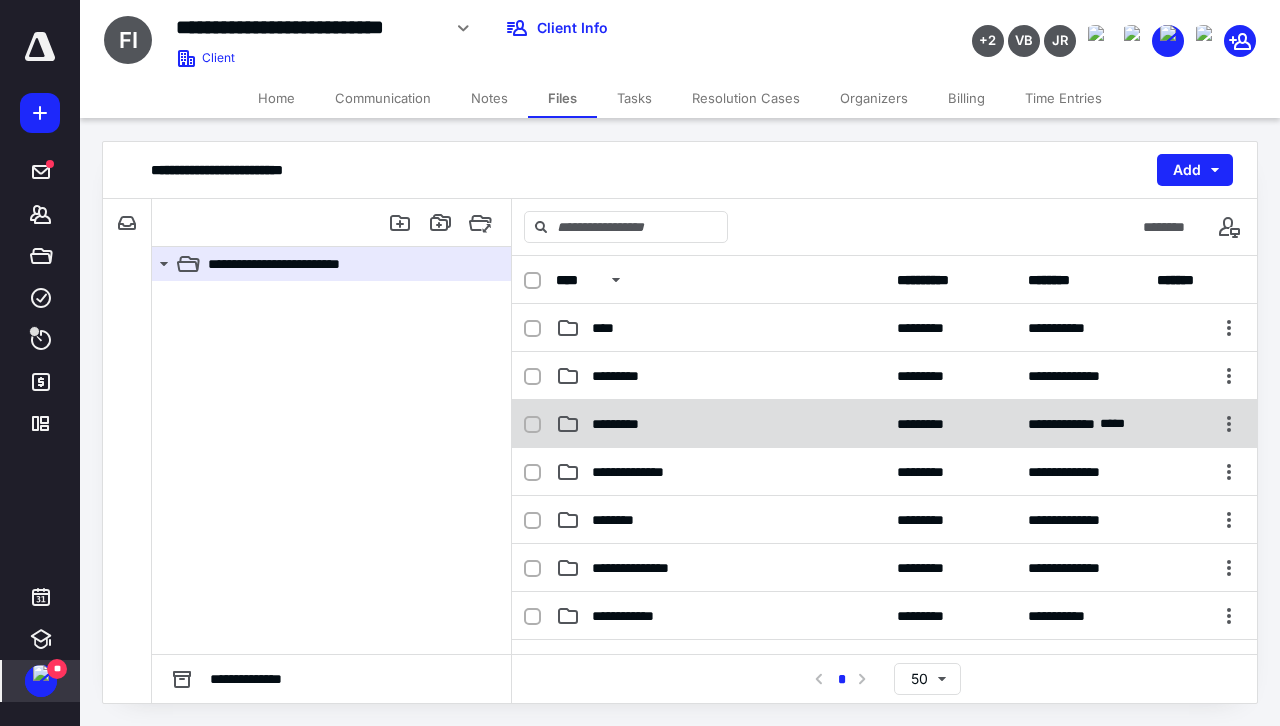 click on "*********" at bounding box center (625, 424) 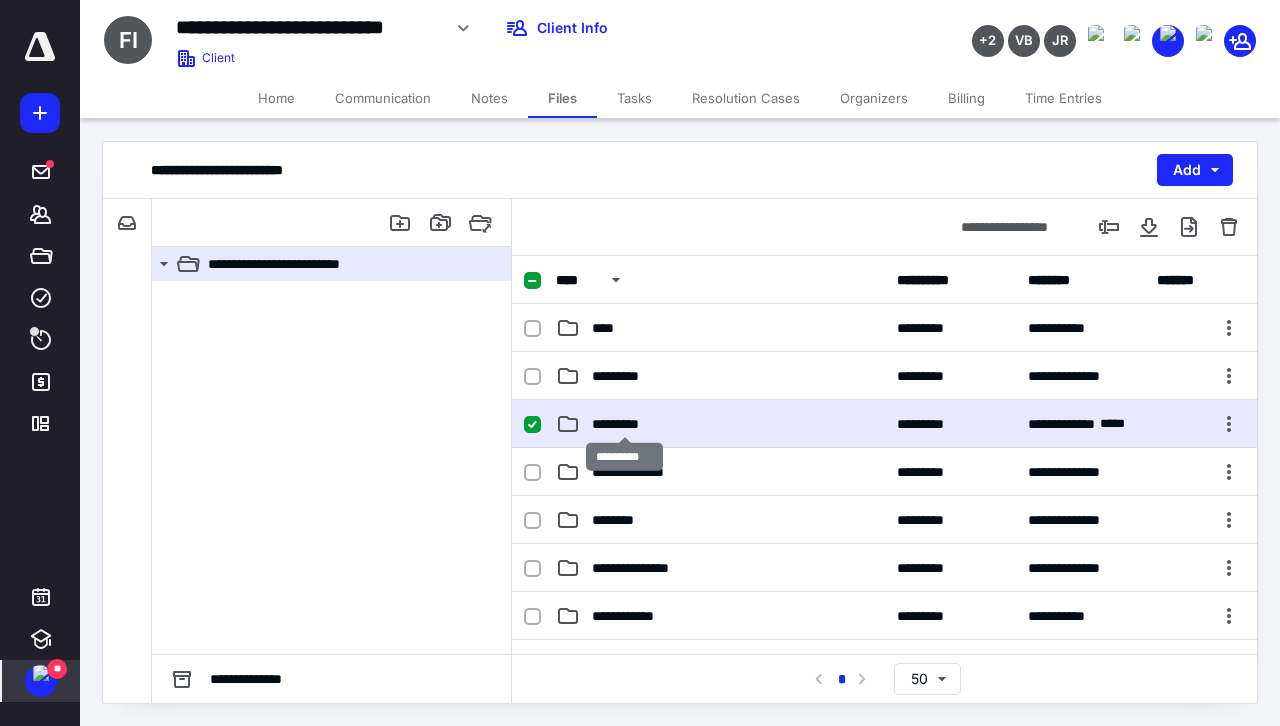 click on "*********" at bounding box center [625, 424] 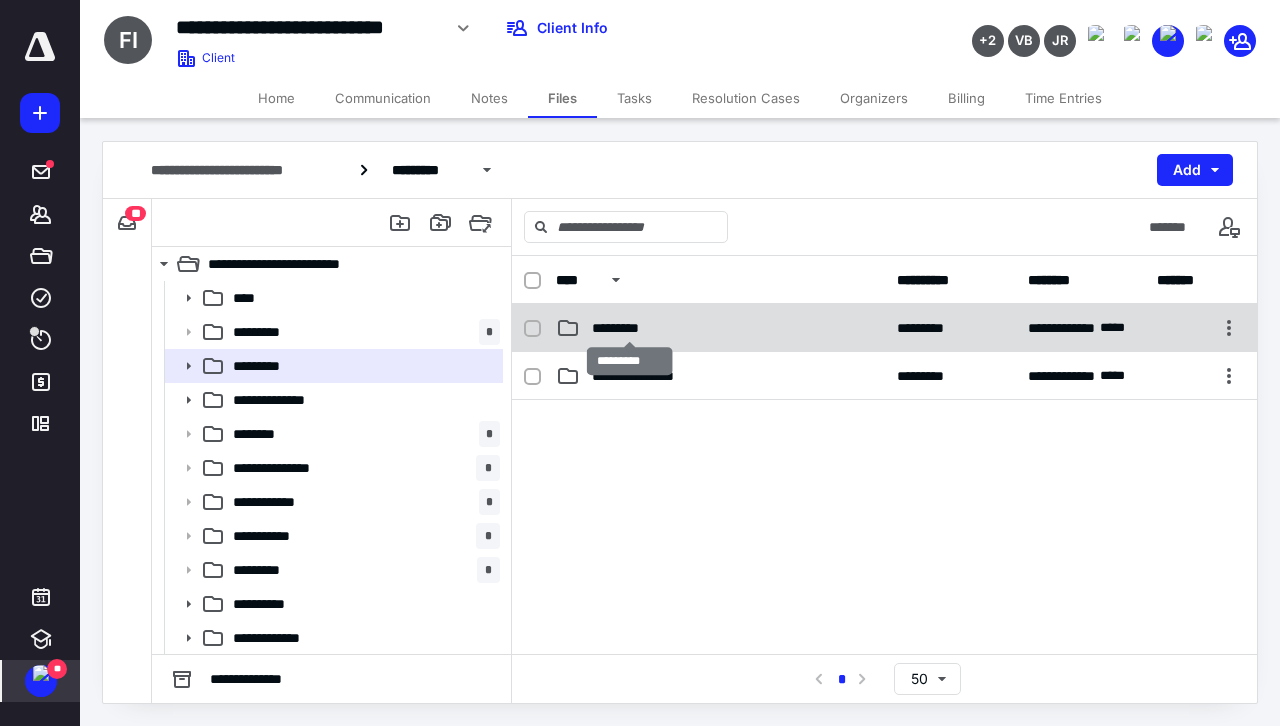 click on "*********" at bounding box center [630, 328] 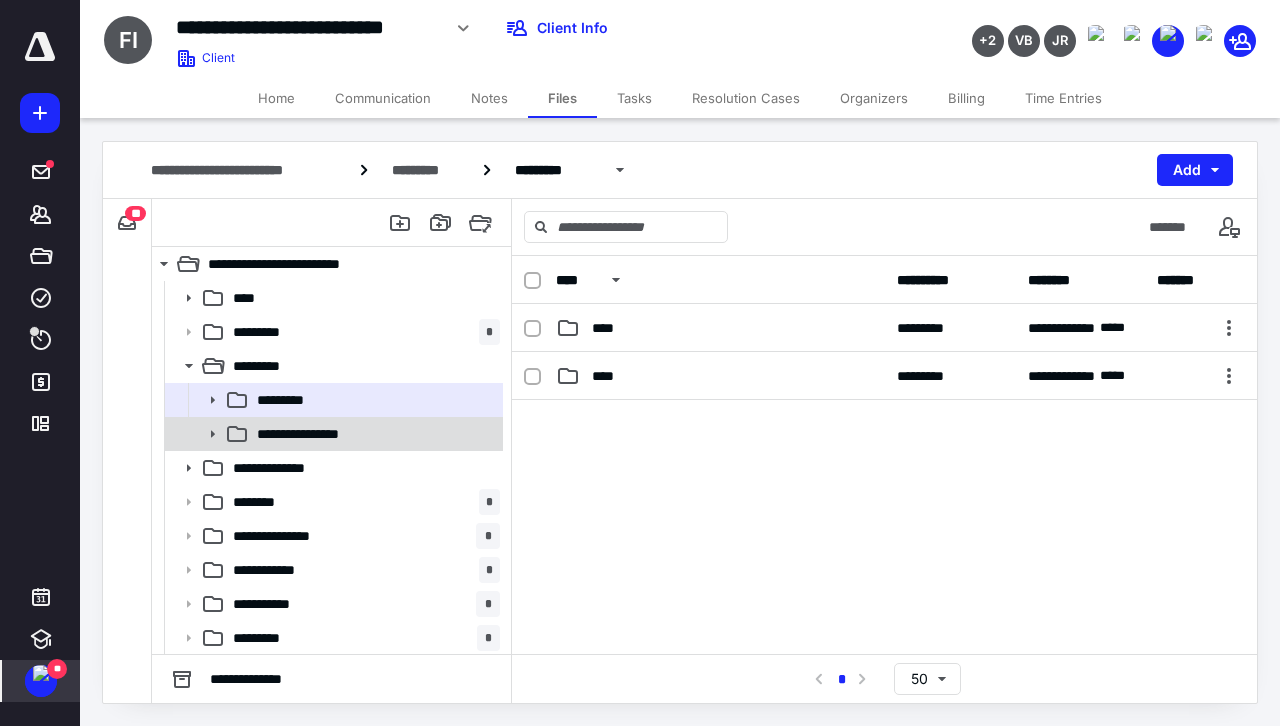 click on "**********" at bounding box center (332, 434) 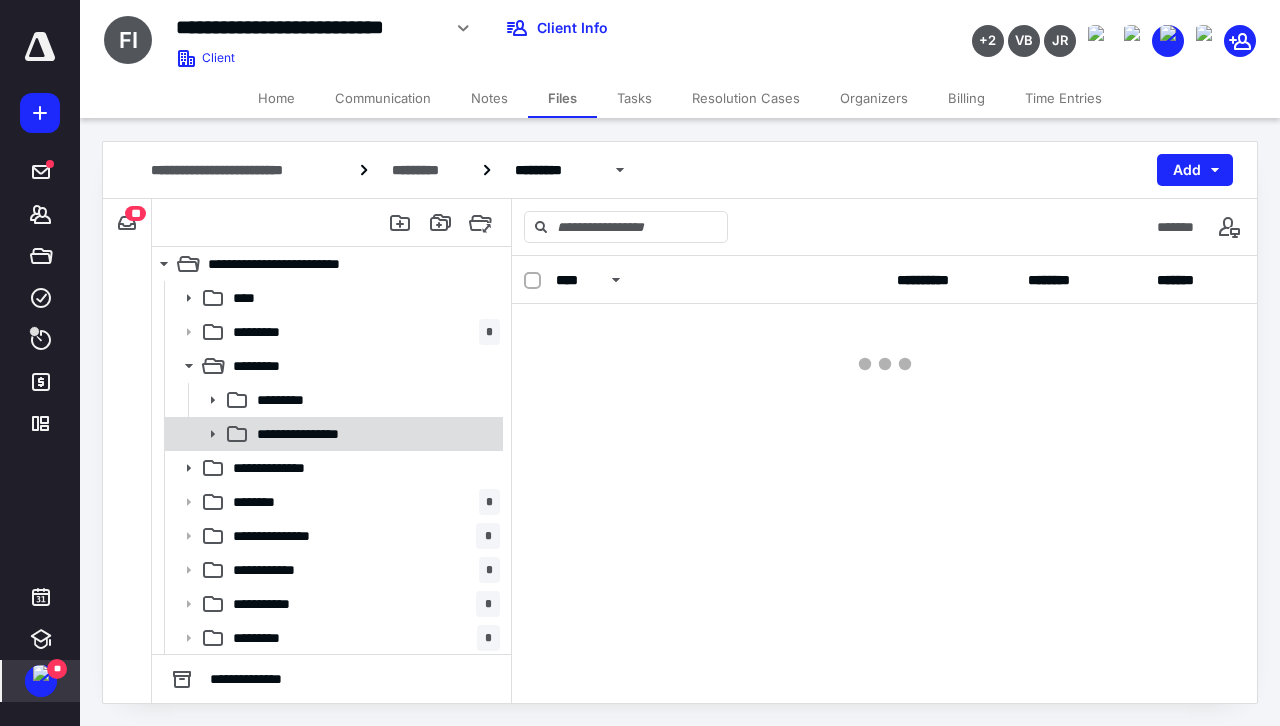 click on "**********" at bounding box center (332, 434) 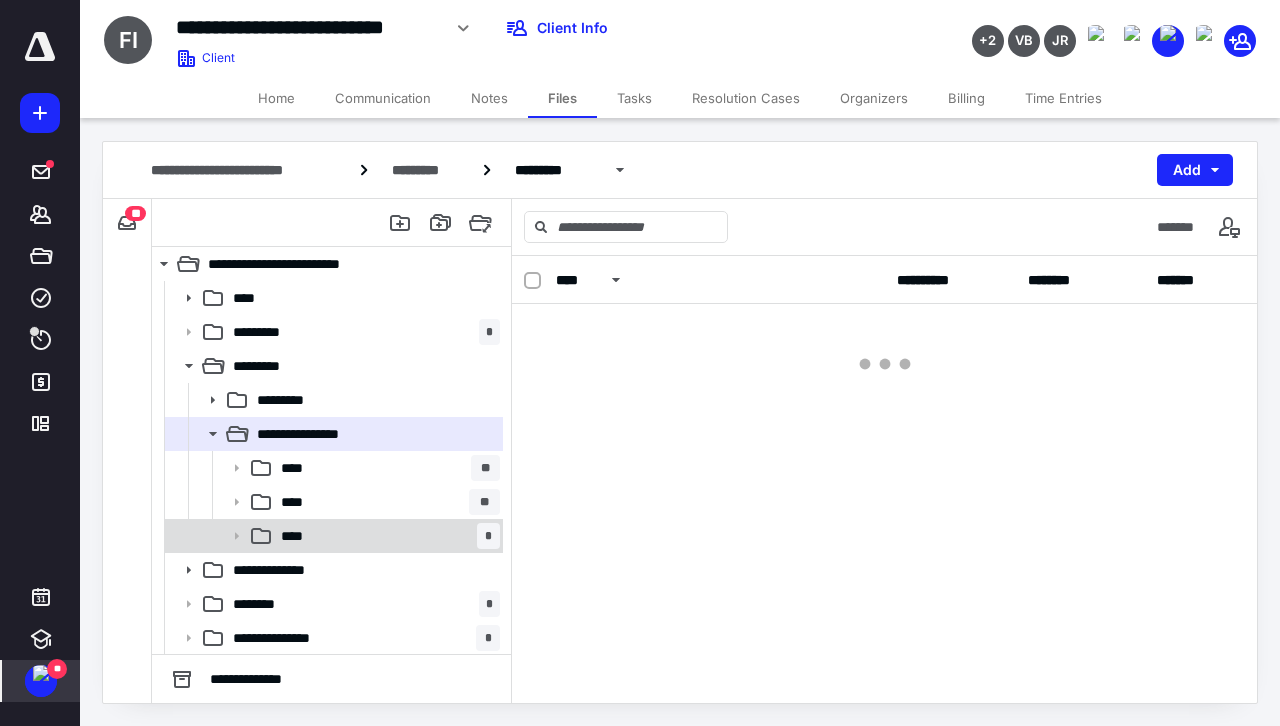 click on "**** *" at bounding box center (386, 536) 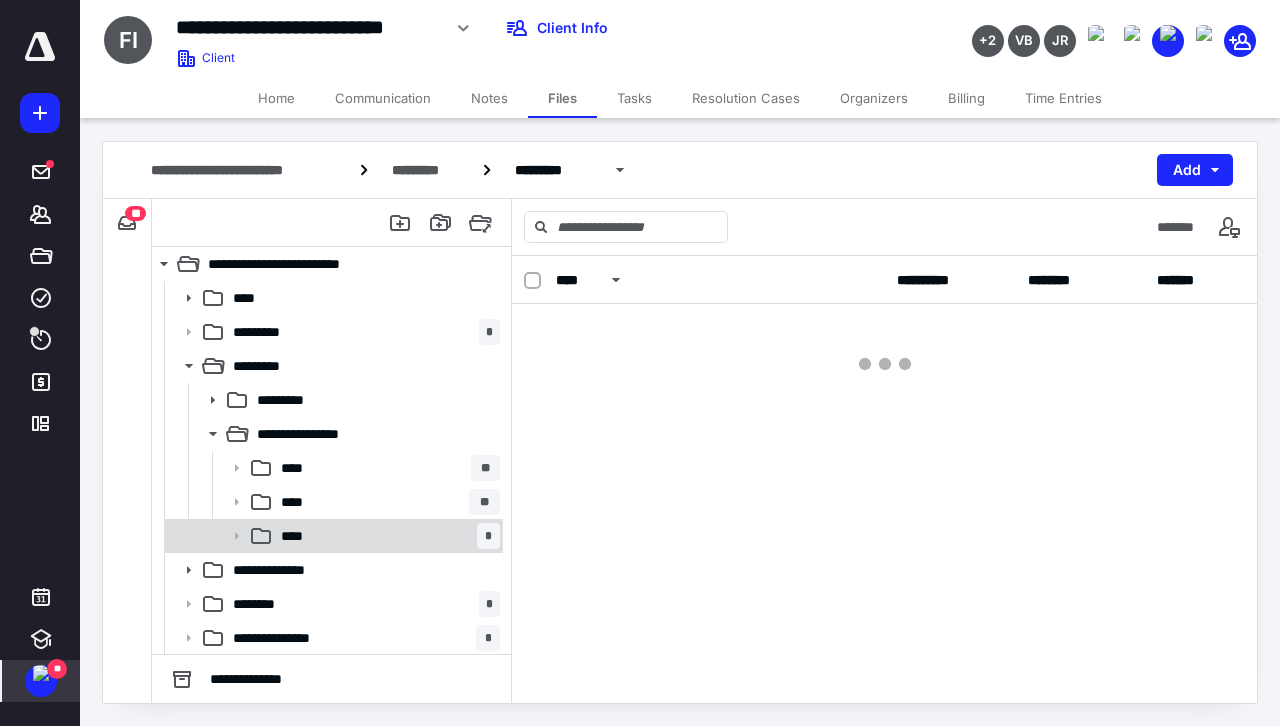 click on "**** *" at bounding box center [386, 536] 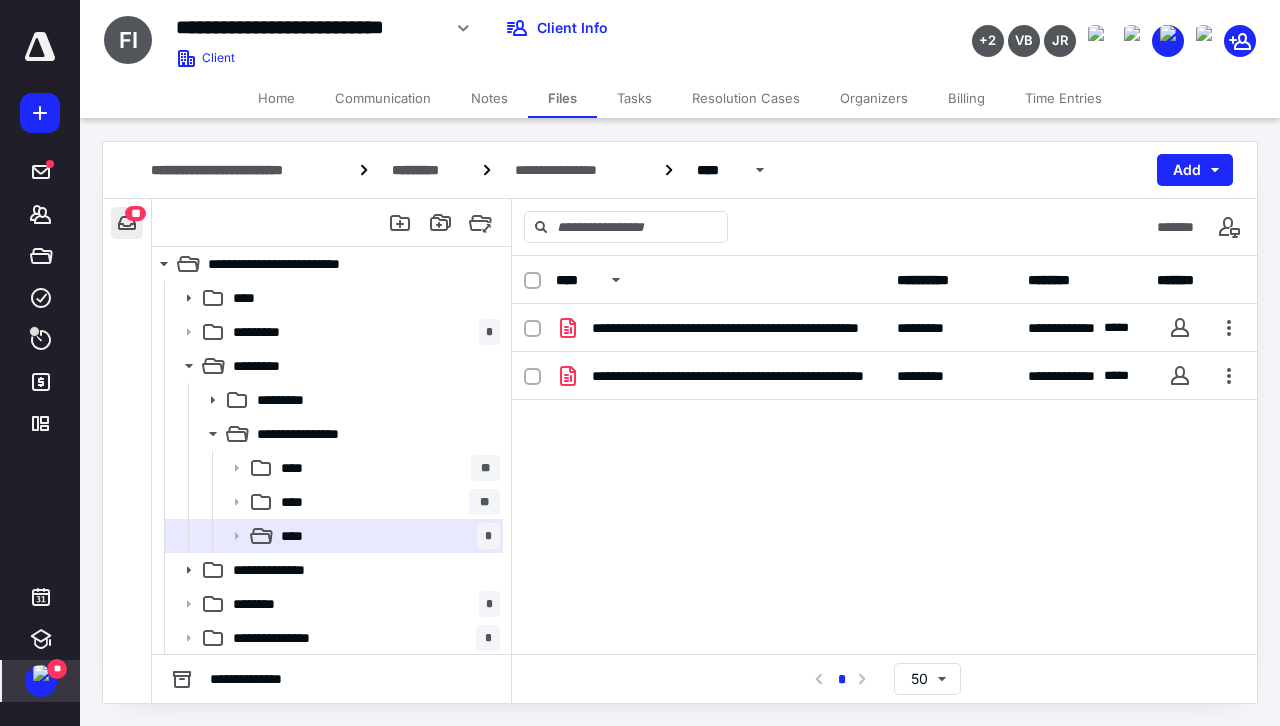 click at bounding box center [127, 223] 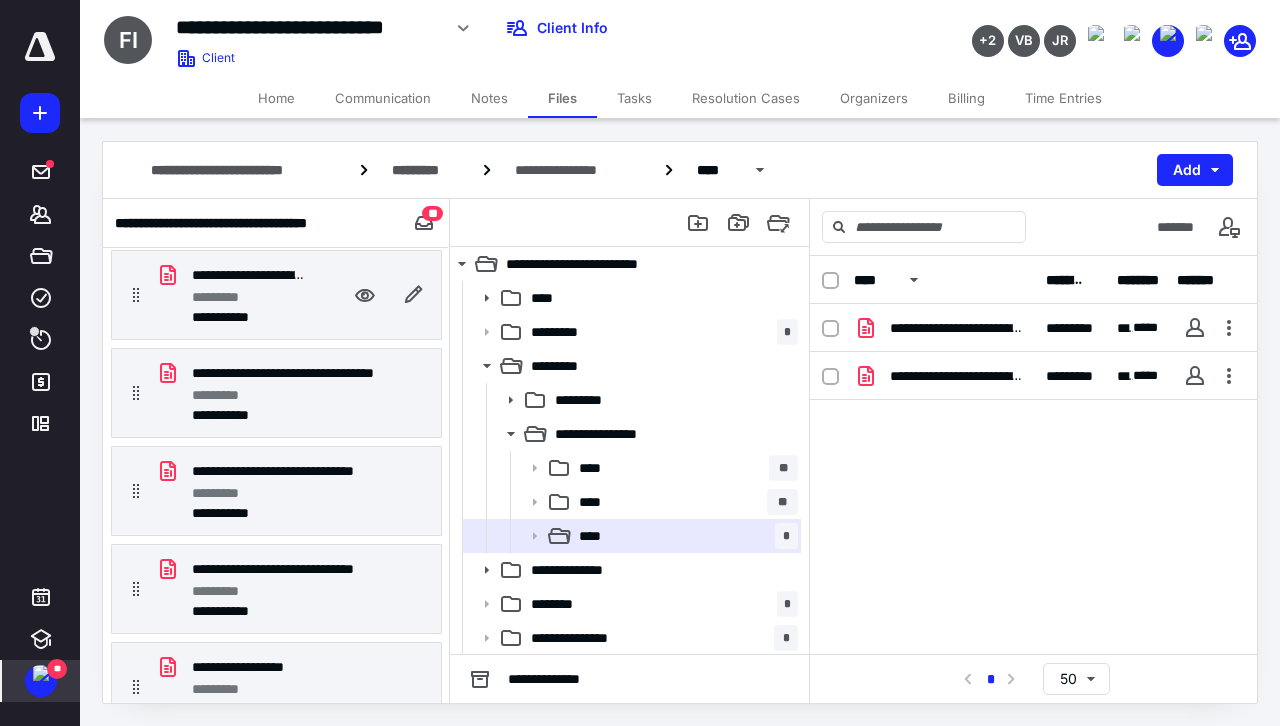 scroll, scrollTop: 588, scrollLeft: 0, axis: vertical 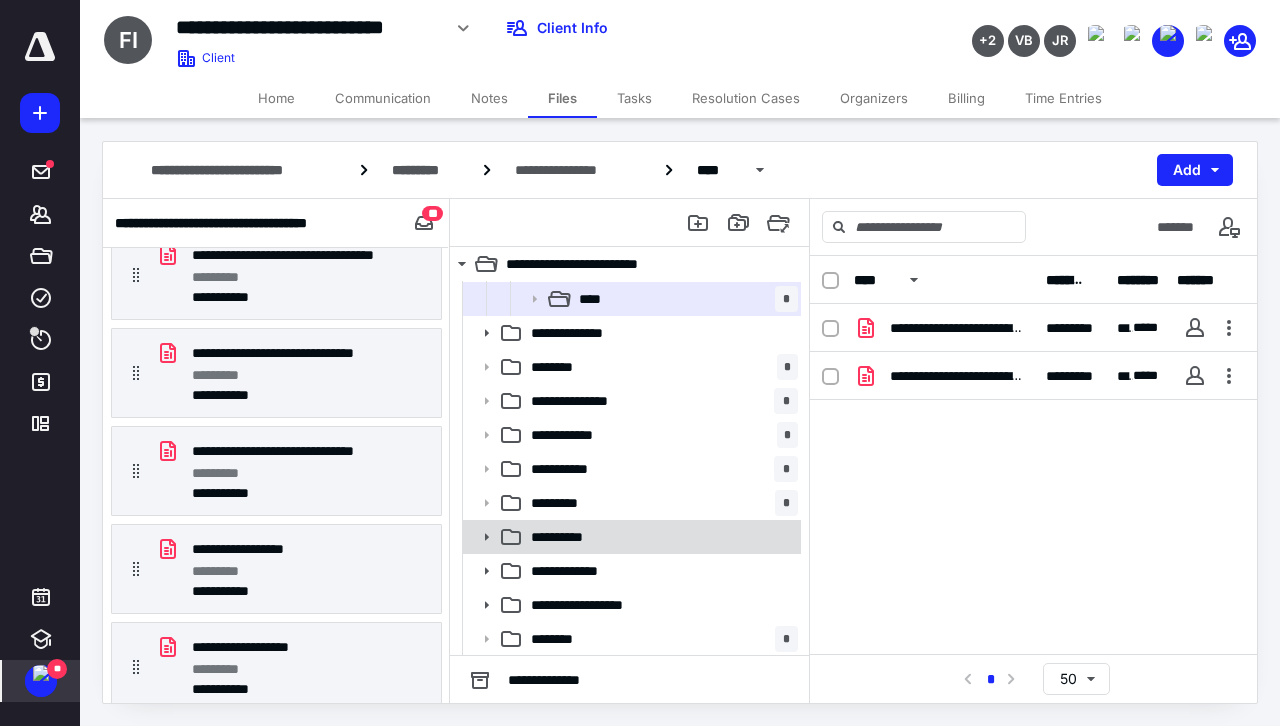 click 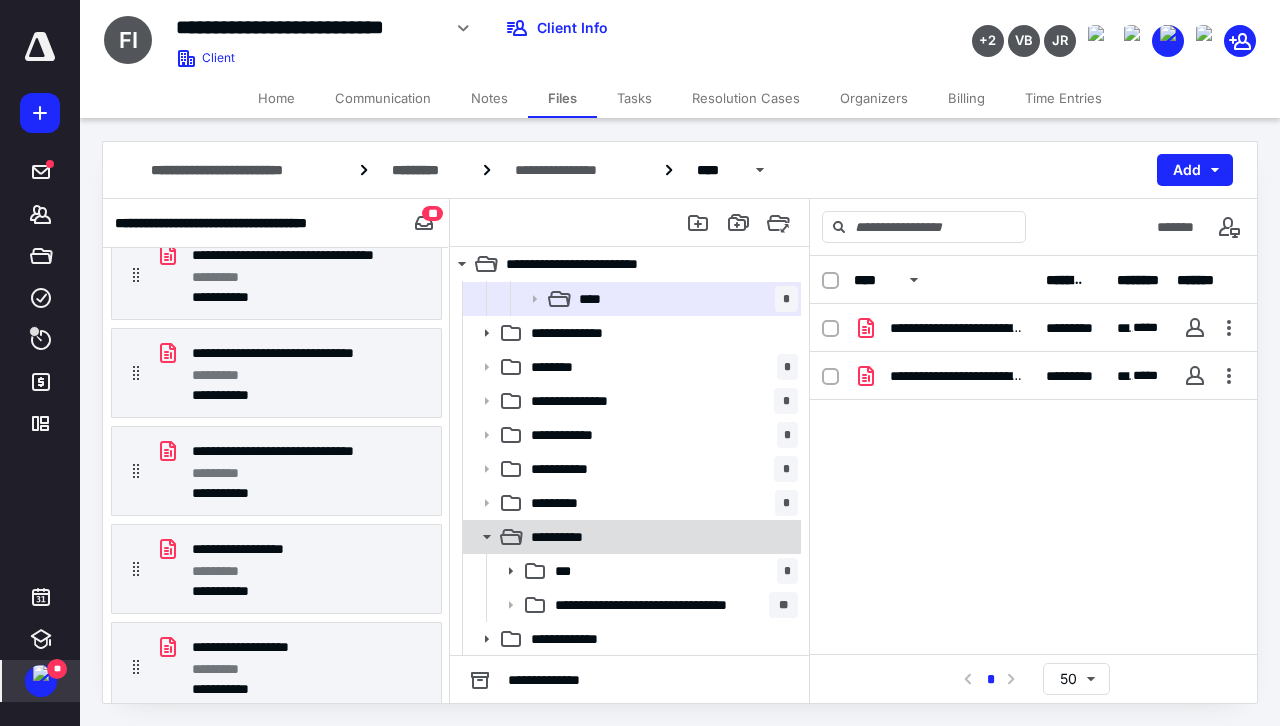 click 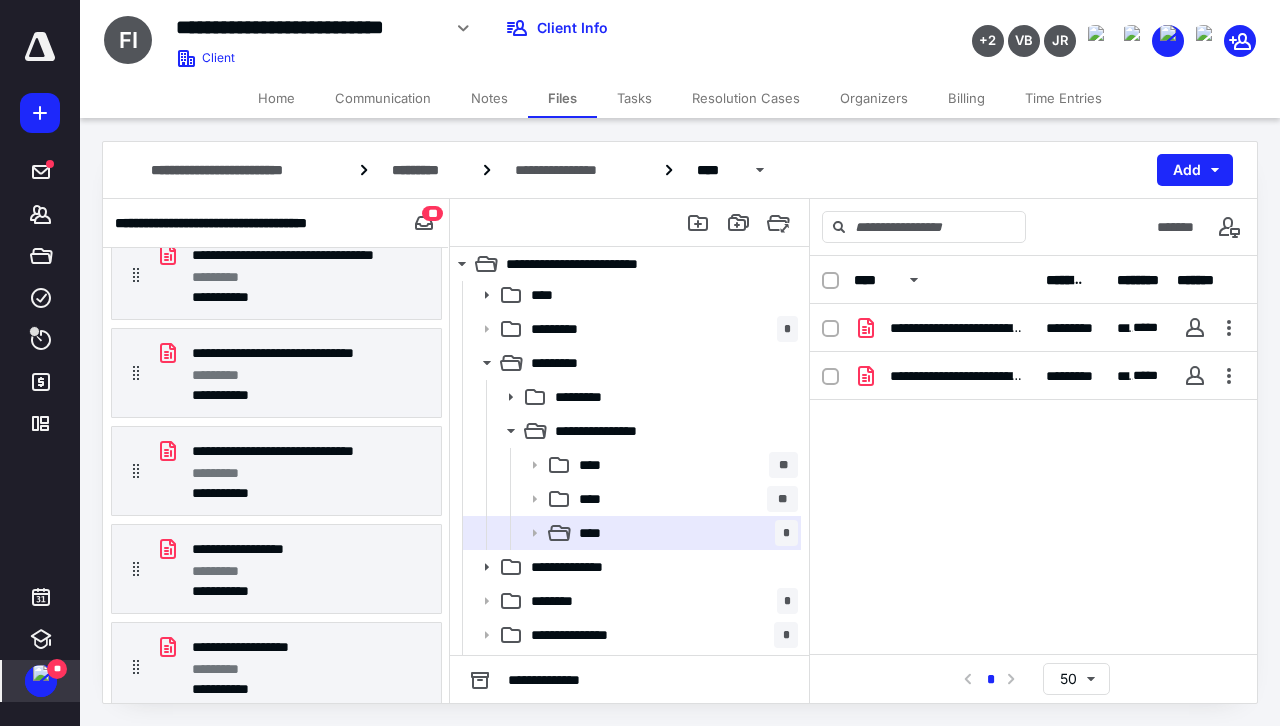 scroll, scrollTop: 0, scrollLeft: 0, axis: both 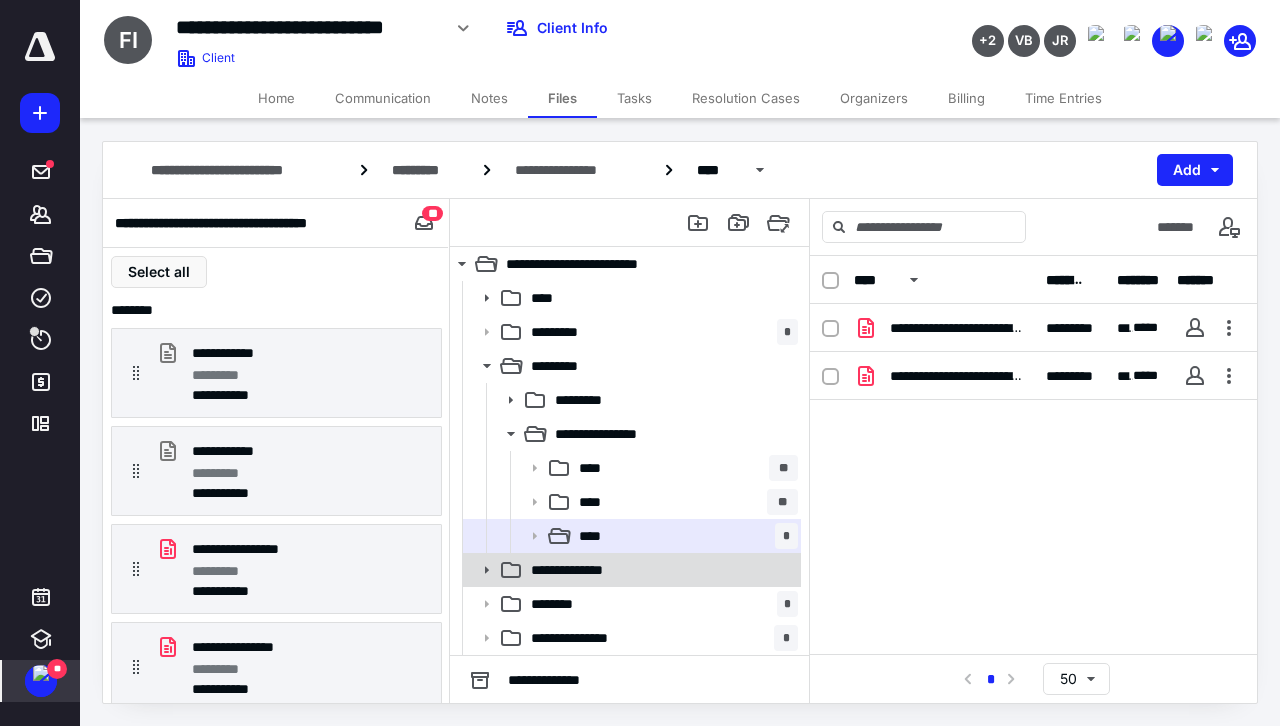 click 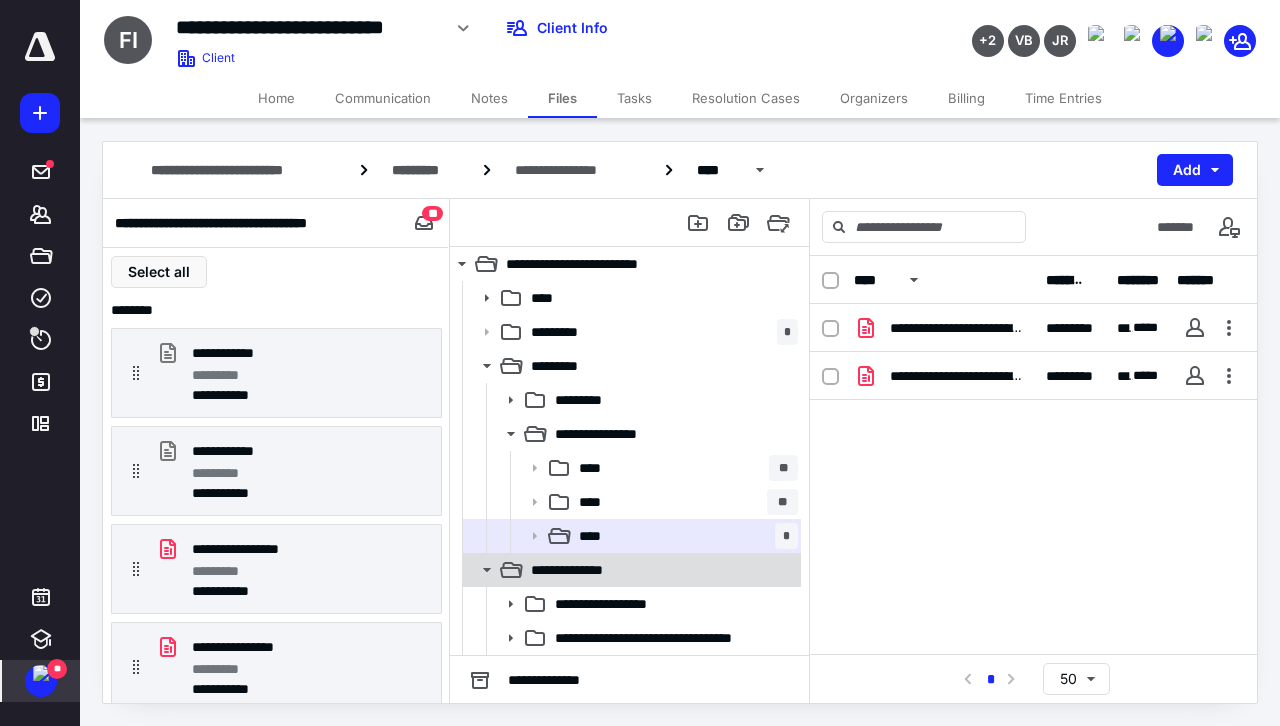 scroll, scrollTop: 100, scrollLeft: 0, axis: vertical 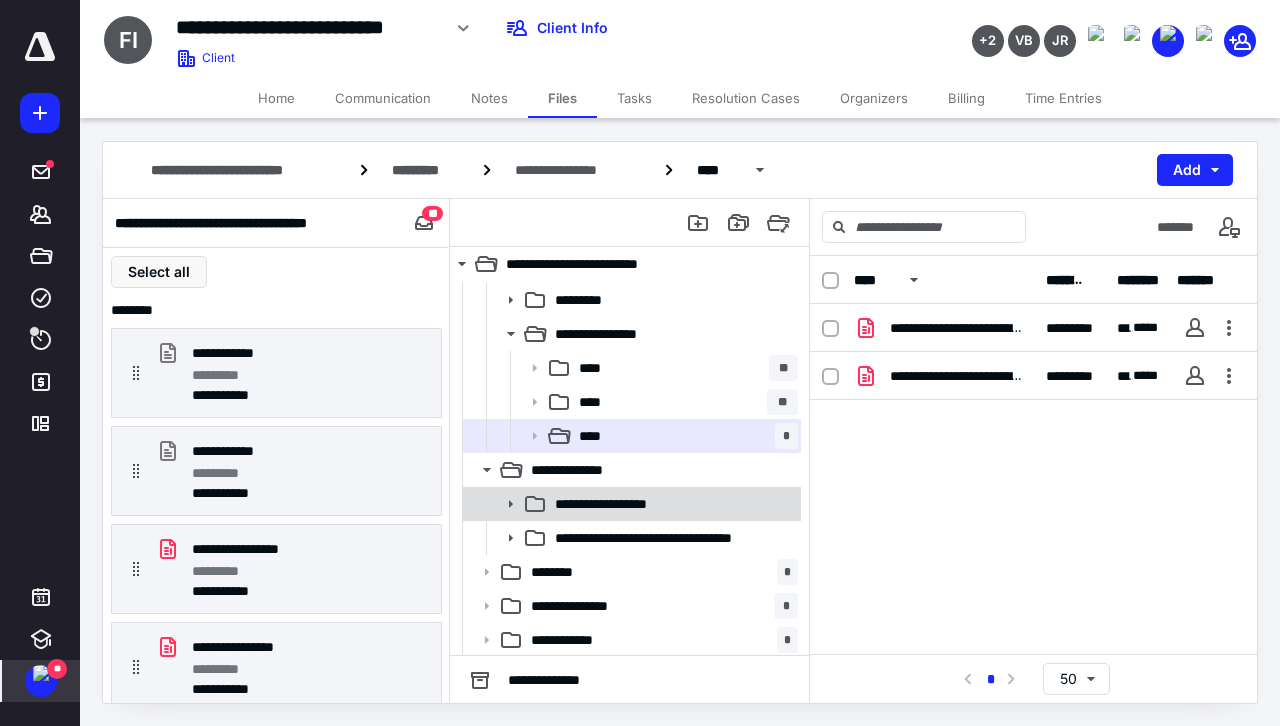 click 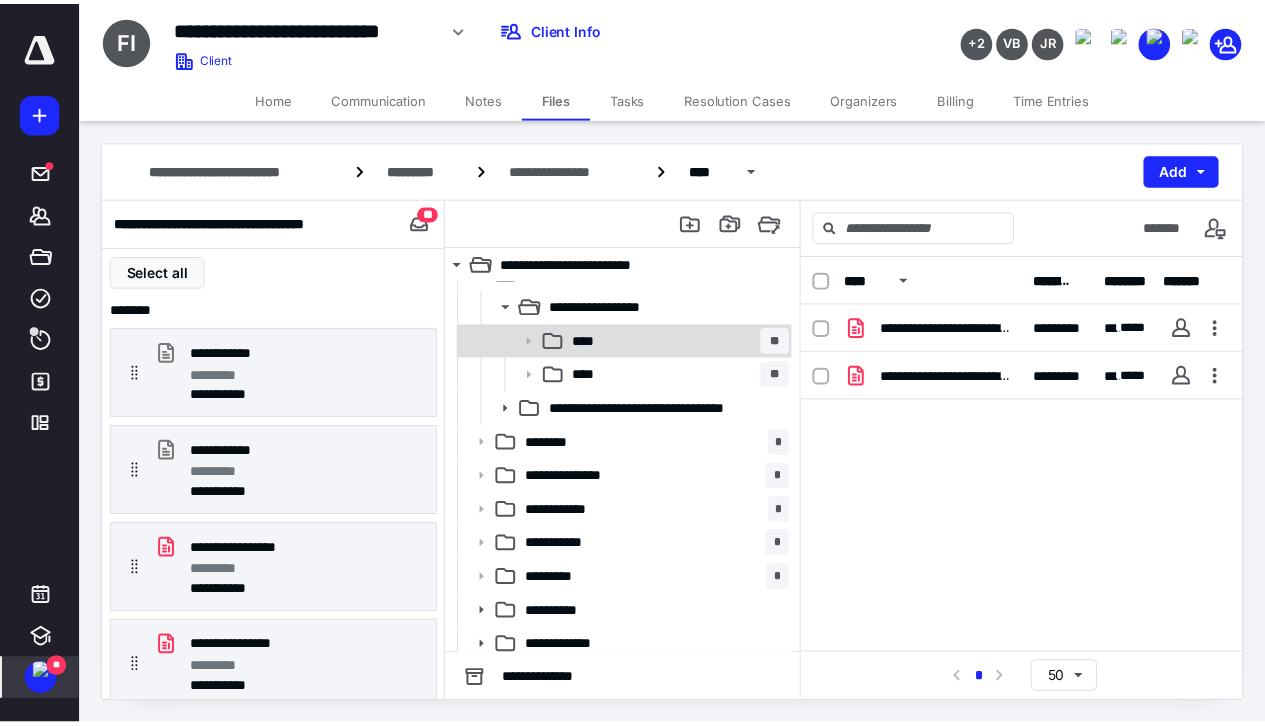 scroll, scrollTop: 300, scrollLeft: 0, axis: vertical 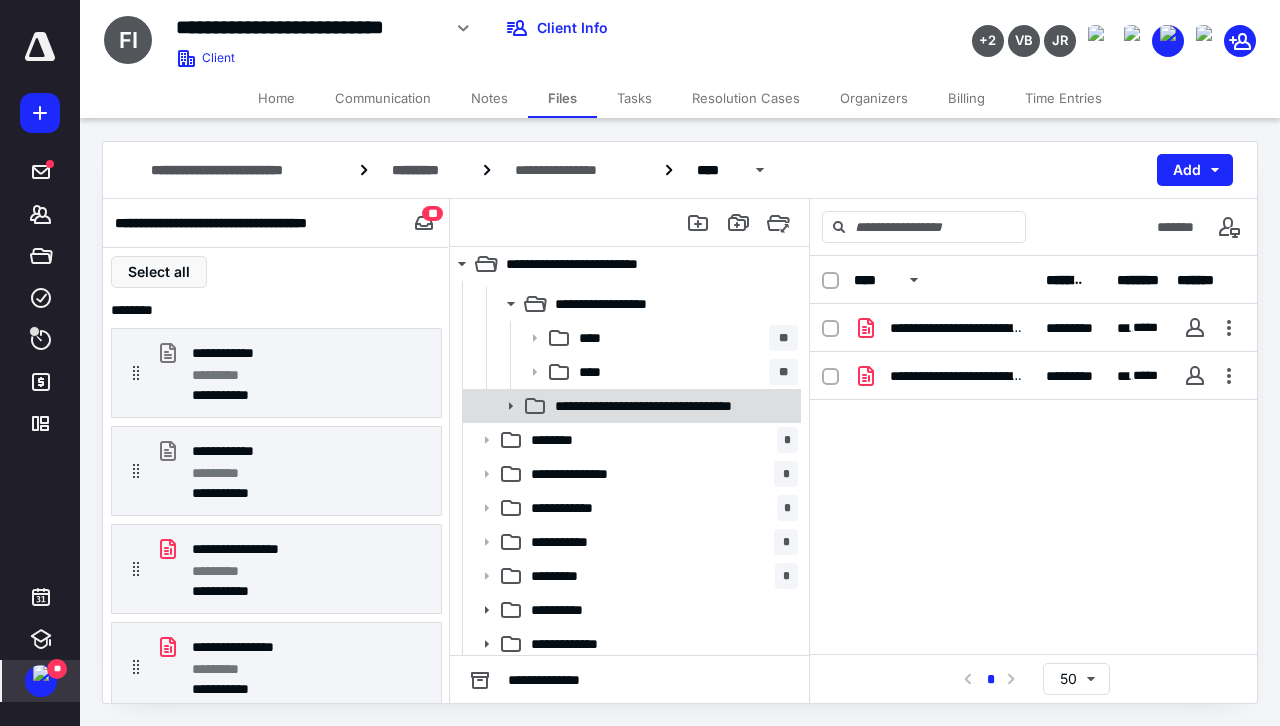 click 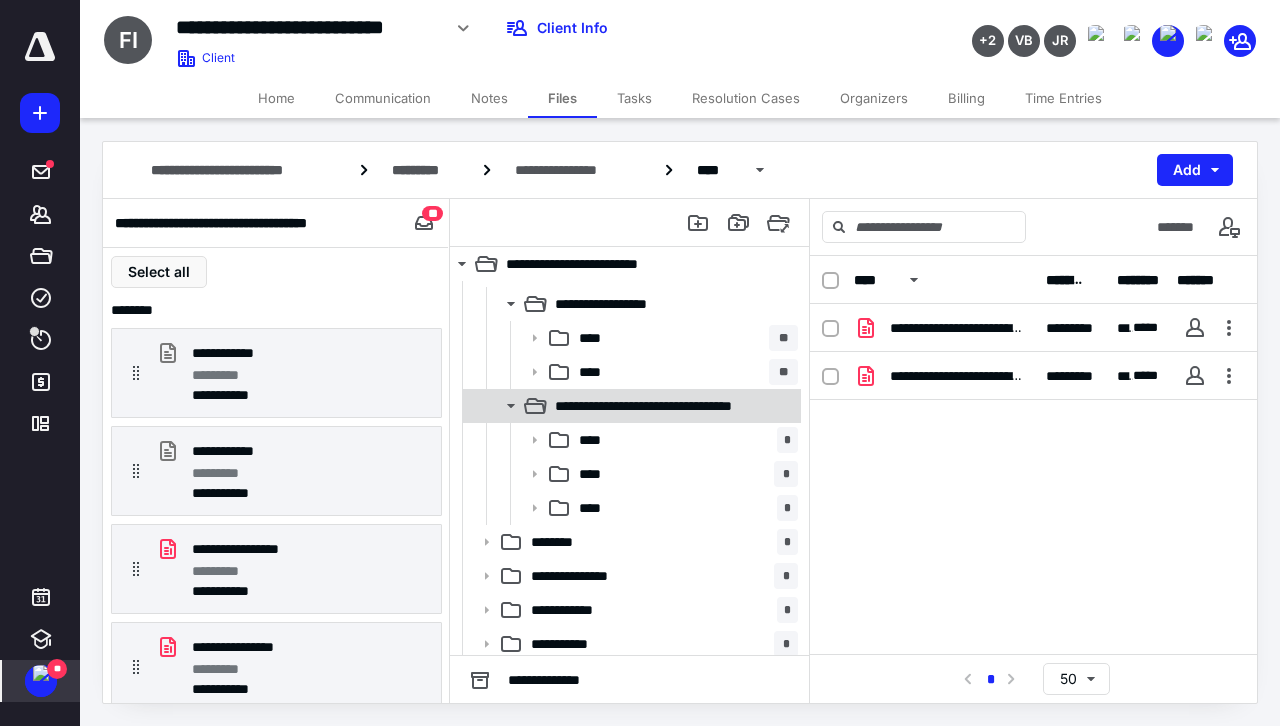 click 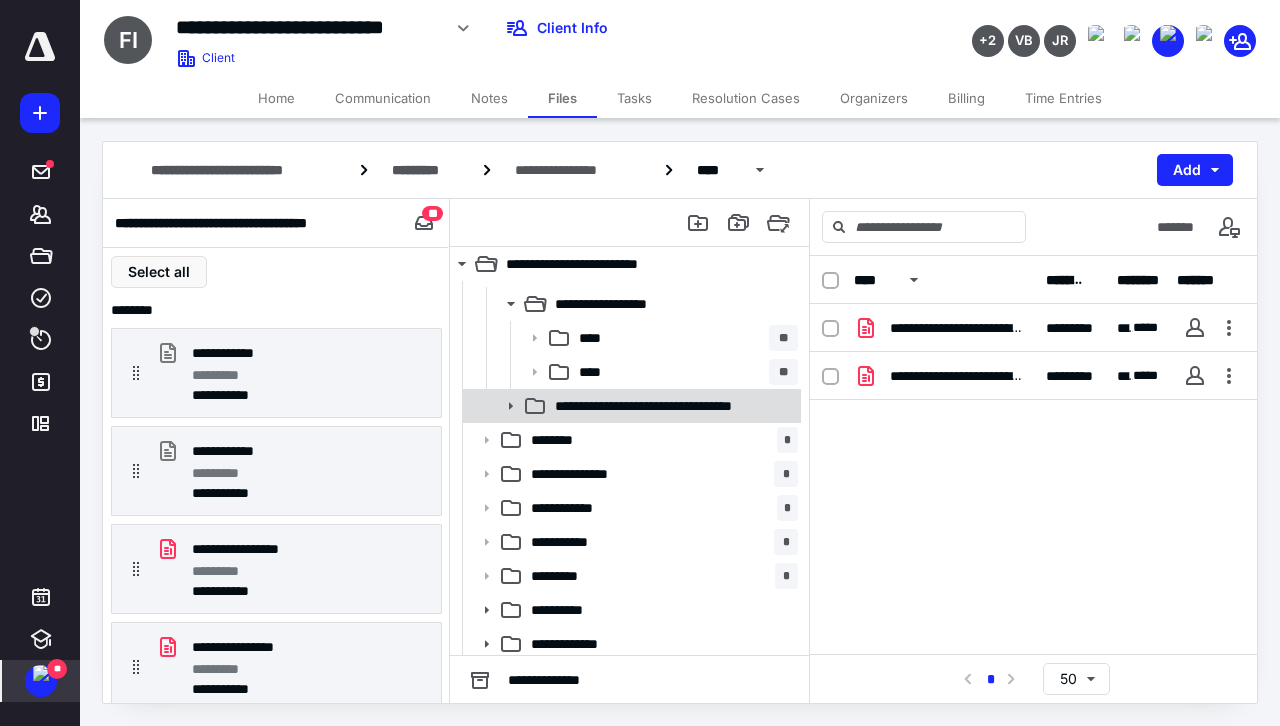 click 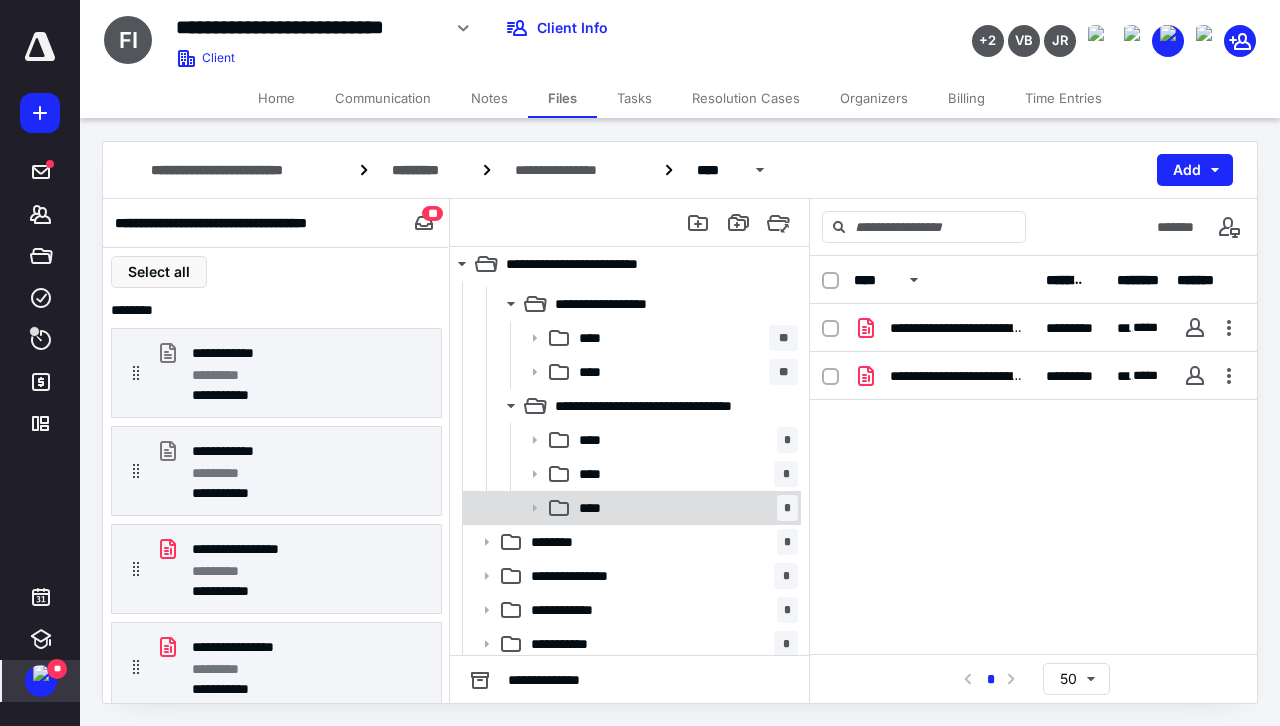 click on "****" at bounding box center (596, 508) 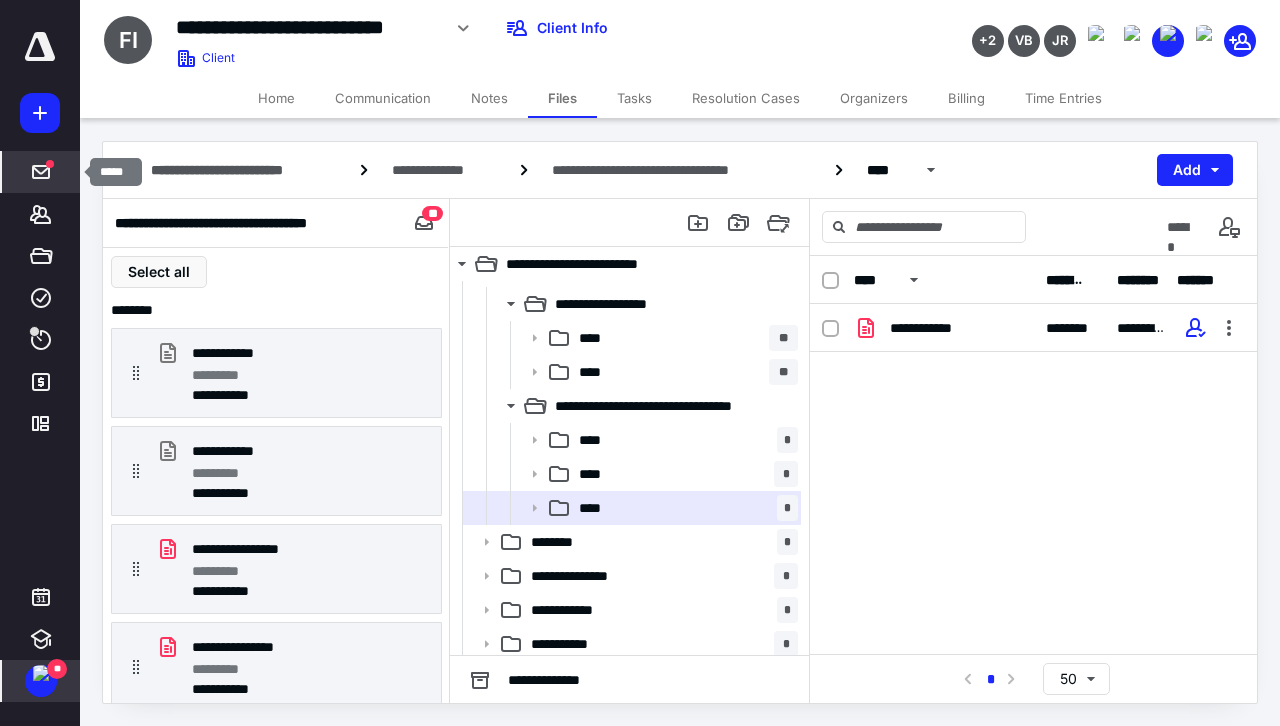 click 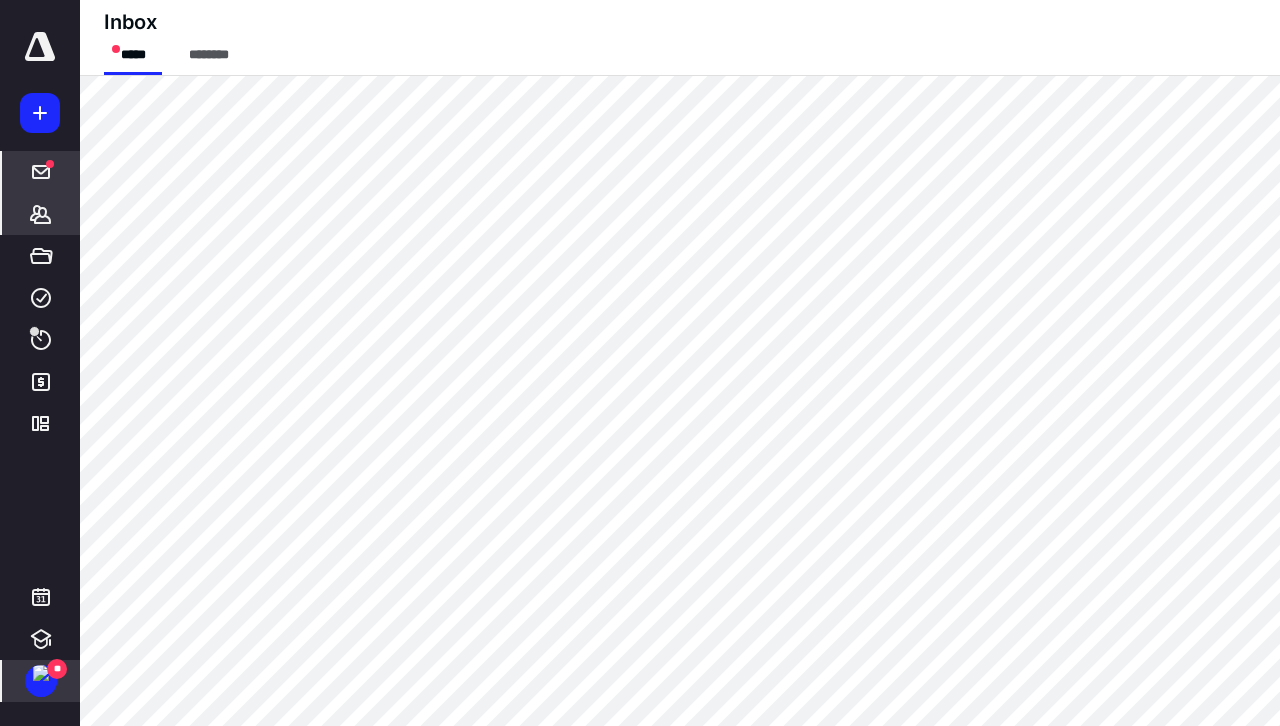 click 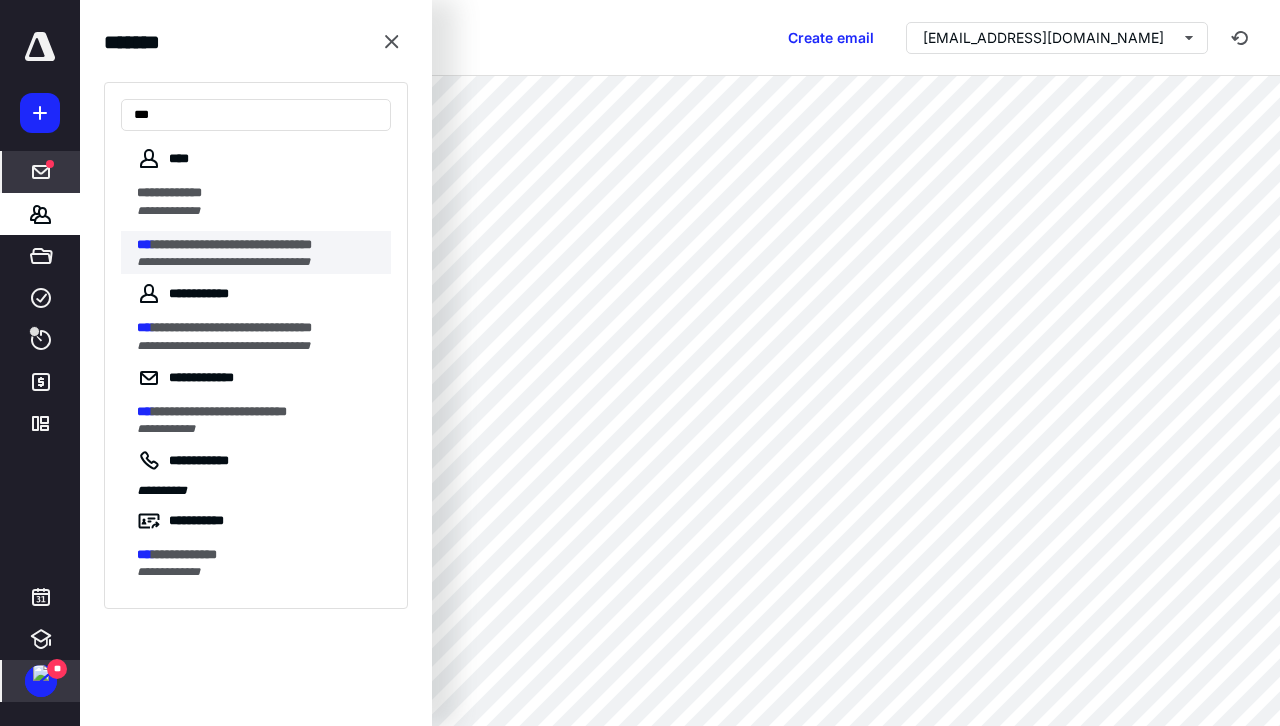 type on "***" 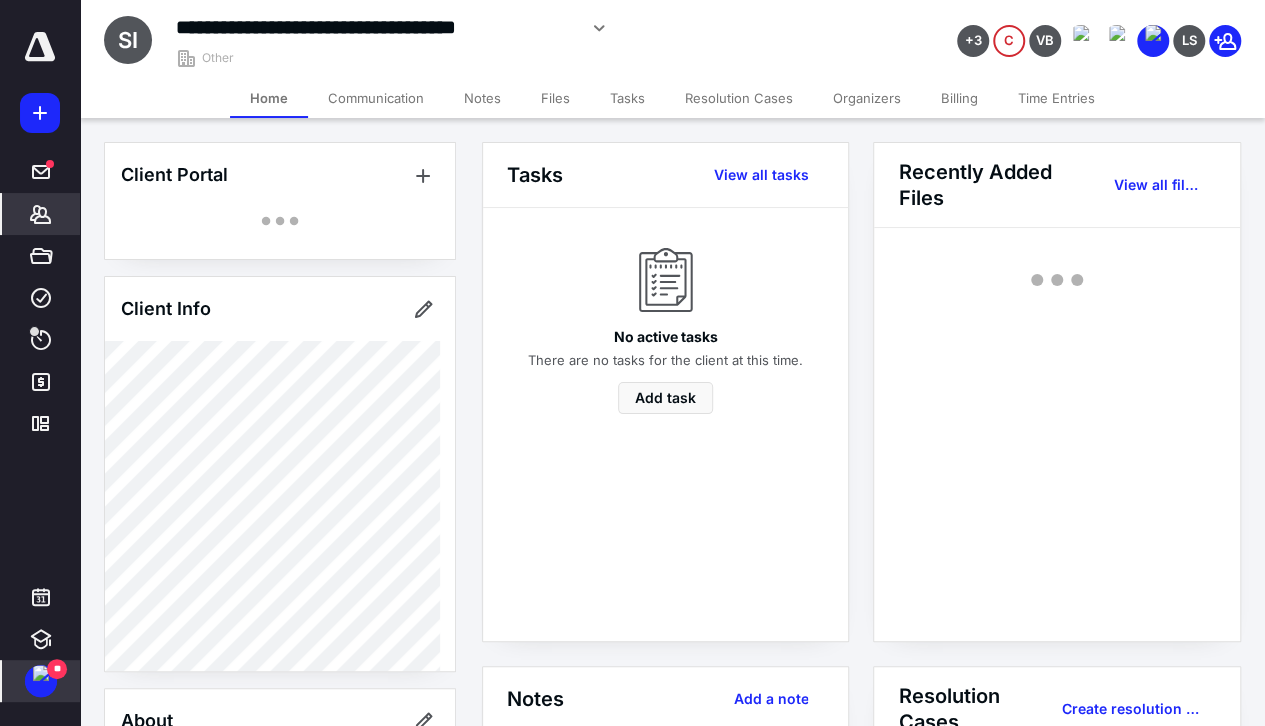 drag, startPoint x: 566, startPoint y: 208, endPoint x: 557, endPoint y: 198, distance: 13.453624 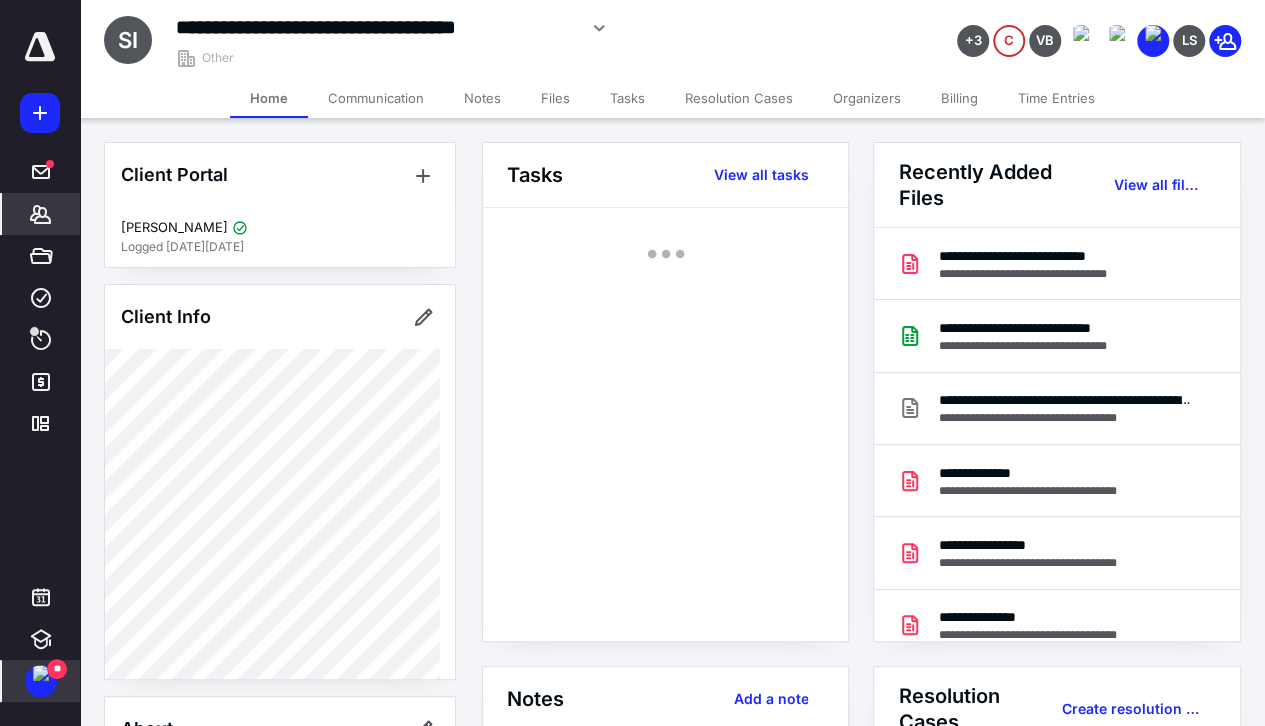 drag, startPoint x: 557, startPoint y: 198, endPoint x: 492, endPoint y: 98, distance: 119.26861 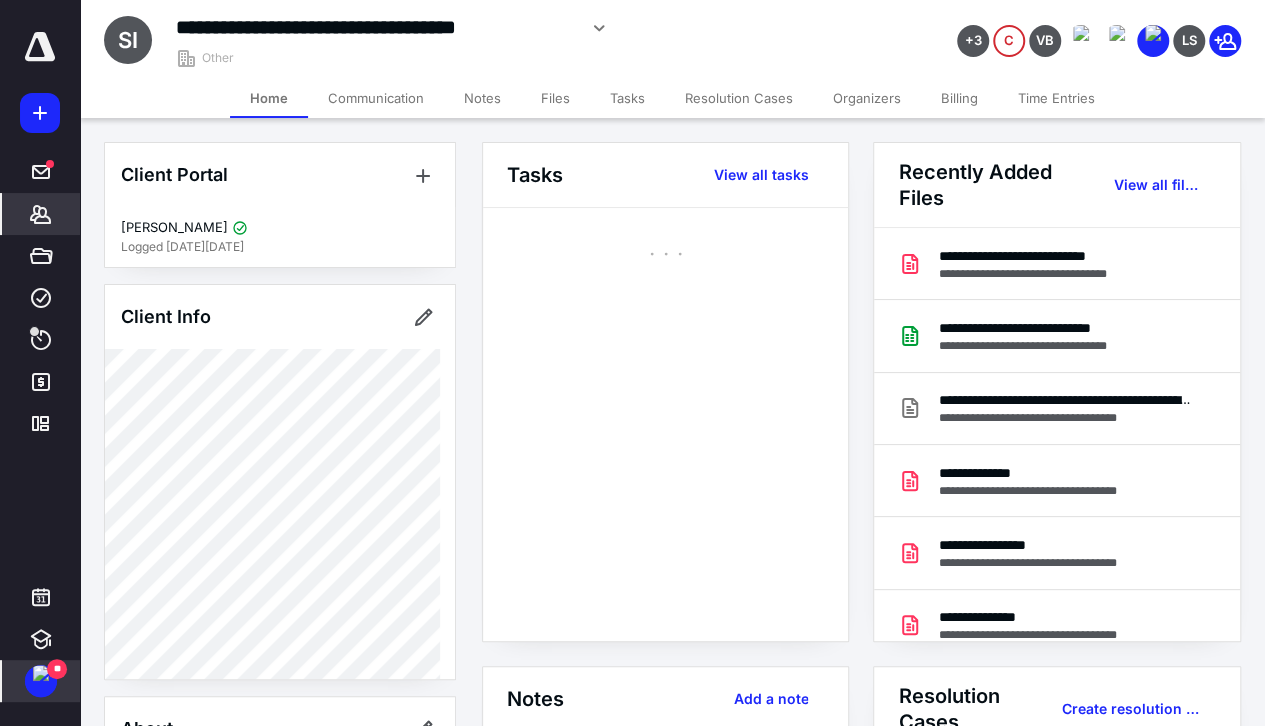 click on "Notes" at bounding box center (482, 98) 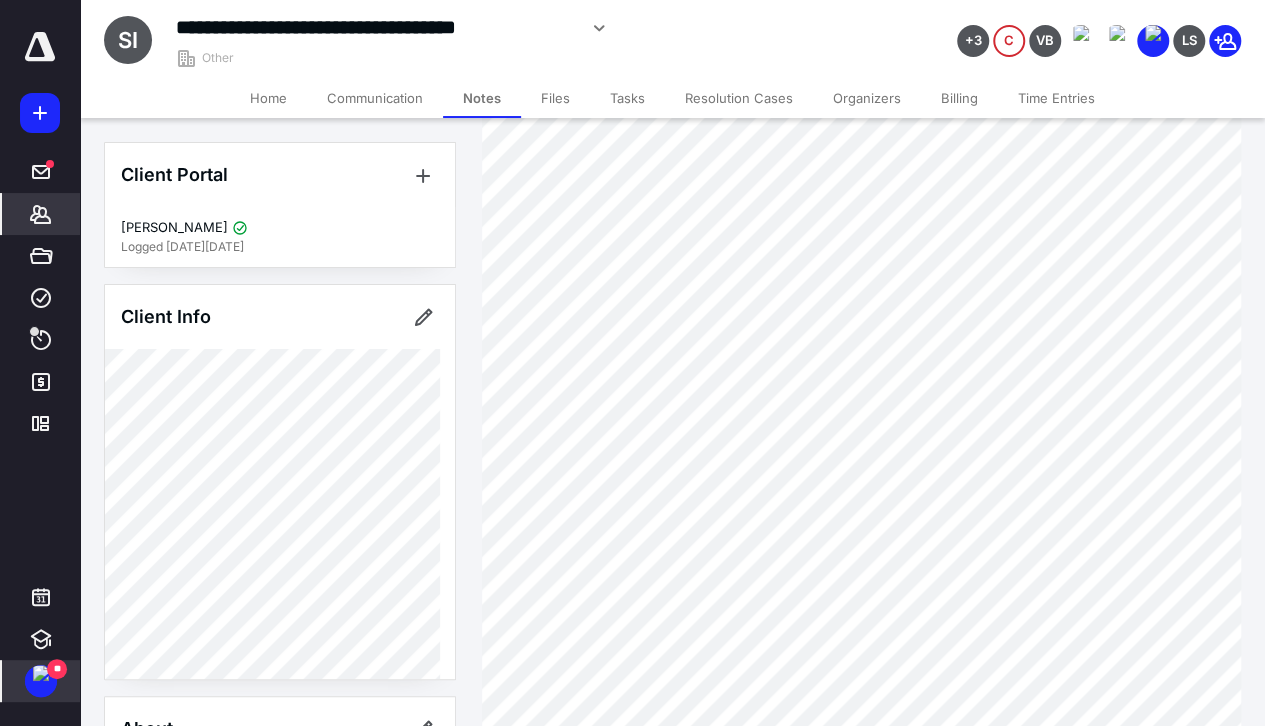 scroll, scrollTop: 400, scrollLeft: 0, axis: vertical 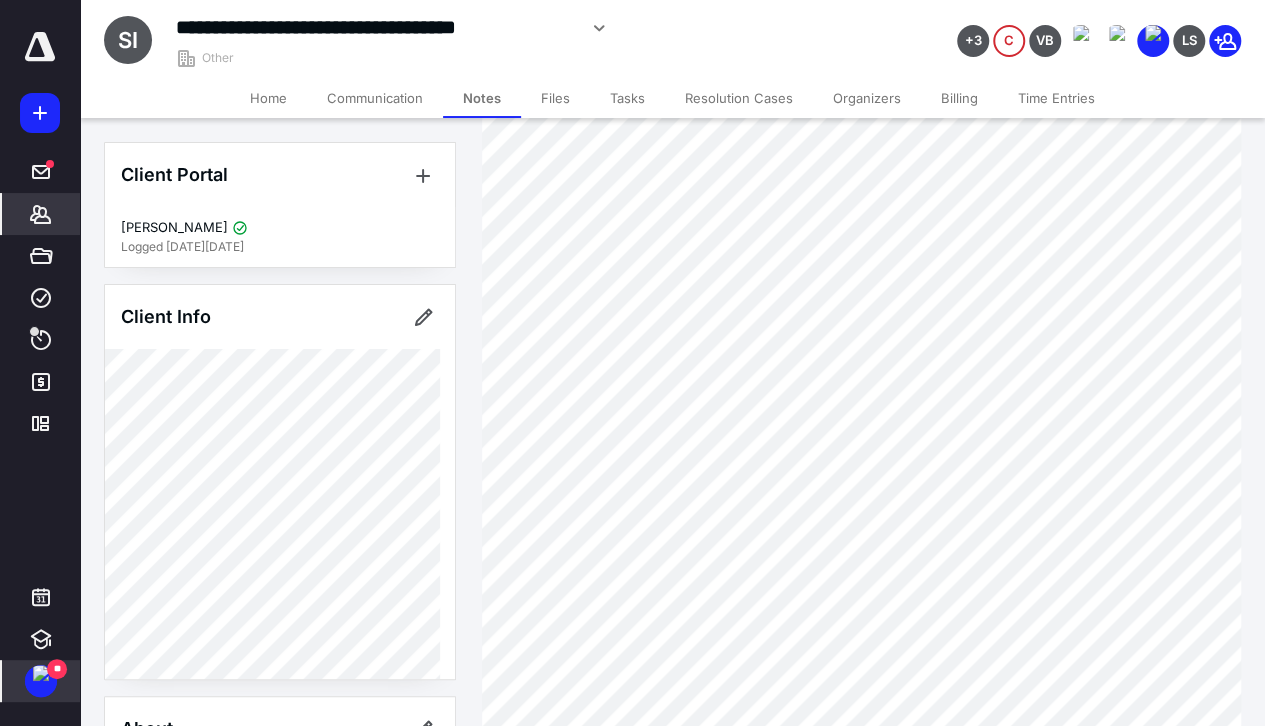 click on "Files" at bounding box center [555, 98] 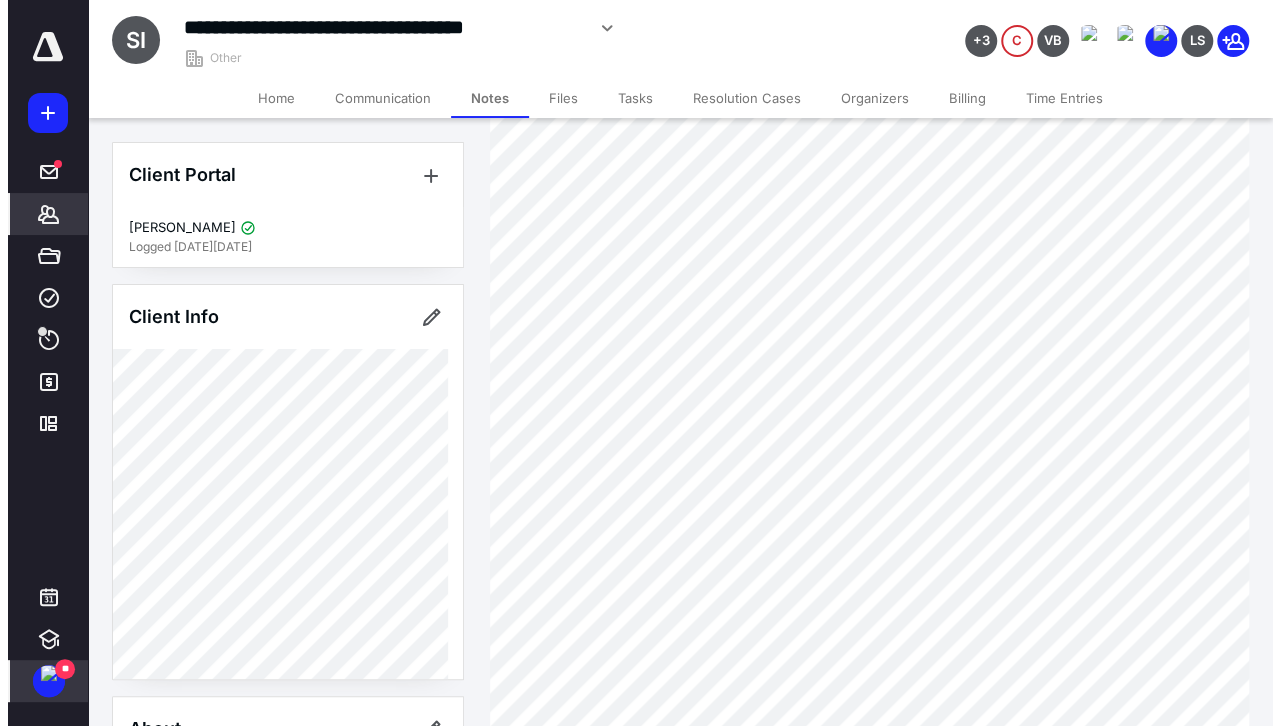 scroll, scrollTop: 0, scrollLeft: 0, axis: both 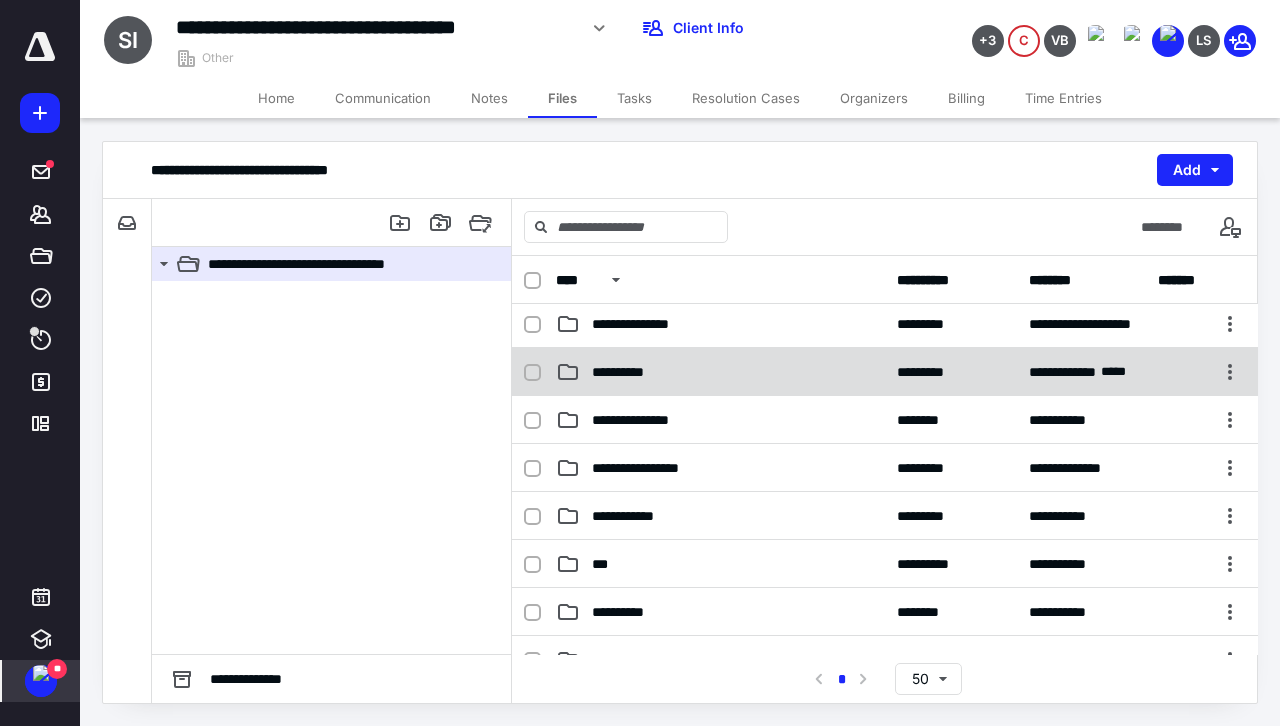 click on "**********" at bounding box center (628, 372) 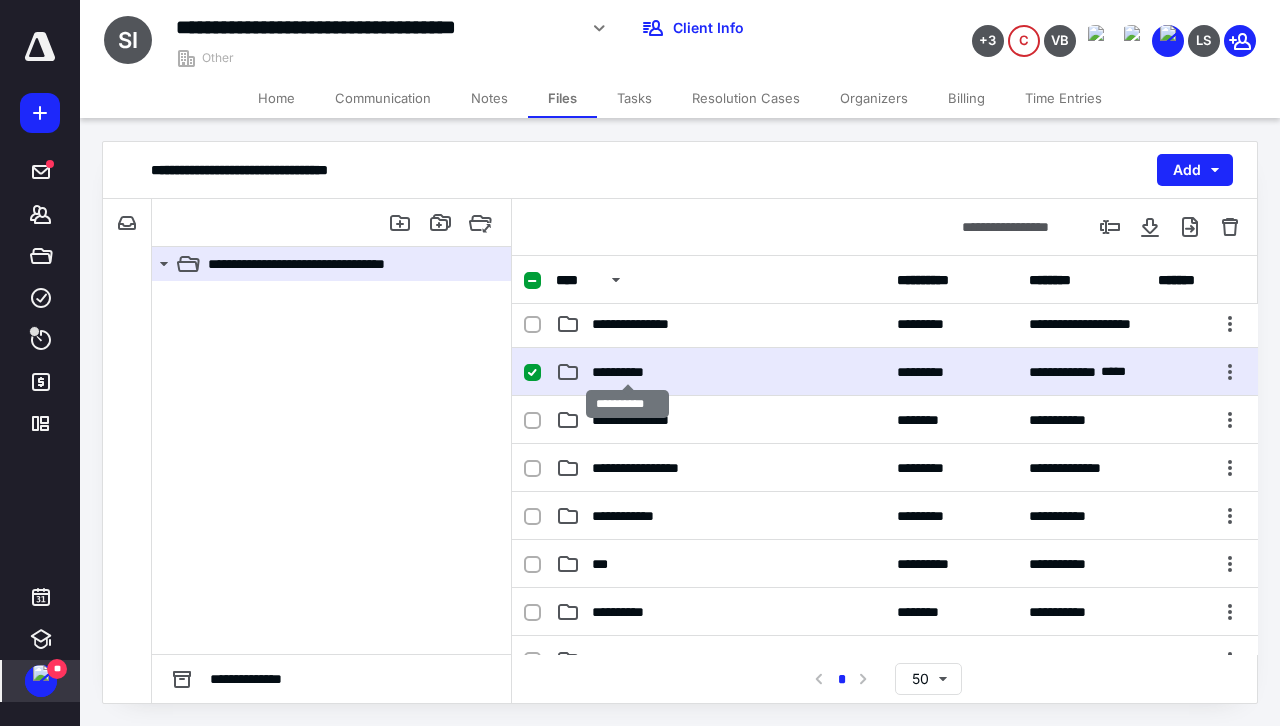 click on "**********" at bounding box center (628, 372) 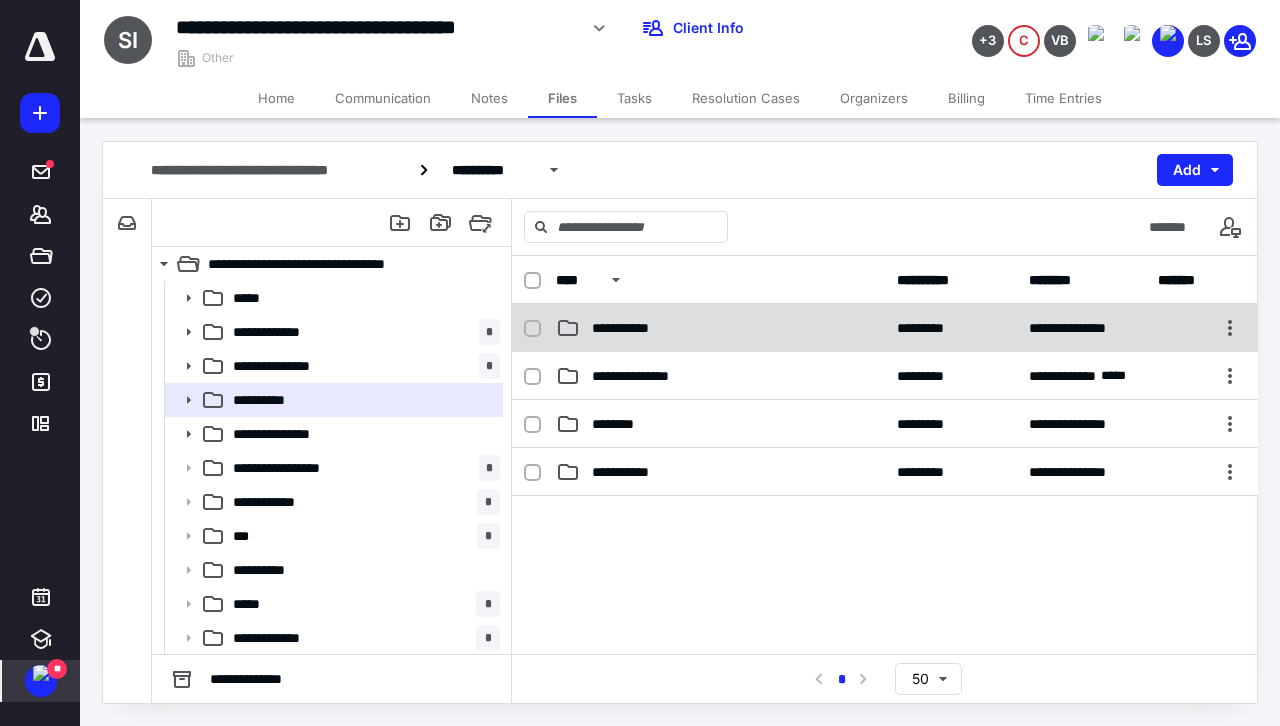 click on "**********" at bounding box center (885, 328) 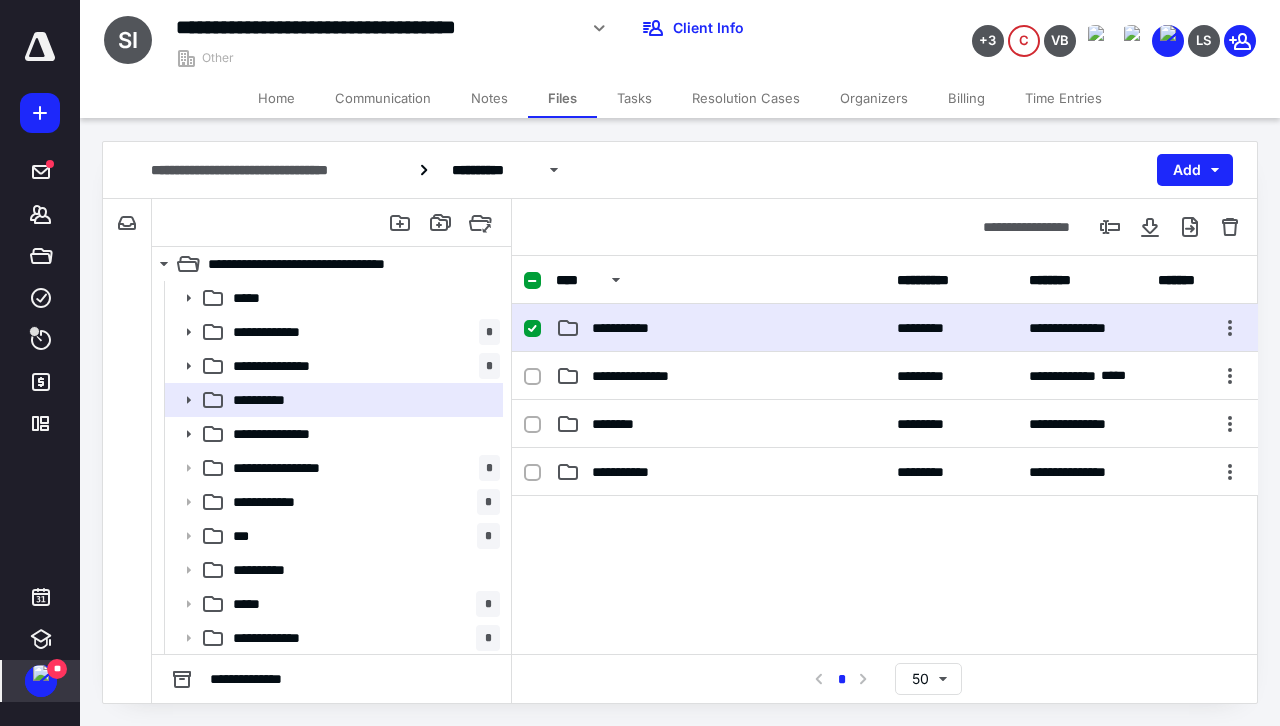 click on "**********" at bounding box center (885, 328) 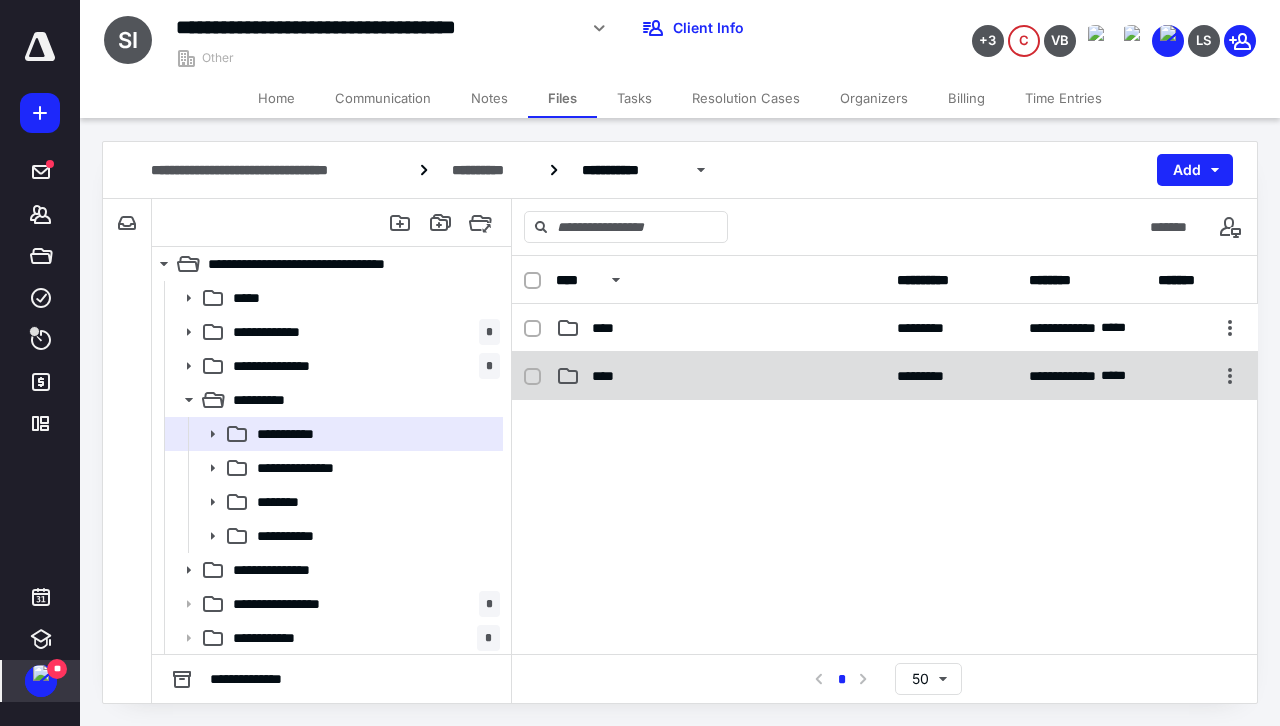 click on "****" at bounding box center (609, 376) 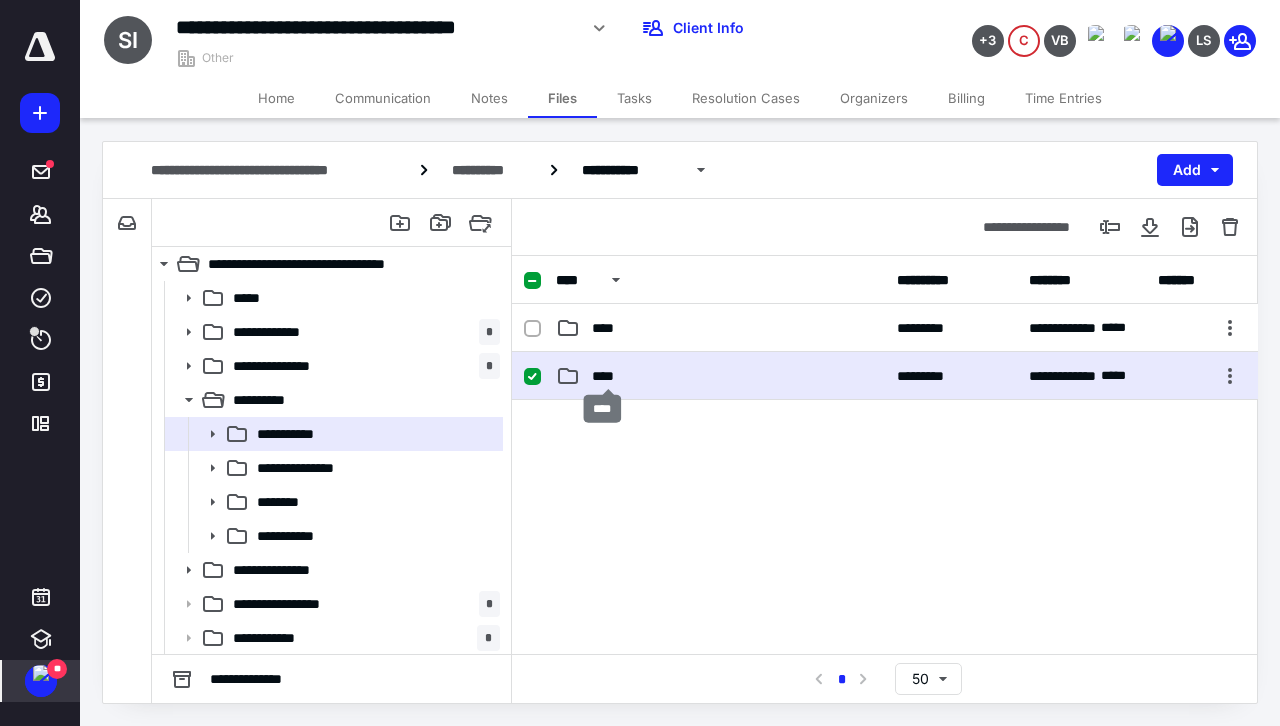 click on "****" at bounding box center [609, 376] 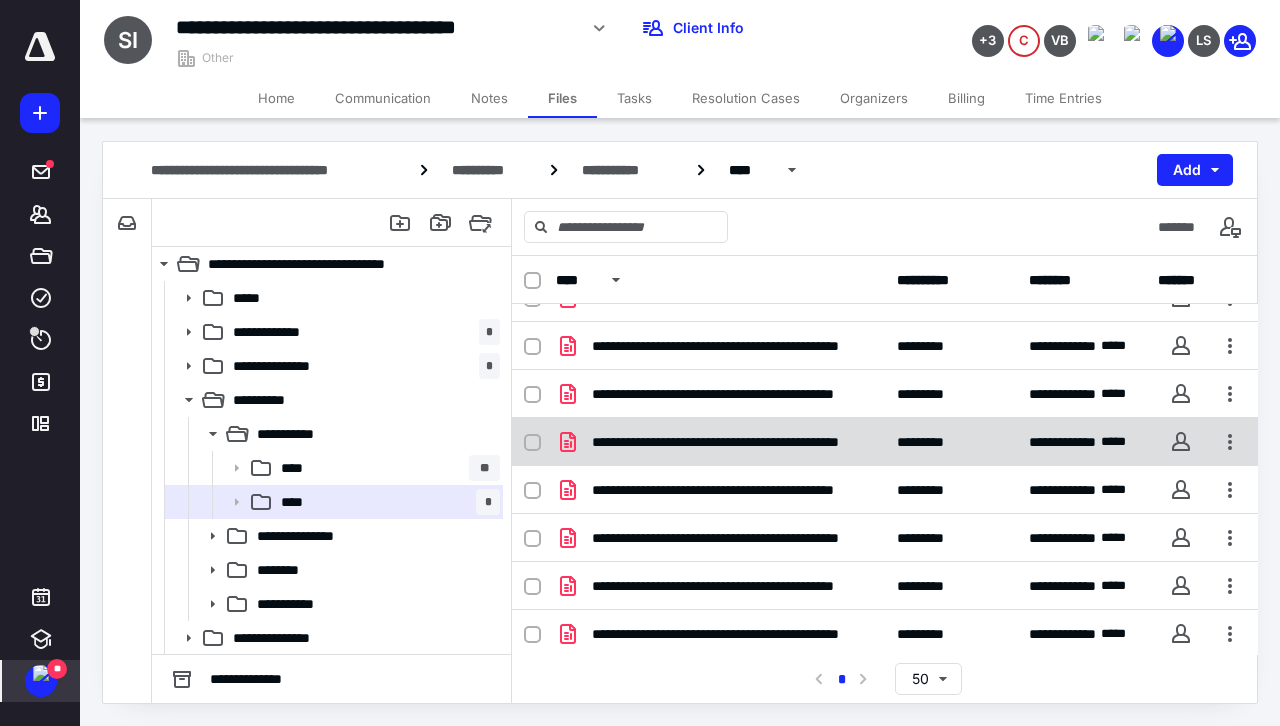 scroll, scrollTop: 0, scrollLeft: 0, axis: both 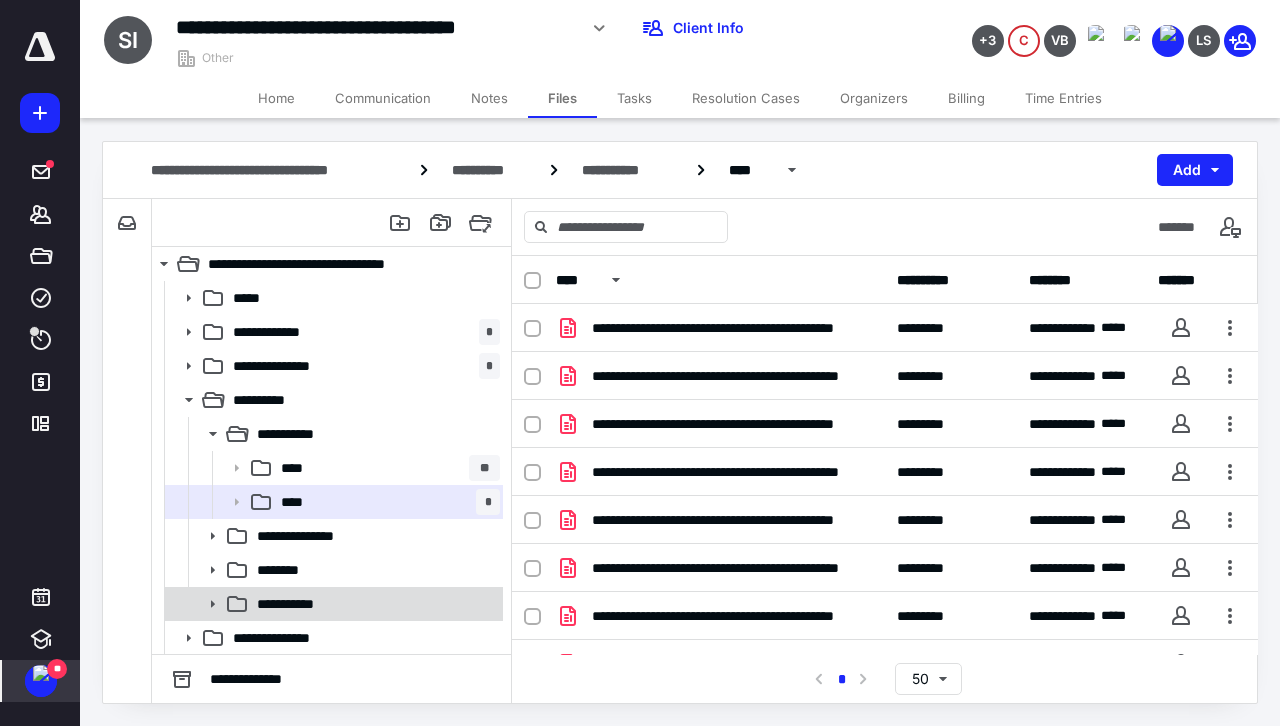 click 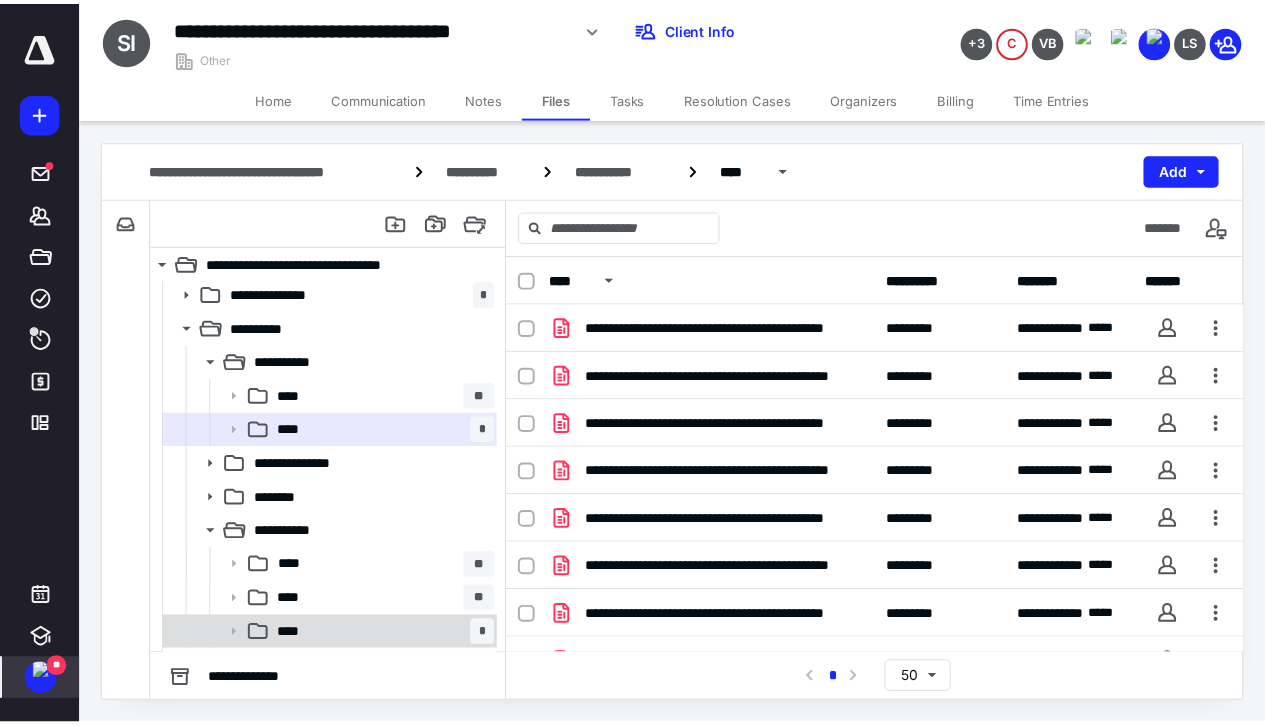 scroll, scrollTop: 100, scrollLeft: 0, axis: vertical 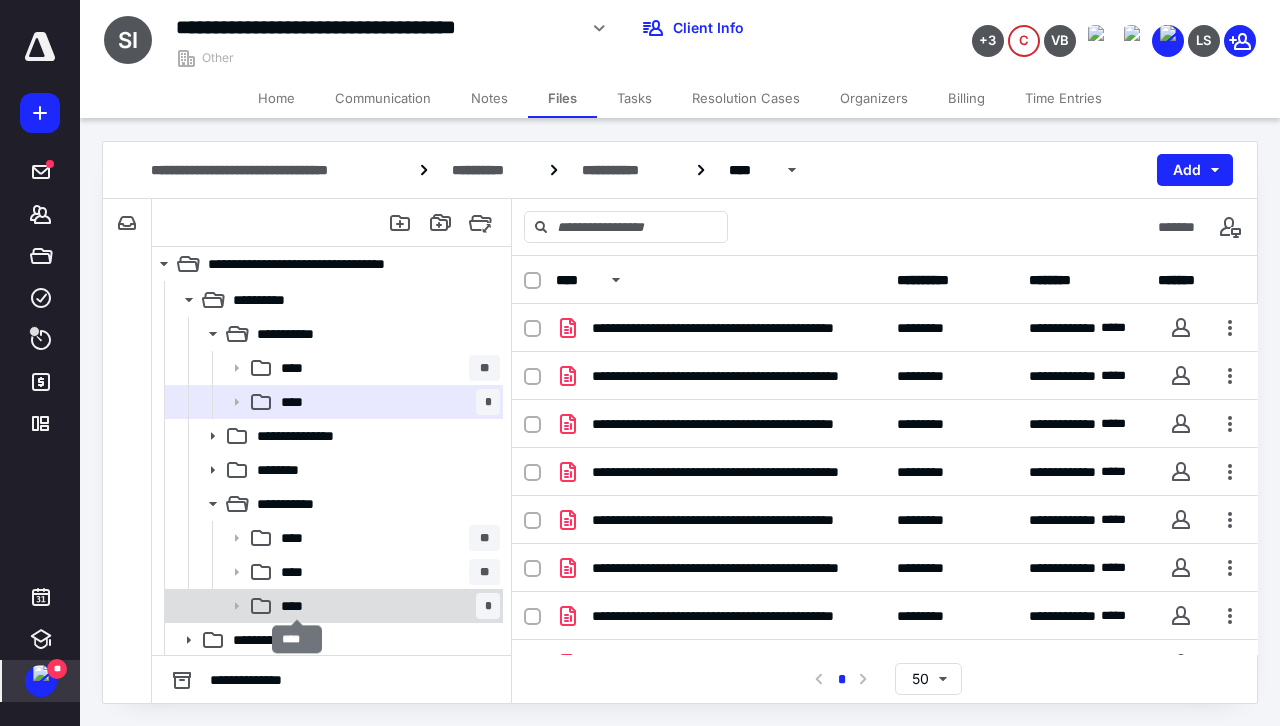 click on "****" at bounding box center (298, 606) 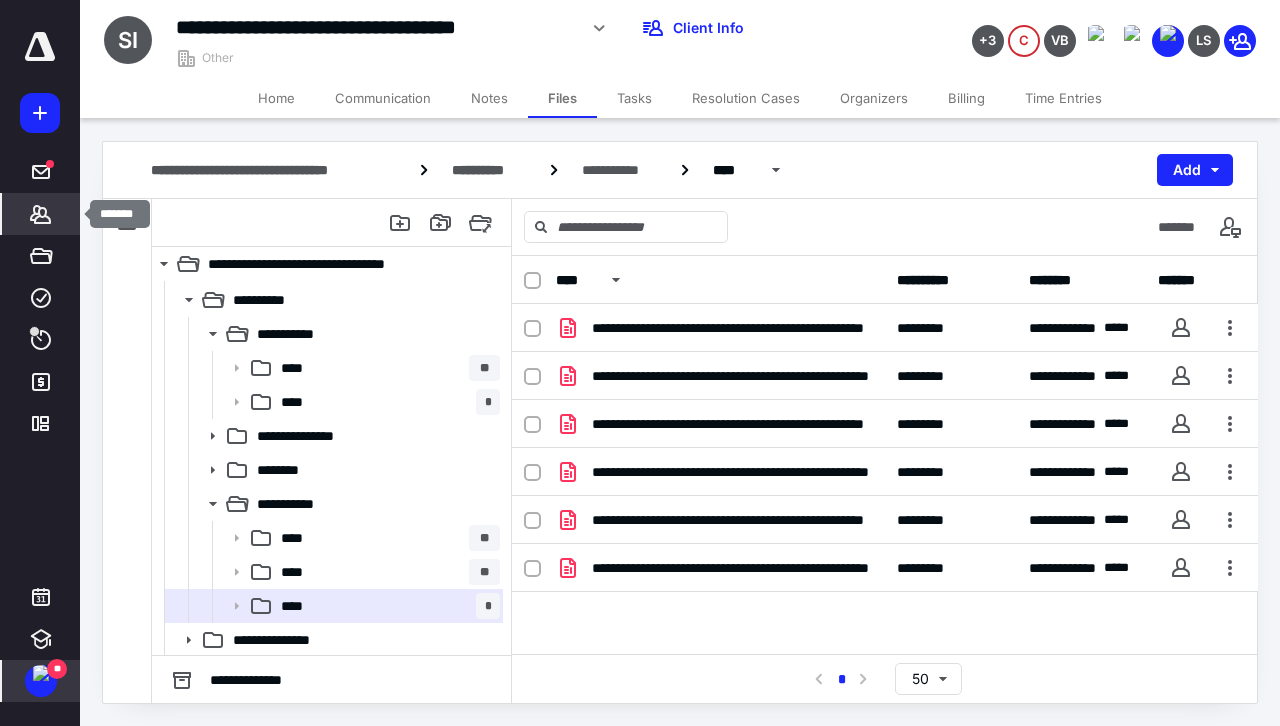 click on "*******" at bounding box center (41, 214) 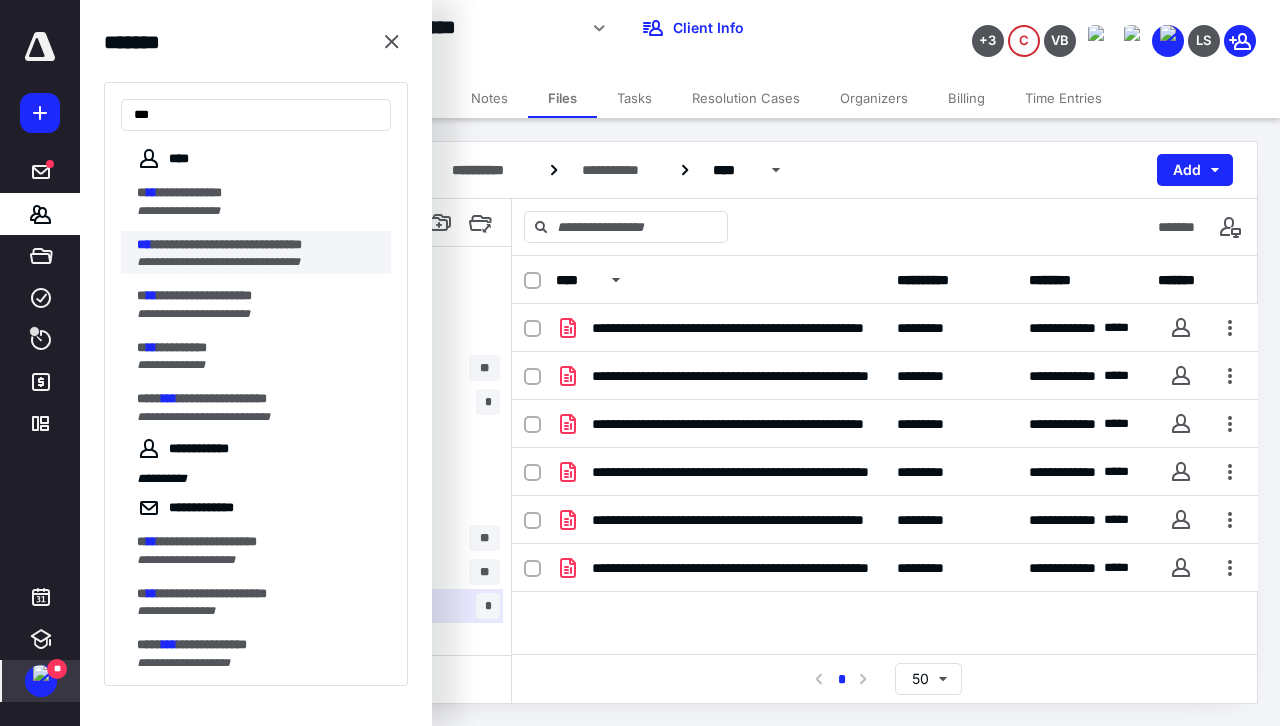 type on "***" 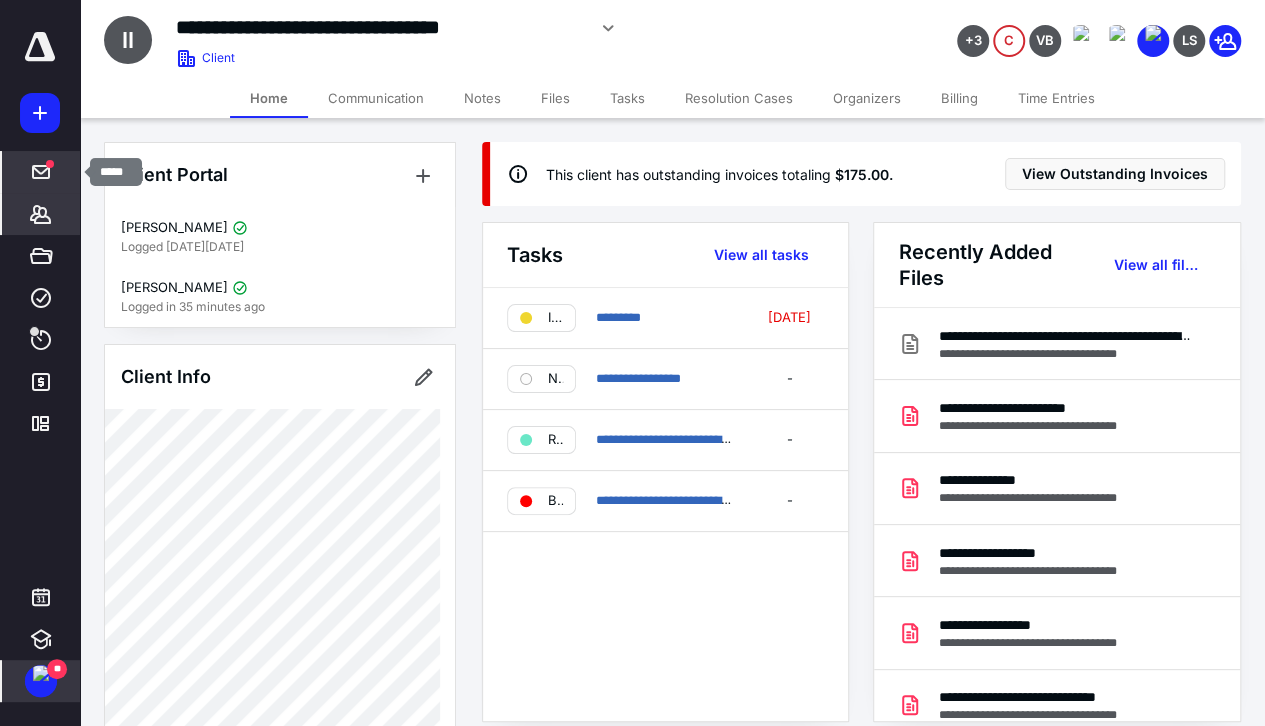 click 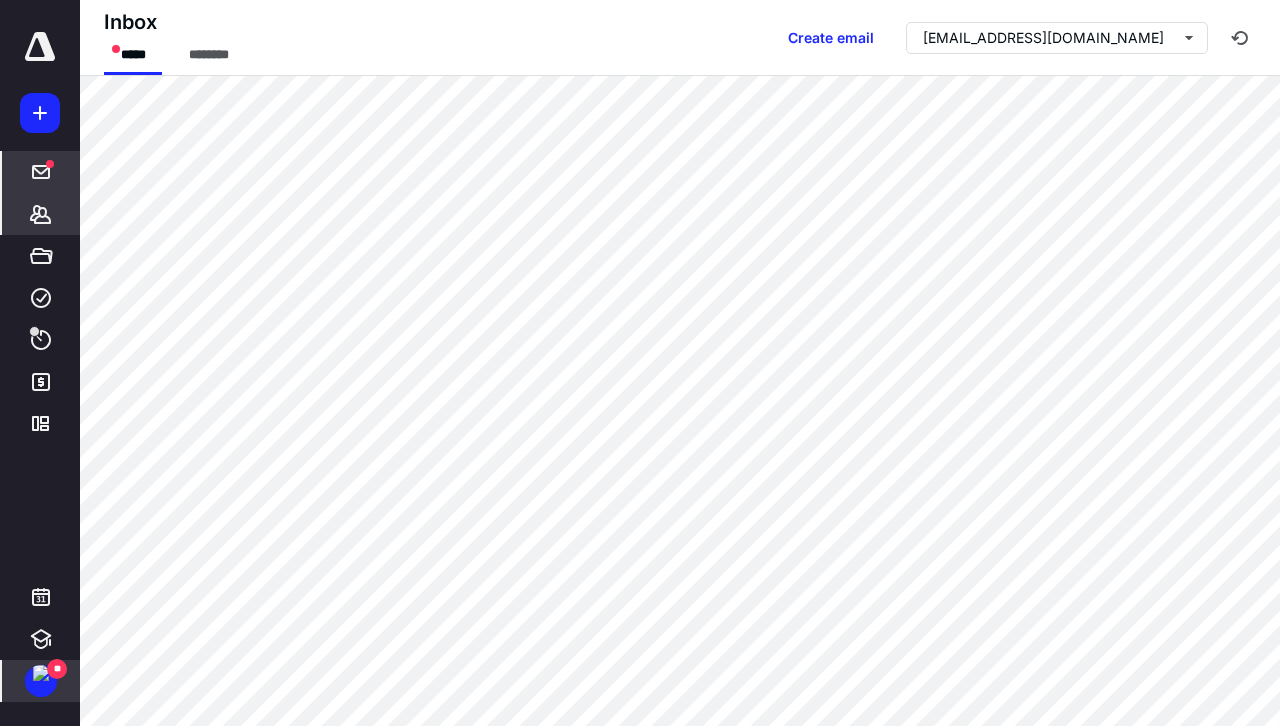 click 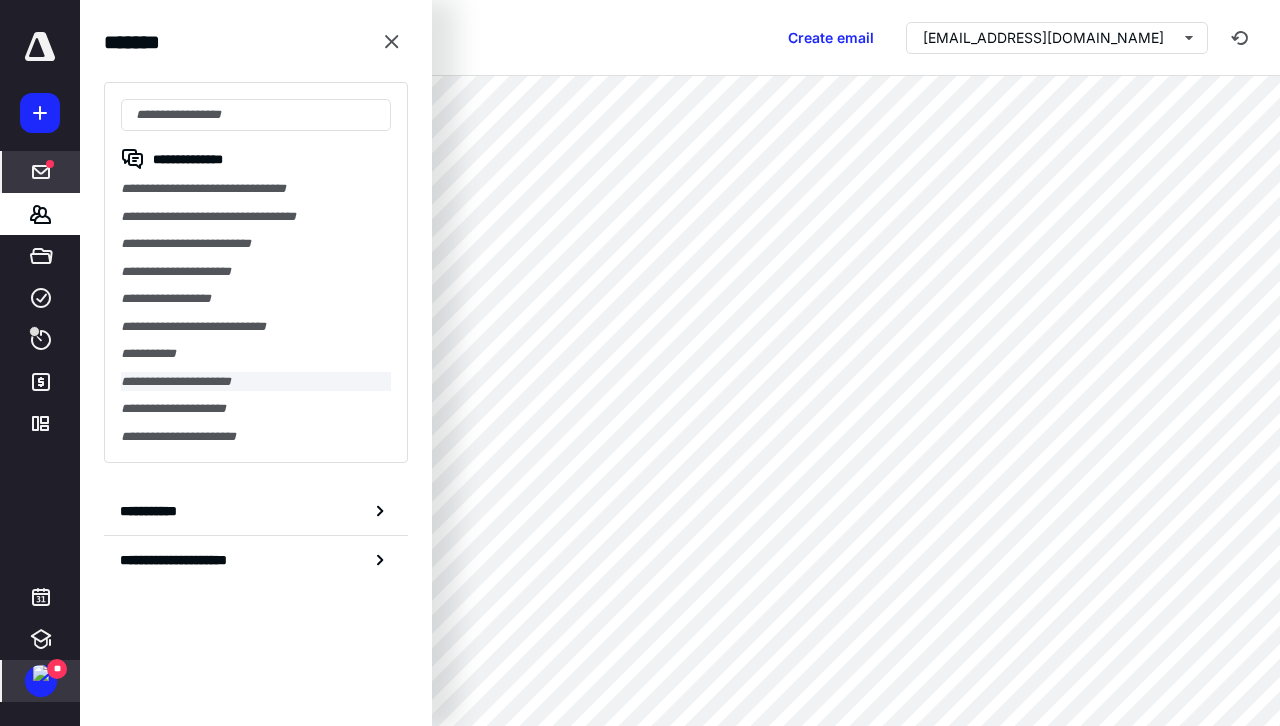 click on "**********" at bounding box center (256, 382) 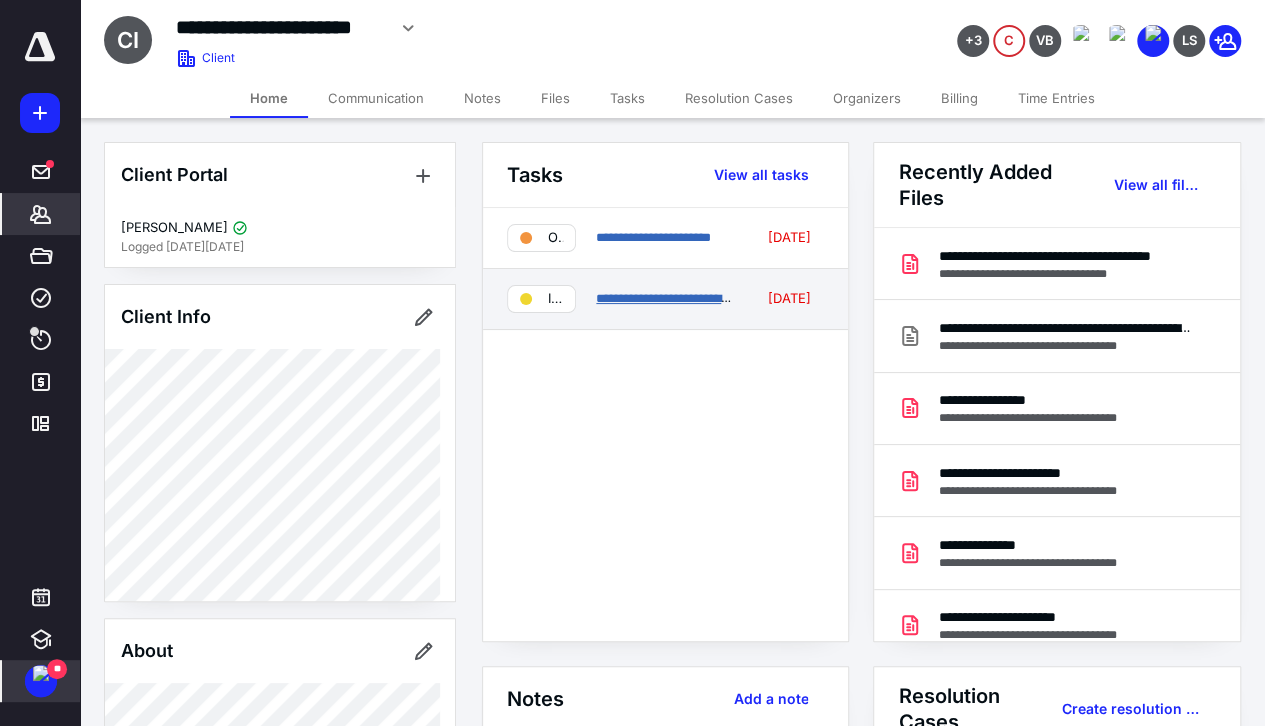 click on "**********" at bounding box center (678, 298) 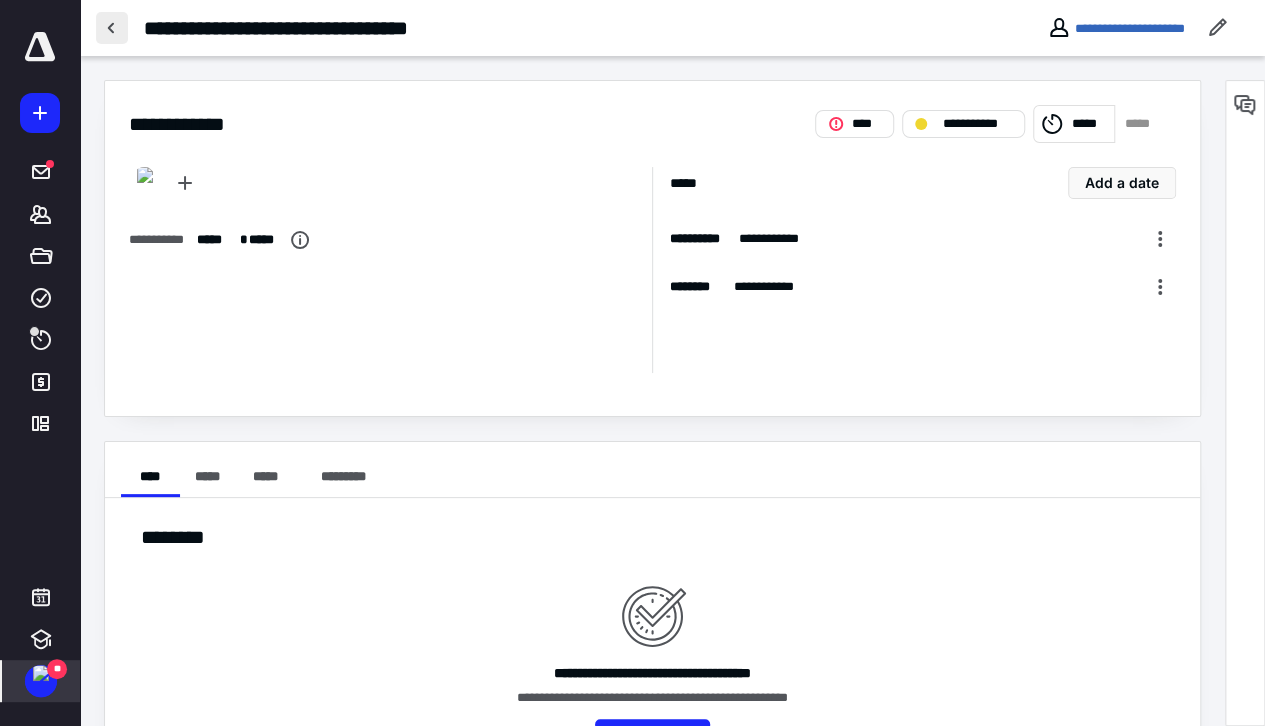 click at bounding box center (112, 28) 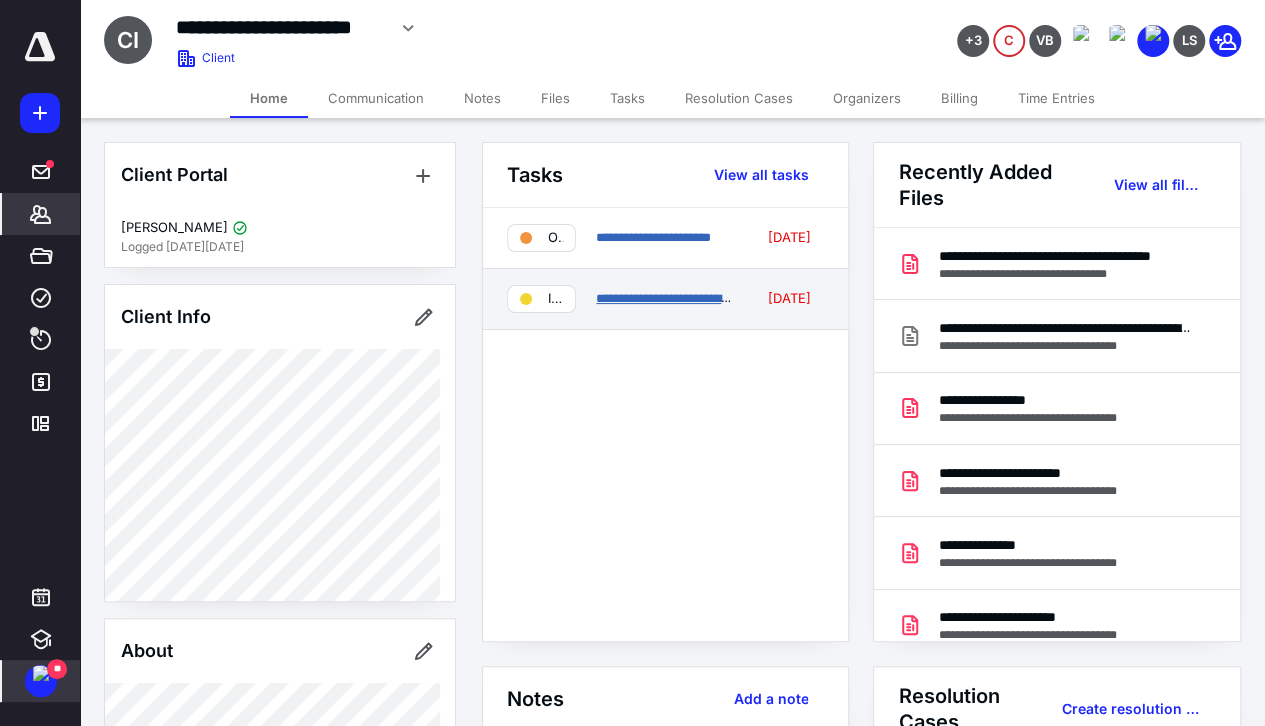 click on "**********" at bounding box center [678, 298] 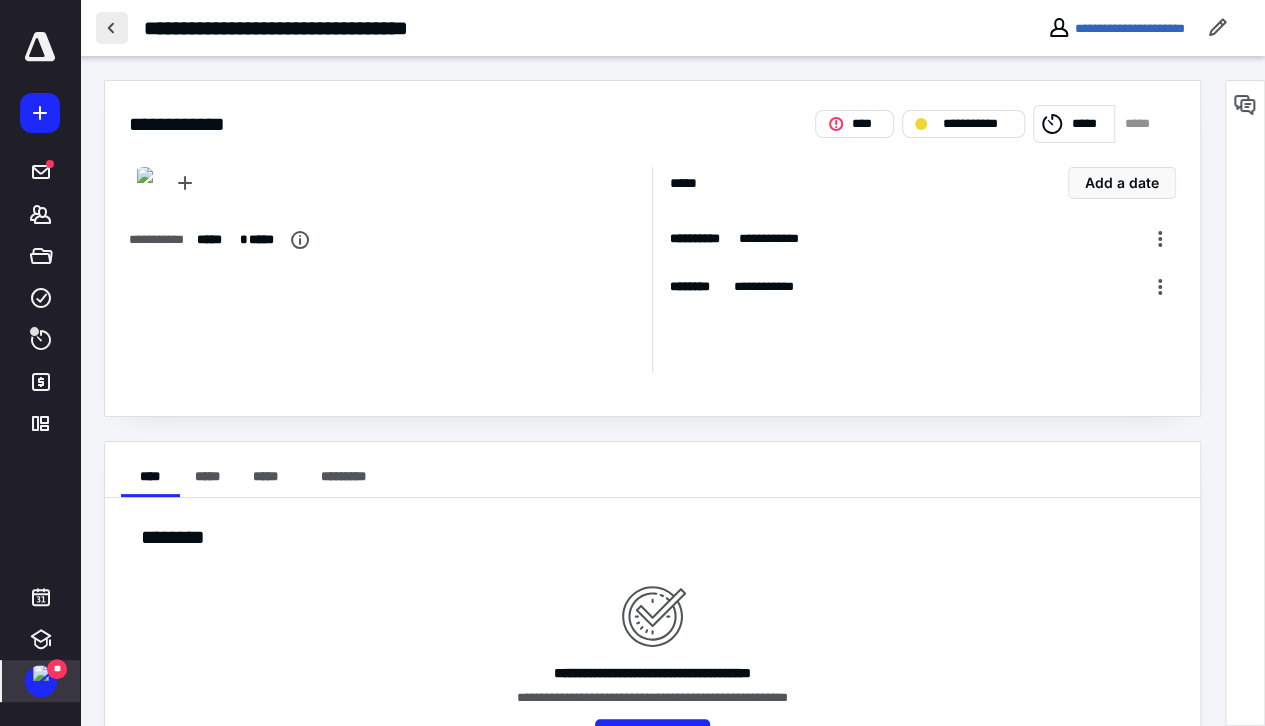 click at bounding box center [112, 28] 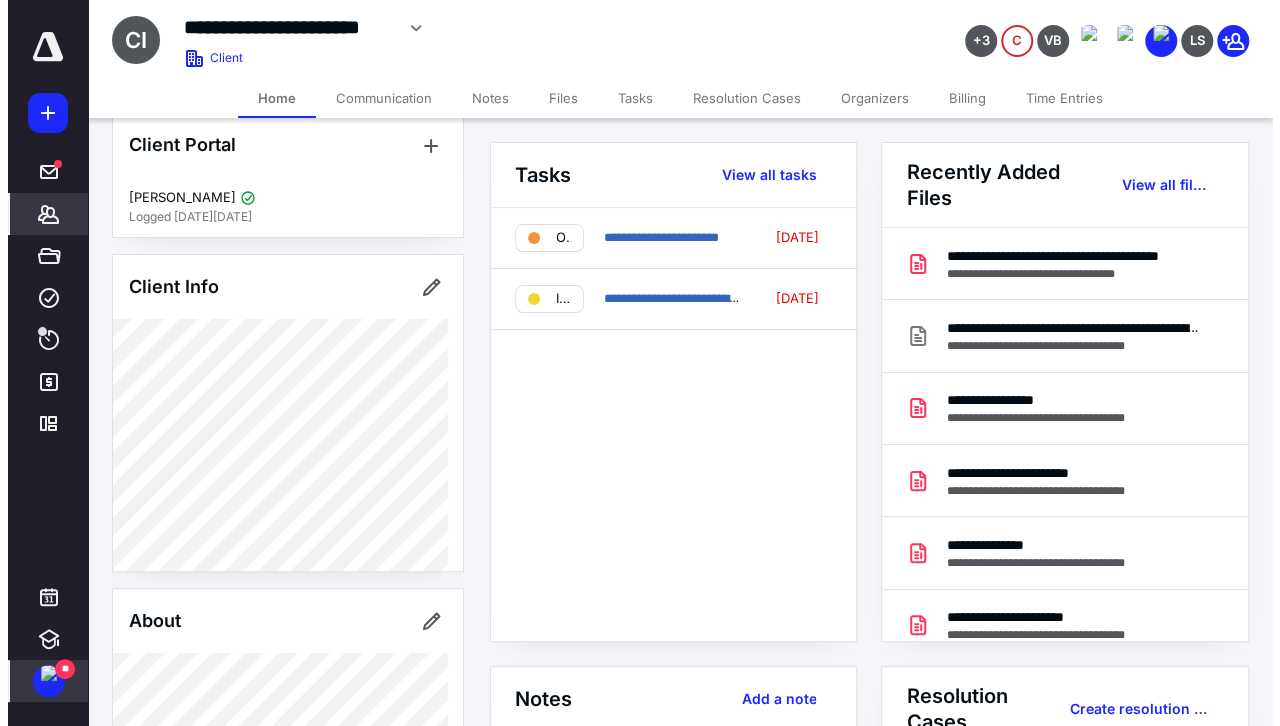scroll, scrollTop: 0, scrollLeft: 0, axis: both 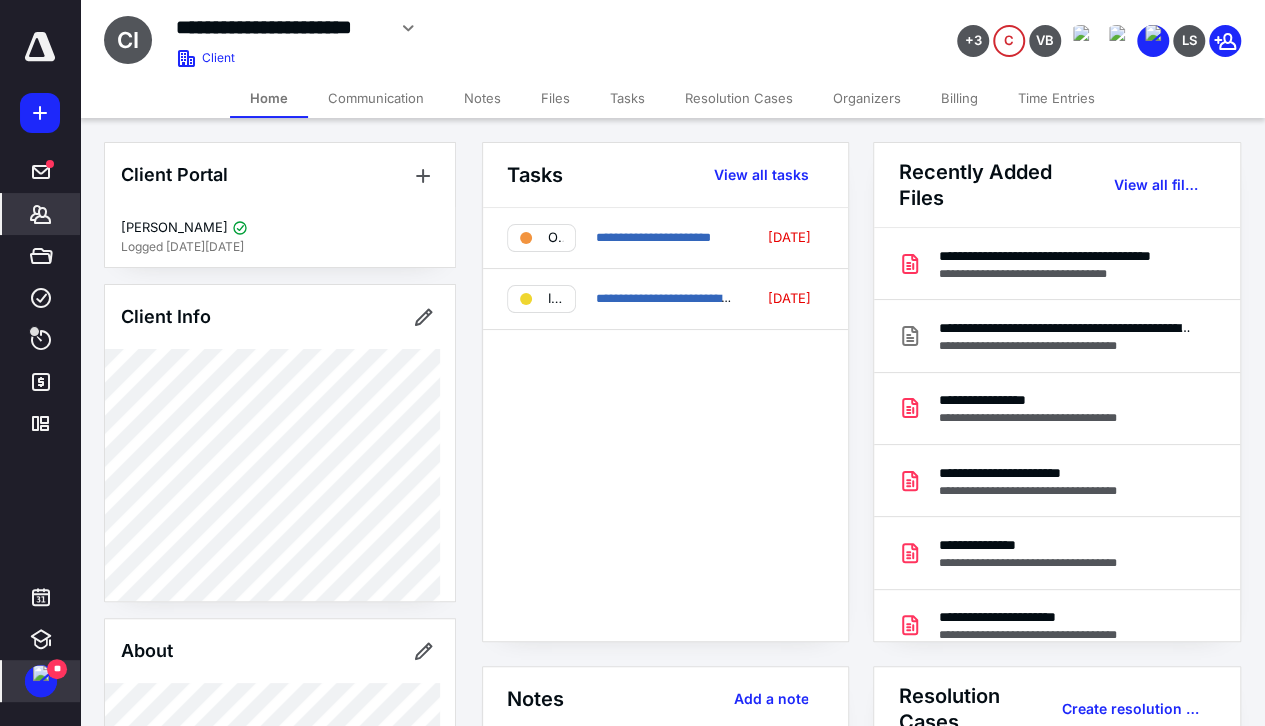 click on "Files" at bounding box center (555, 98) 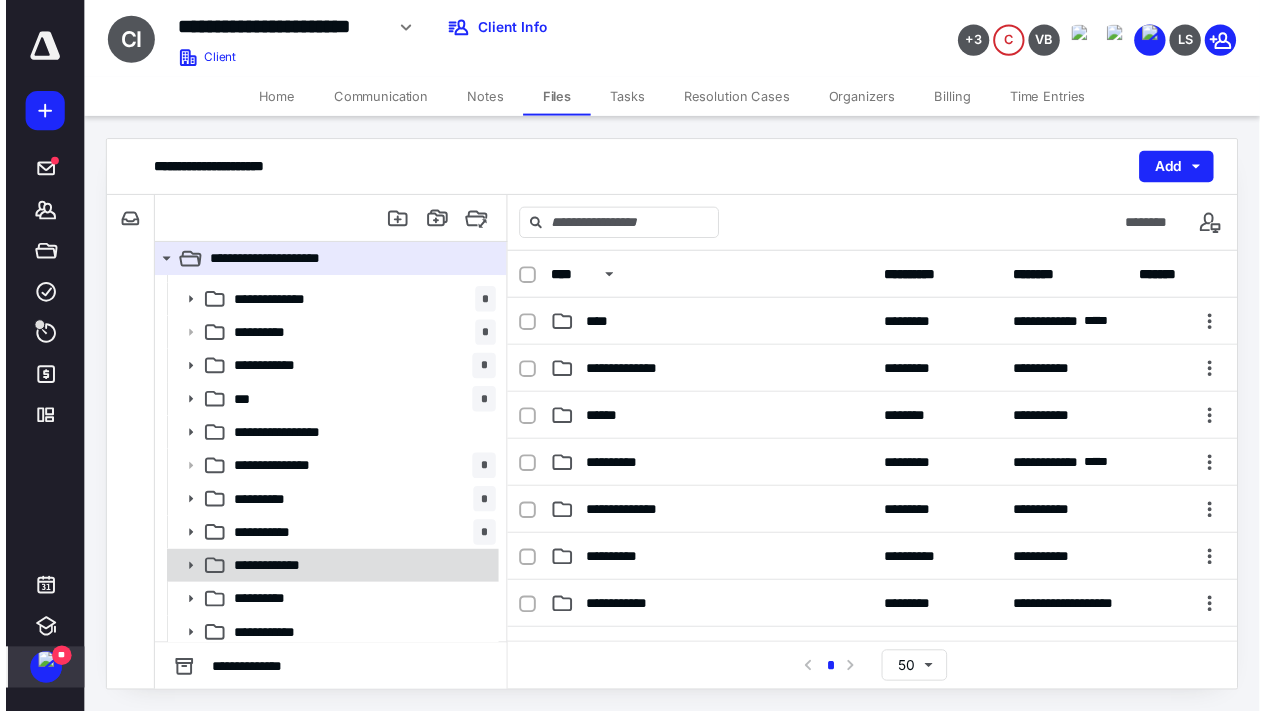 scroll, scrollTop: 135, scrollLeft: 0, axis: vertical 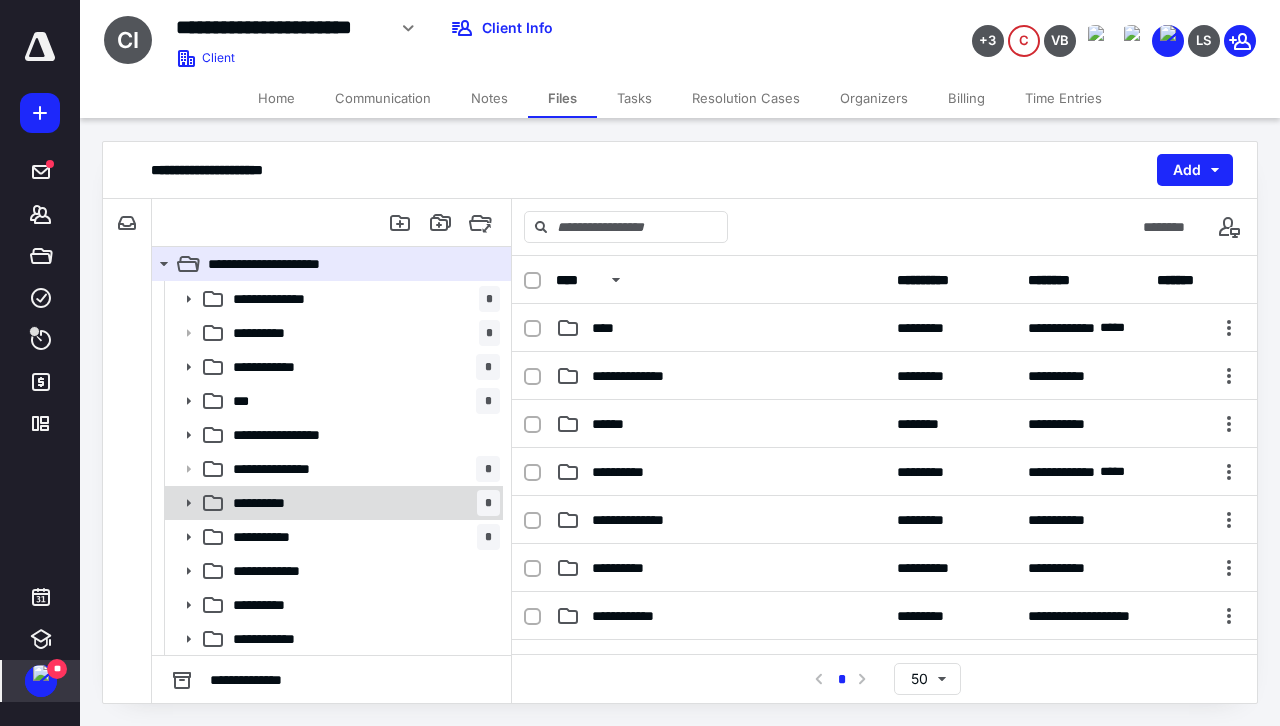 click on "**********" at bounding box center [272, 503] 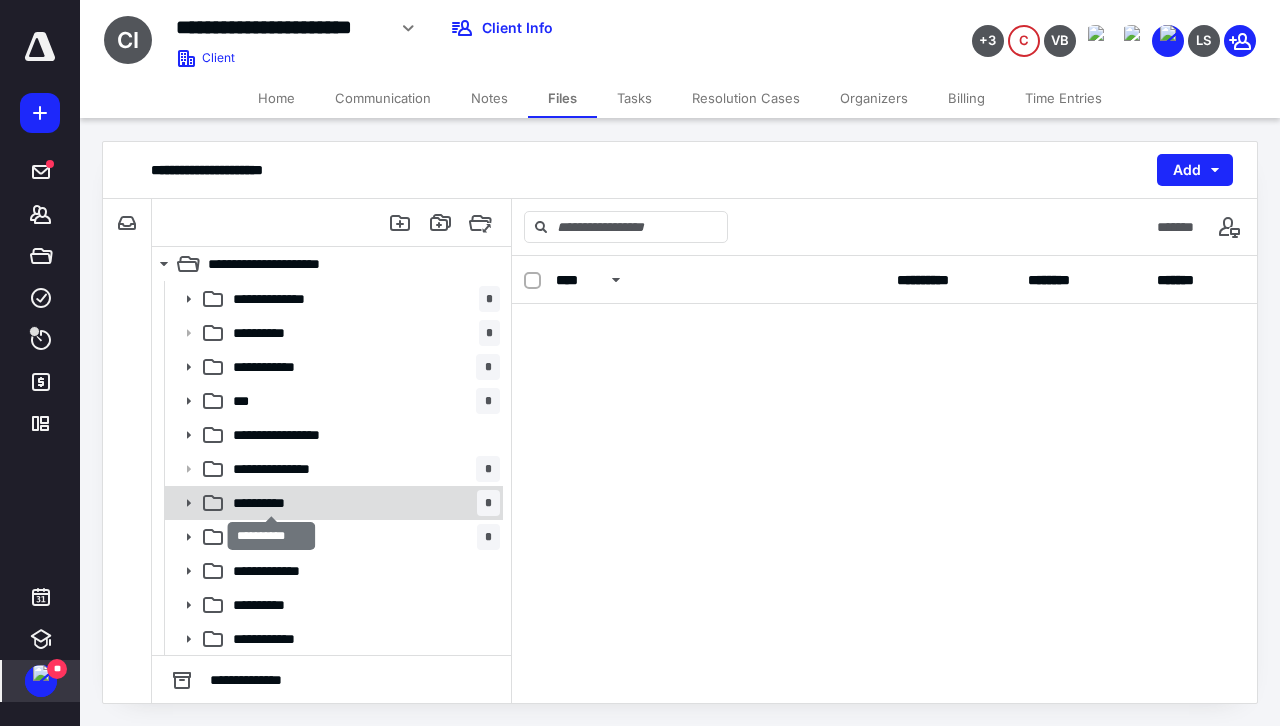 click on "**********" at bounding box center [272, 503] 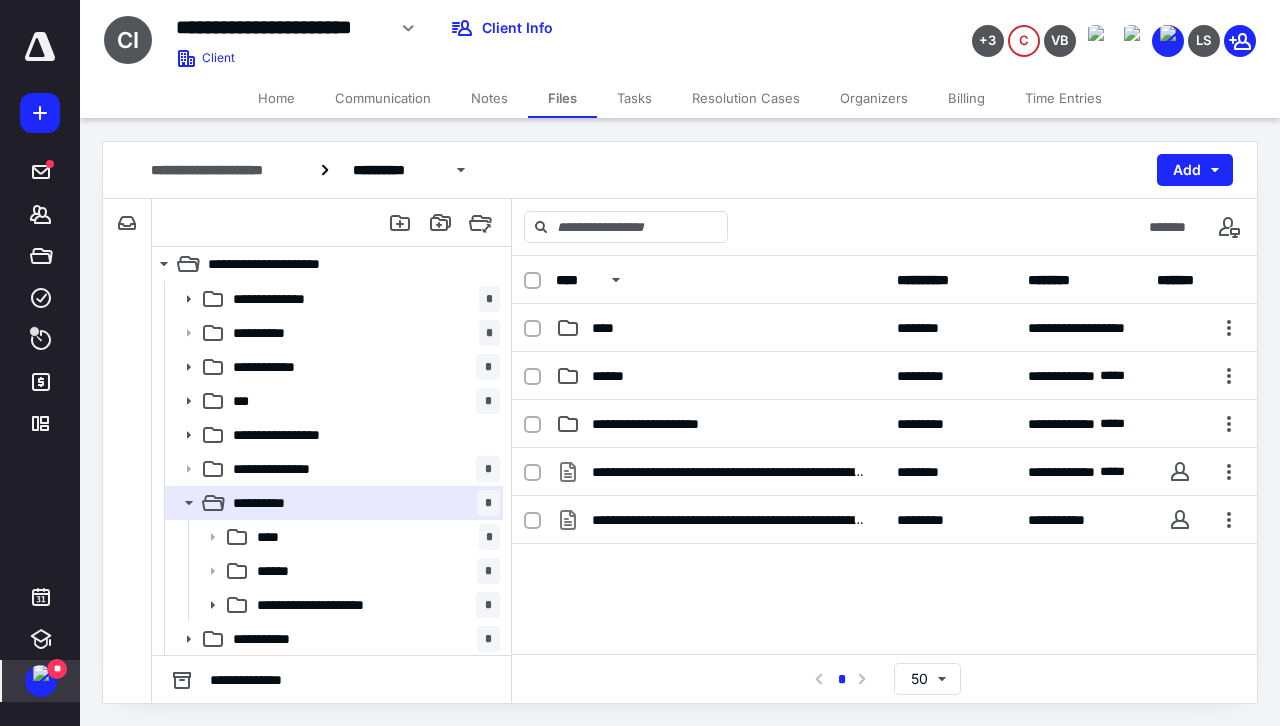 click on "Tasks" at bounding box center (634, 98) 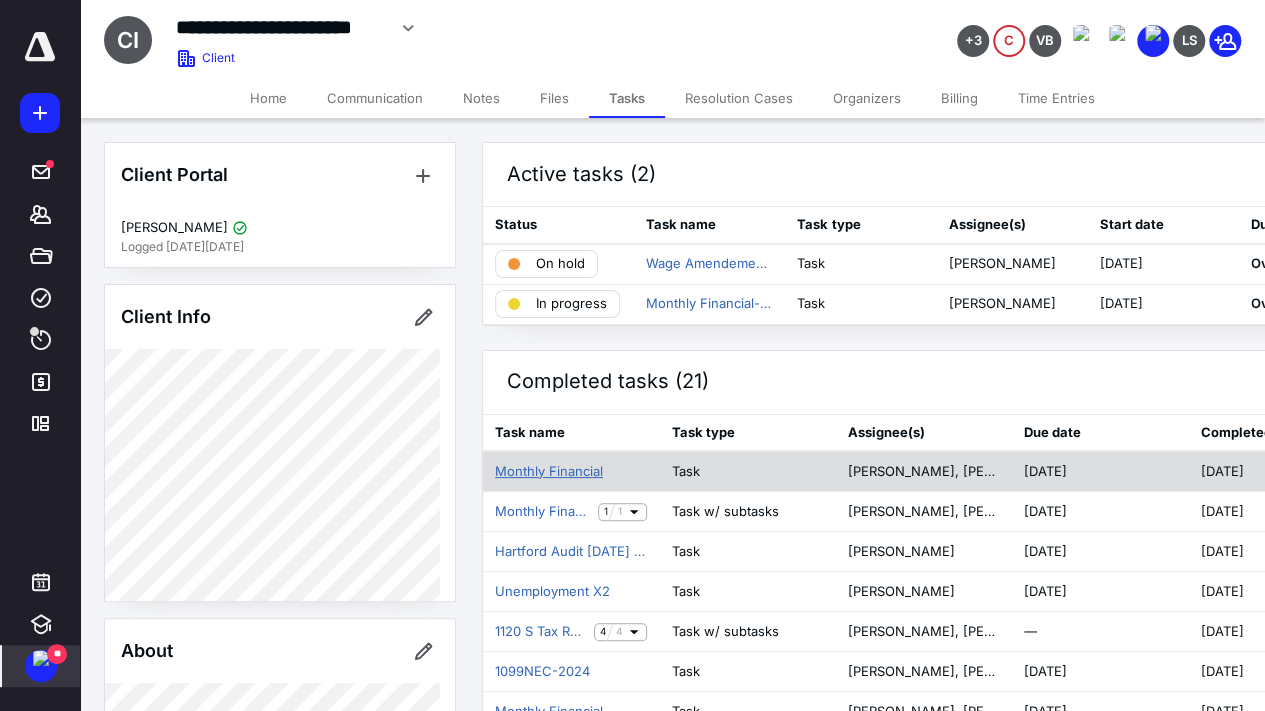 click on "Monthly Financial" at bounding box center [549, 472] 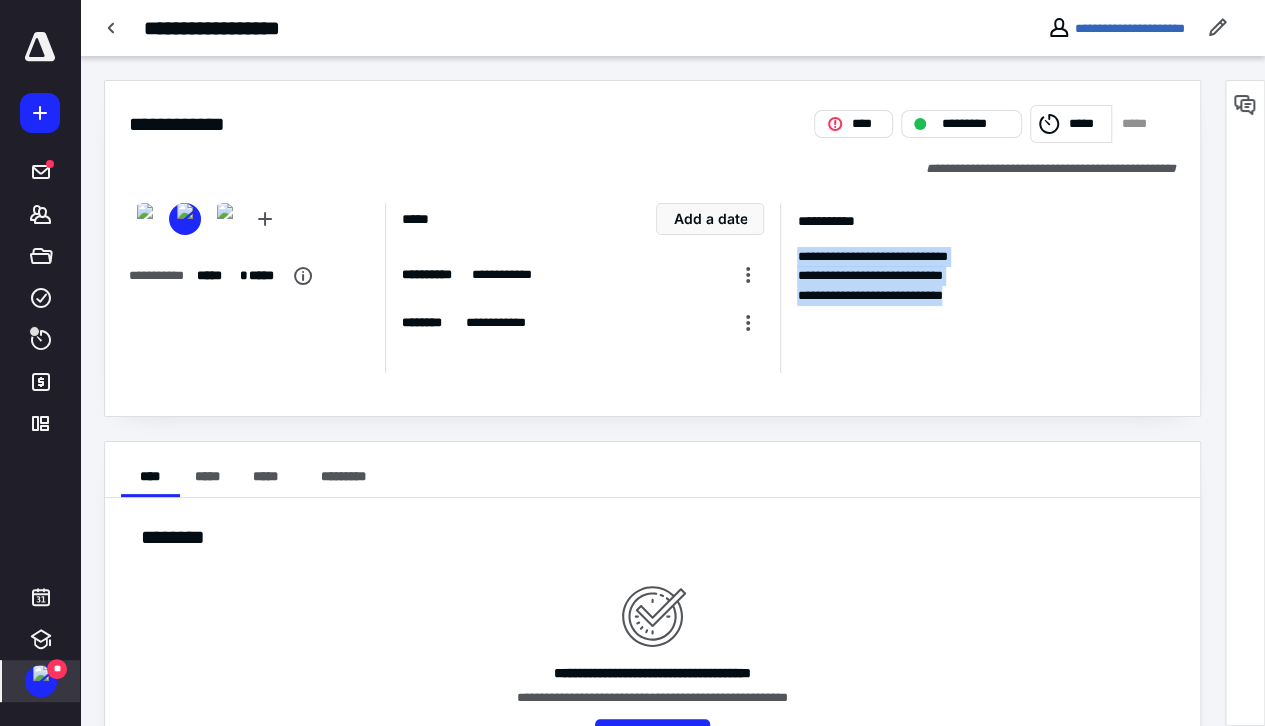 drag, startPoint x: 993, startPoint y: 291, endPoint x: 794, endPoint y: 260, distance: 201.4001 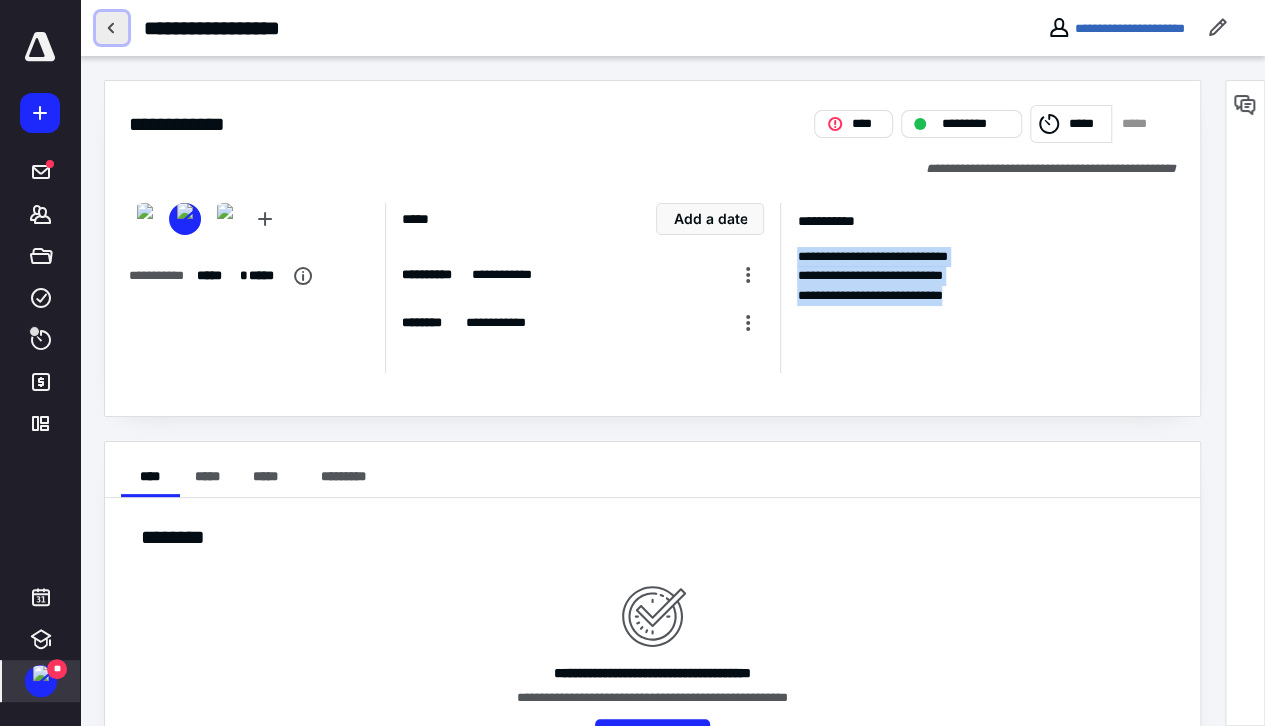 click at bounding box center (112, 28) 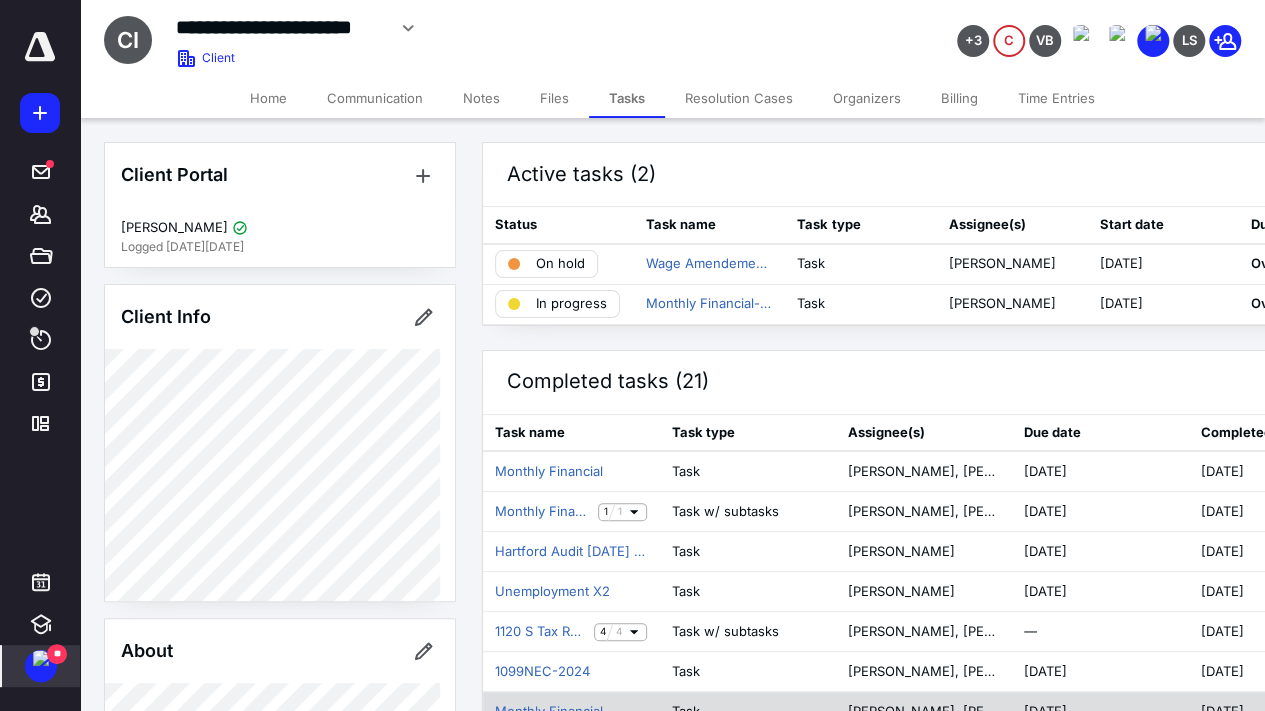 click on "Monthly Financial" at bounding box center [549, 712] 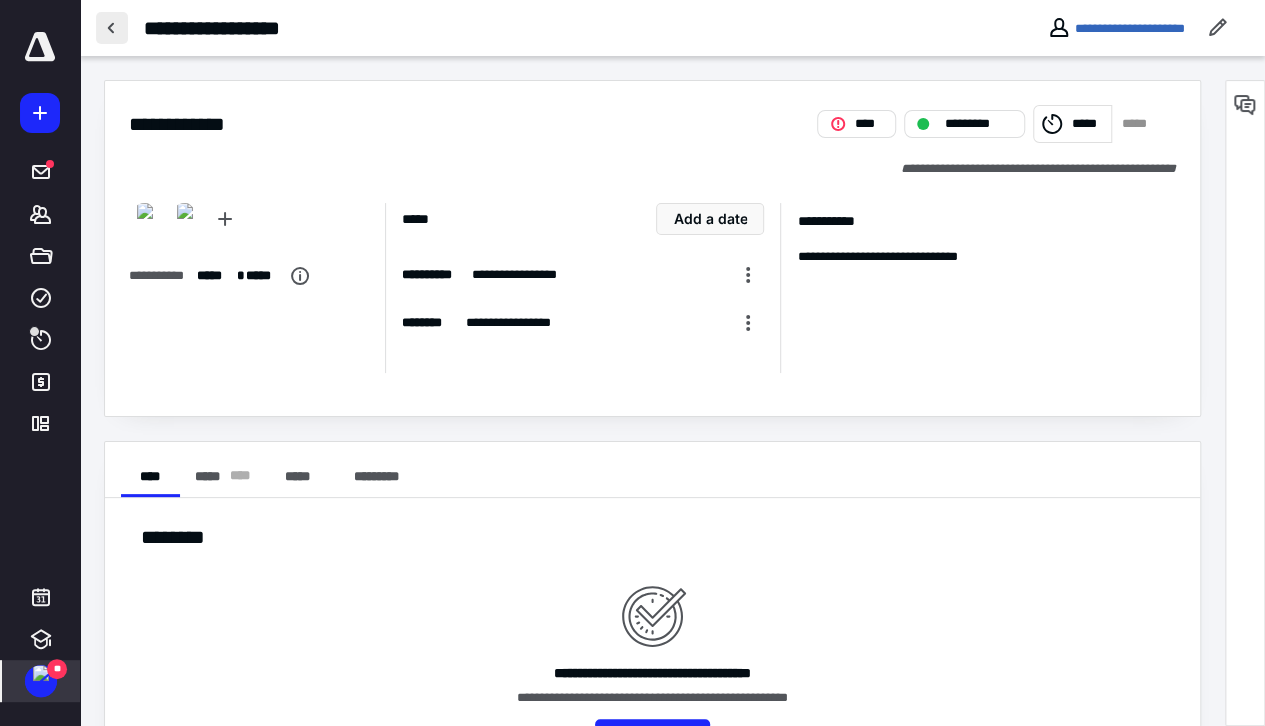 click at bounding box center [112, 28] 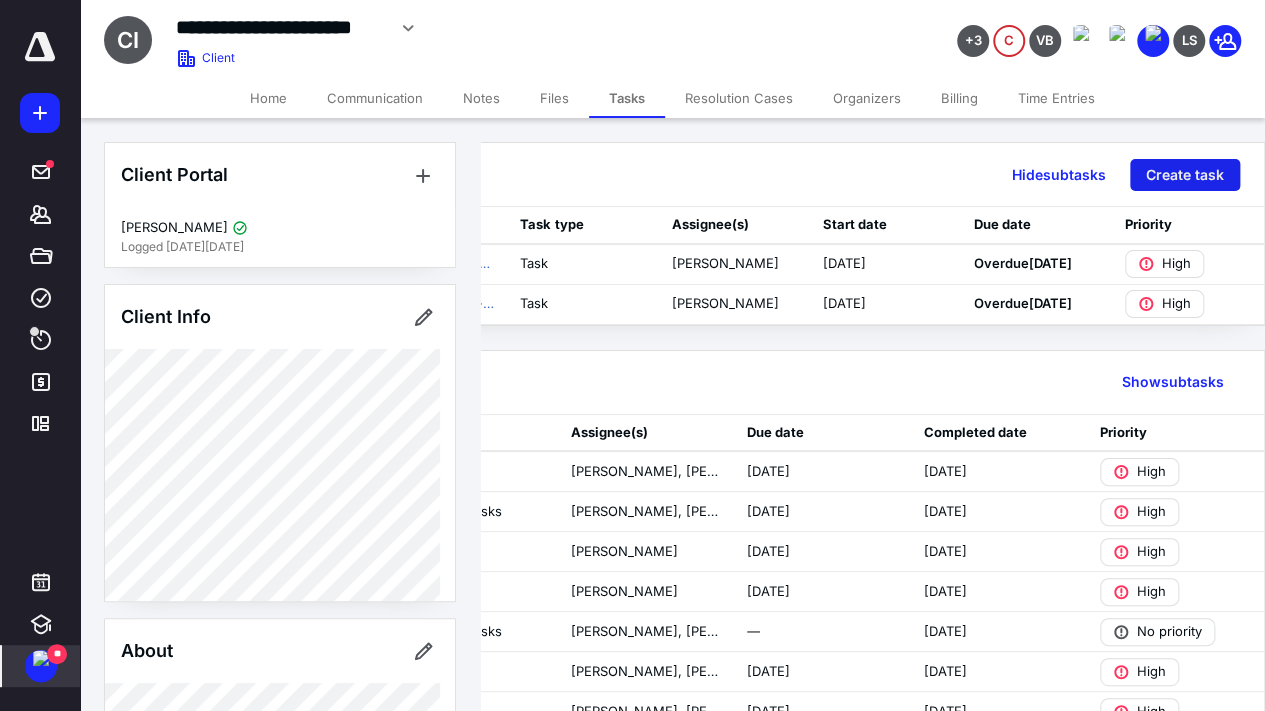 click on "Create task" at bounding box center [1185, 175] 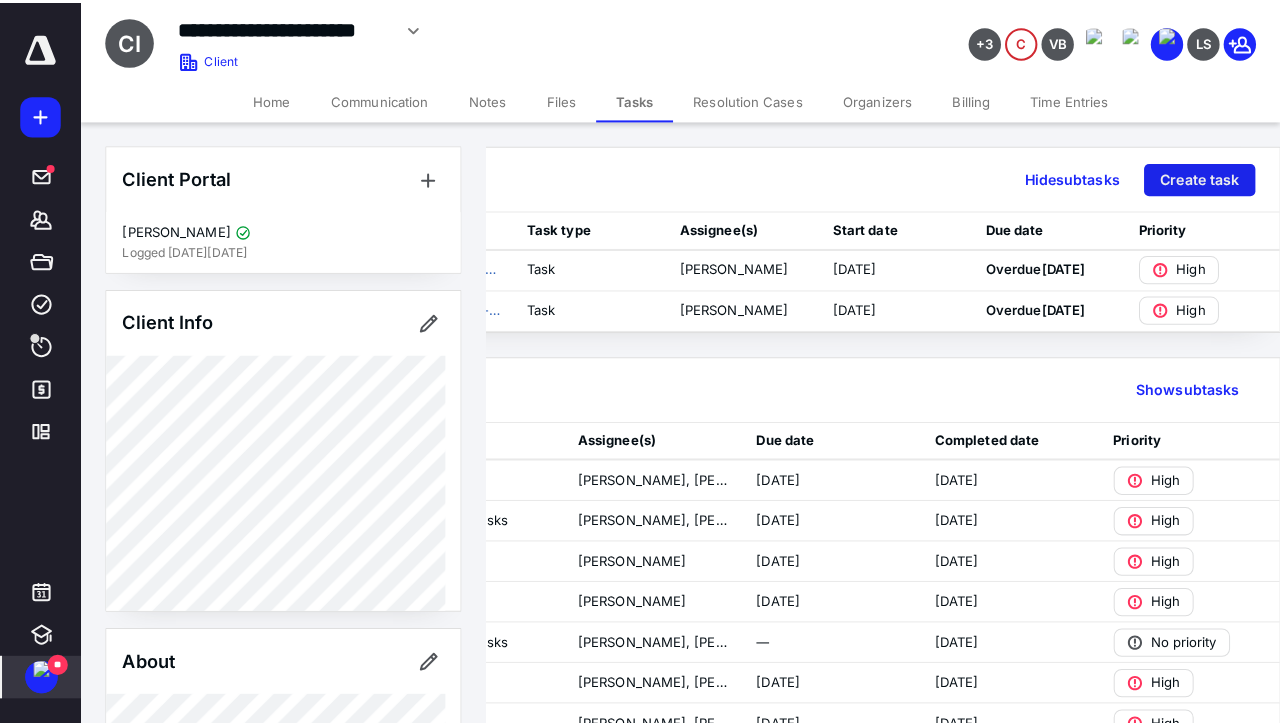 scroll, scrollTop: 0, scrollLeft: 262, axis: horizontal 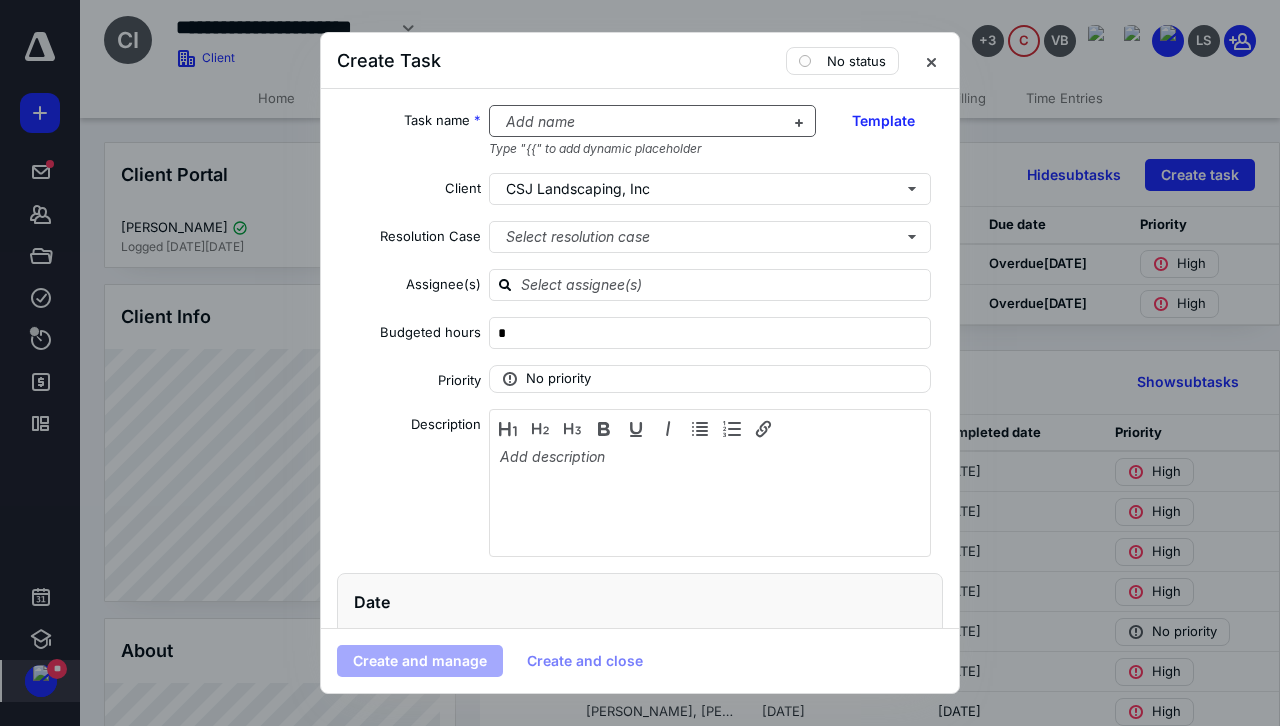 click at bounding box center [641, 122] 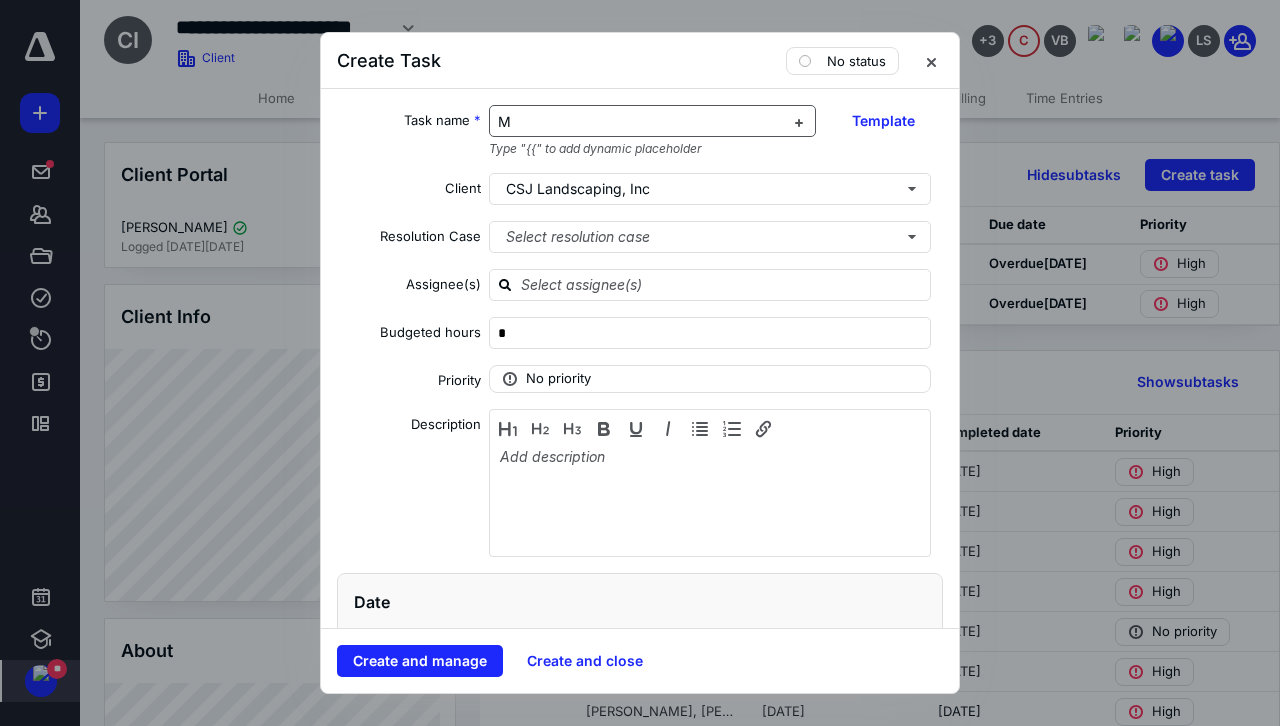 type 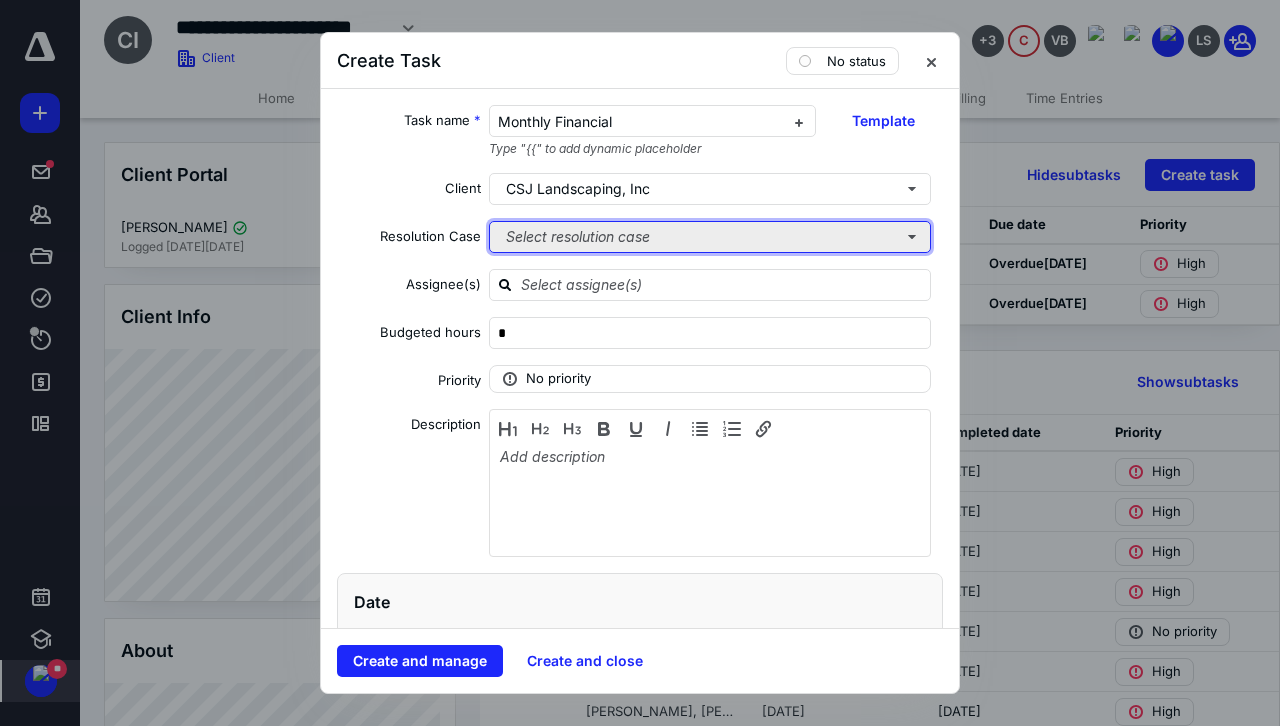 click on "Select resolution case" at bounding box center (710, 237) 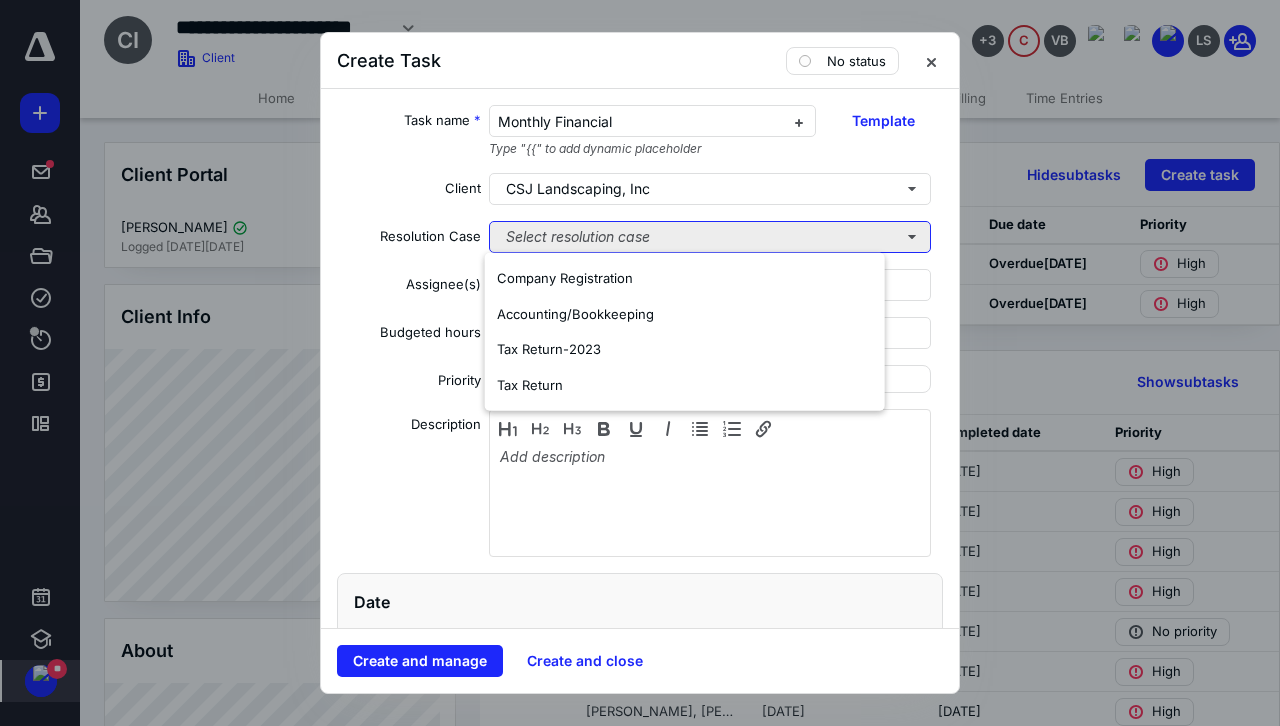 click on "Select resolution case" at bounding box center (710, 237) 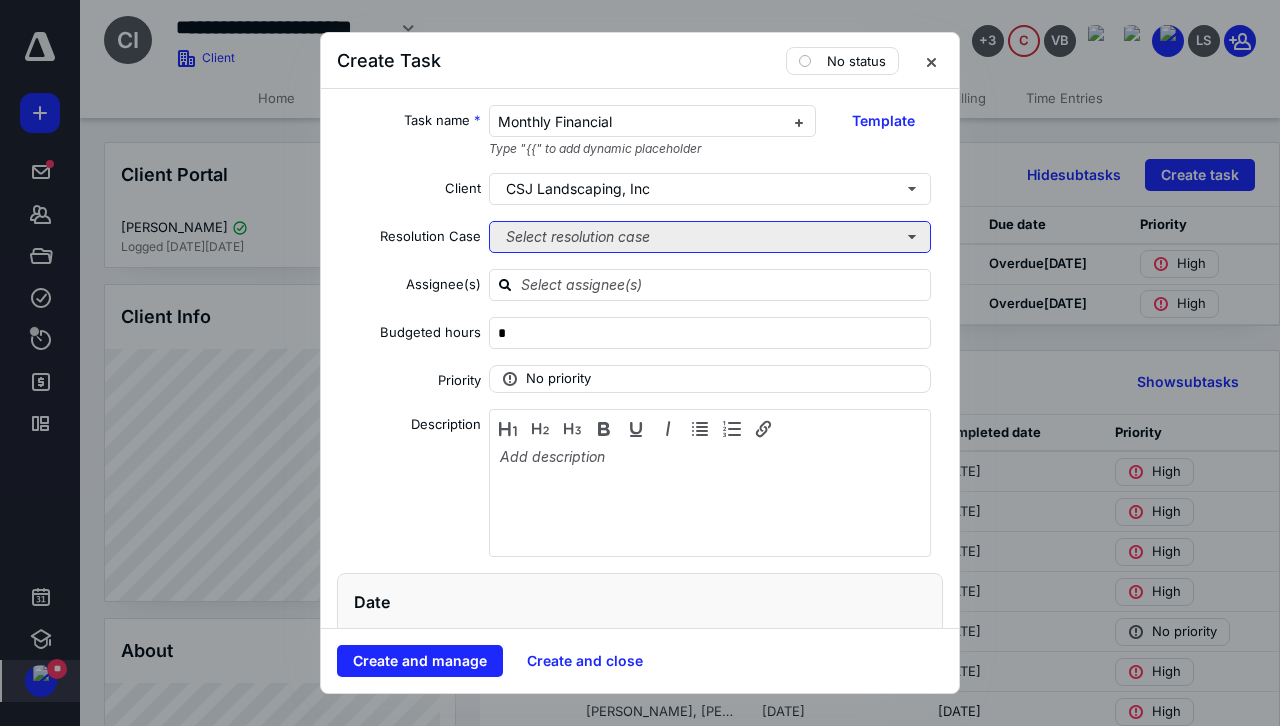 click on "Select resolution case" at bounding box center [710, 237] 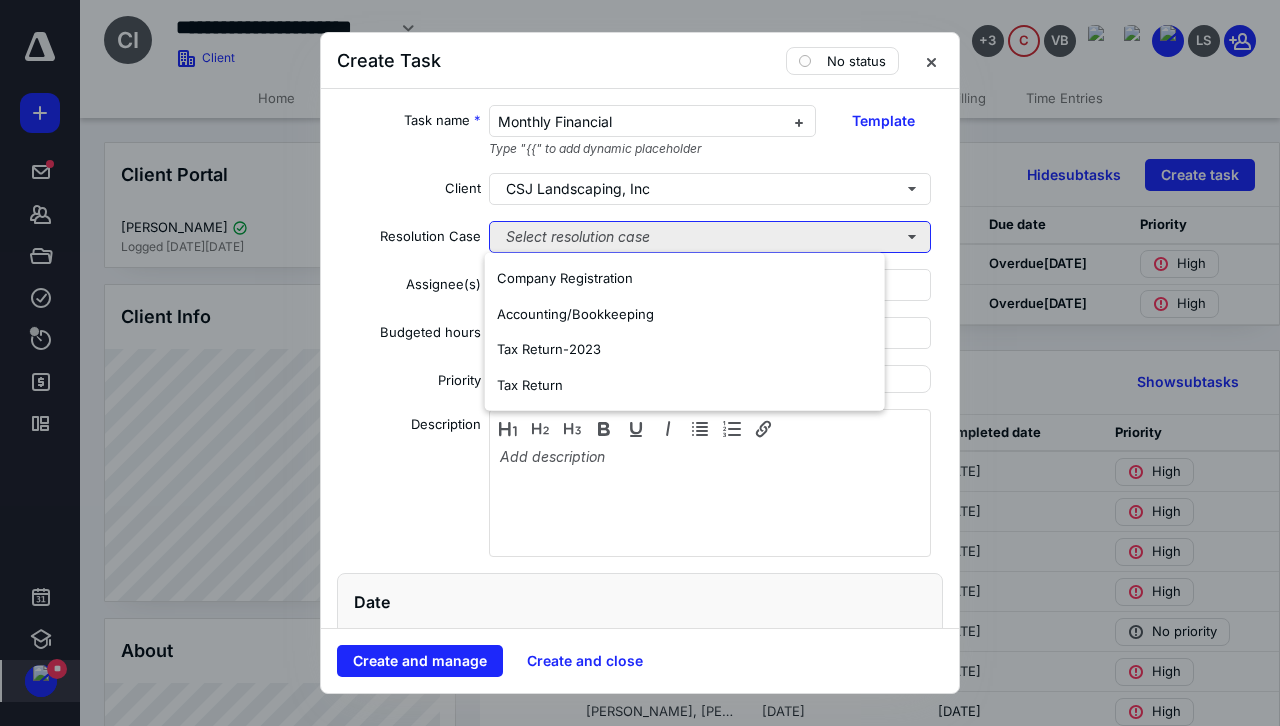 click on "Select resolution case" at bounding box center [710, 237] 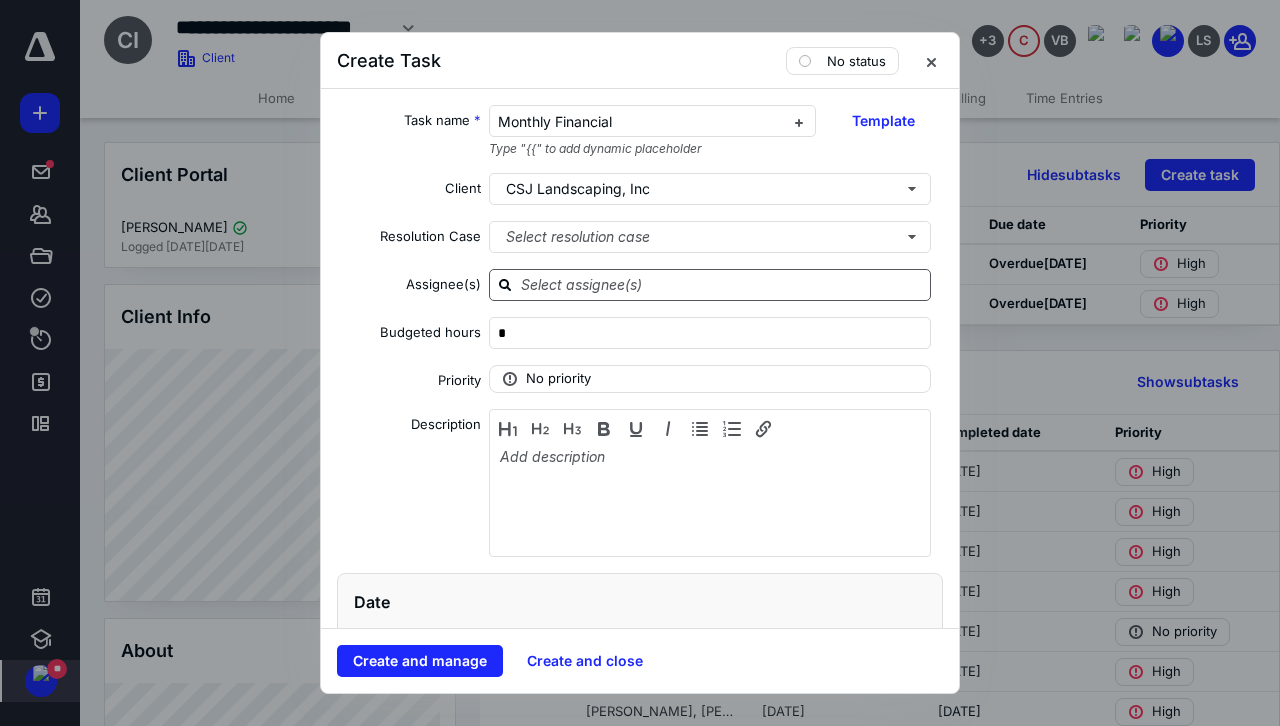 click at bounding box center [722, 284] 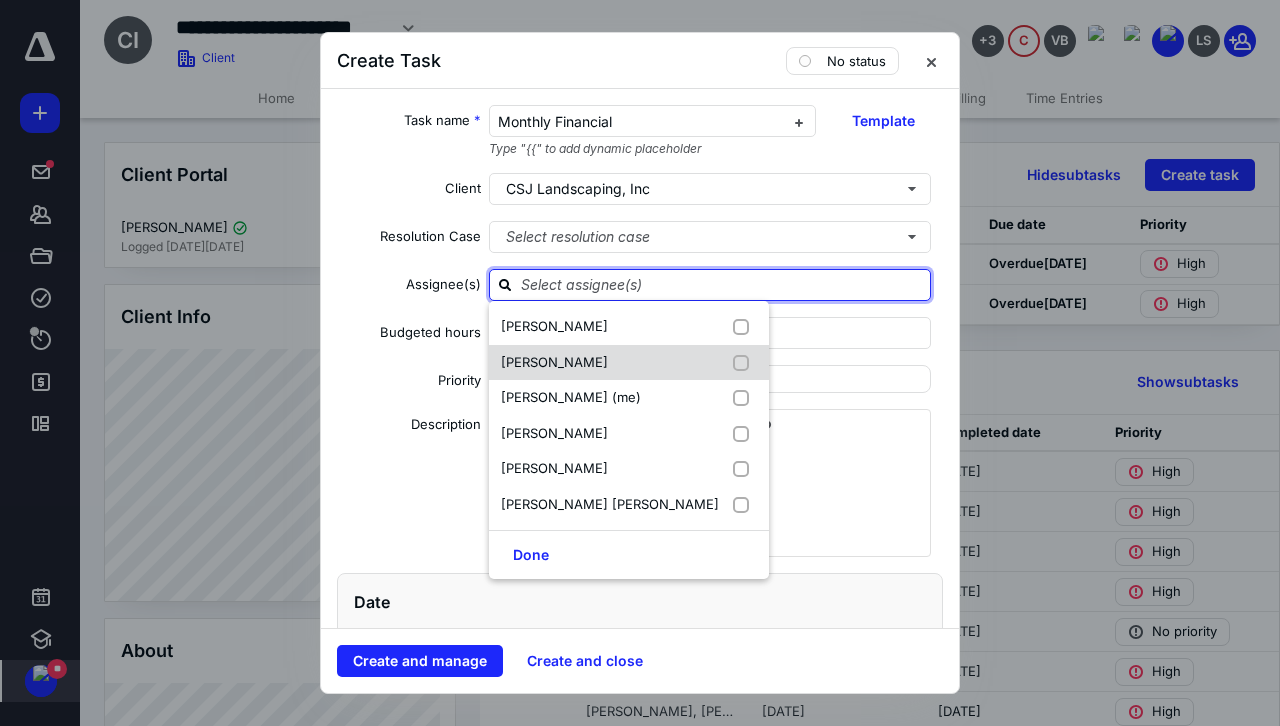 click on "[PERSON_NAME]" at bounding box center (554, 362) 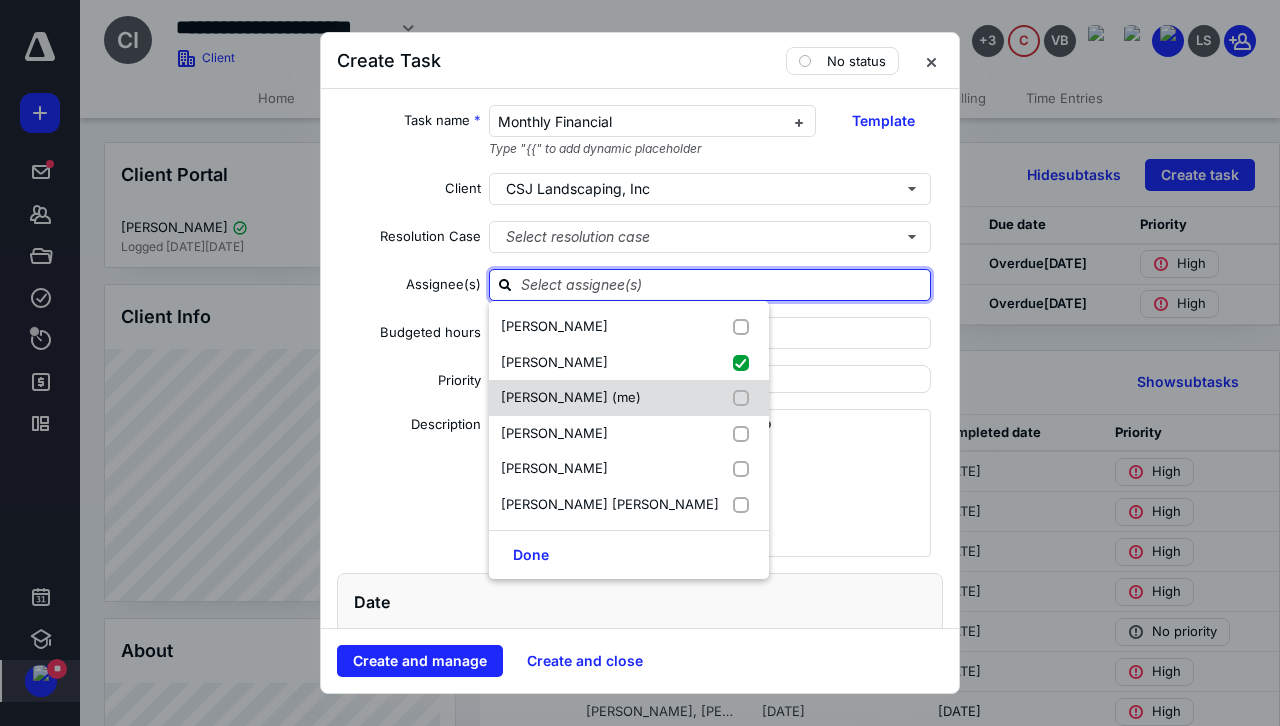 checkbox on "true" 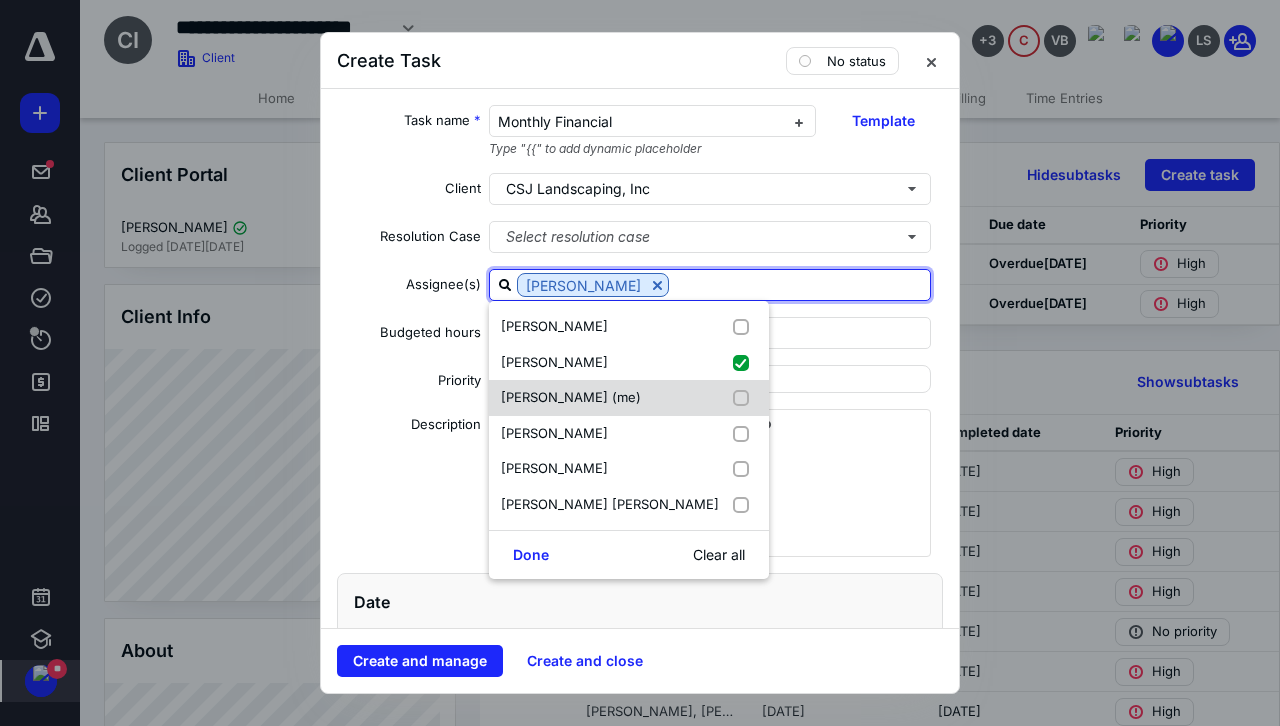 click on "[PERSON_NAME] (me)" at bounding box center [571, 397] 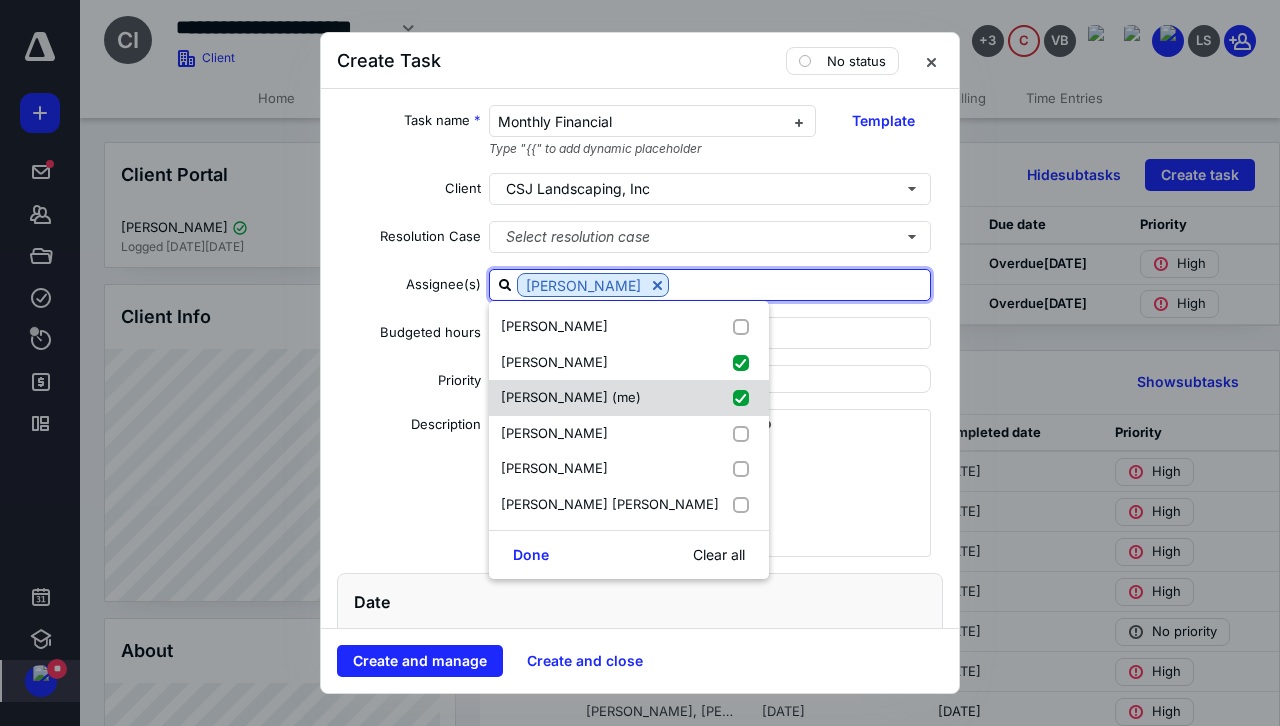 checkbox on "true" 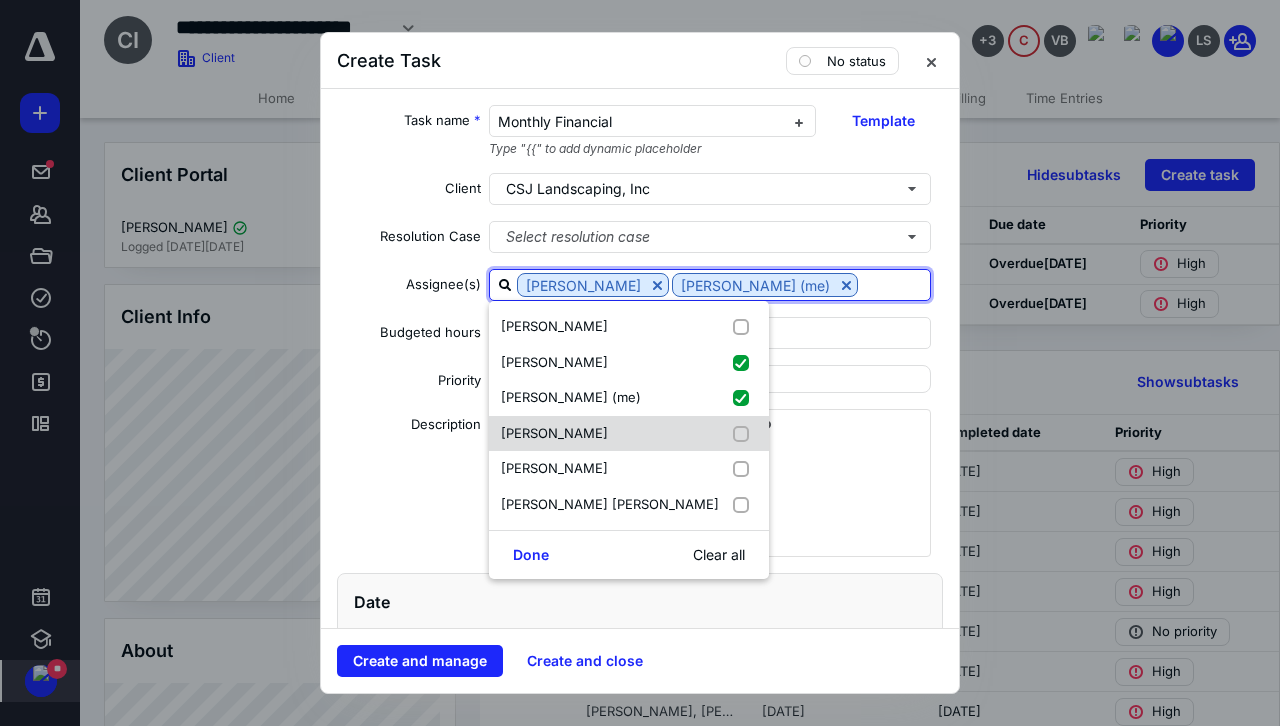 drag, startPoint x: 574, startPoint y: 428, endPoint x: 572, endPoint y: 463, distance: 35.057095 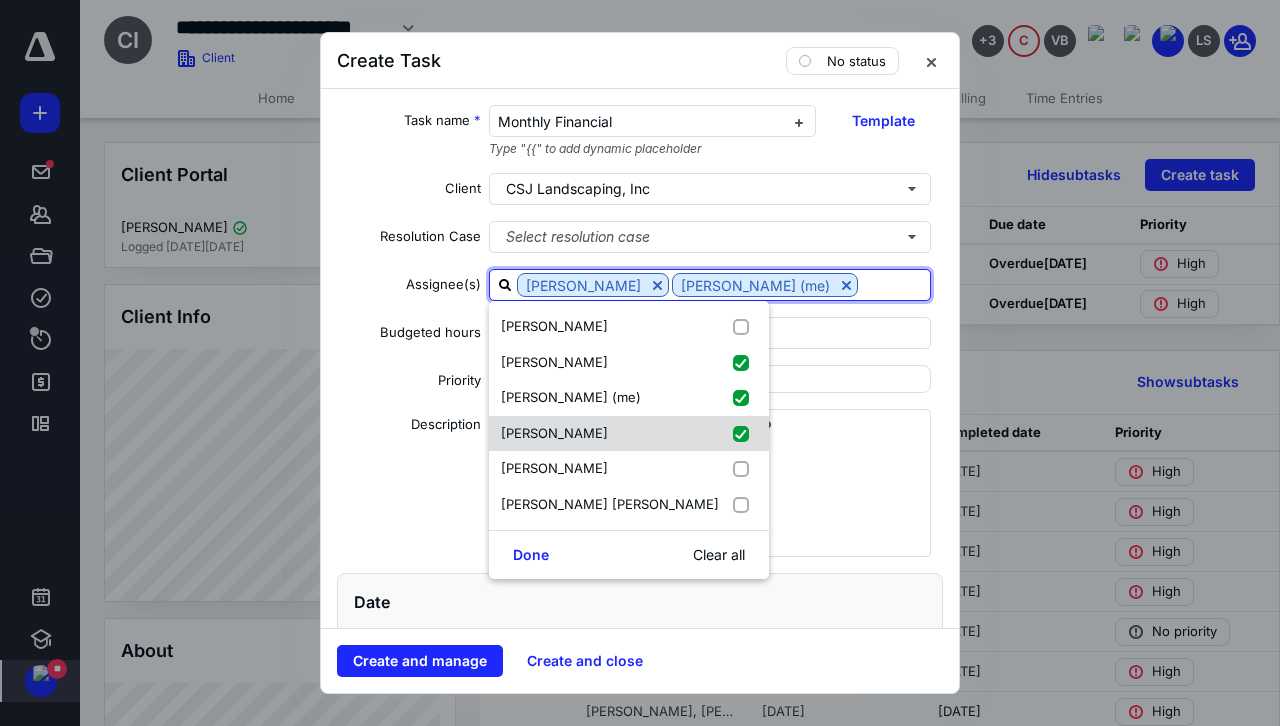 checkbox on "true" 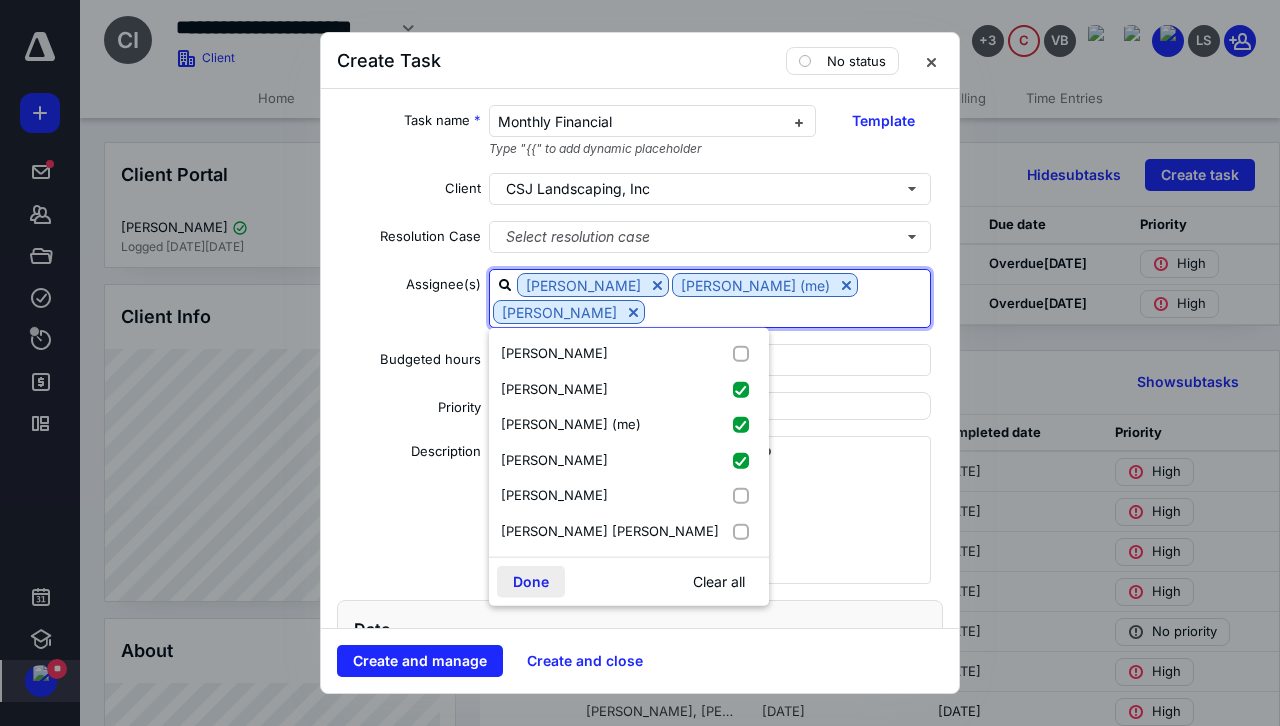 click on "Done" at bounding box center [531, 582] 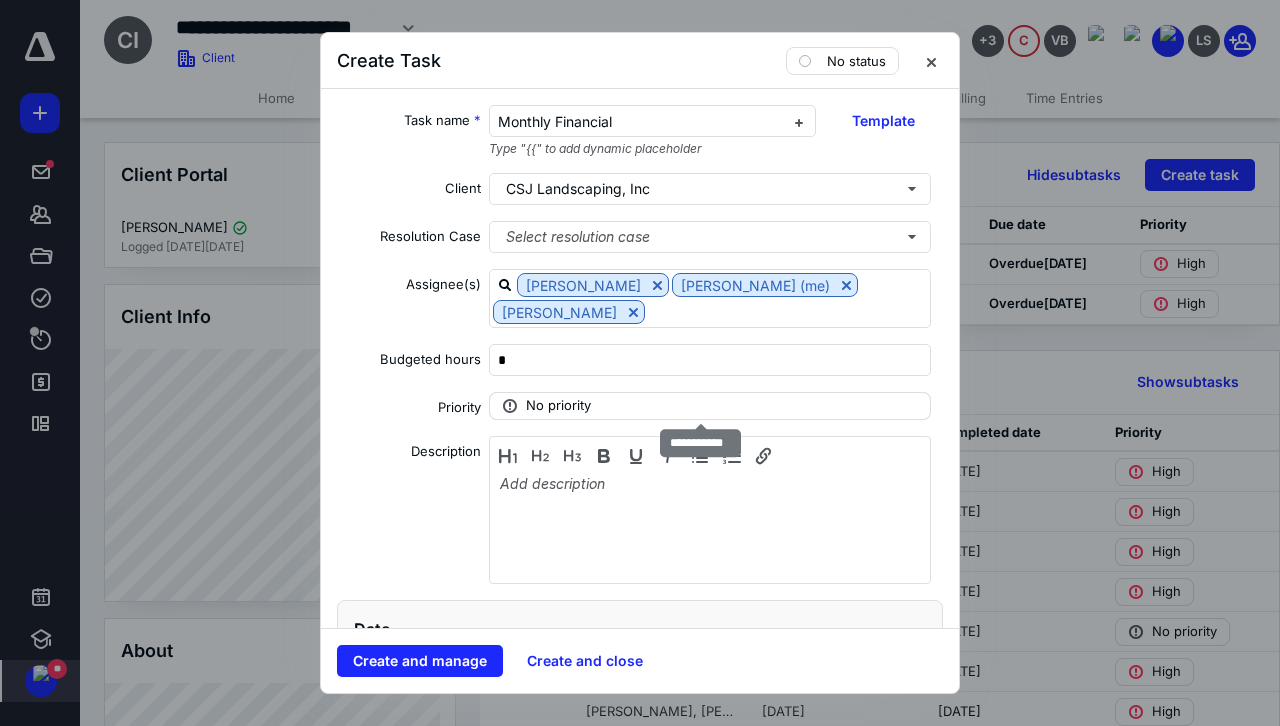 click on "No priority" at bounding box center [558, 406] 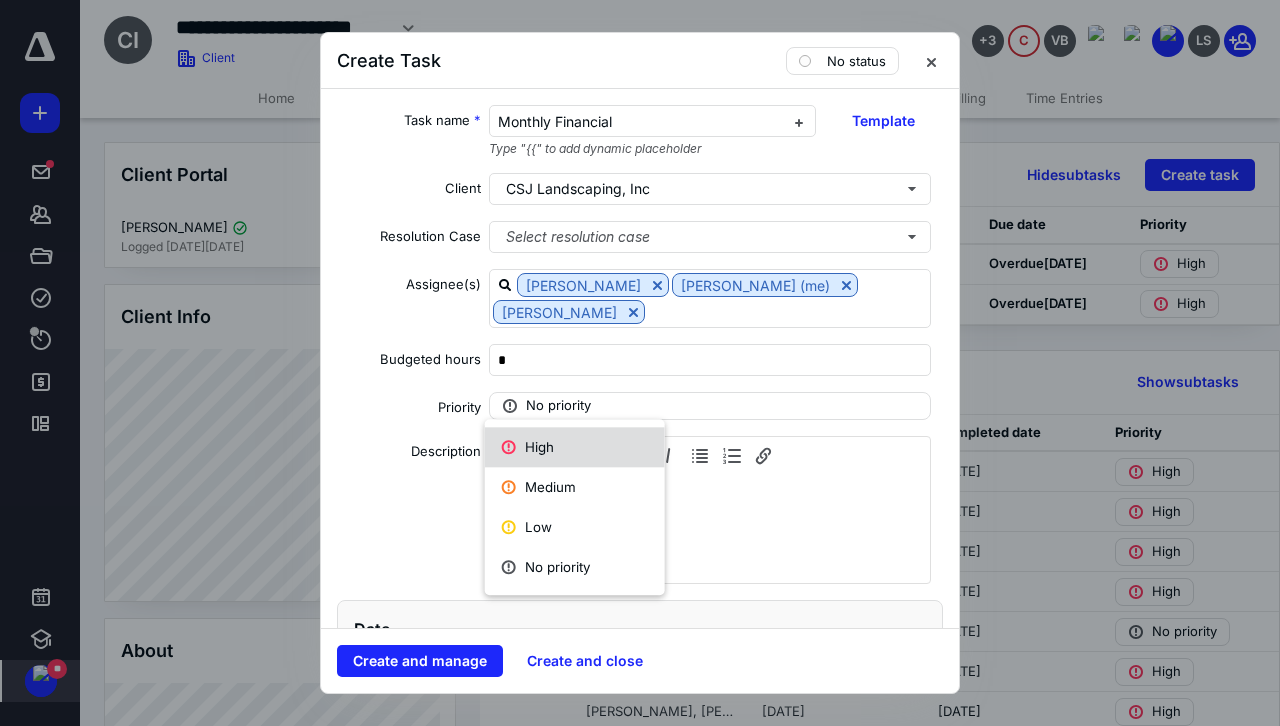 click on "High" at bounding box center [575, 447] 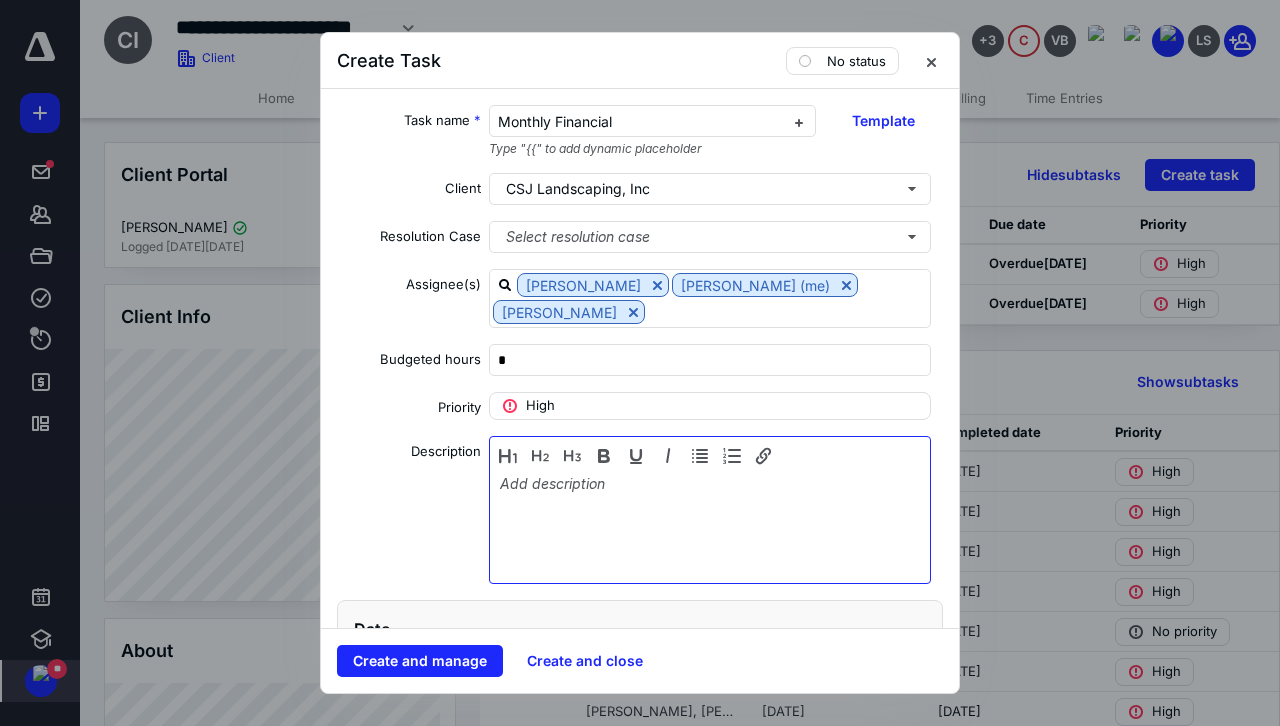 click at bounding box center [710, 525] 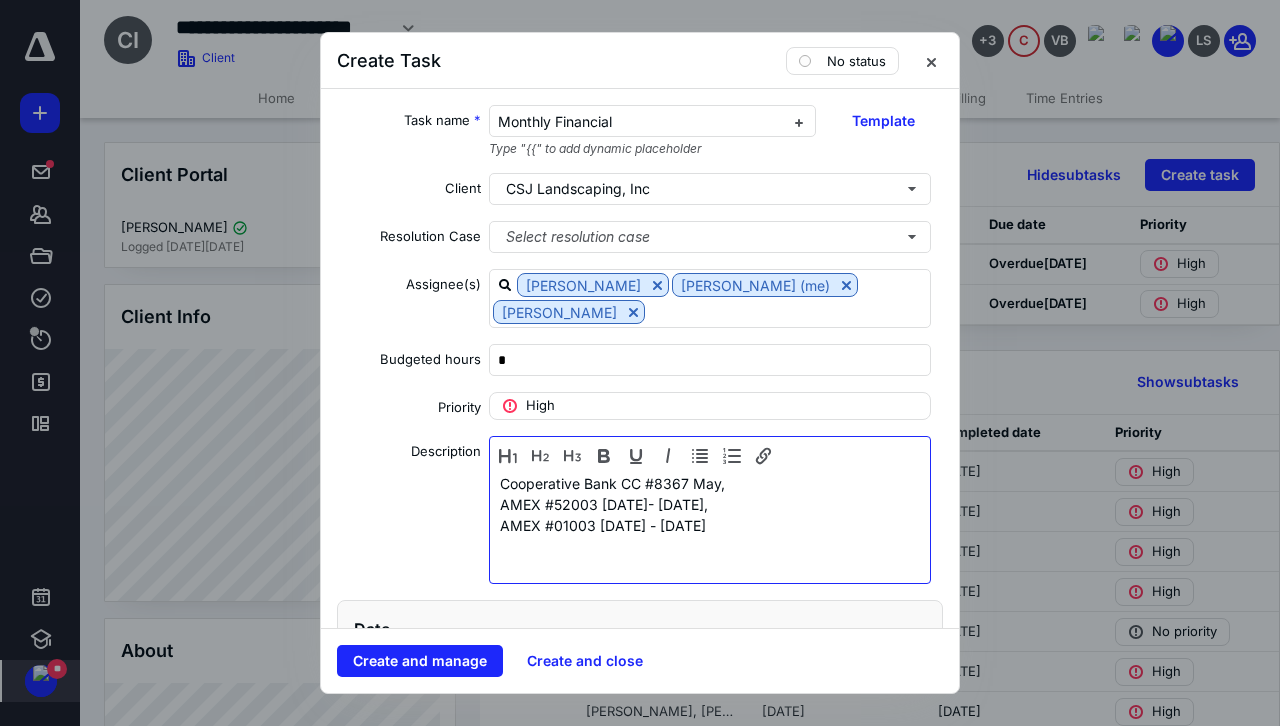 click on "Cooperative Bank CC #8367 May, AMEX #52003 [DATE]- [DATE],  AMEX #01003 [DATE] - [DATE]" at bounding box center [710, 525] 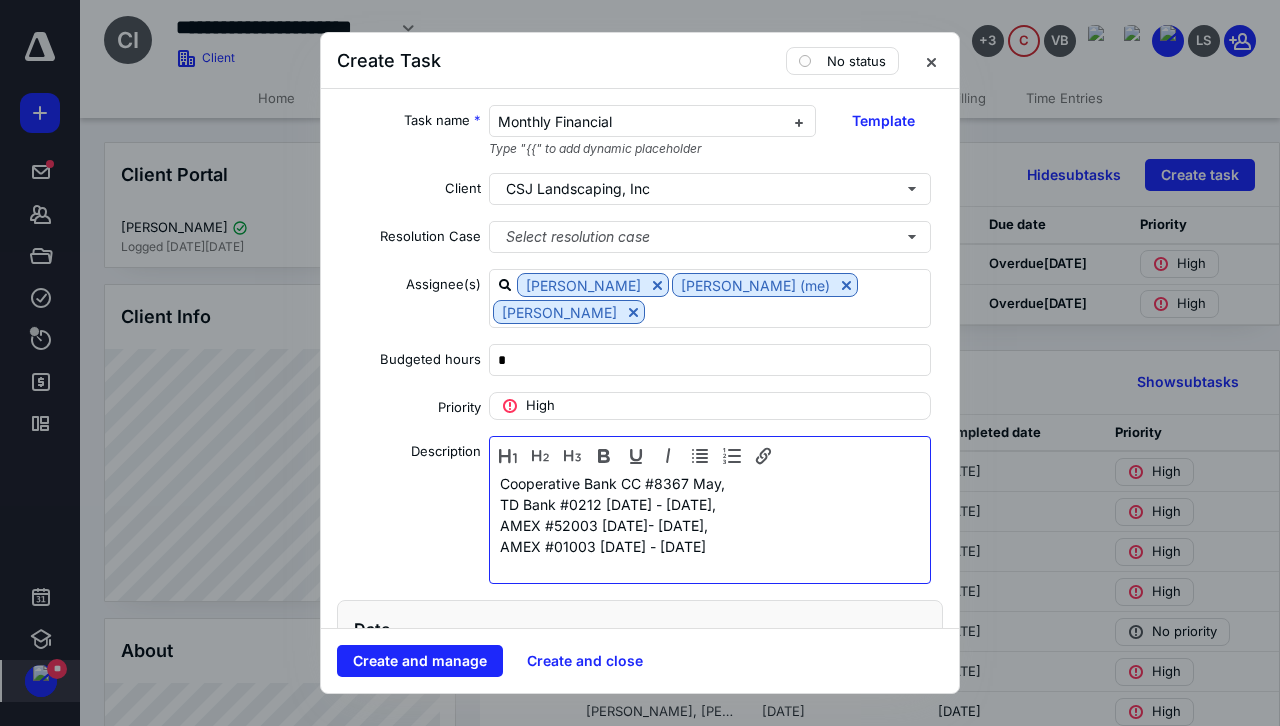 click on "TD Bank #0212 [DATE] - [DATE],  AMEX #52003 [DATE]- [DATE],  AMEX #01003 [DATE] - [DATE]" at bounding box center (710, 525) 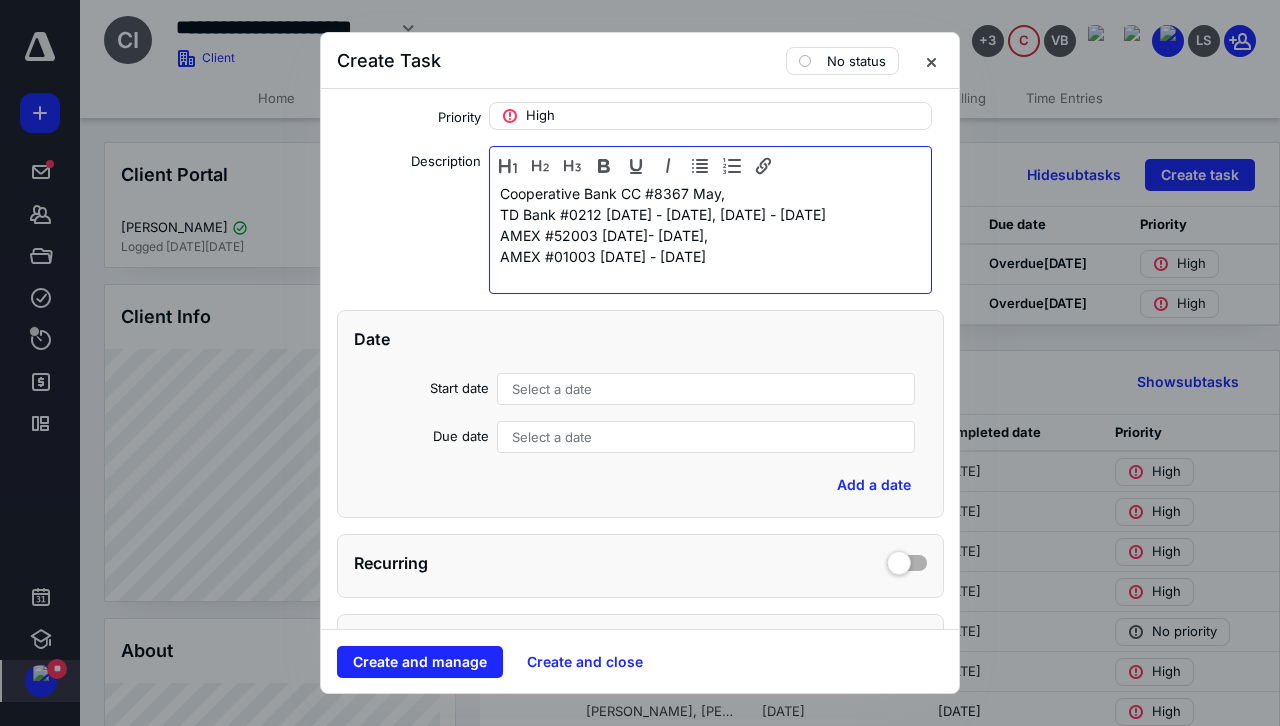 scroll, scrollTop: 400, scrollLeft: 0, axis: vertical 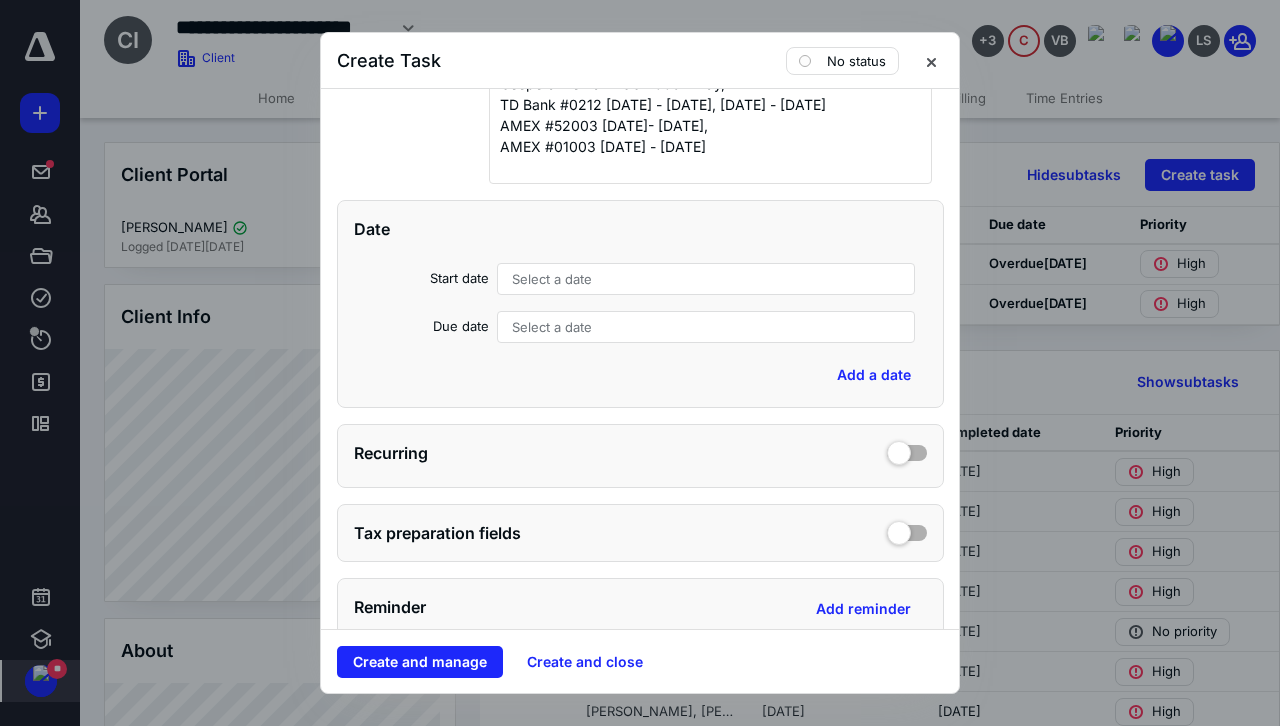 click on "Select a date" at bounding box center [706, 279] 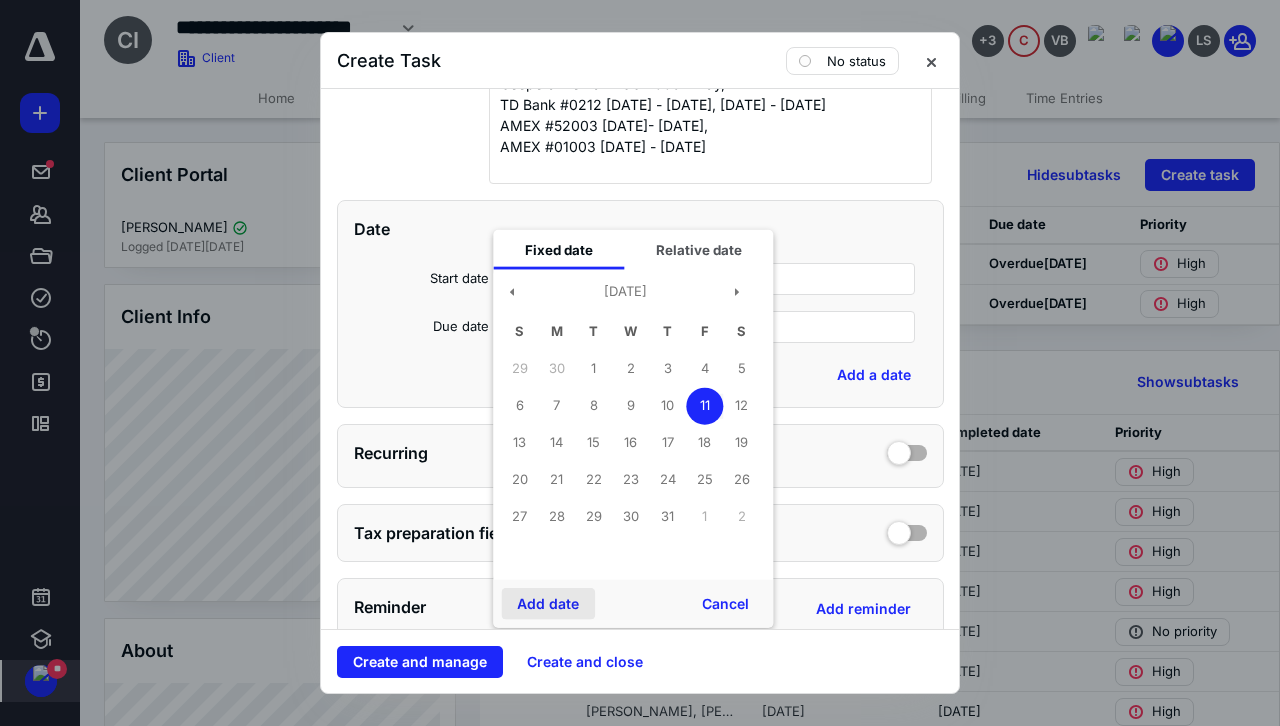 click on "Add date" at bounding box center [548, 604] 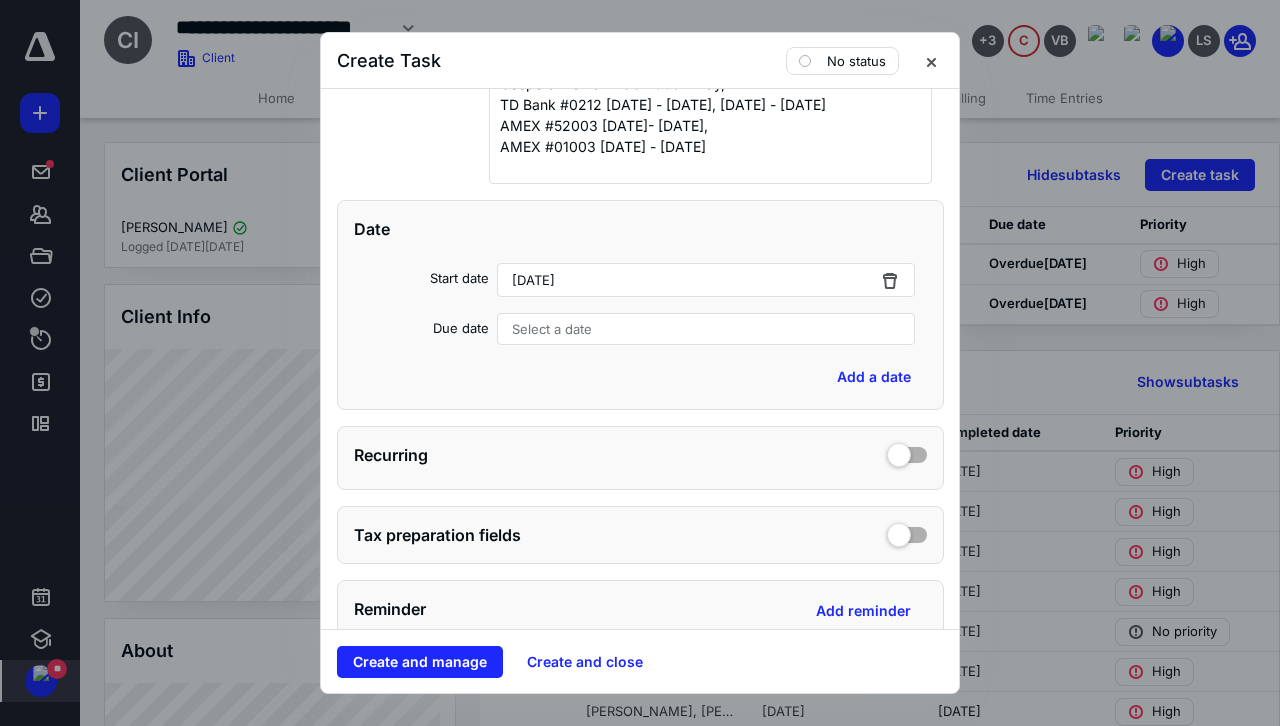 click on "Select a date" at bounding box center (552, 329) 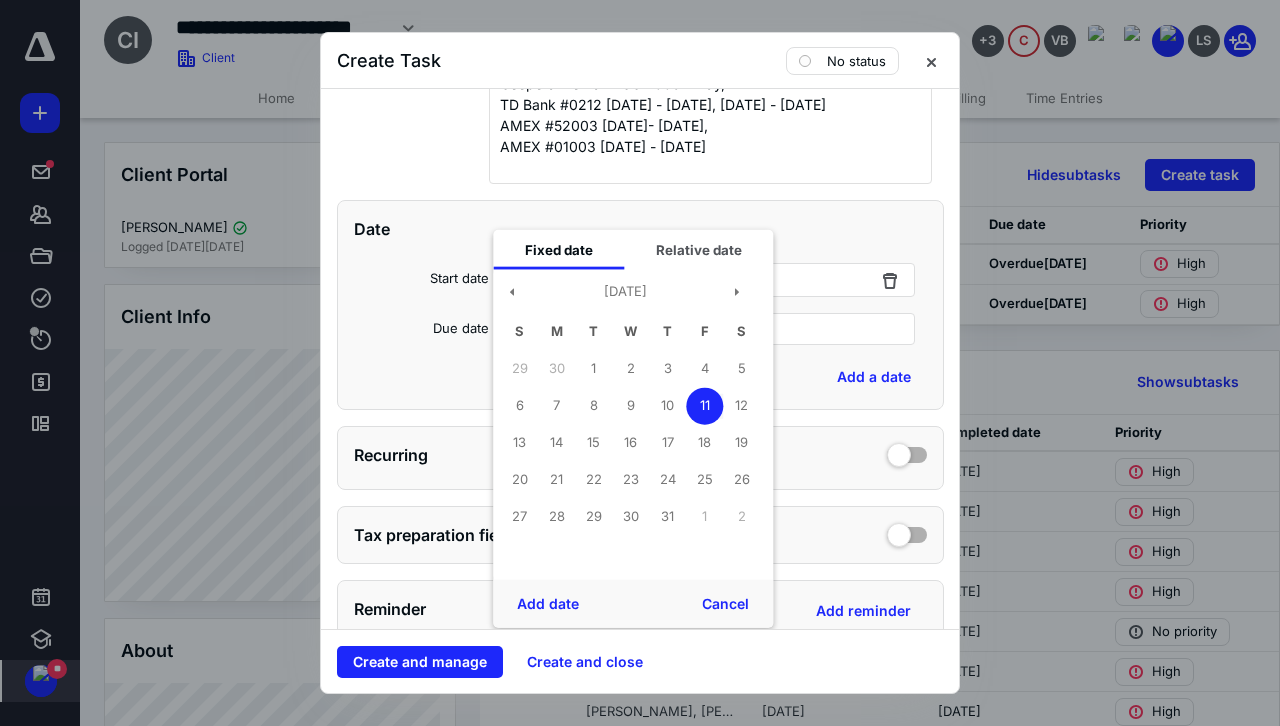 click on "11" at bounding box center [704, 405] 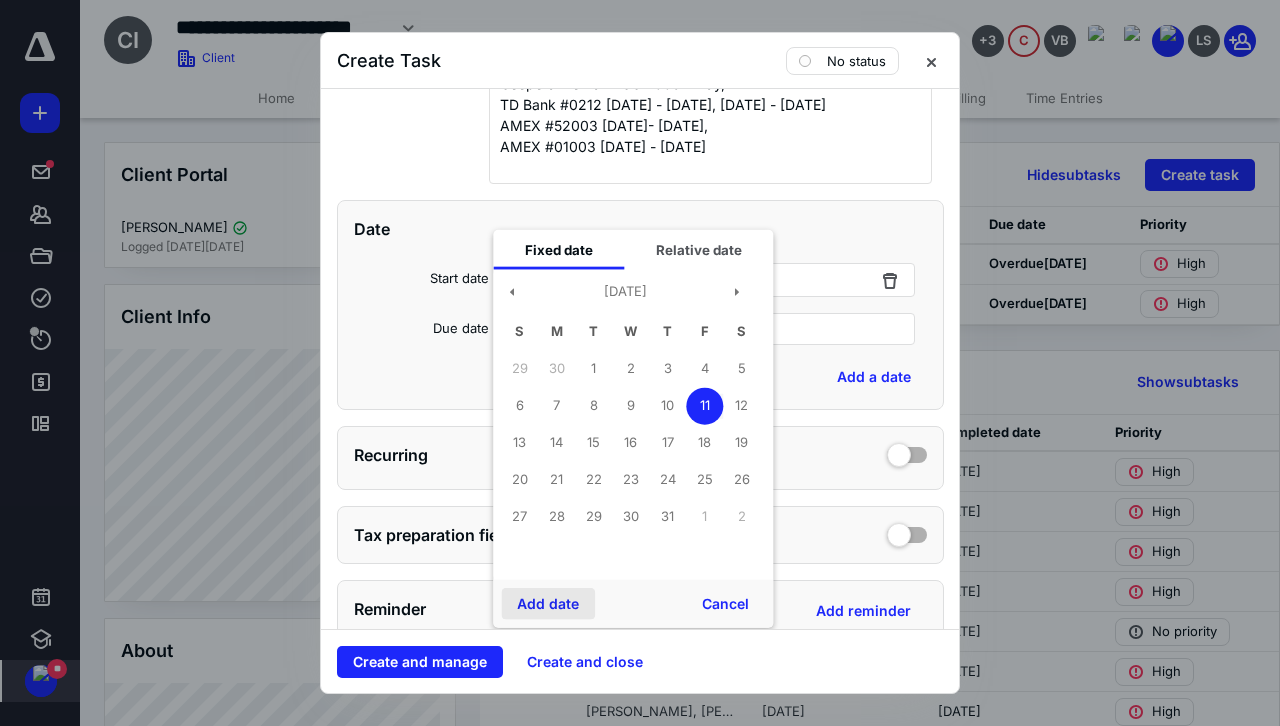click on "Add date" at bounding box center [548, 604] 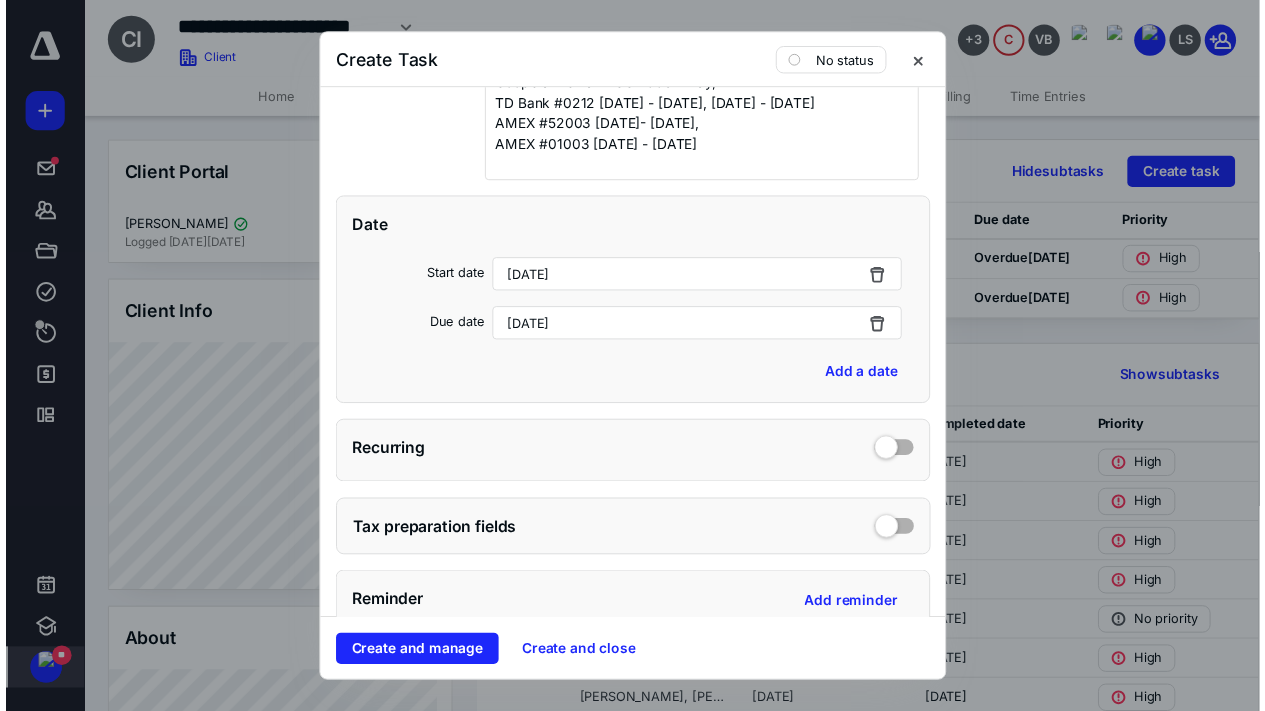scroll, scrollTop: 406, scrollLeft: 0, axis: vertical 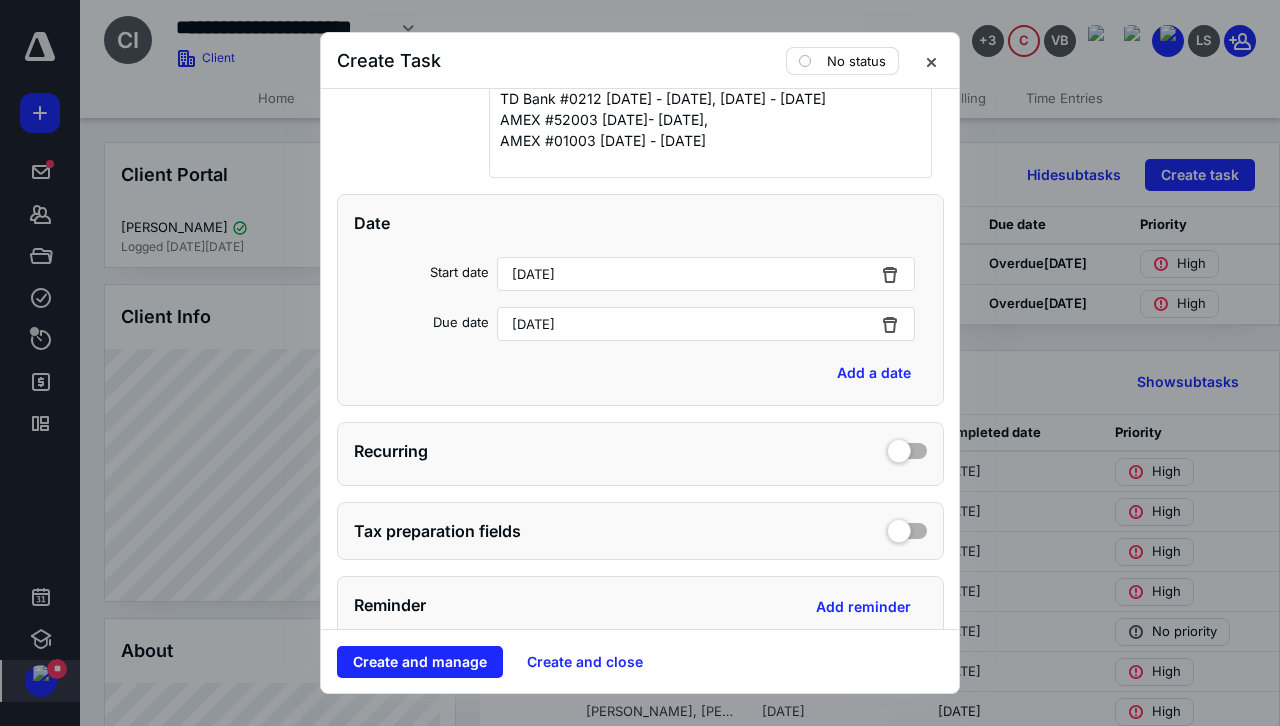 click on "No status" at bounding box center (842, 61) 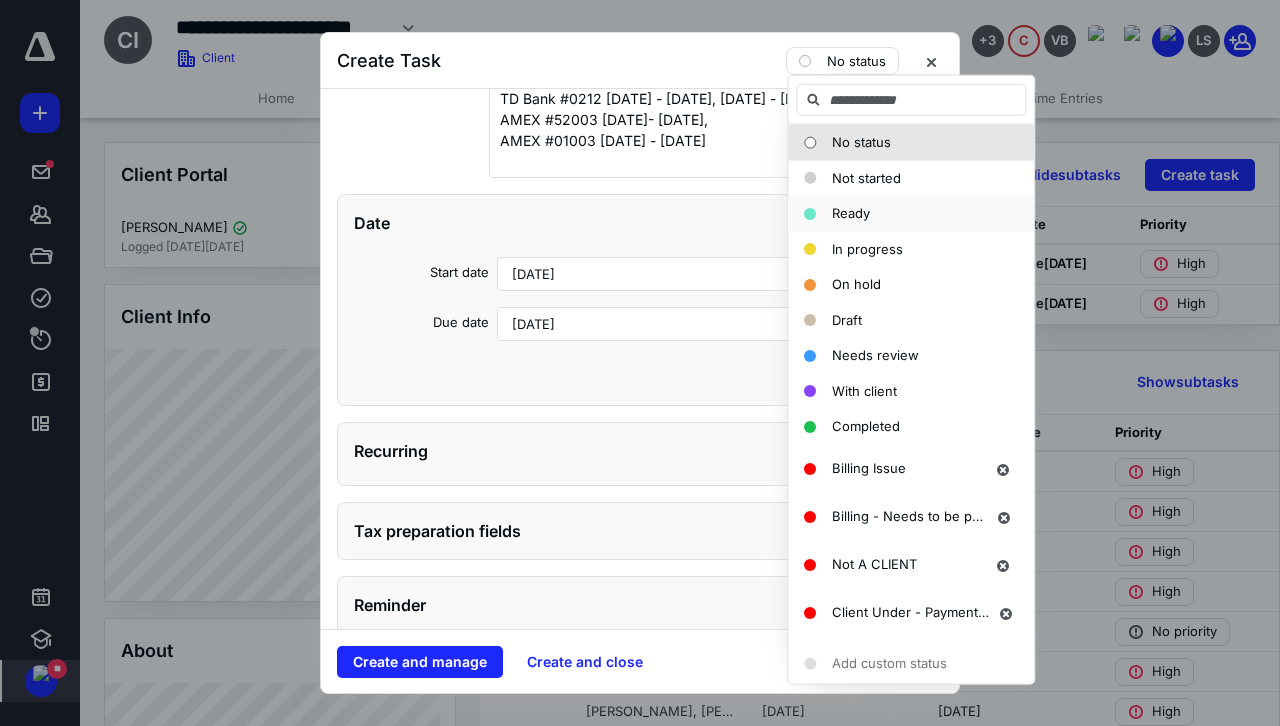click on "Ready" at bounding box center [851, 213] 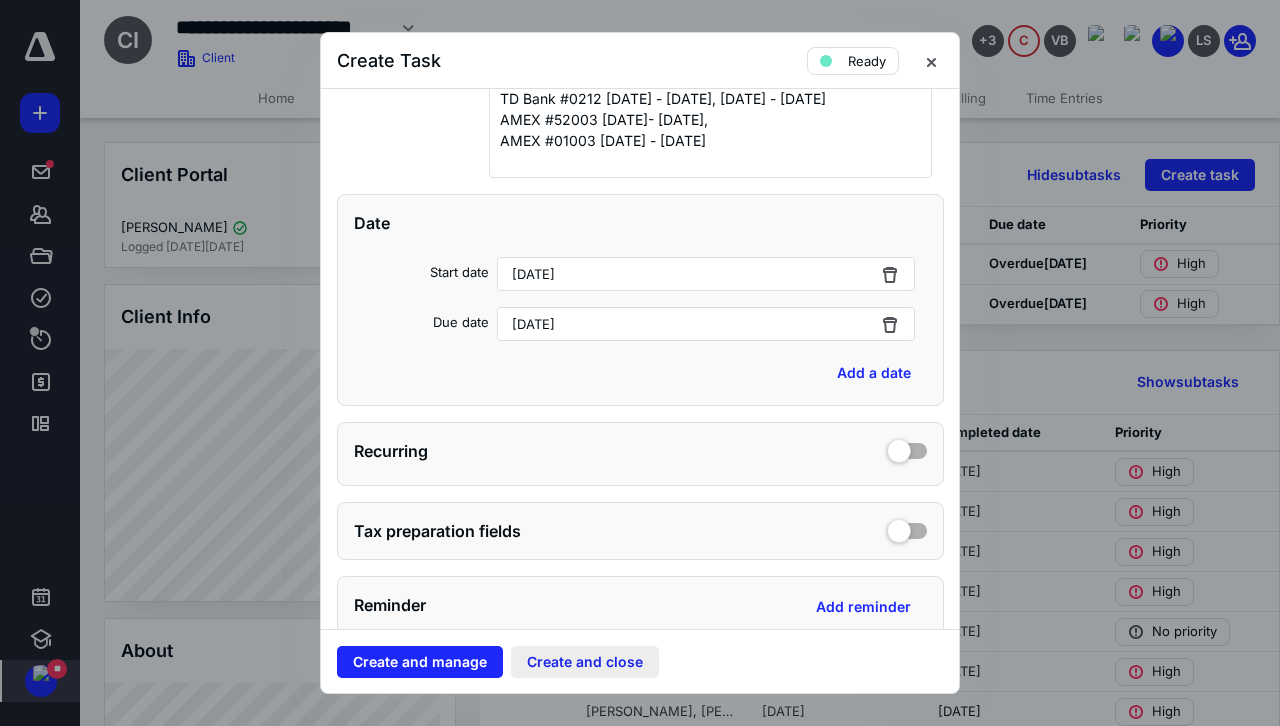 click on "Create and close" at bounding box center [585, 662] 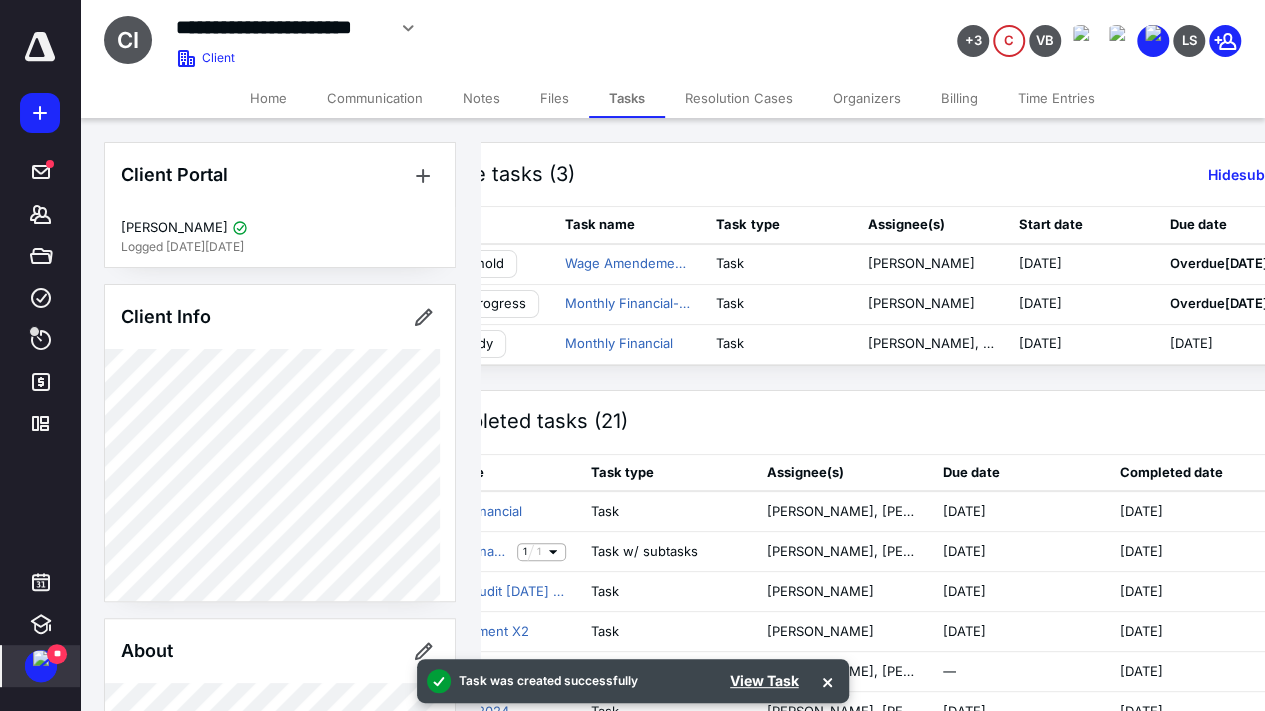 scroll, scrollTop: 0, scrollLeft: 0, axis: both 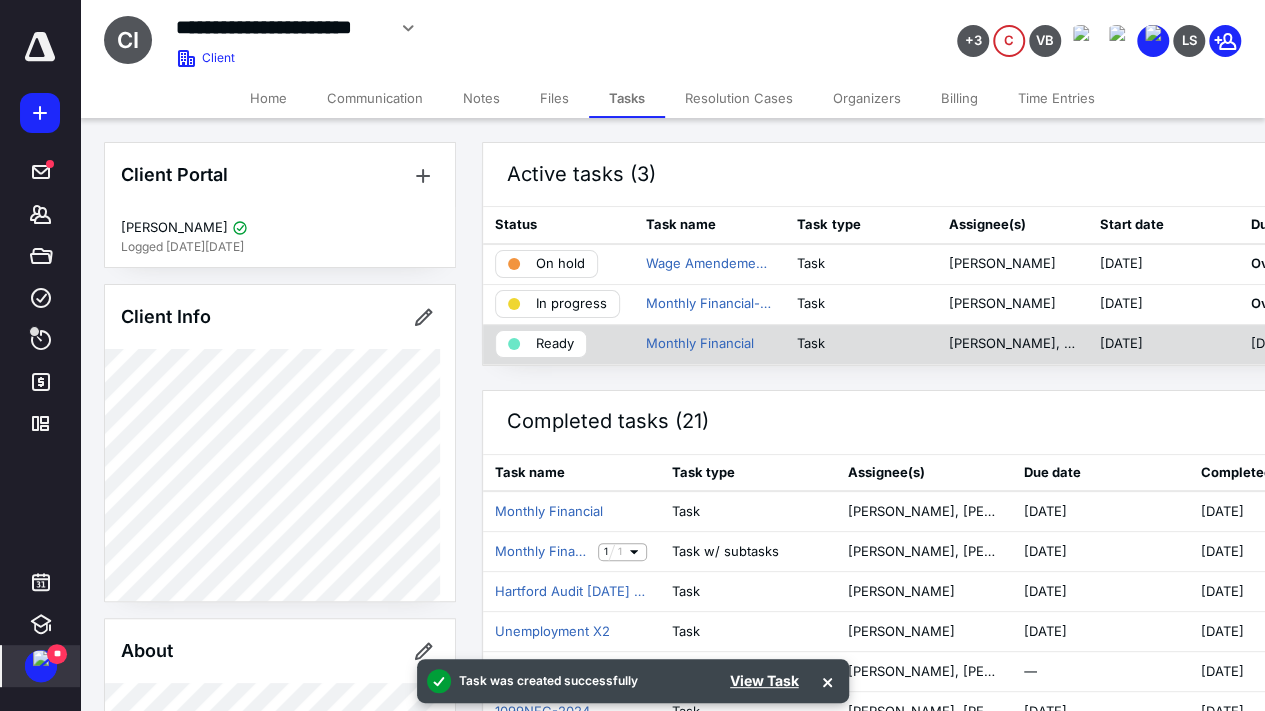 click on "Ready" at bounding box center [541, 344] 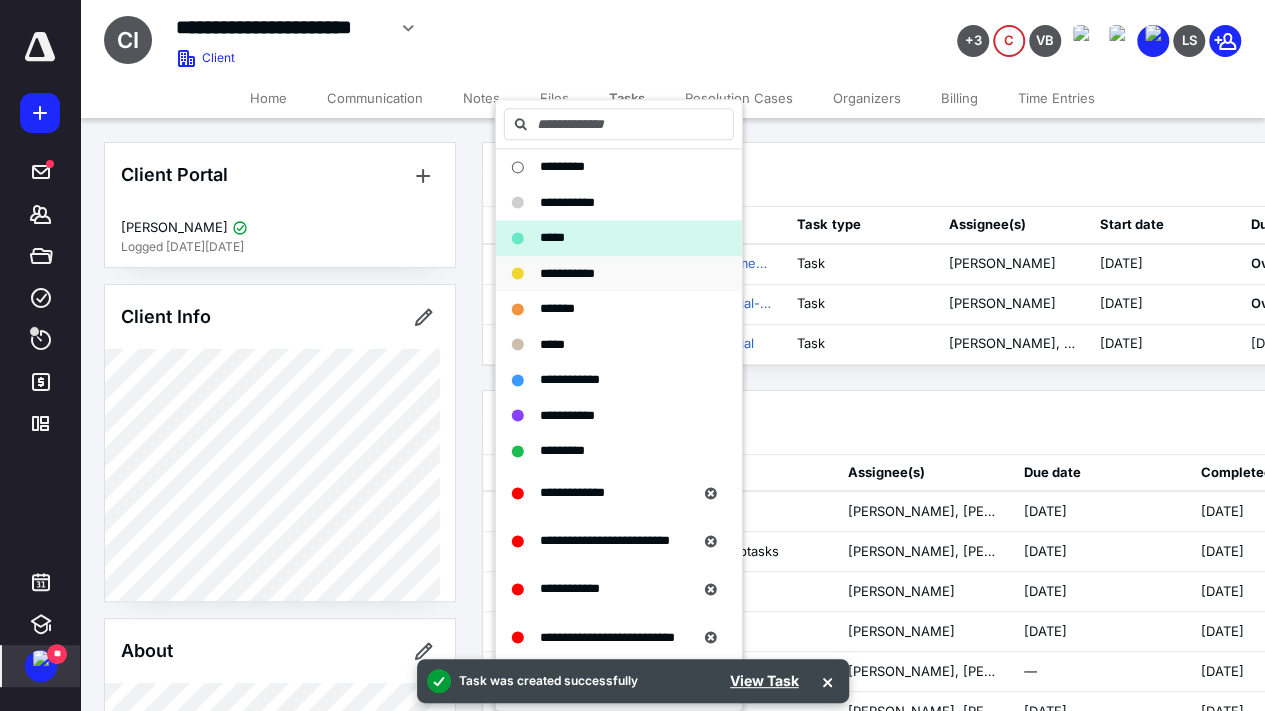 click on "**********" at bounding box center (567, 274) 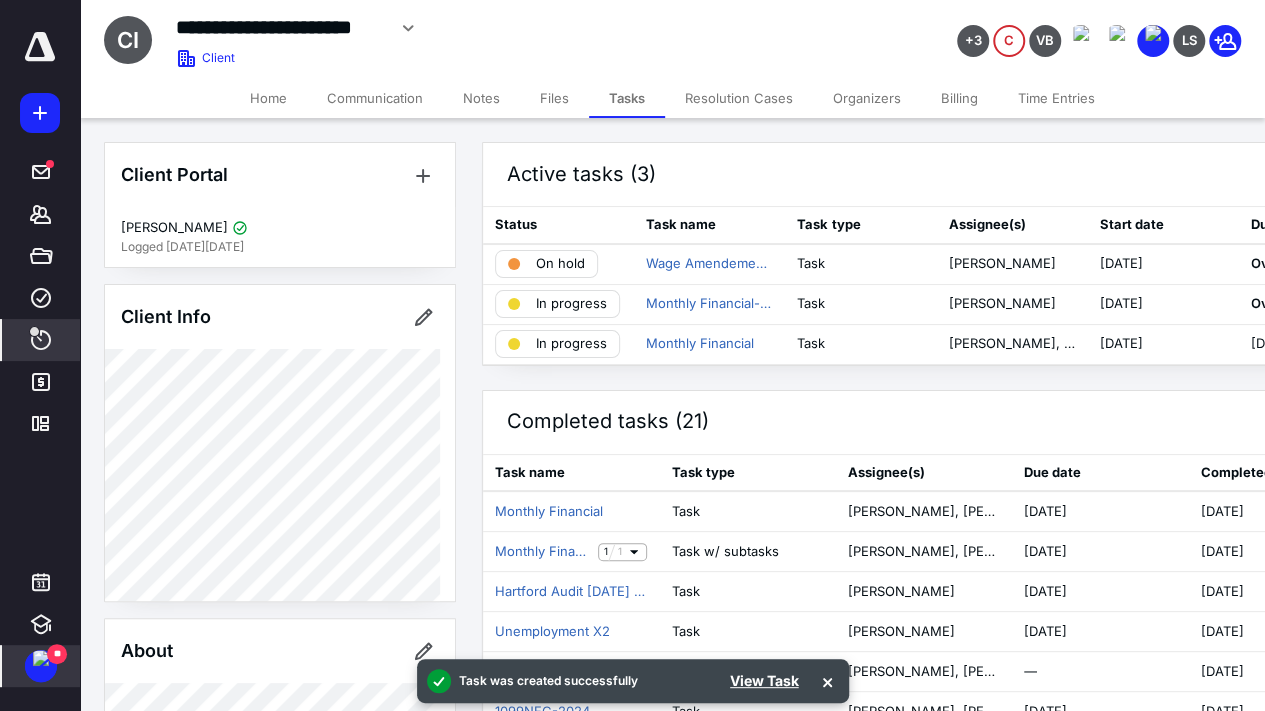 click 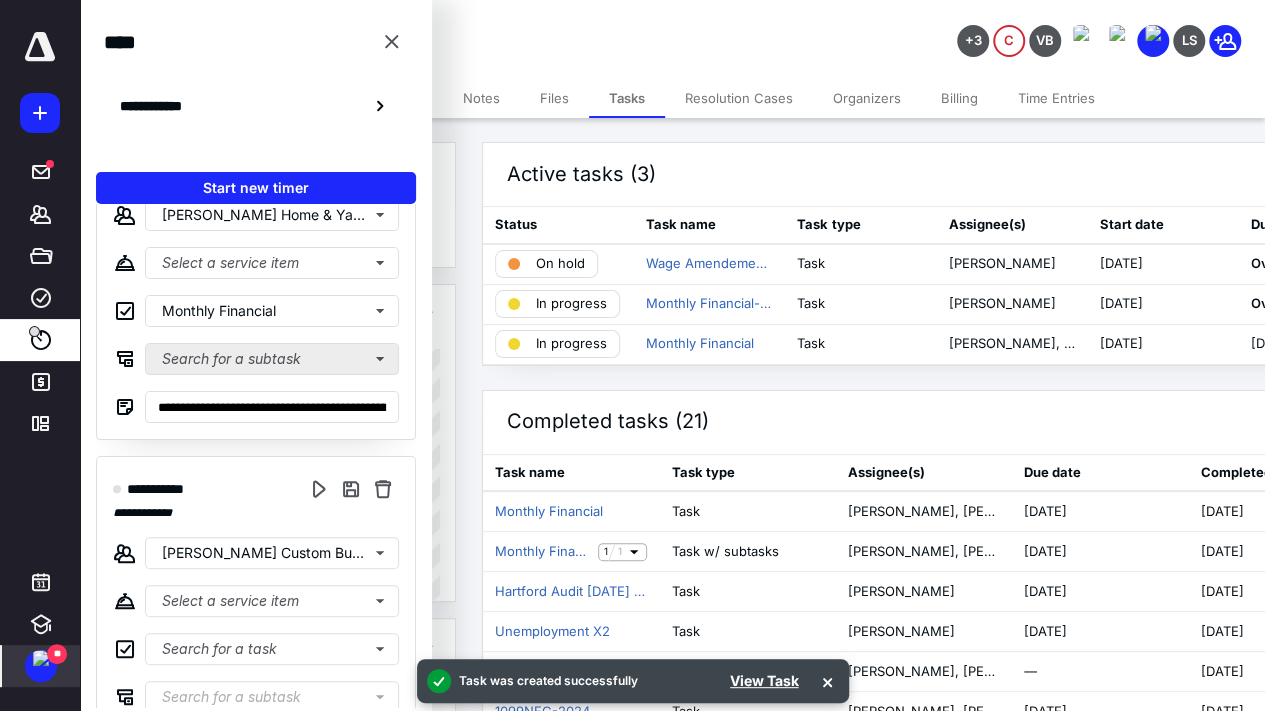 scroll, scrollTop: 170, scrollLeft: 0, axis: vertical 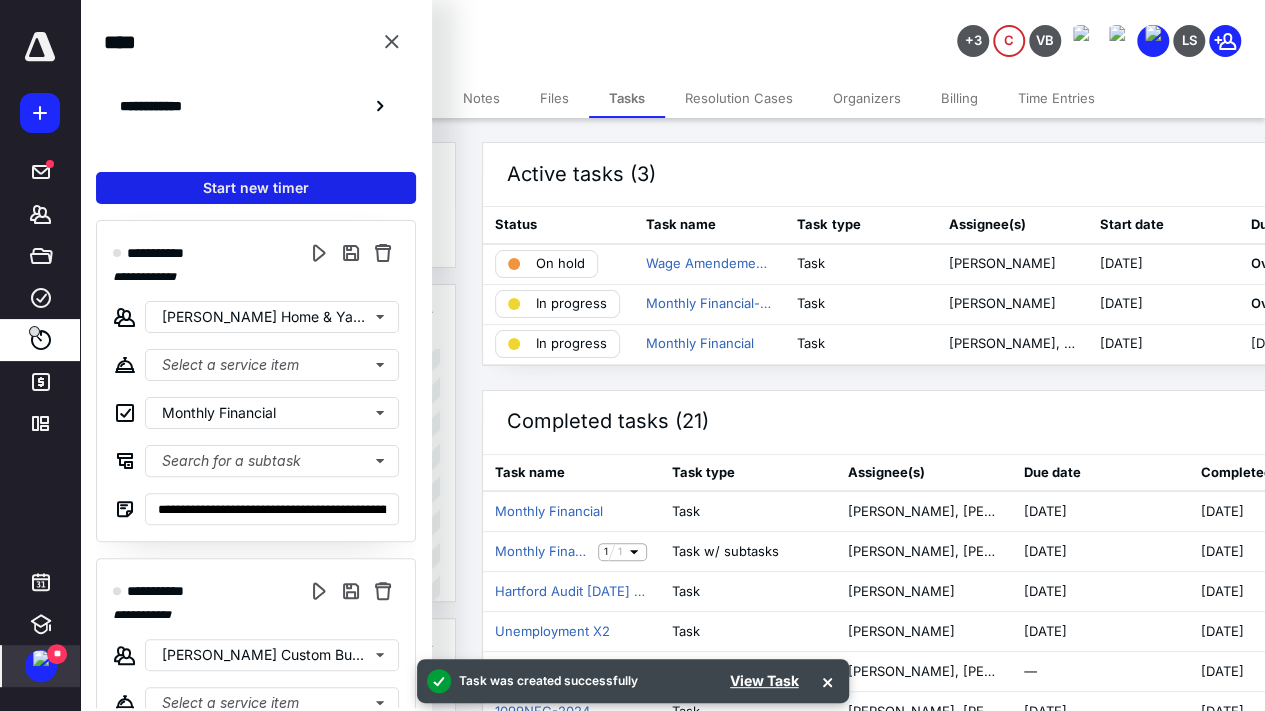 click on "Start new timer" at bounding box center (256, 188) 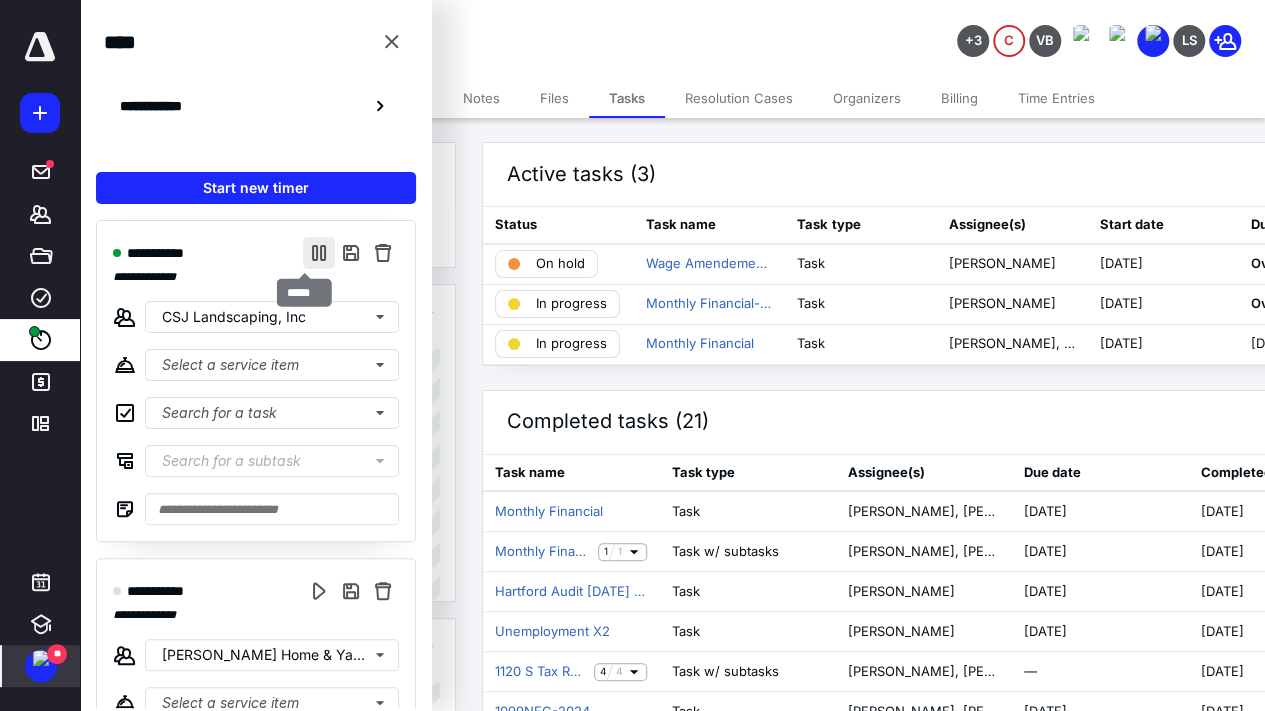 click at bounding box center [319, 253] 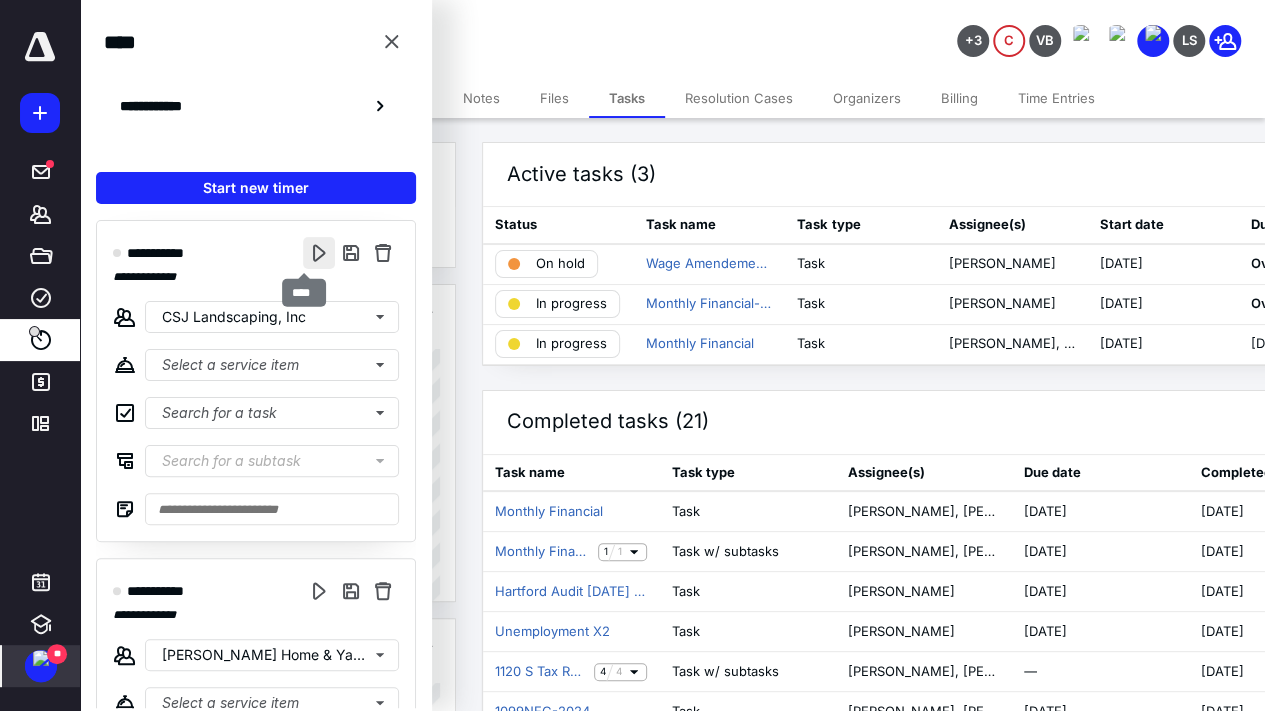 click at bounding box center [319, 253] 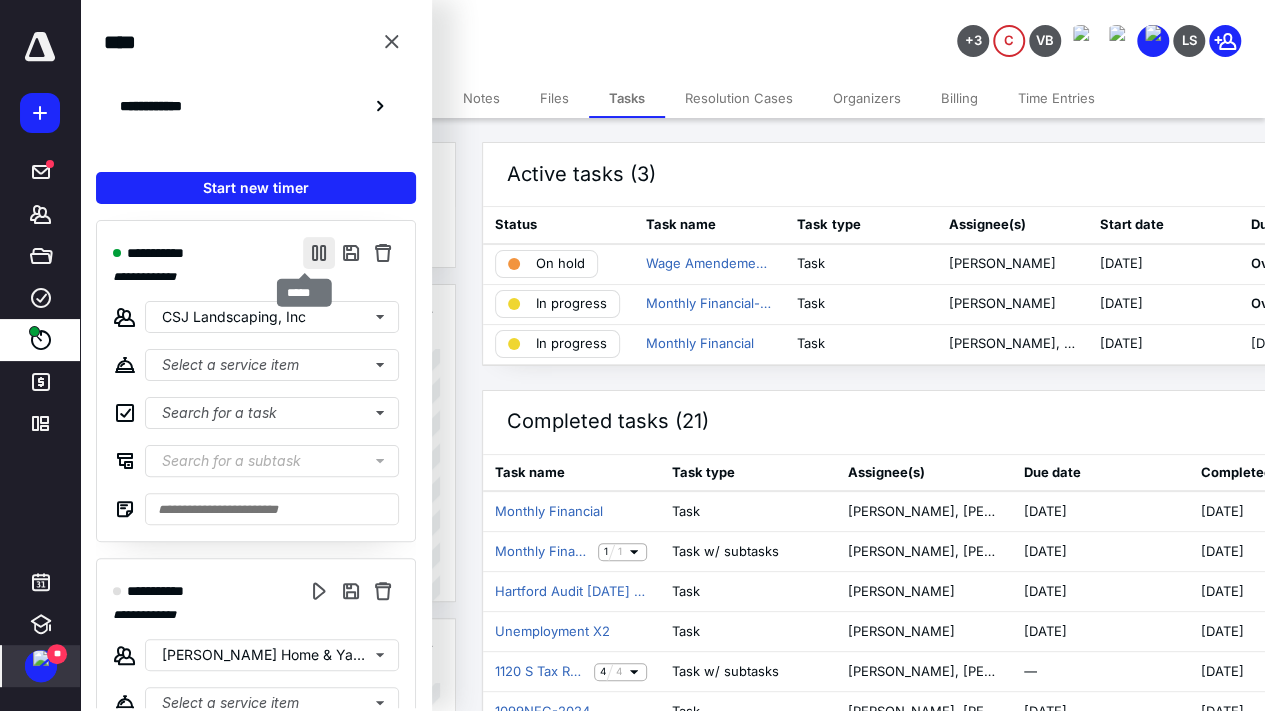 click at bounding box center (319, 253) 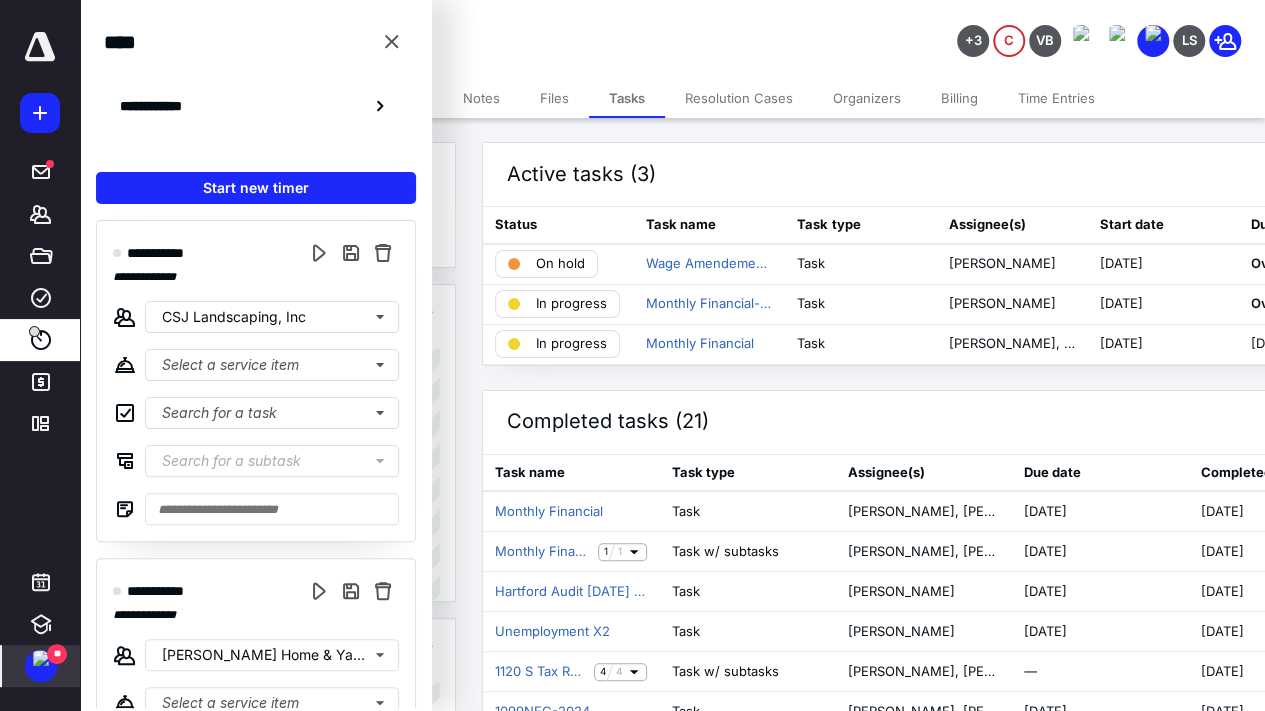 click on "**********" at bounding box center (516, 39) 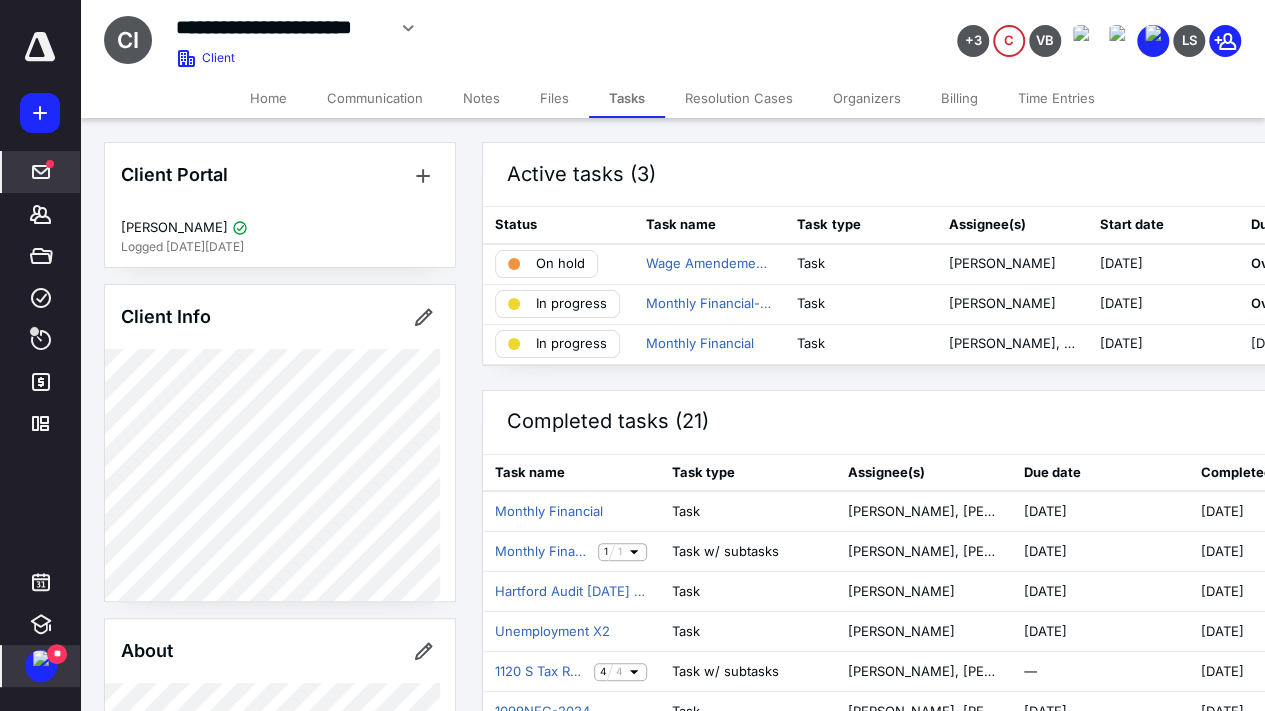 click at bounding box center (41, 172) 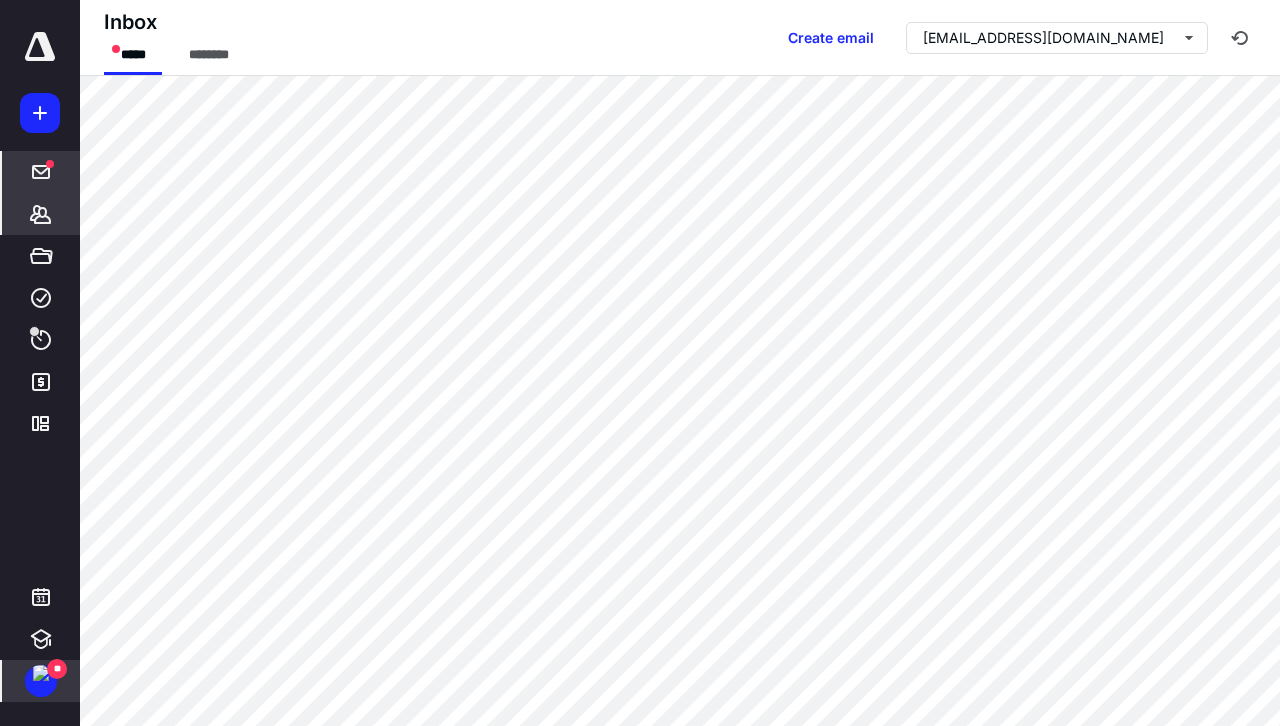 click on "*******" at bounding box center (41, 214) 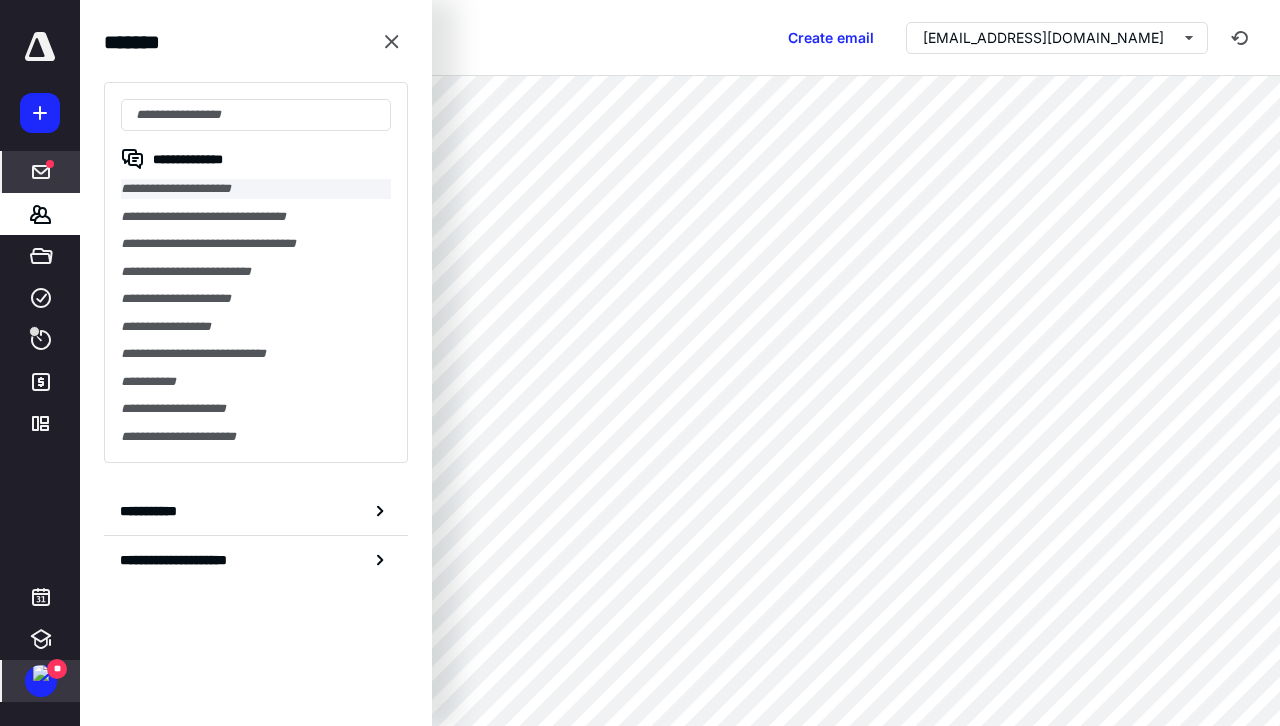 click on "**********" at bounding box center (256, 189) 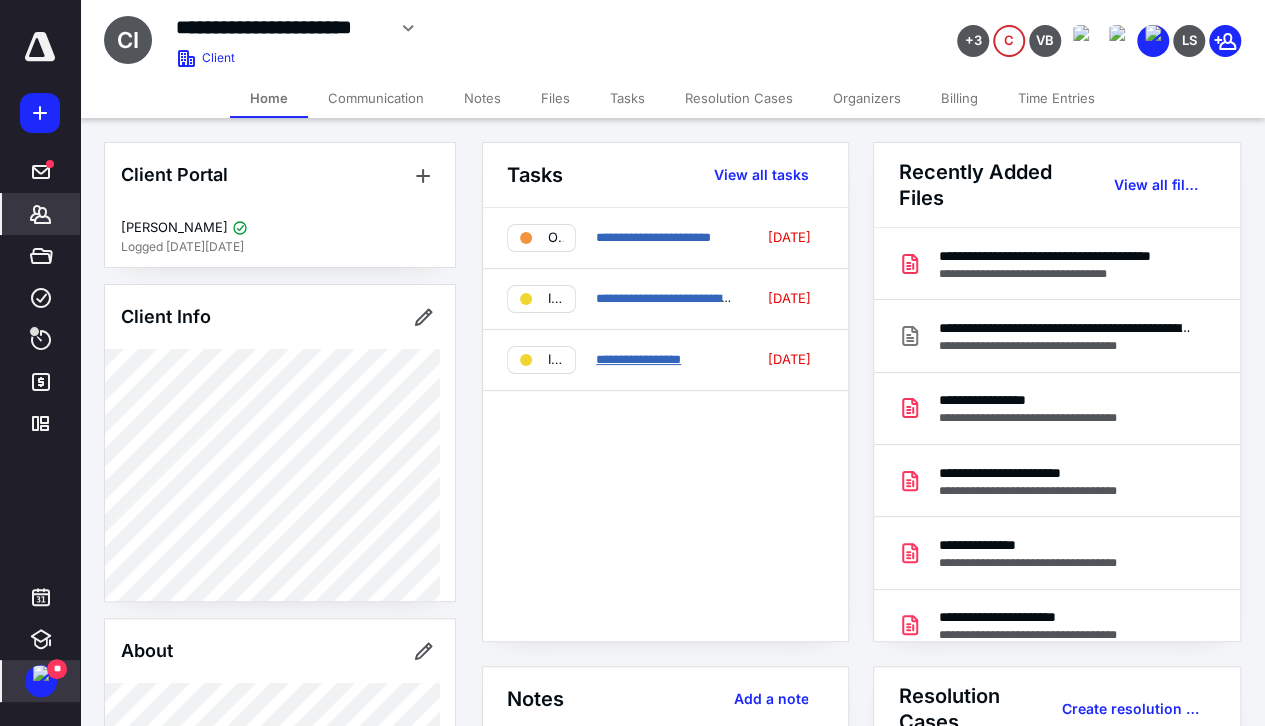 click on "**********" at bounding box center [638, 359] 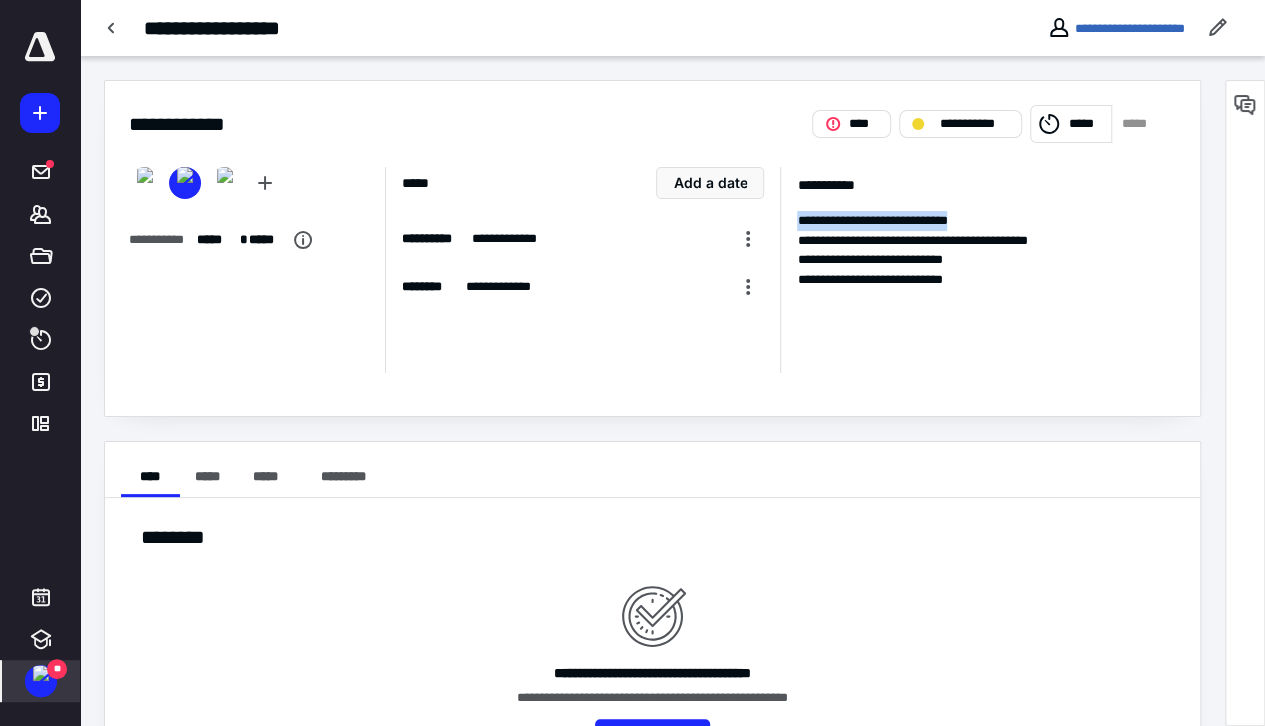 drag, startPoint x: 797, startPoint y: 219, endPoint x: 1014, endPoint y: 219, distance: 217 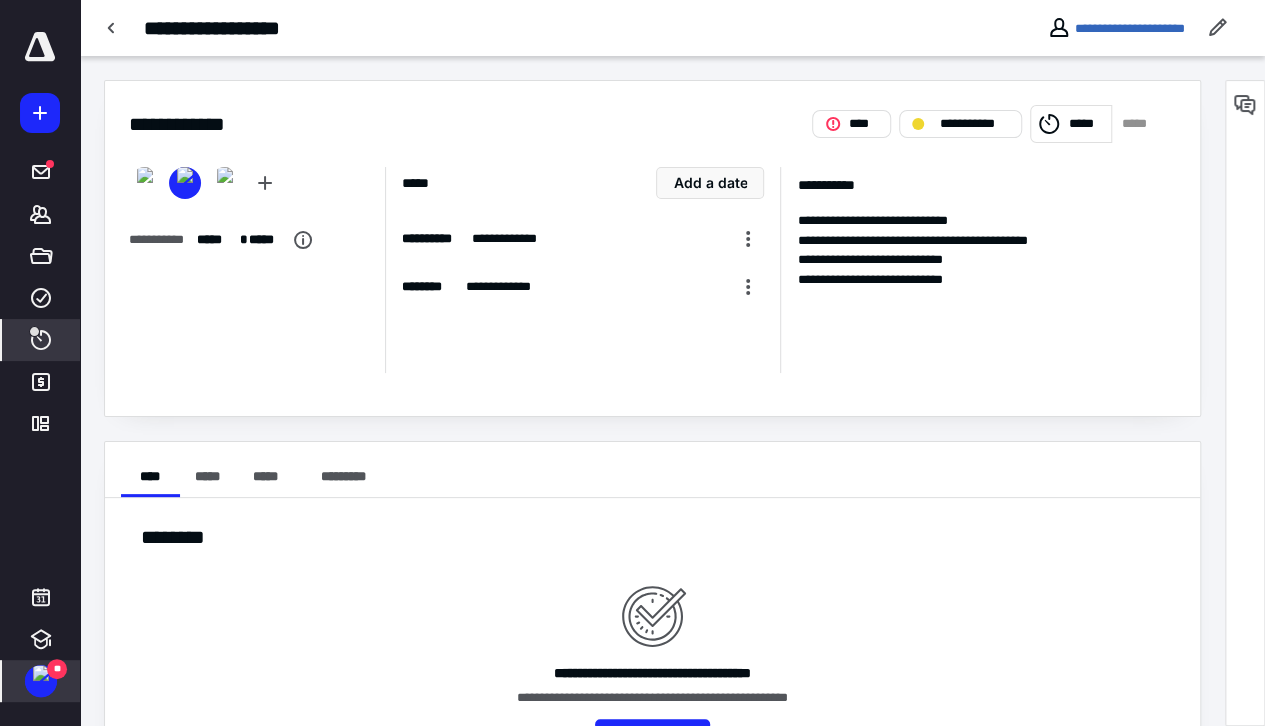 click on "****" at bounding box center (41, 340) 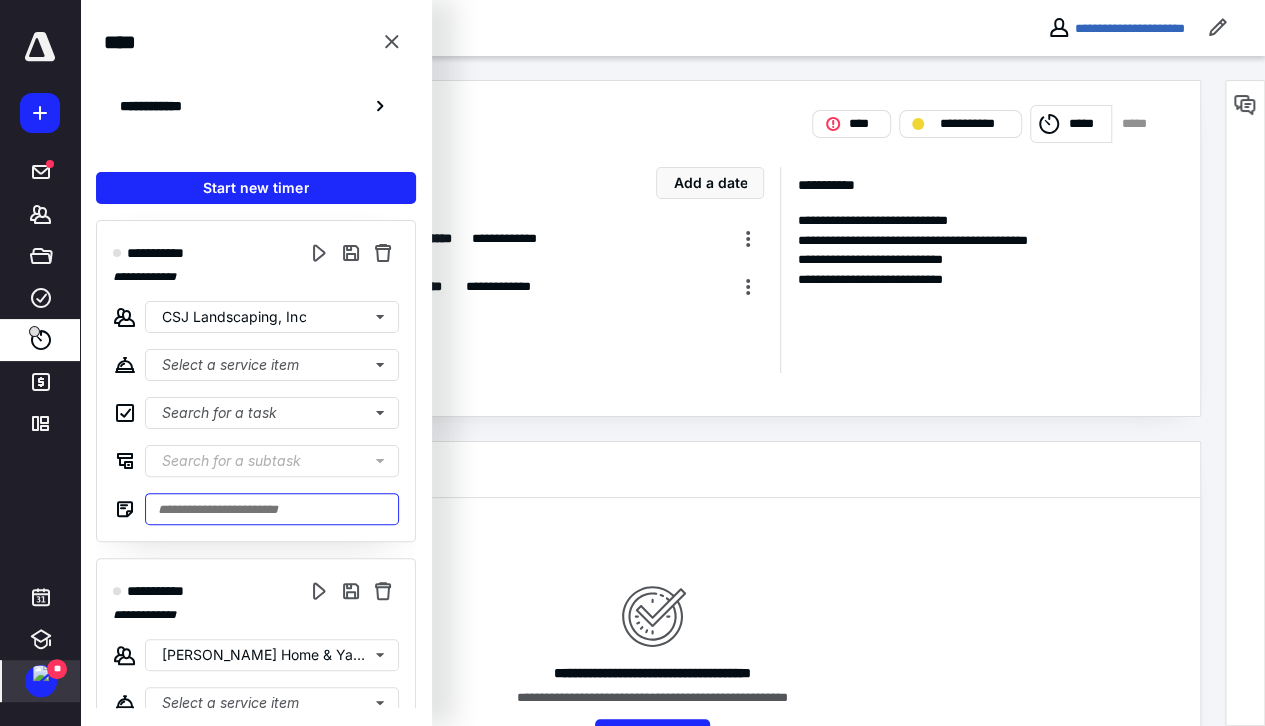 click at bounding box center [272, 509] 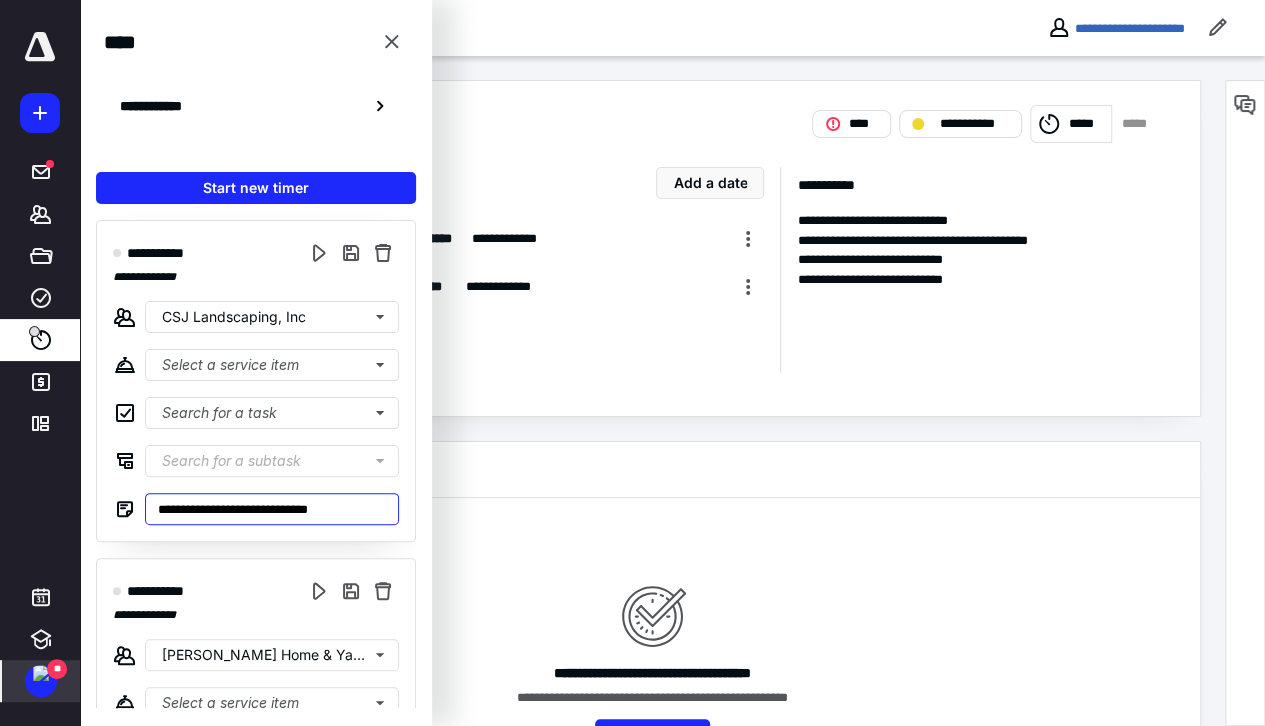 type on "**********" 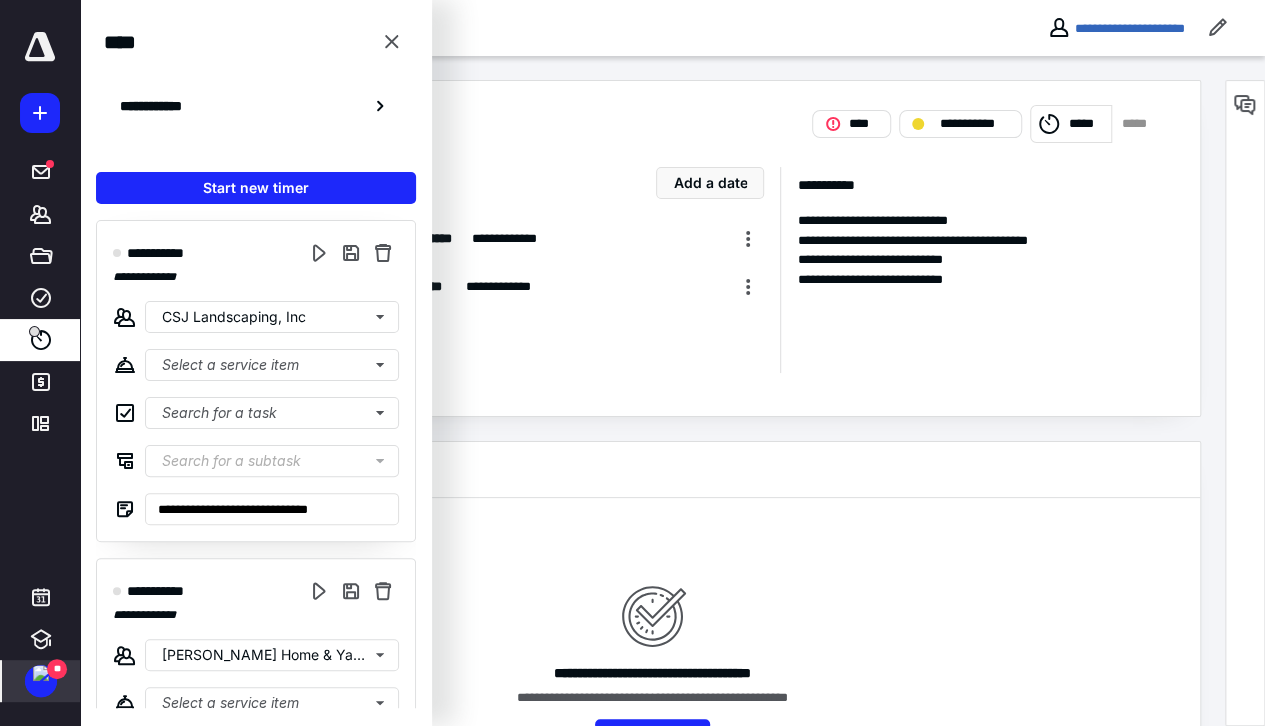 click on "**********" at bounding box center [986, 241] 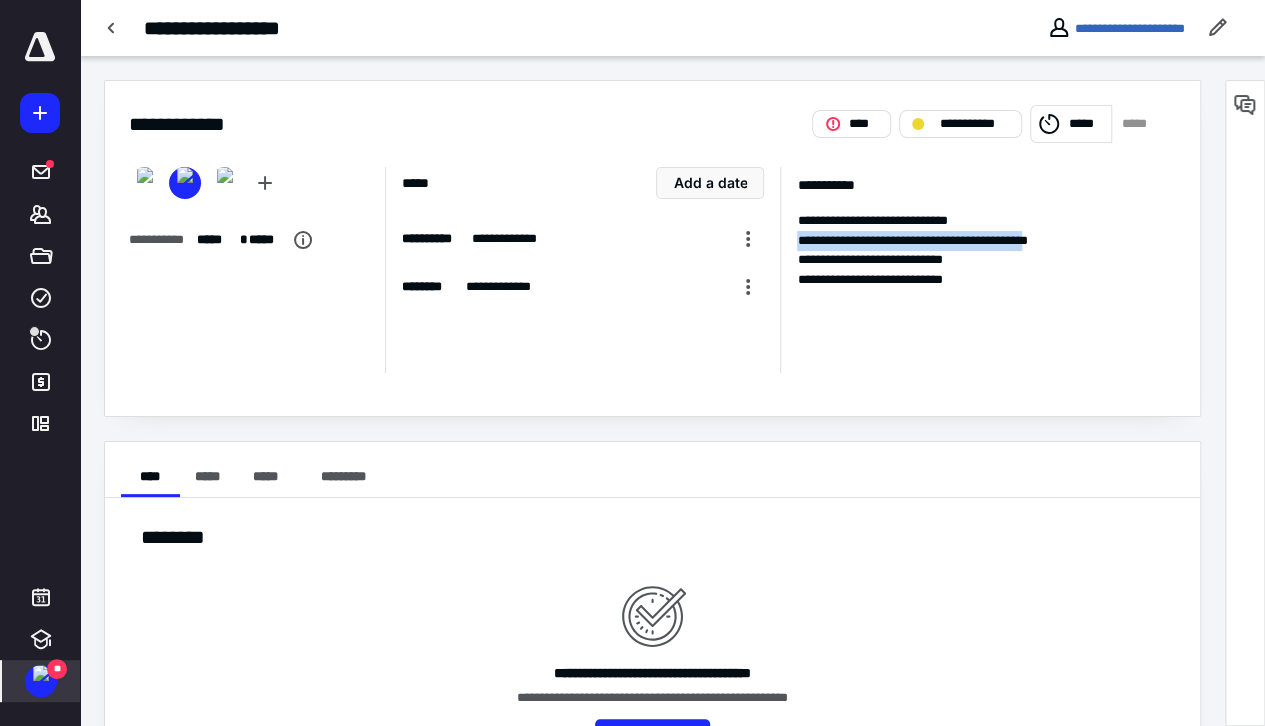 drag, startPoint x: 1092, startPoint y: 235, endPoint x: 795, endPoint y: 239, distance: 297.02695 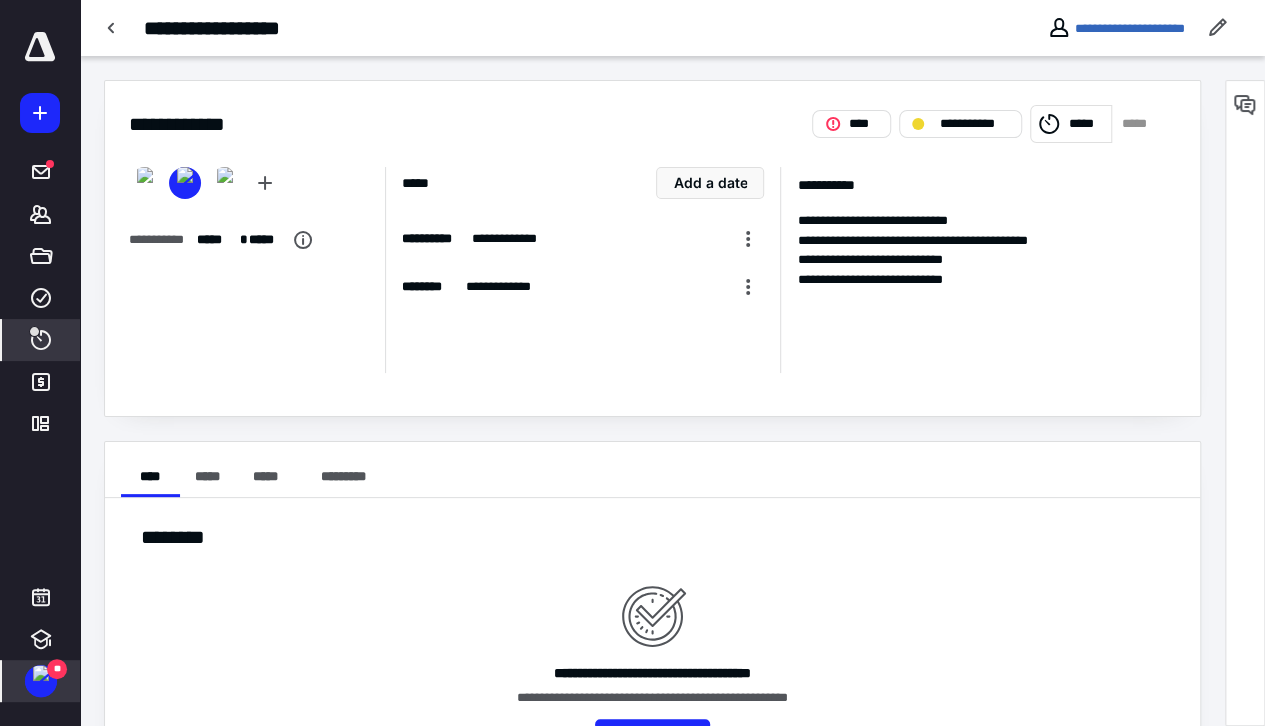 click on "****" at bounding box center [41, 340] 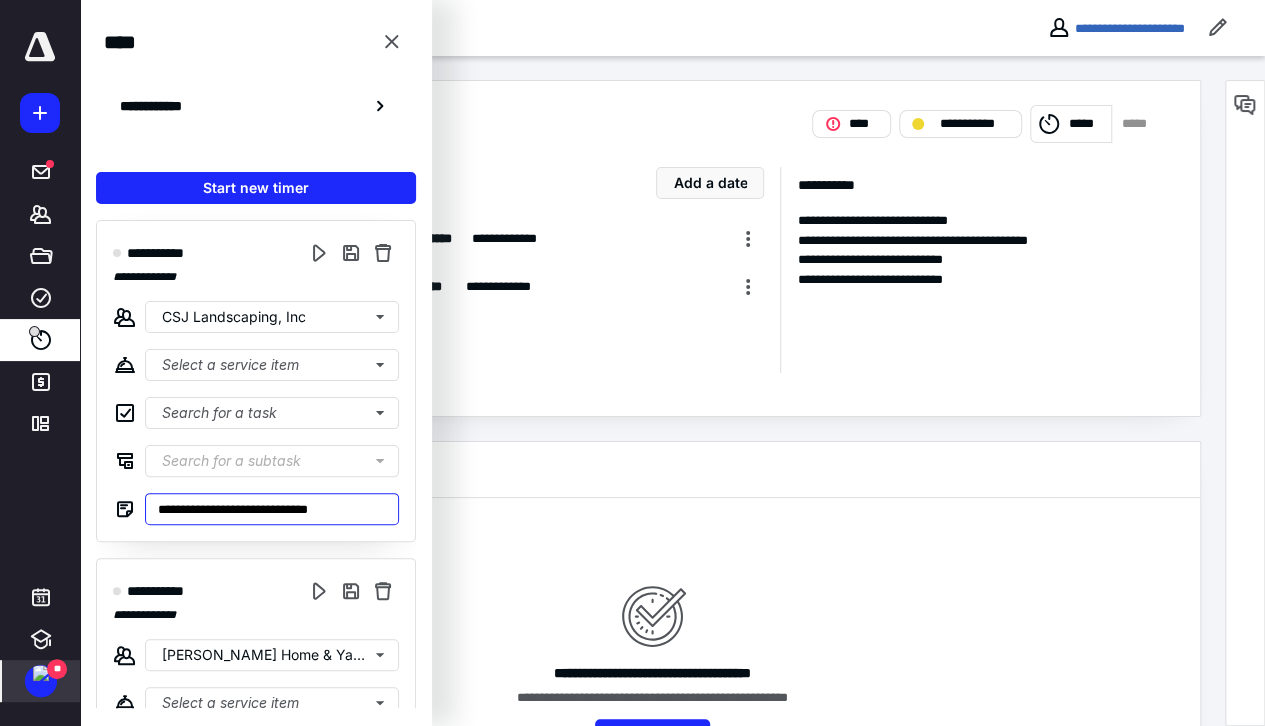 click on "**********" at bounding box center (272, 509) 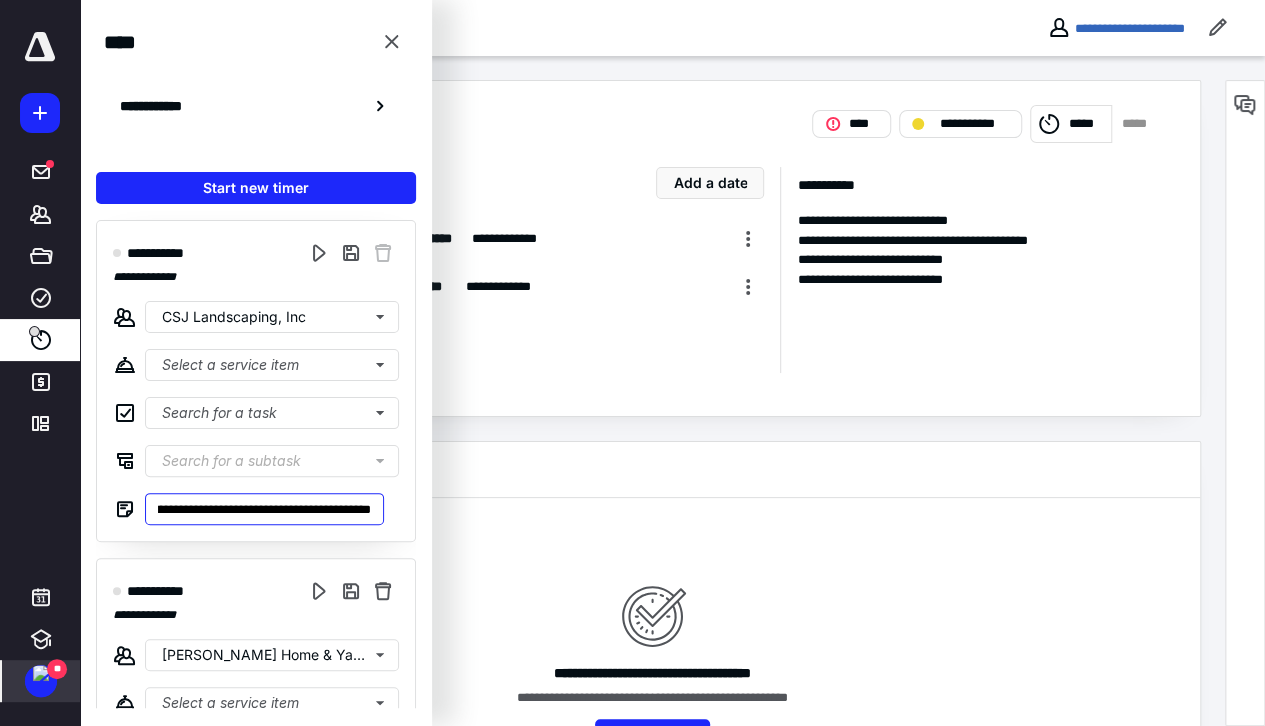 scroll, scrollTop: 0, scrollLeft: 300, axis: horizontal 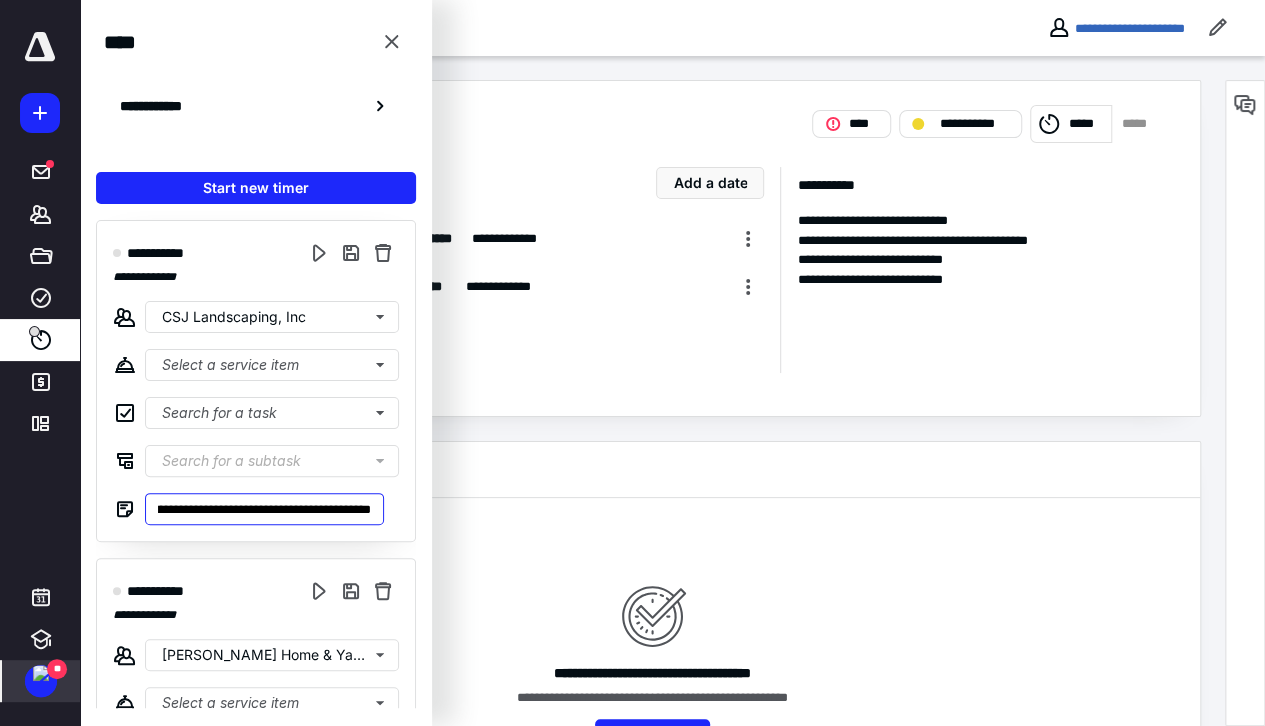 type on "**********" 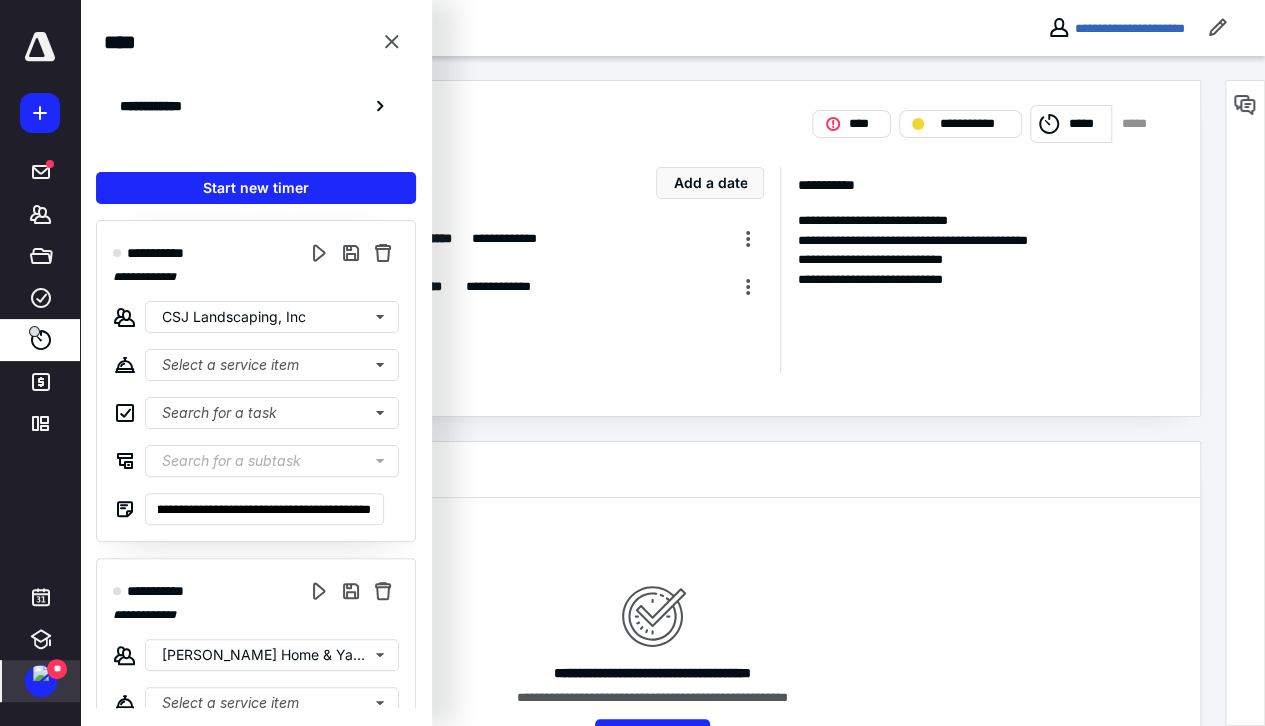 click on "**********" at bounding box center [652, 248] 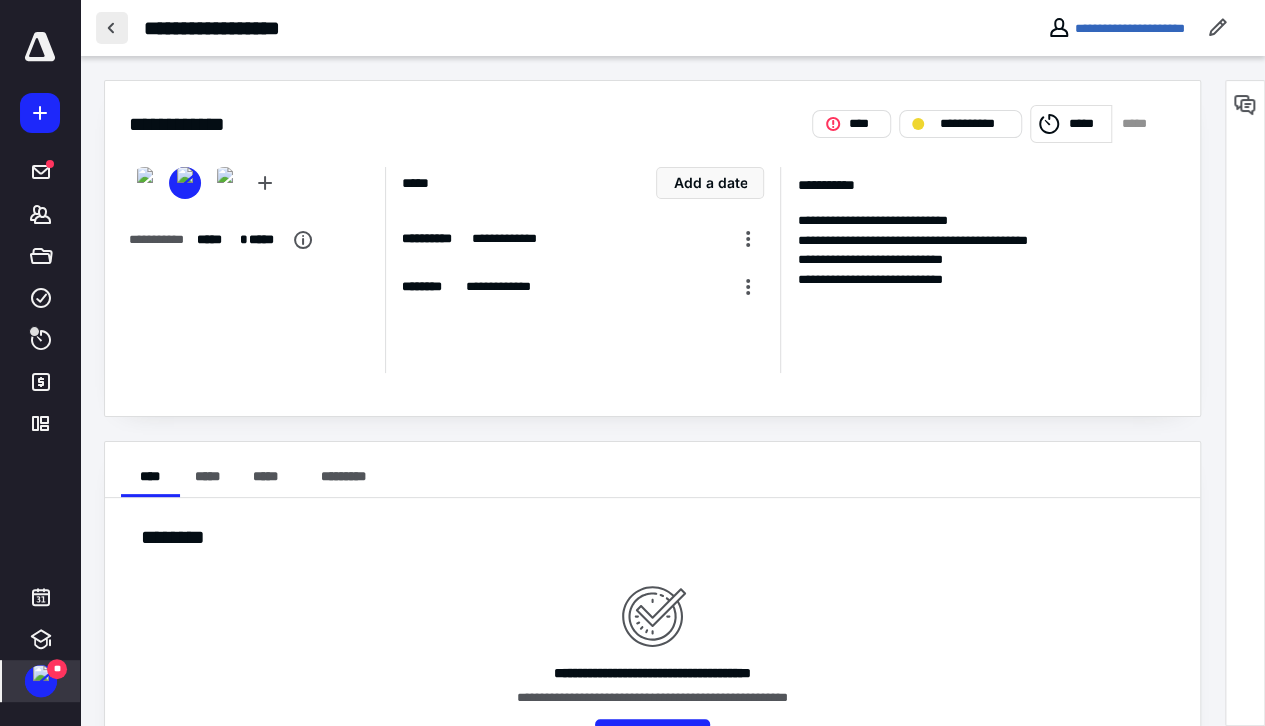 click at bounding box center [112, 28] 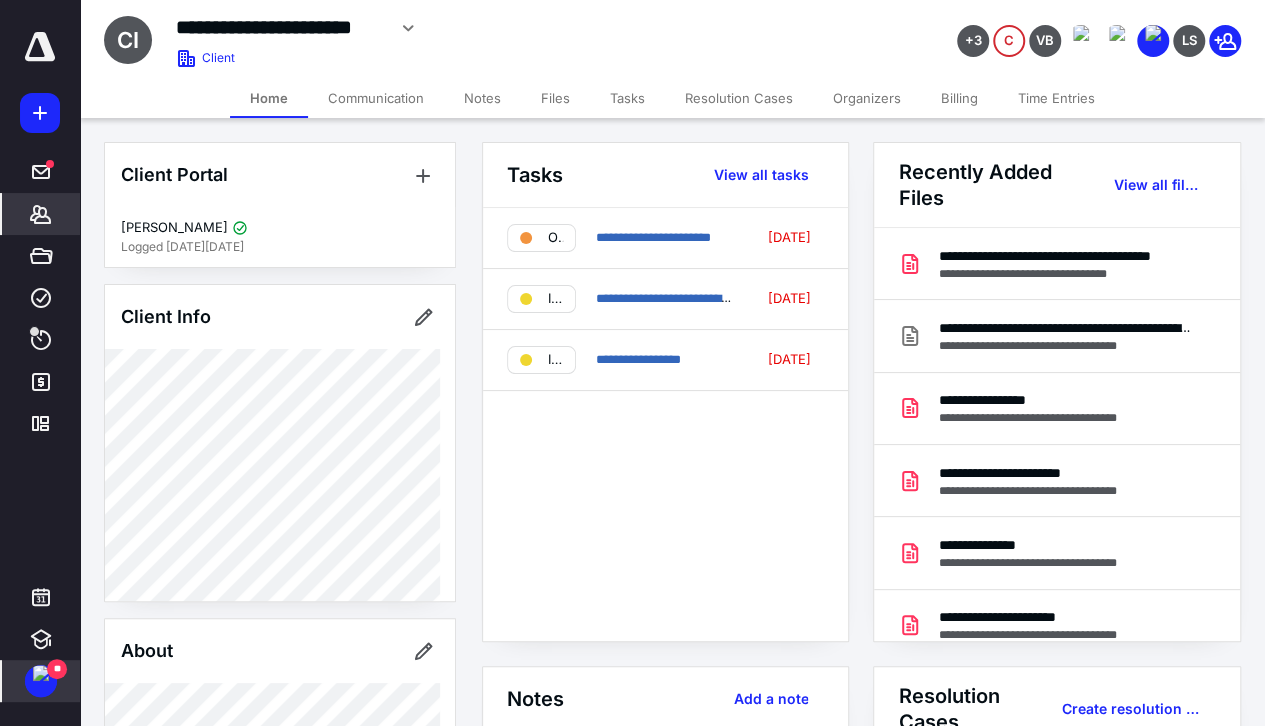 click on "Files" at bounding box center (555, 98) 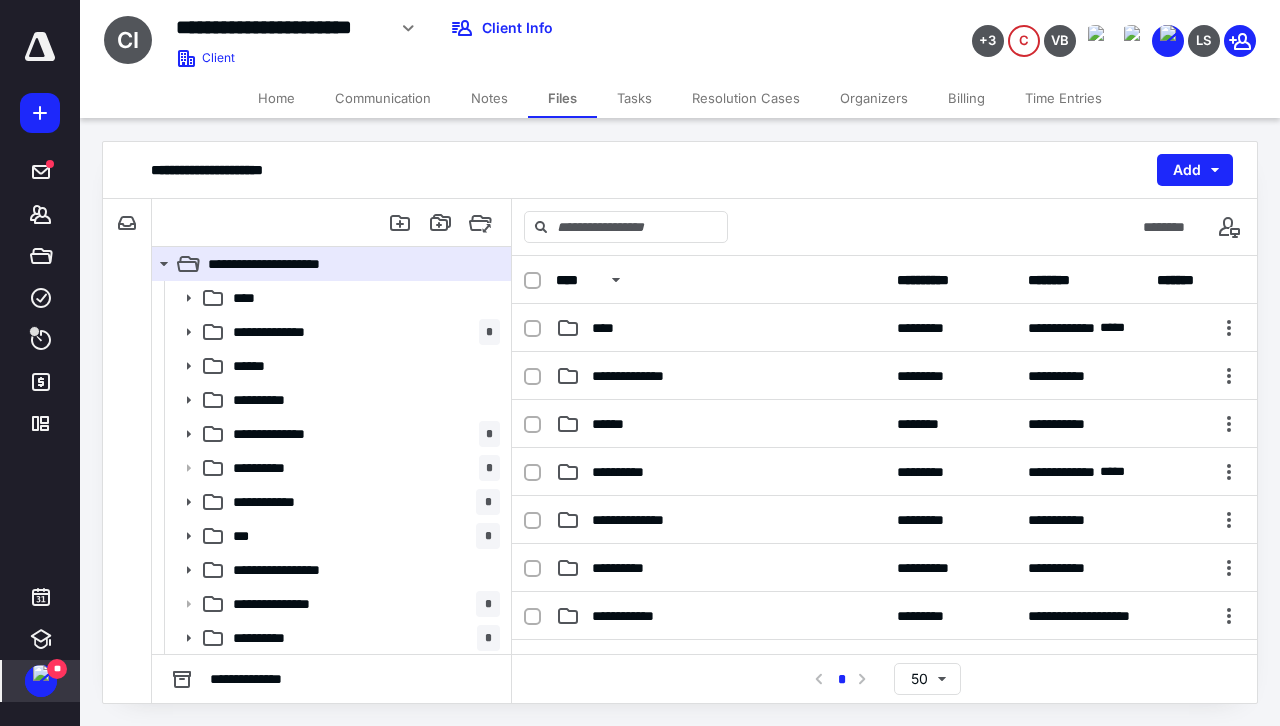 click on "Notes" at bounding box center (489, 98) 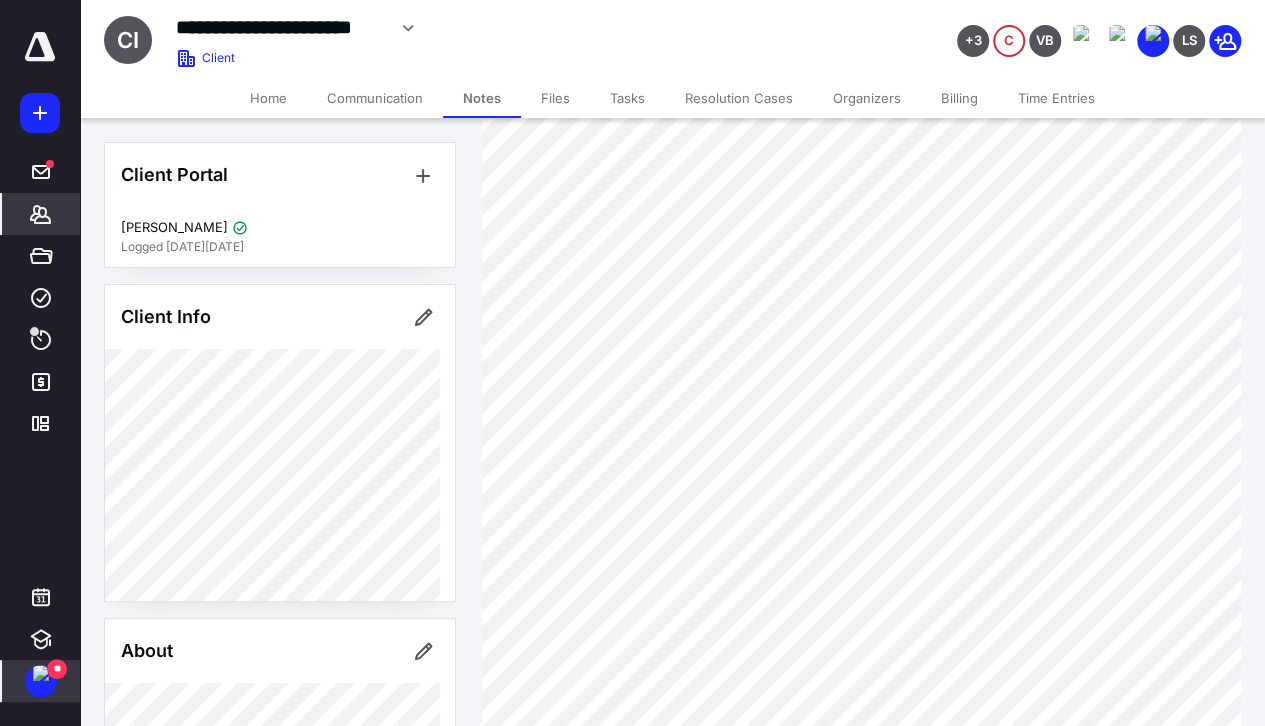 scroll, scrollTop: 400, scrollLeft: 0, axis: vertical 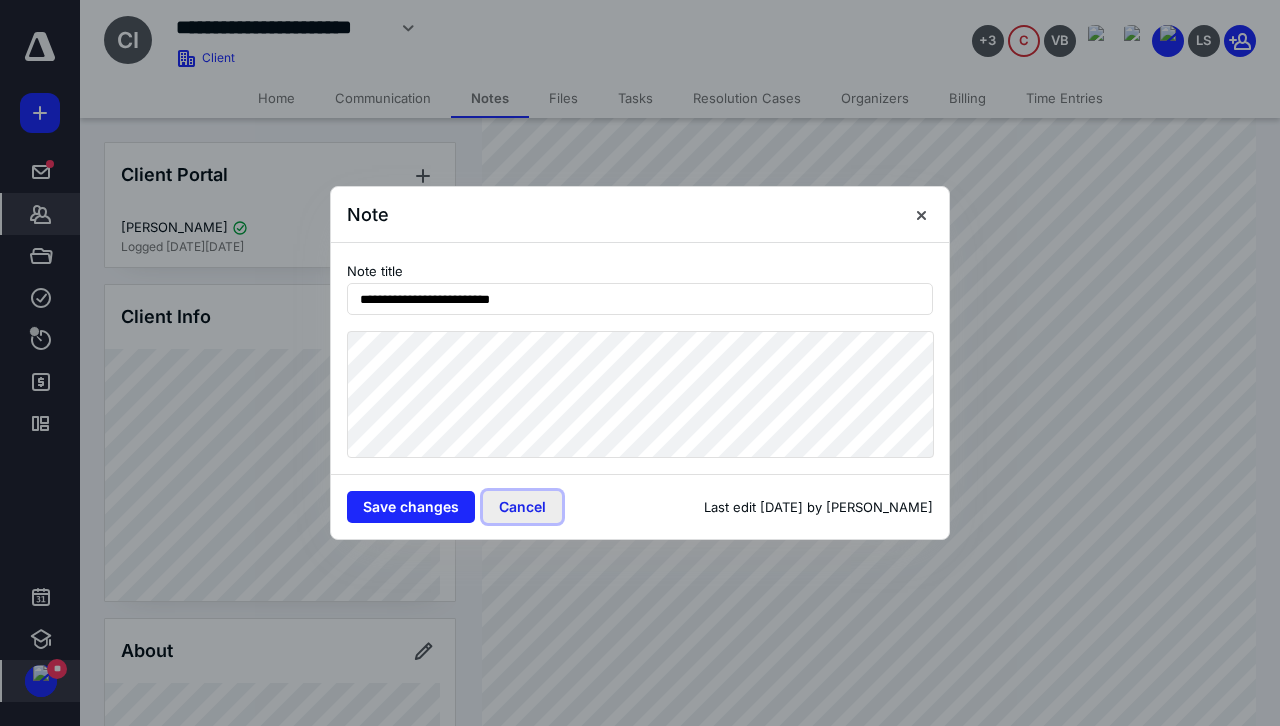 click on "Cancel" at bounding box center [522, 507] 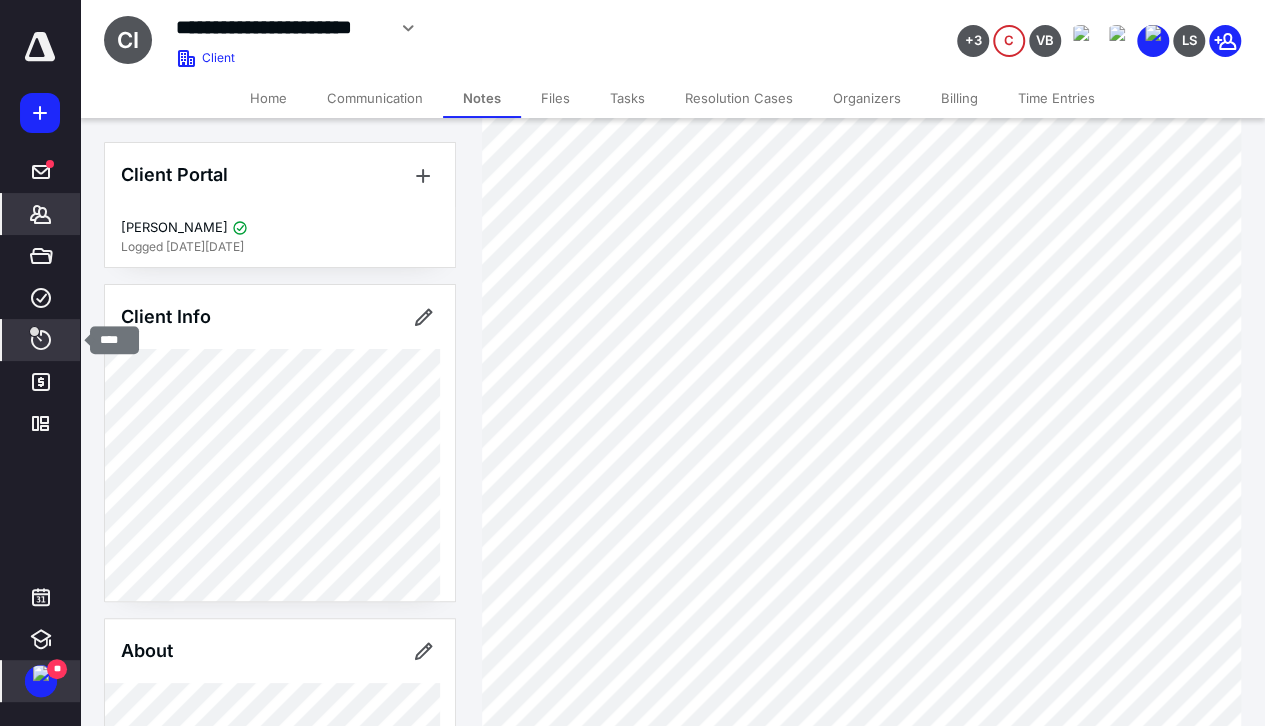 click 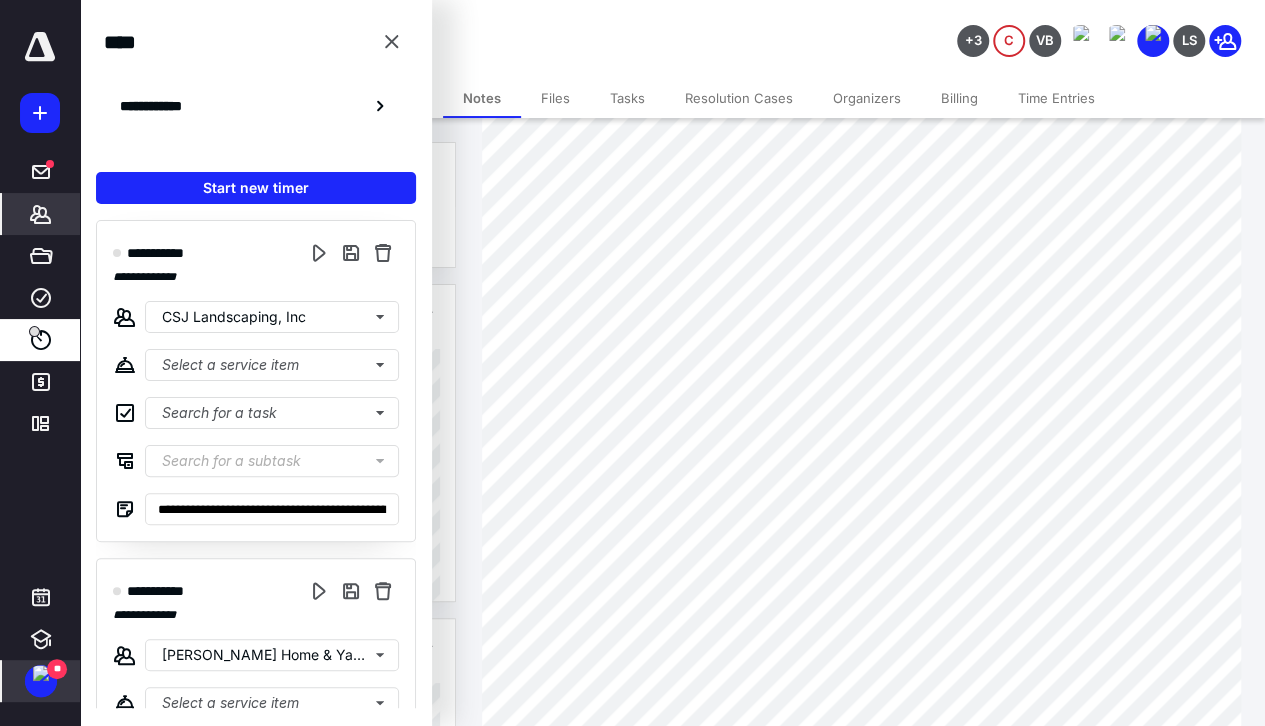 click on "**********" at bounding box center (480, 35) 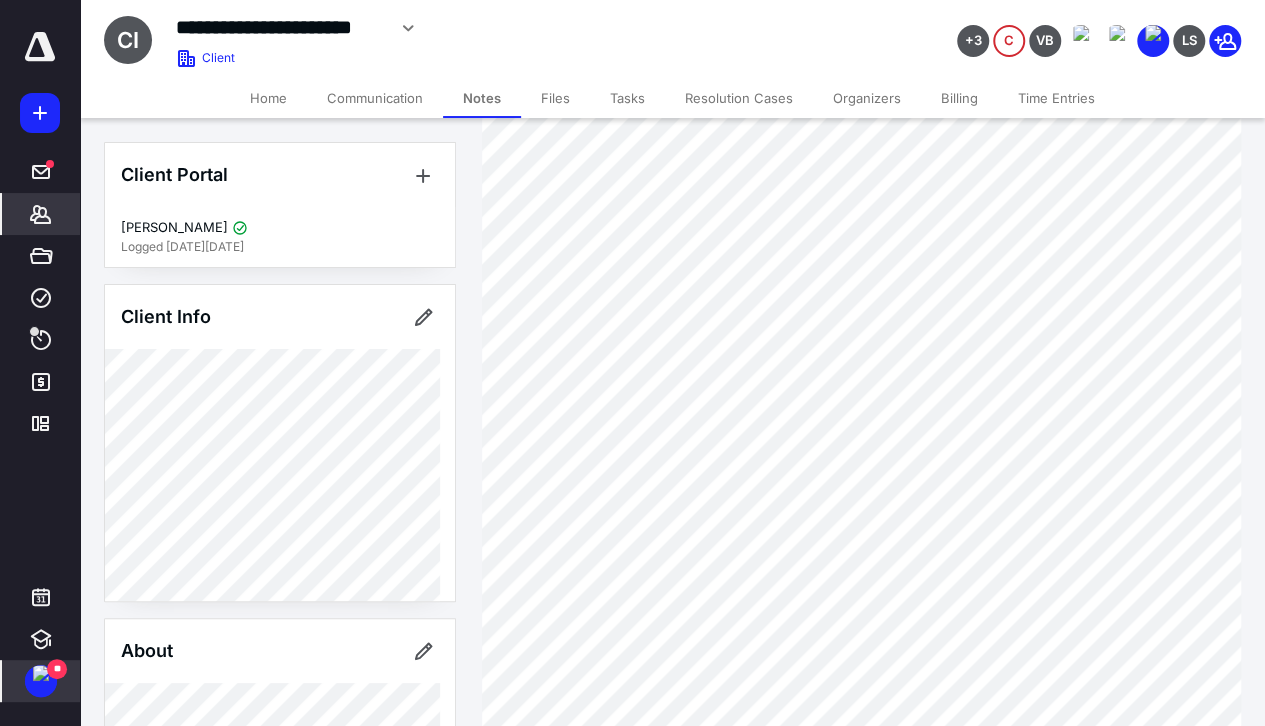 click on "Files" at bounding box center [555, 98] 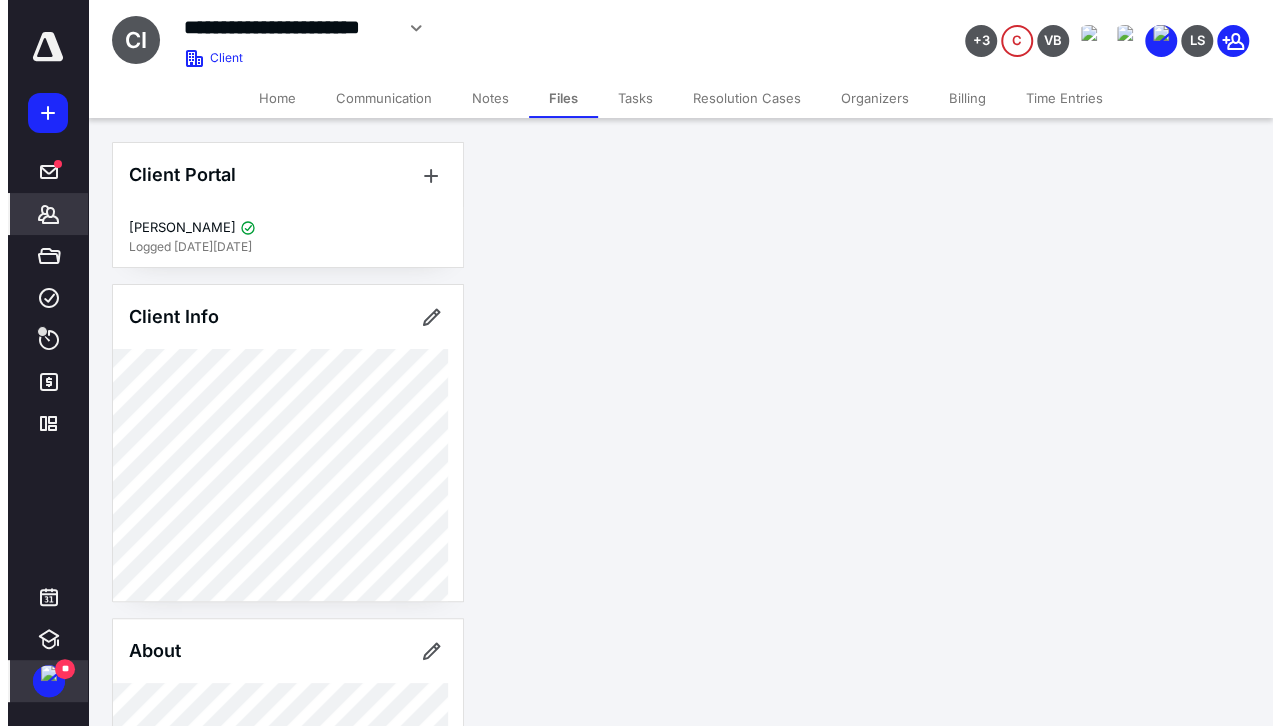 scroll, scrollTop: 0, scrollLeft: 0, axis: both 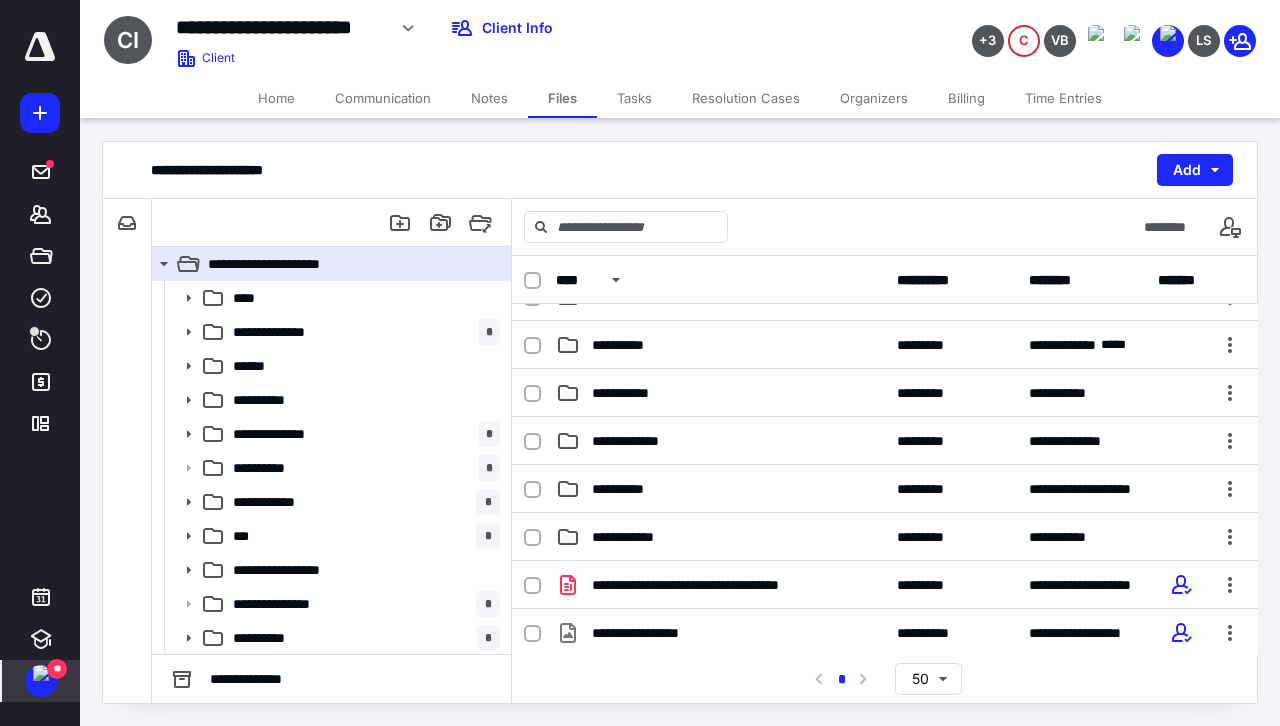 click on "**********" at bounding box center (627, 489) 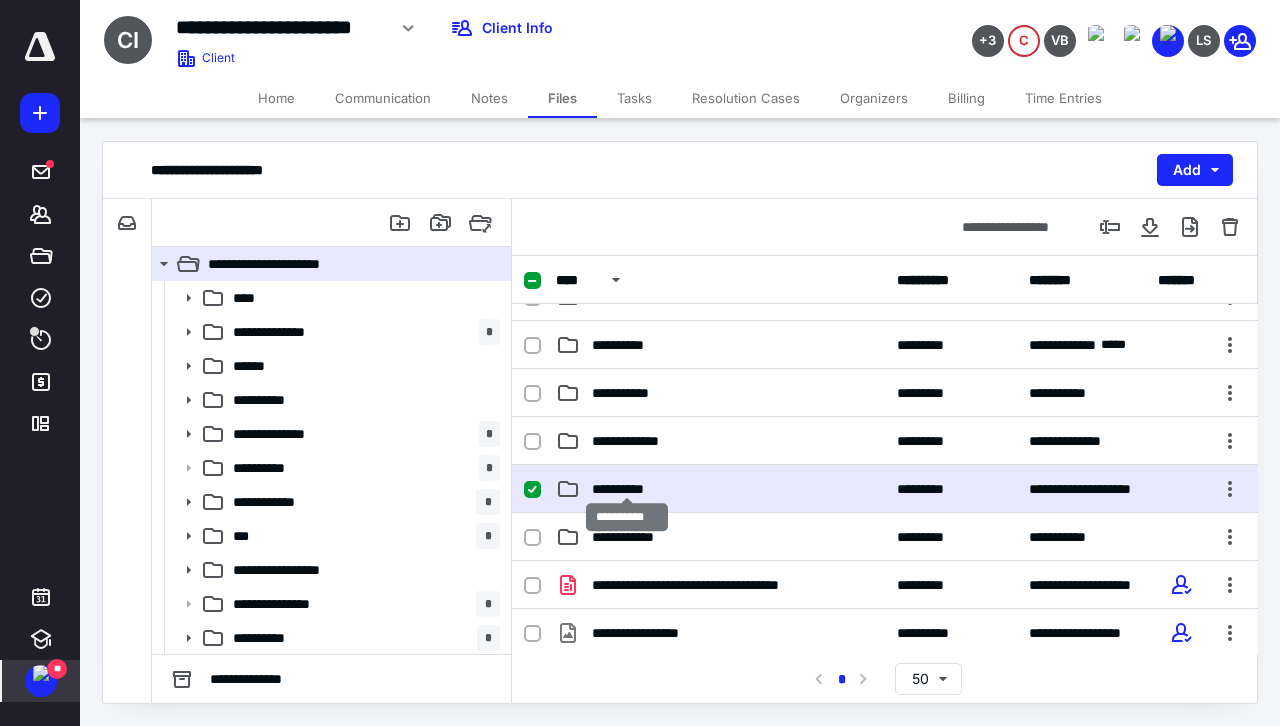click on "**********" at bounding box center (627, 489) 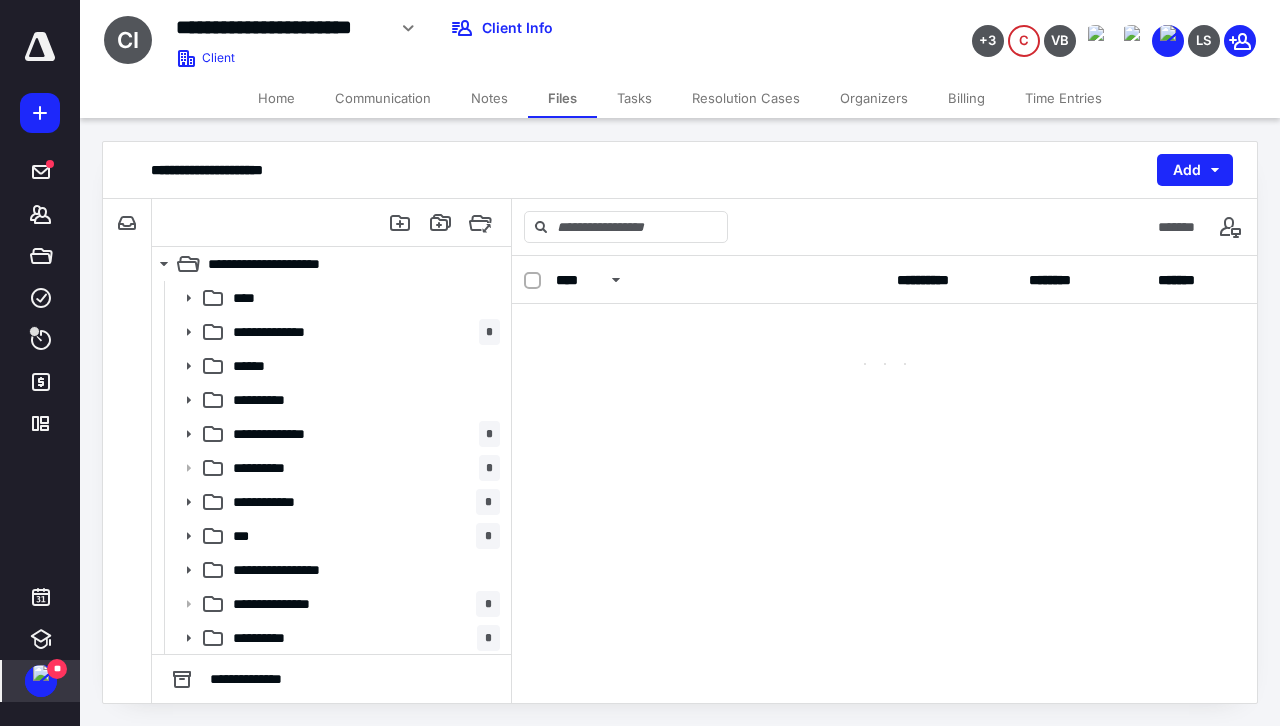 scroll, scrollTop: 0, scrollLeft: 0, axis: both 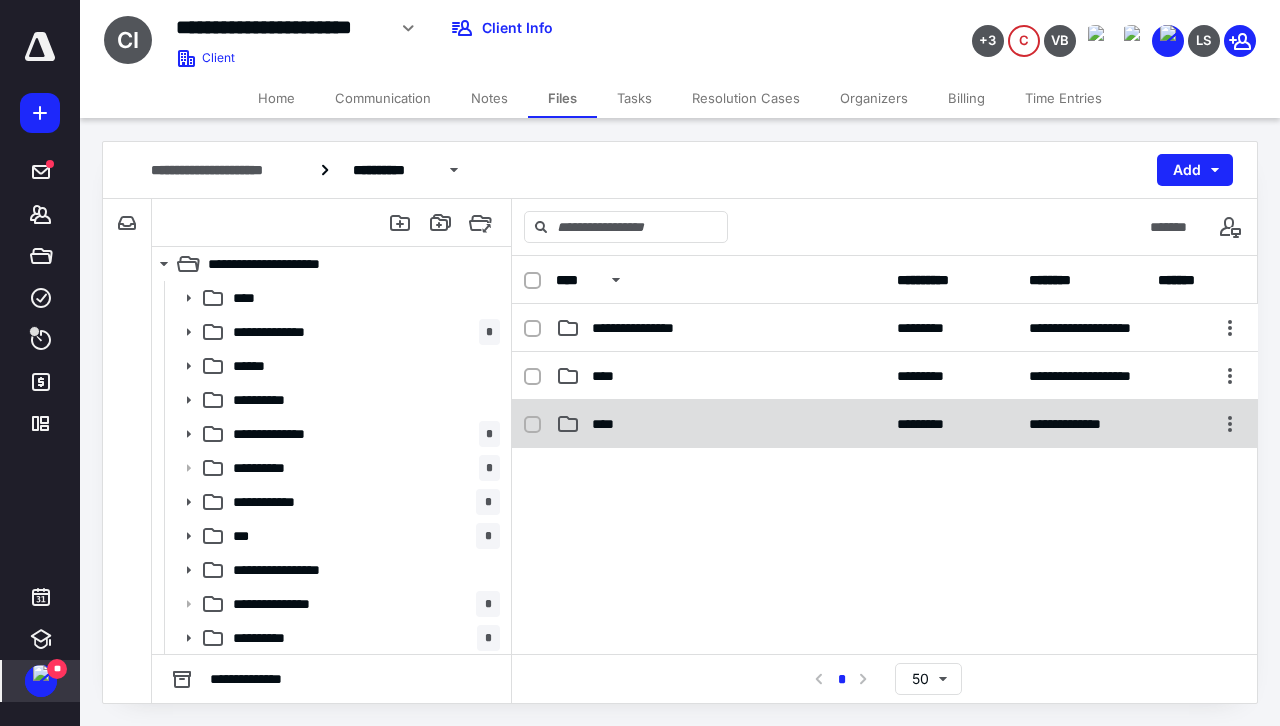 click on "**********" at bounding box center [885, 424] 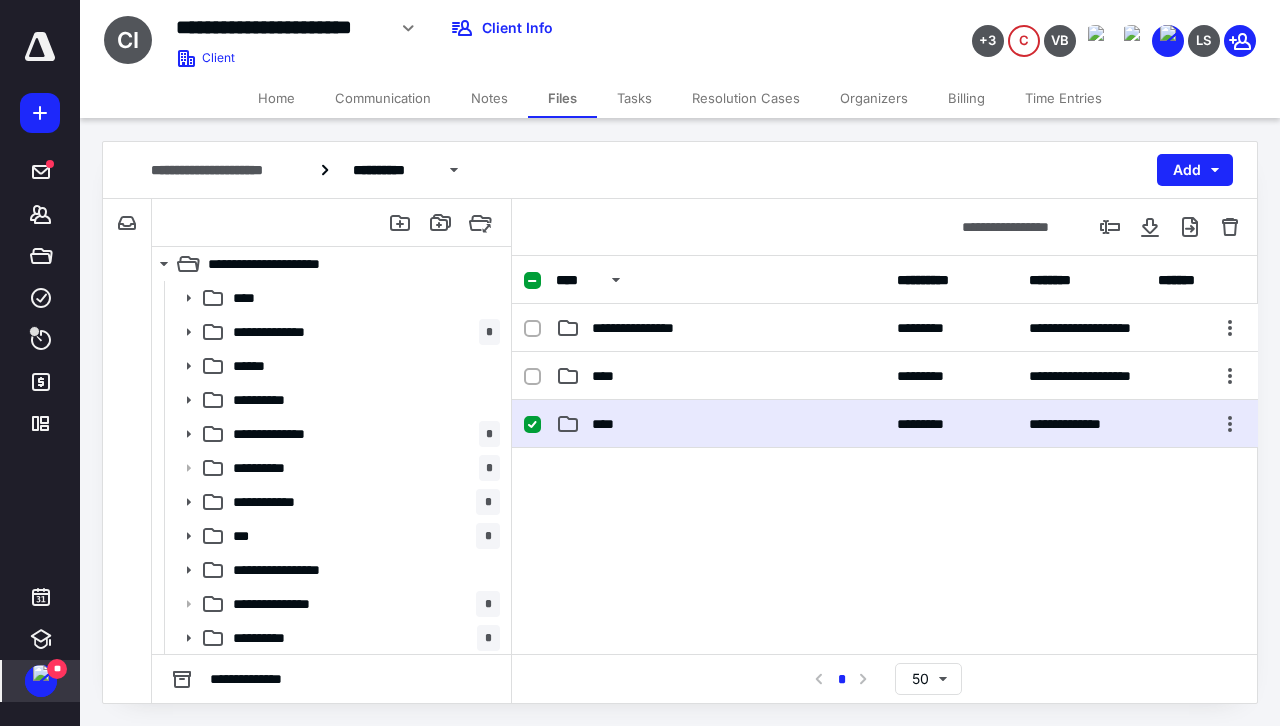 click on "**********" at bounding box center (885, 424) 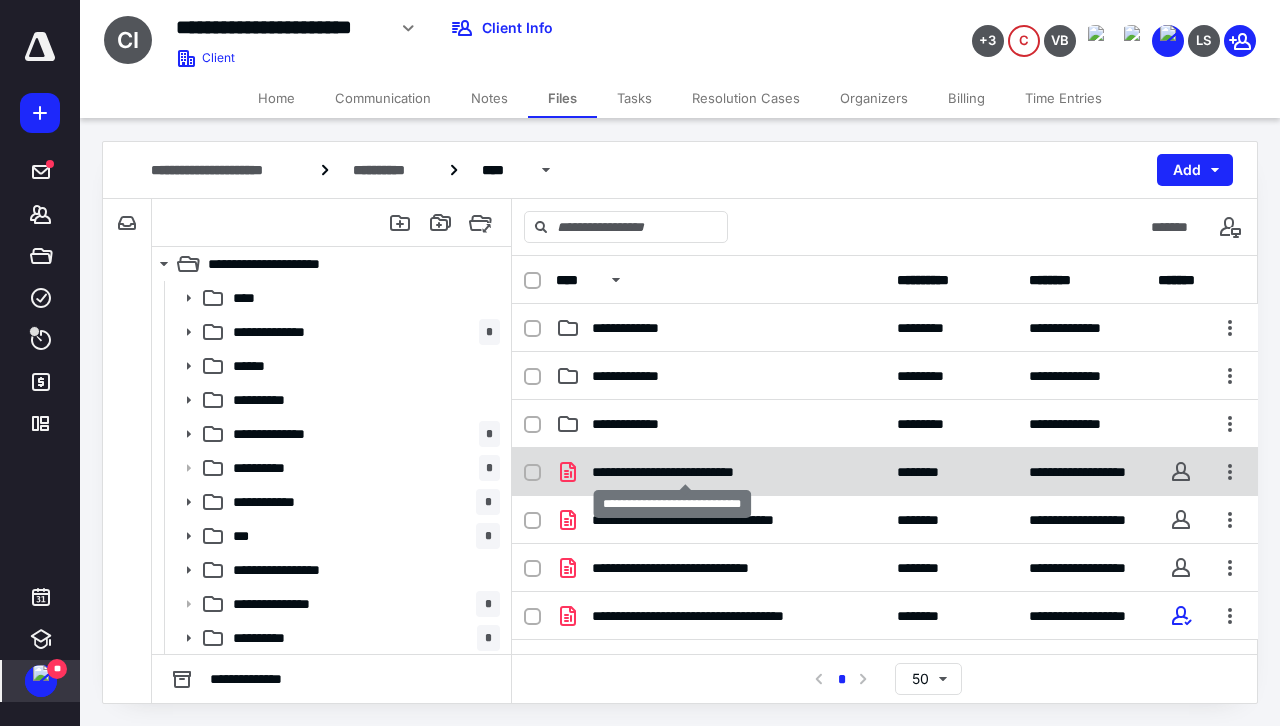 click on "**********" at bounding box center [685, 472] 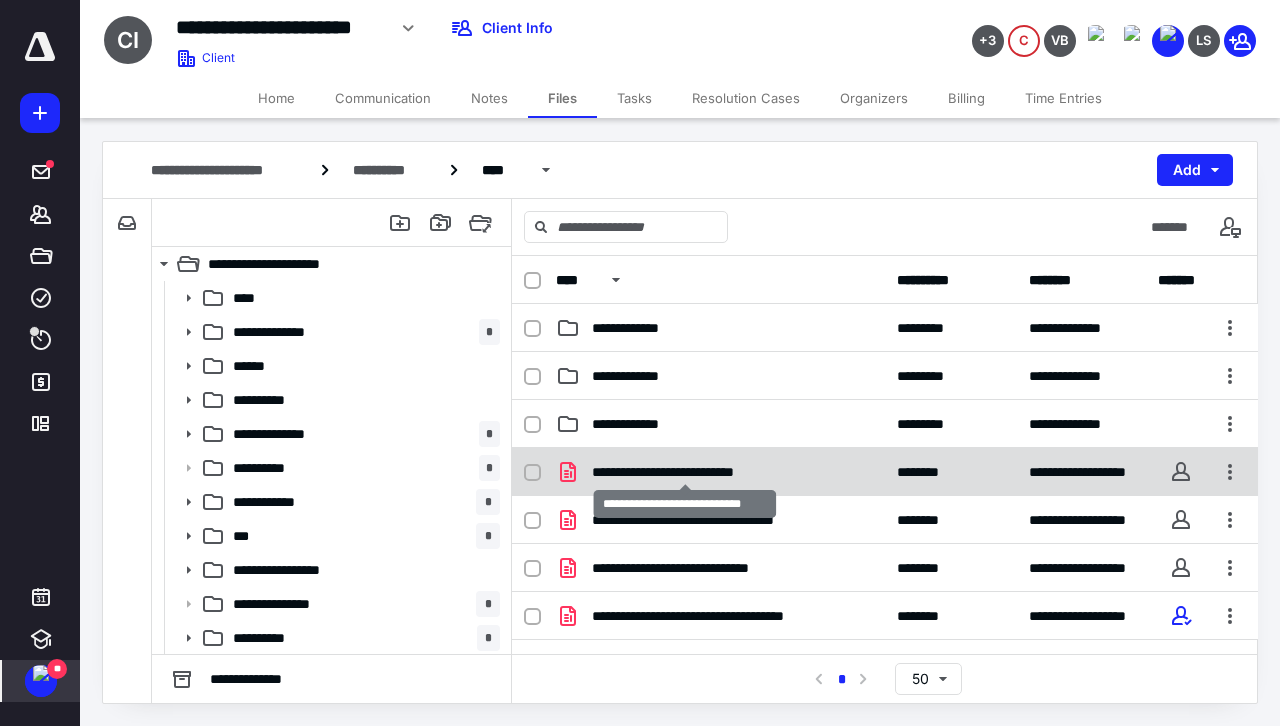 click on "**********" at bounding box center (685, 472) 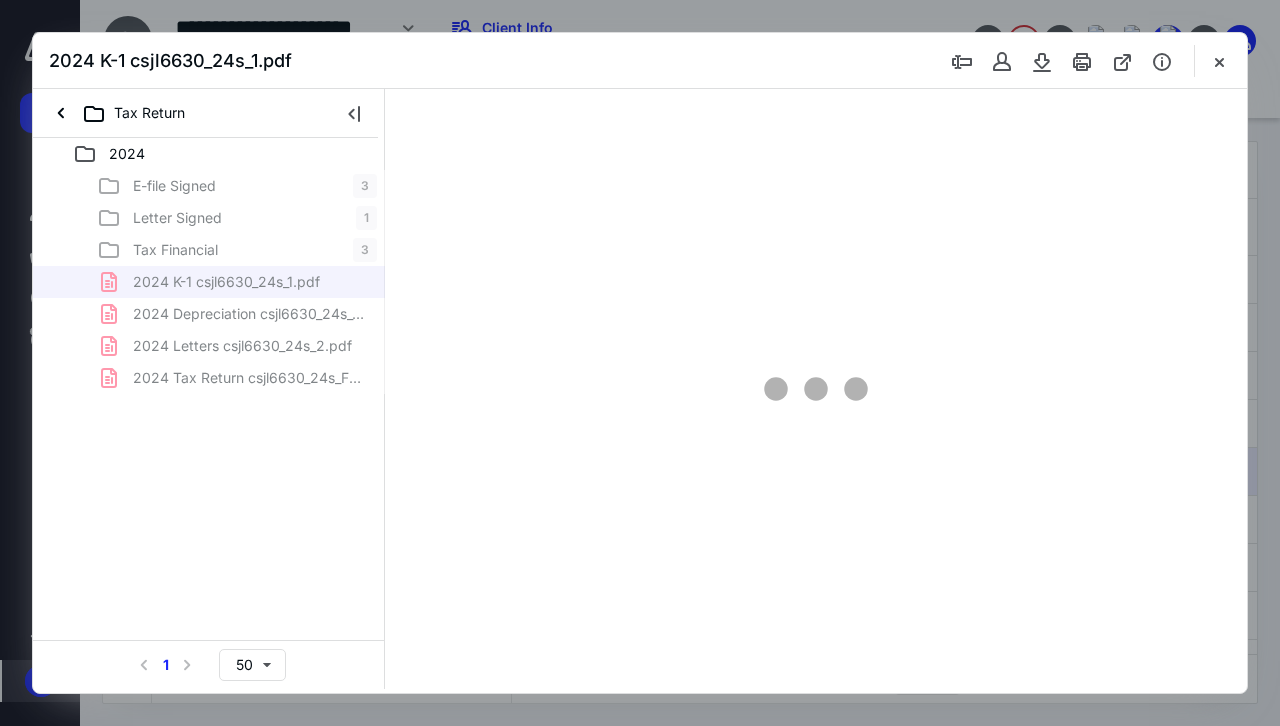 scroll, scrollTop: 0, scrollLeft: 0, axis: both 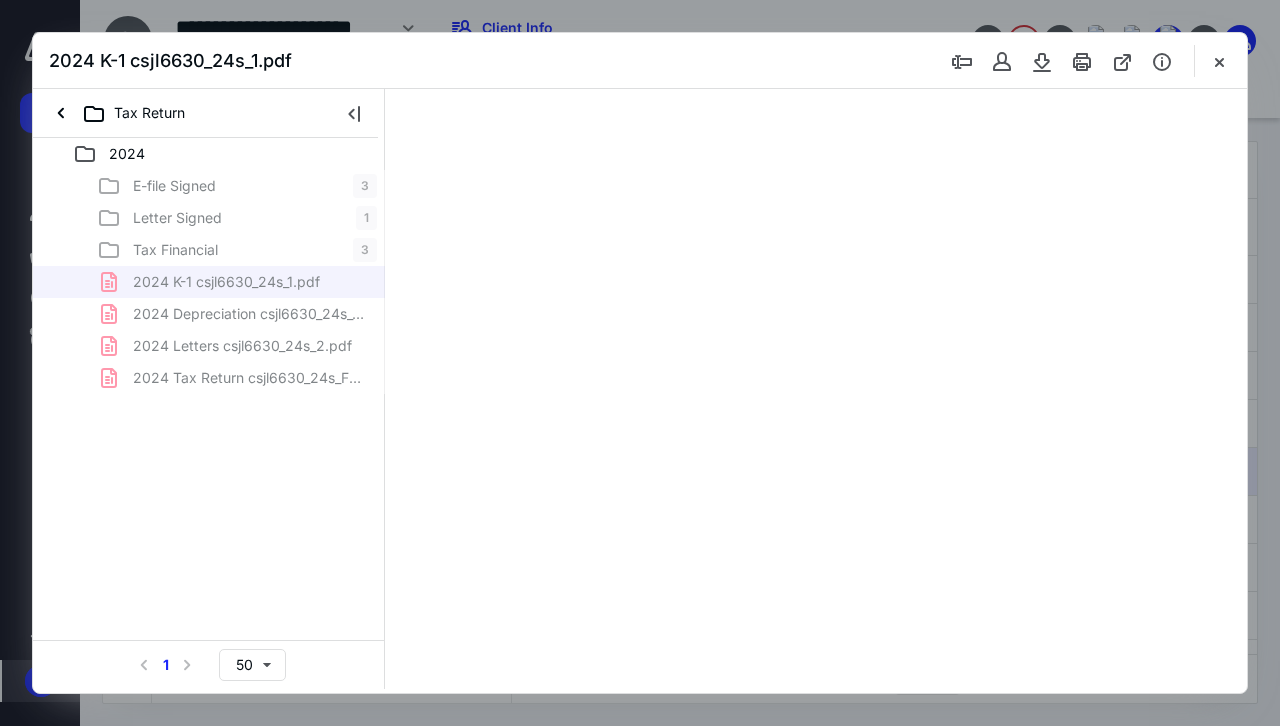 type on "69" 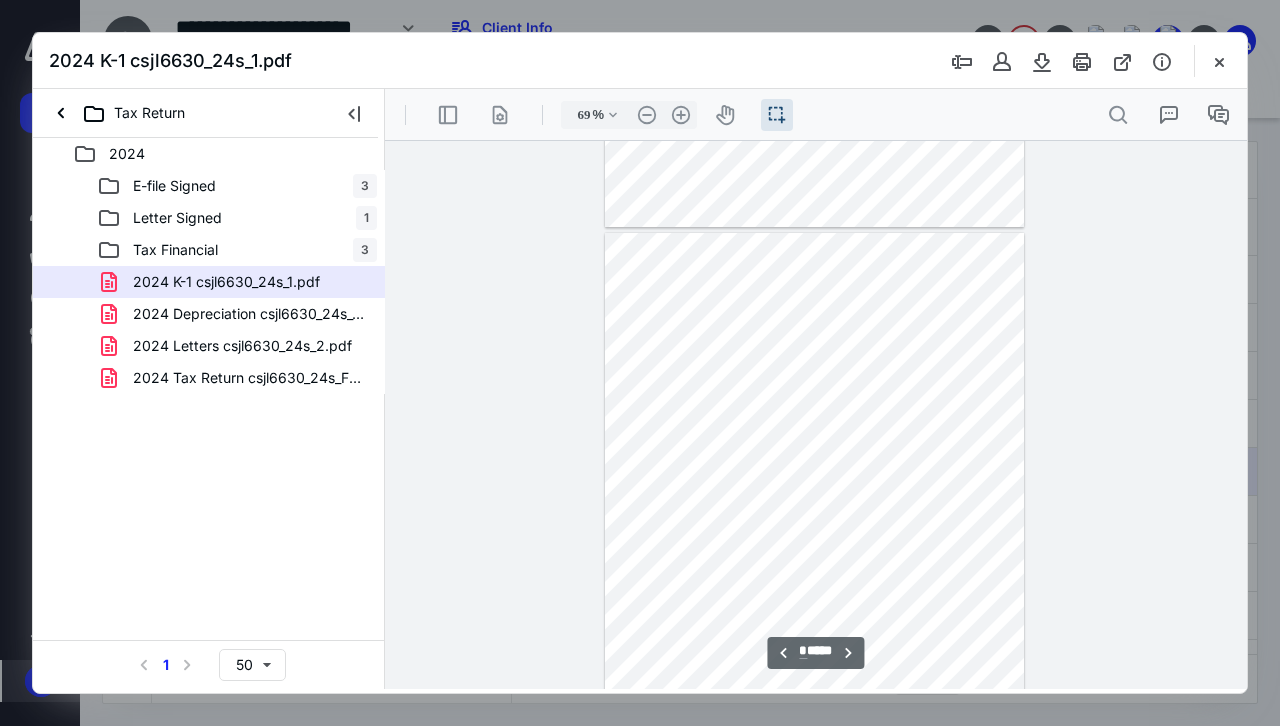 scroll, scrollTop: 441, scrollLeft: 0, axis: vertical 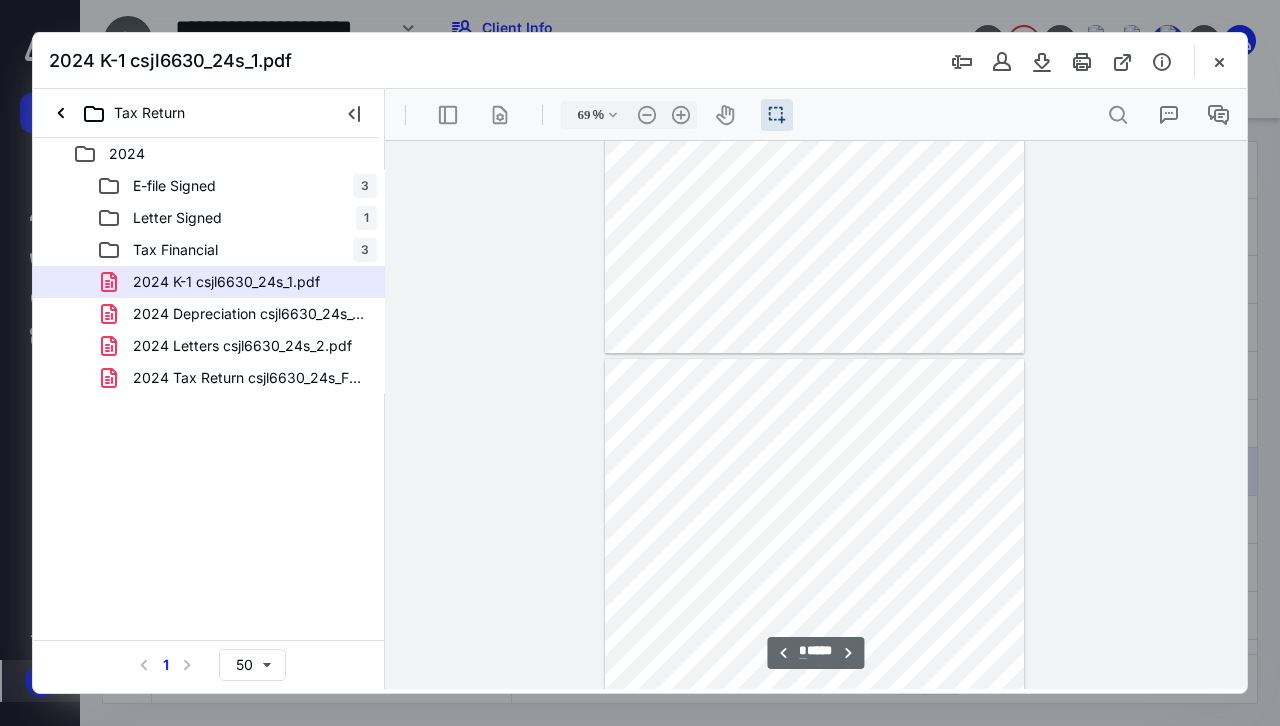 type on "*" 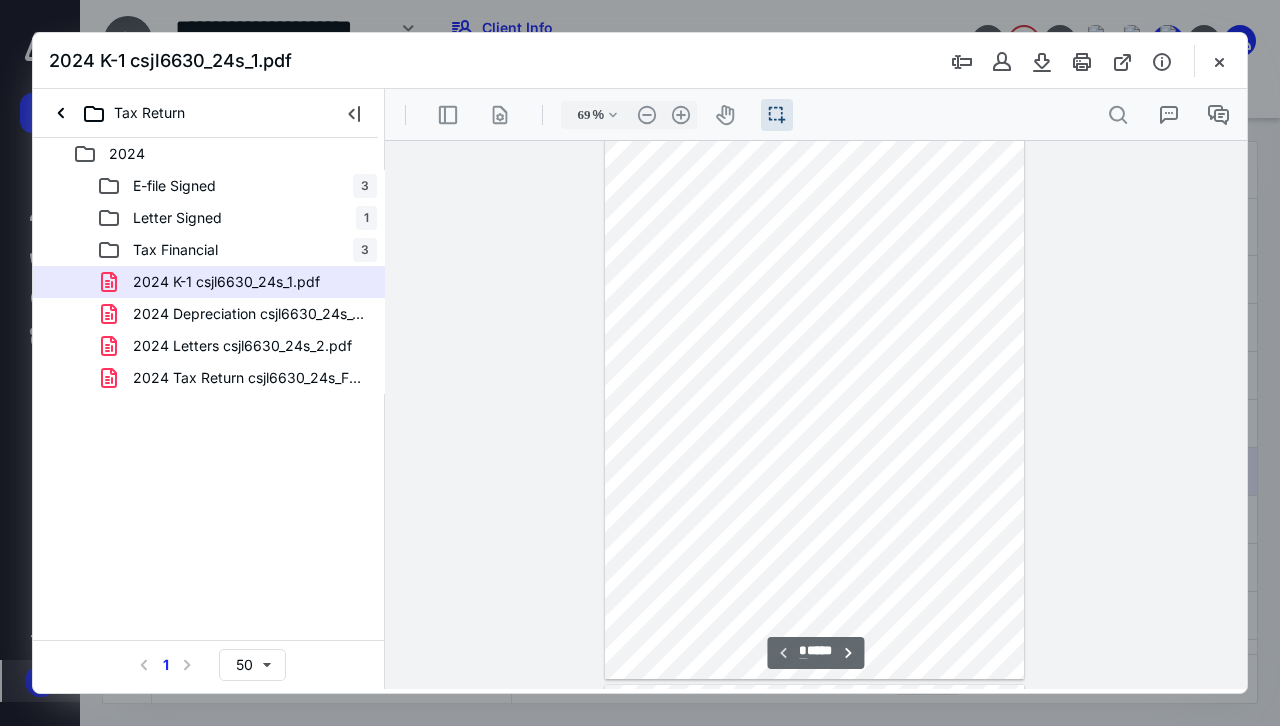 scroll, scrollTop: 0, scrollLeft: 0, axis: both 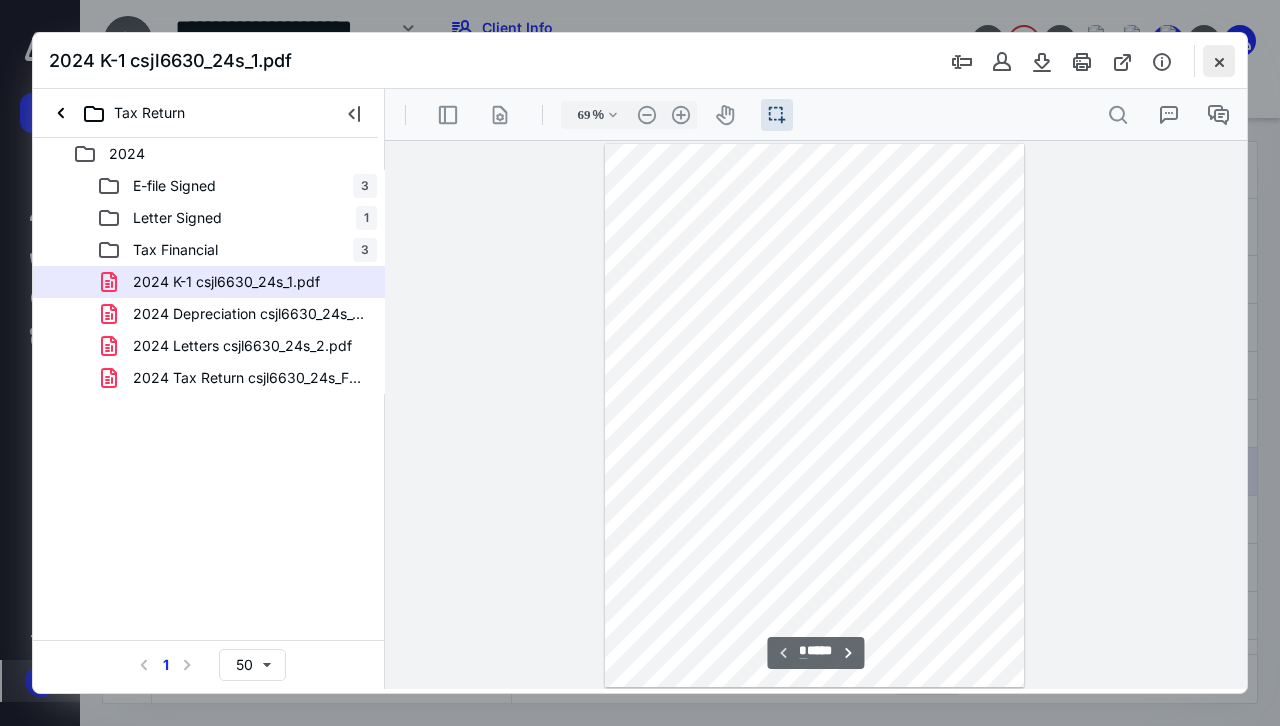 click at bounding box center (1219, 61) 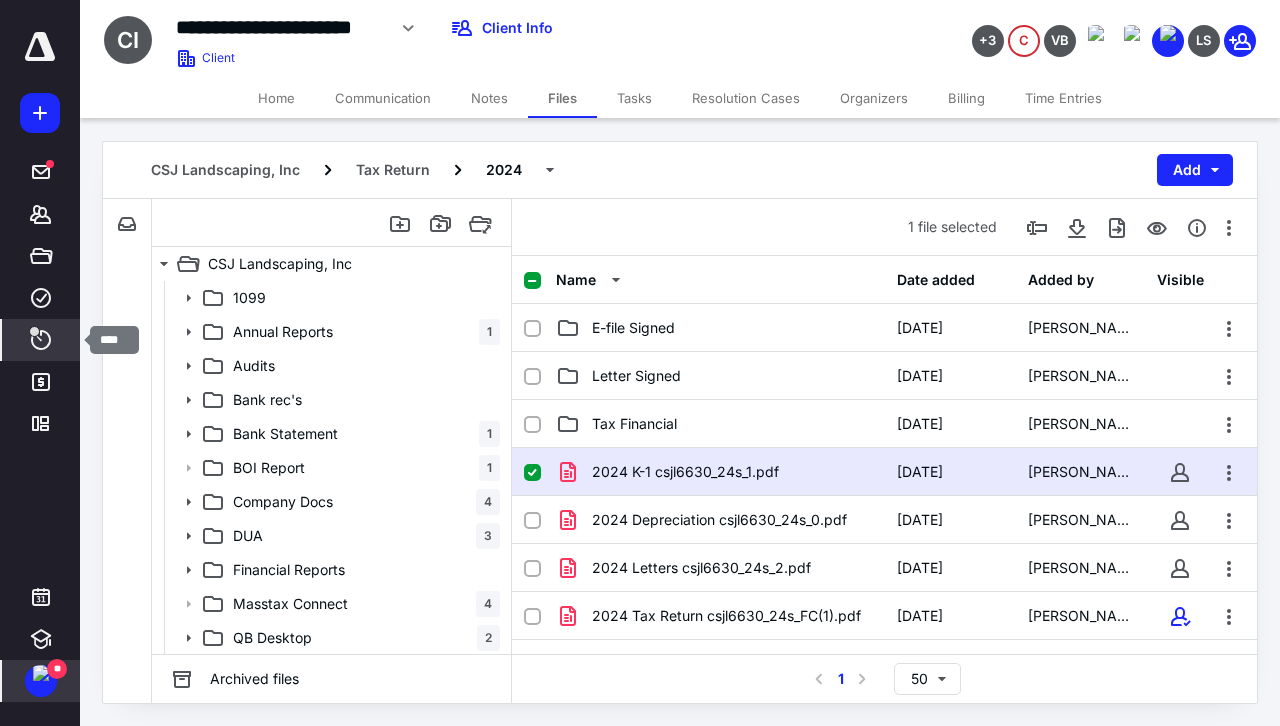 click 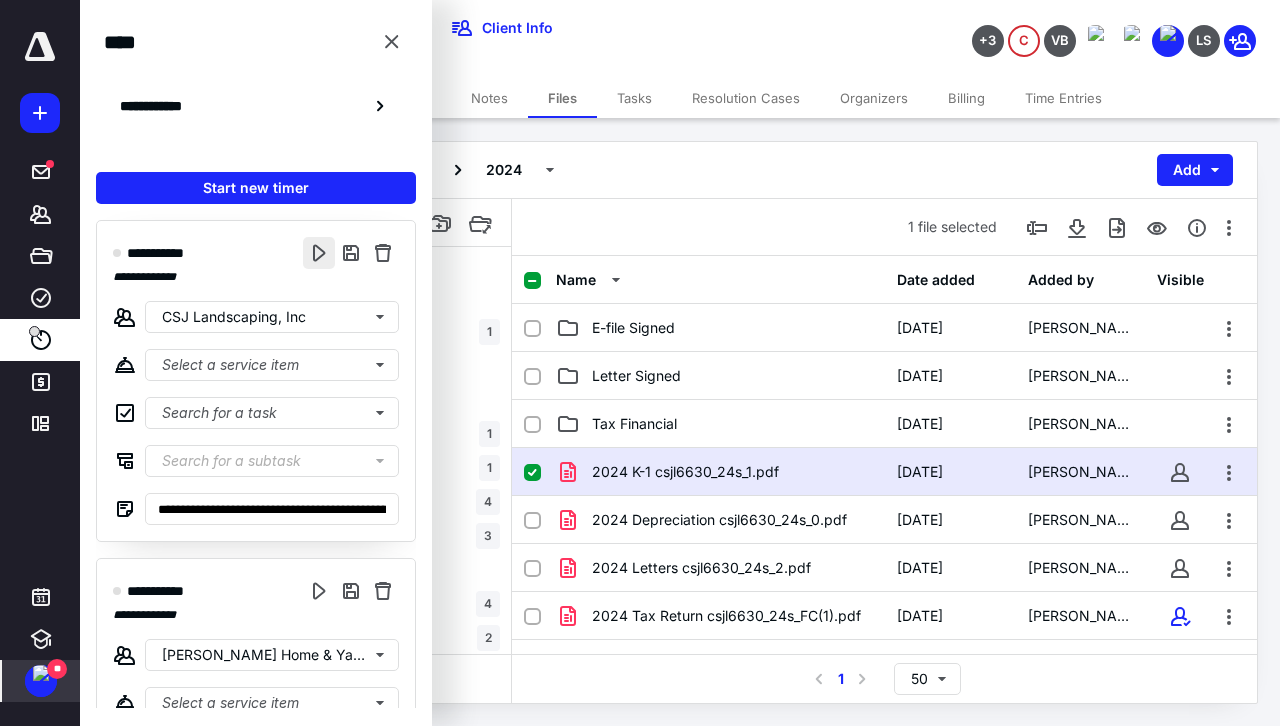 click at bounding box center [319, 253] 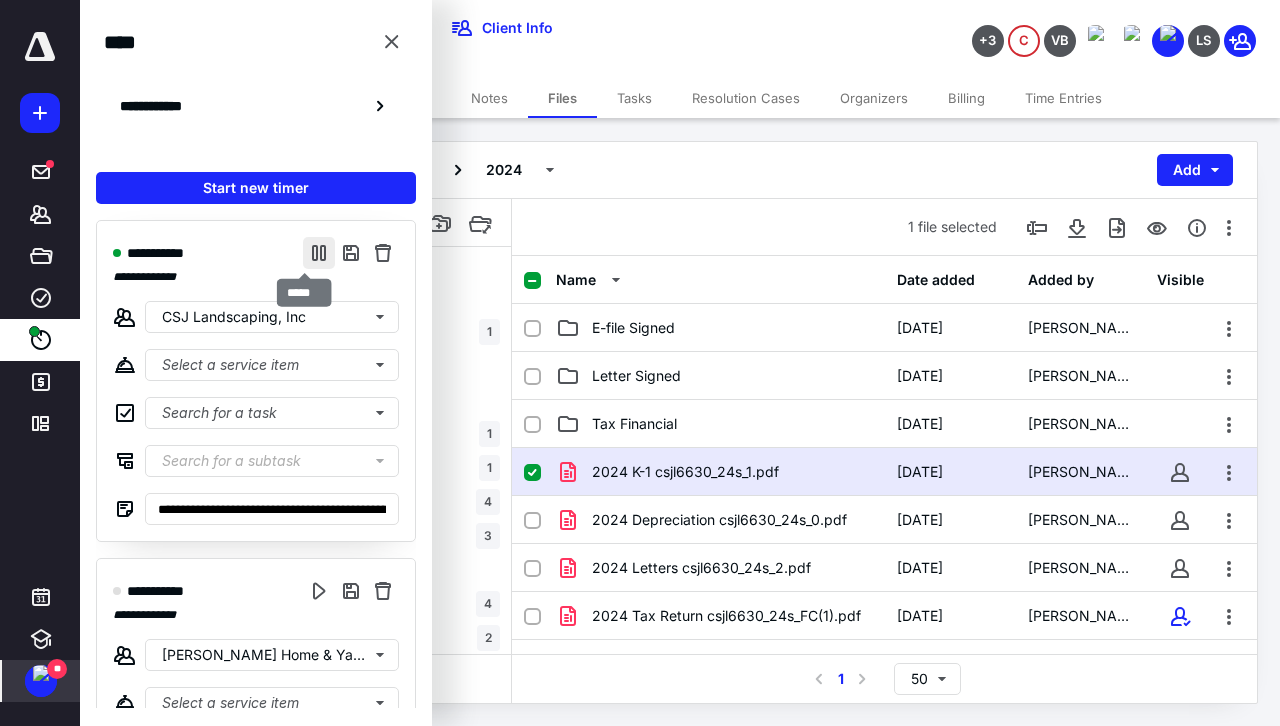 click at bounding box center [319, 253] 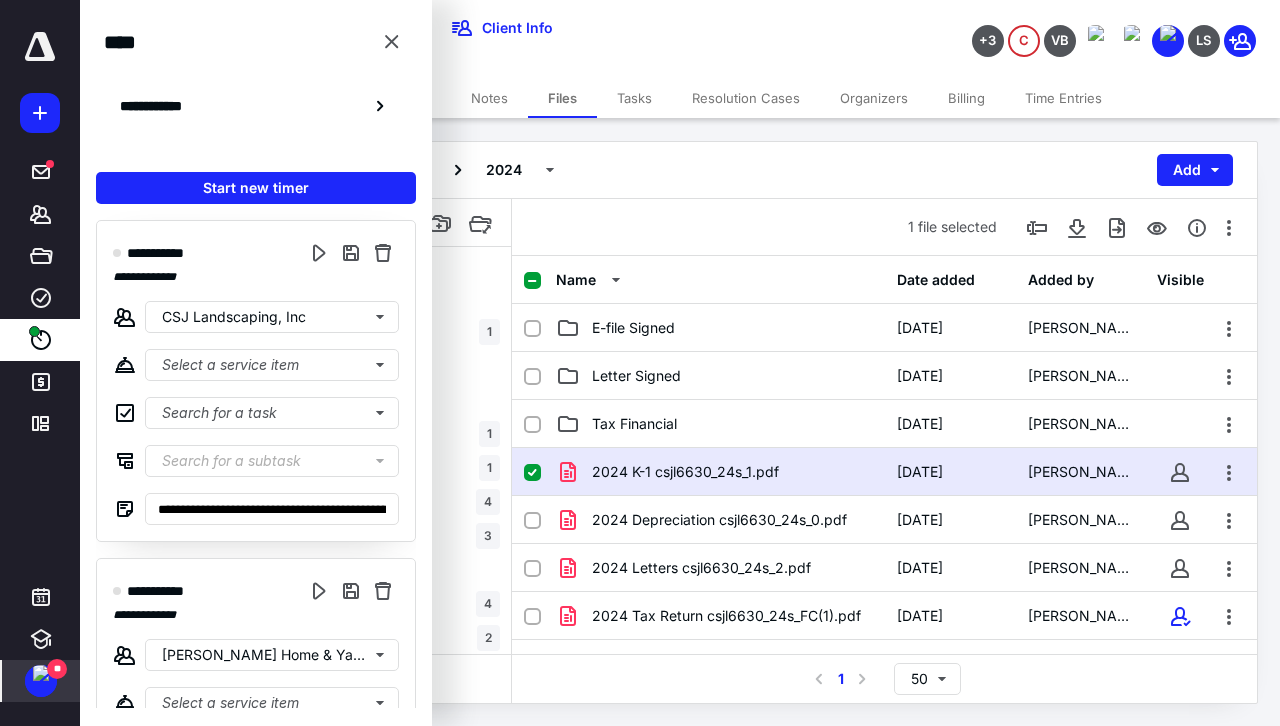 click on "**" at bounding box center (41, 681) 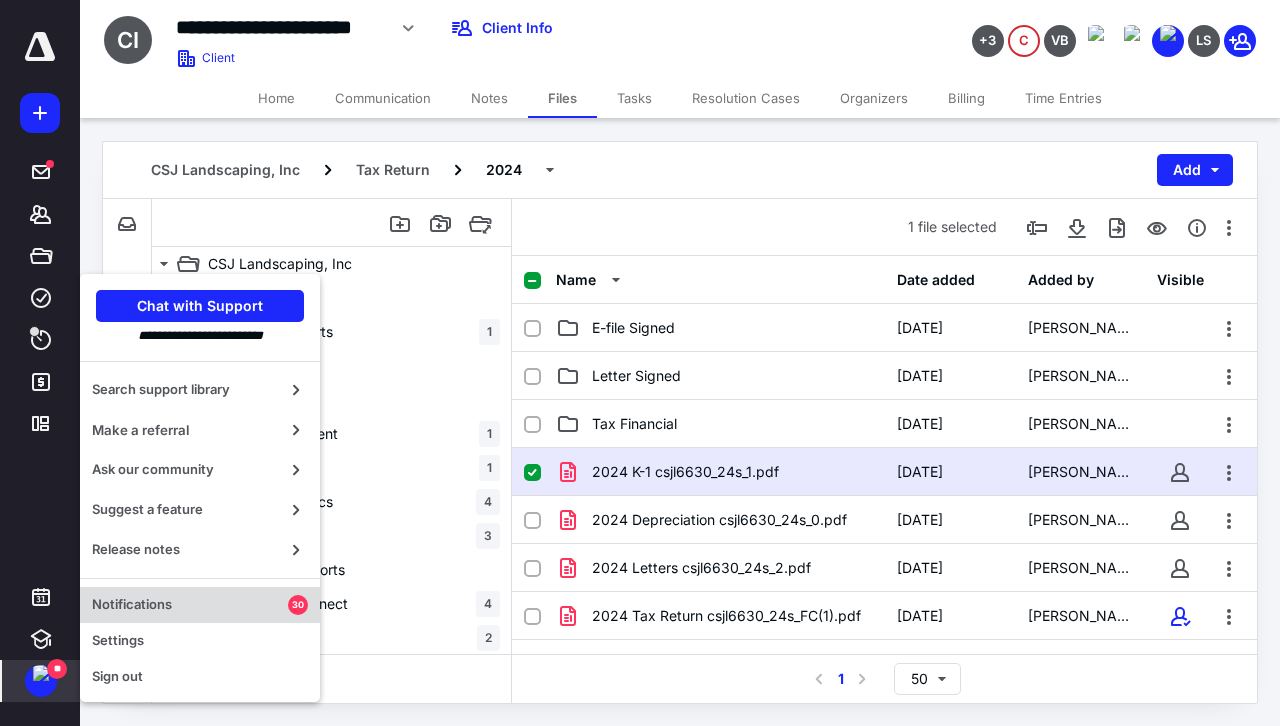 click on "Notifications" at bounding box center [190, 605] 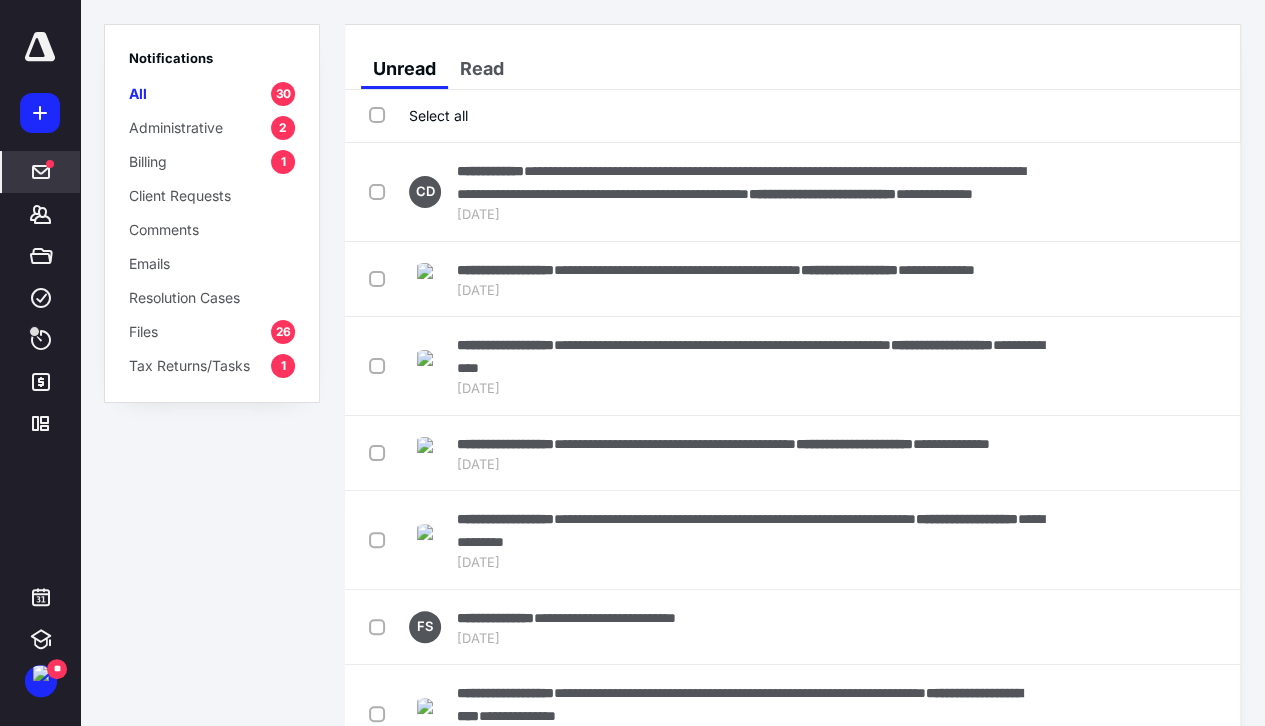 click on "*****" at bounding box center (41, 172) 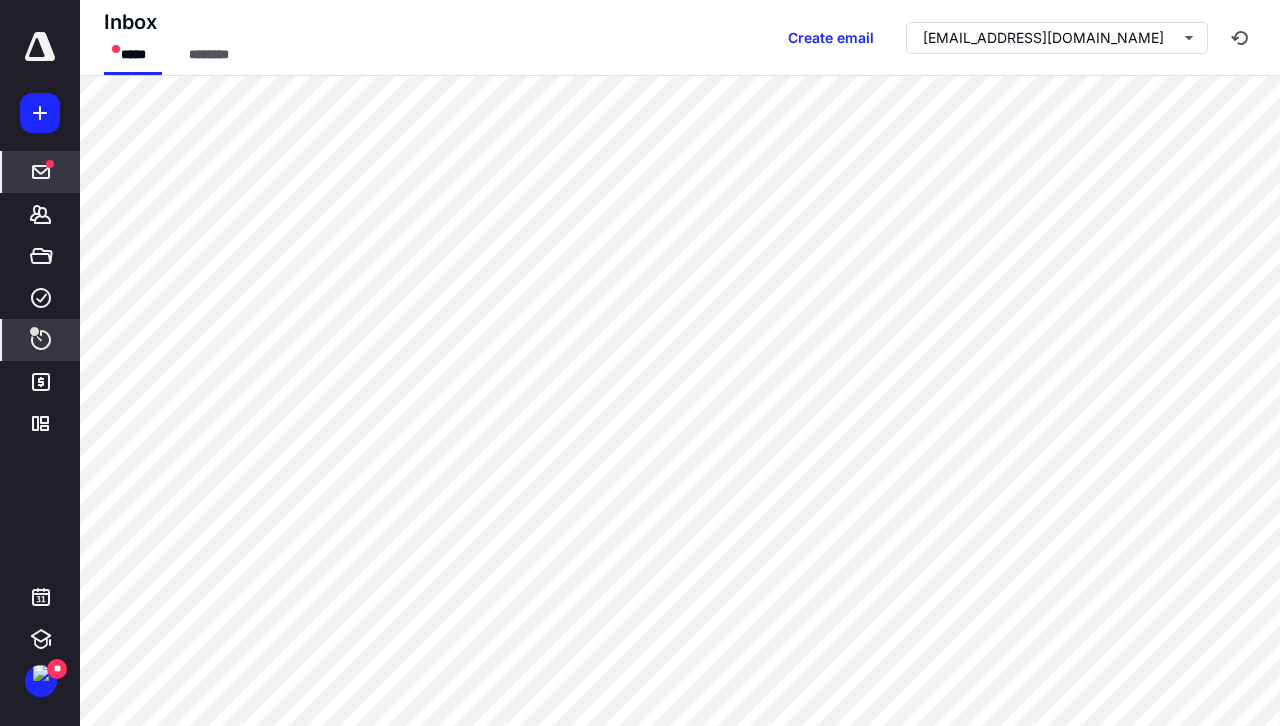 click 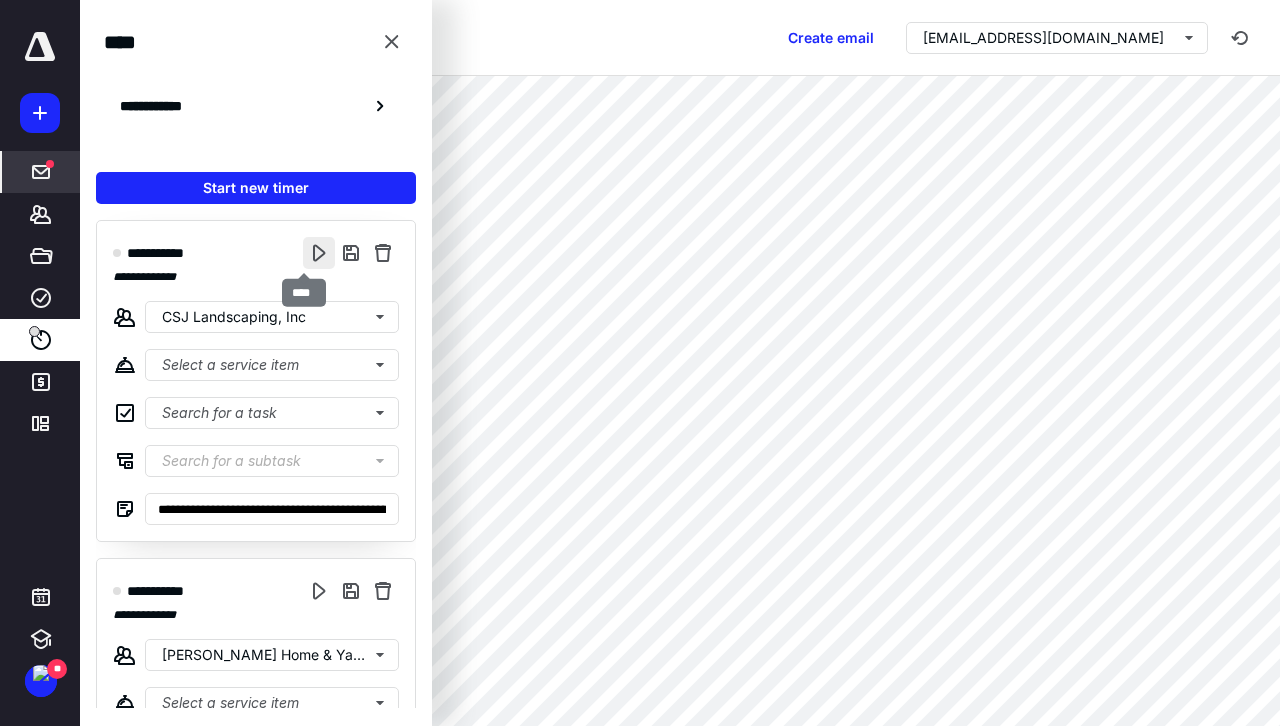 click at bounding box center (319, 253) 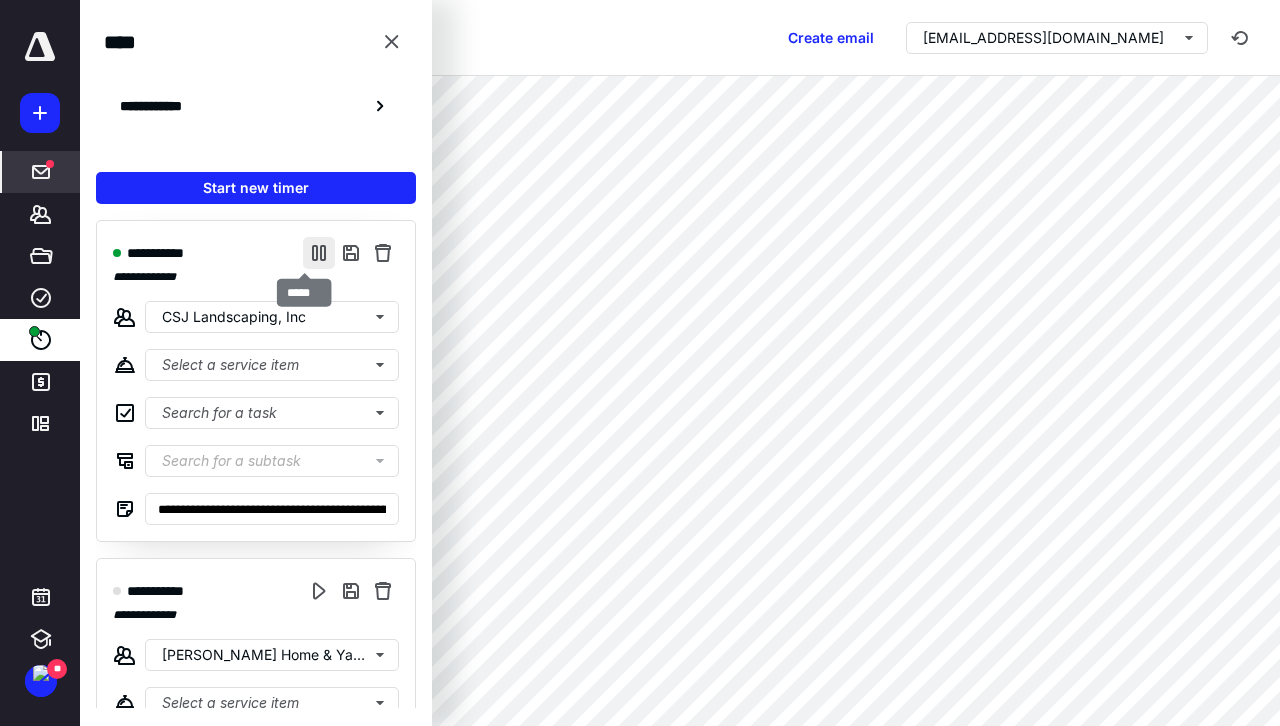 click at bounding box center (319, 253) 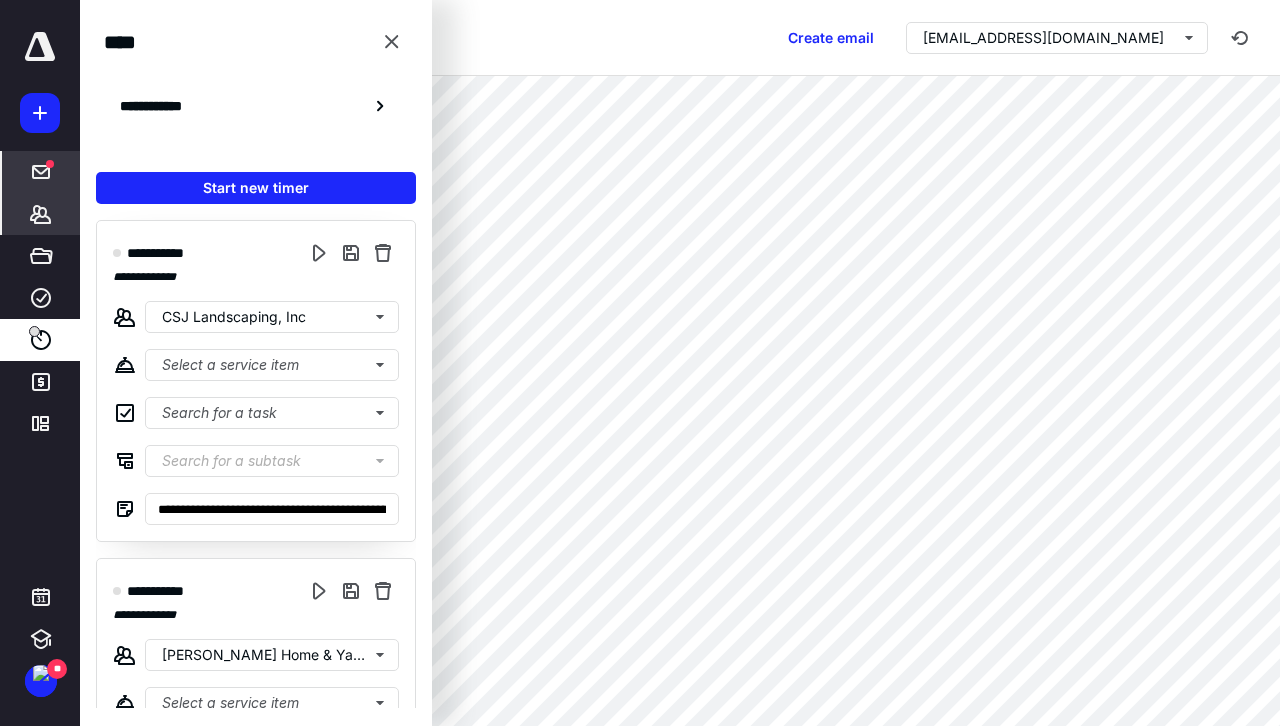 click 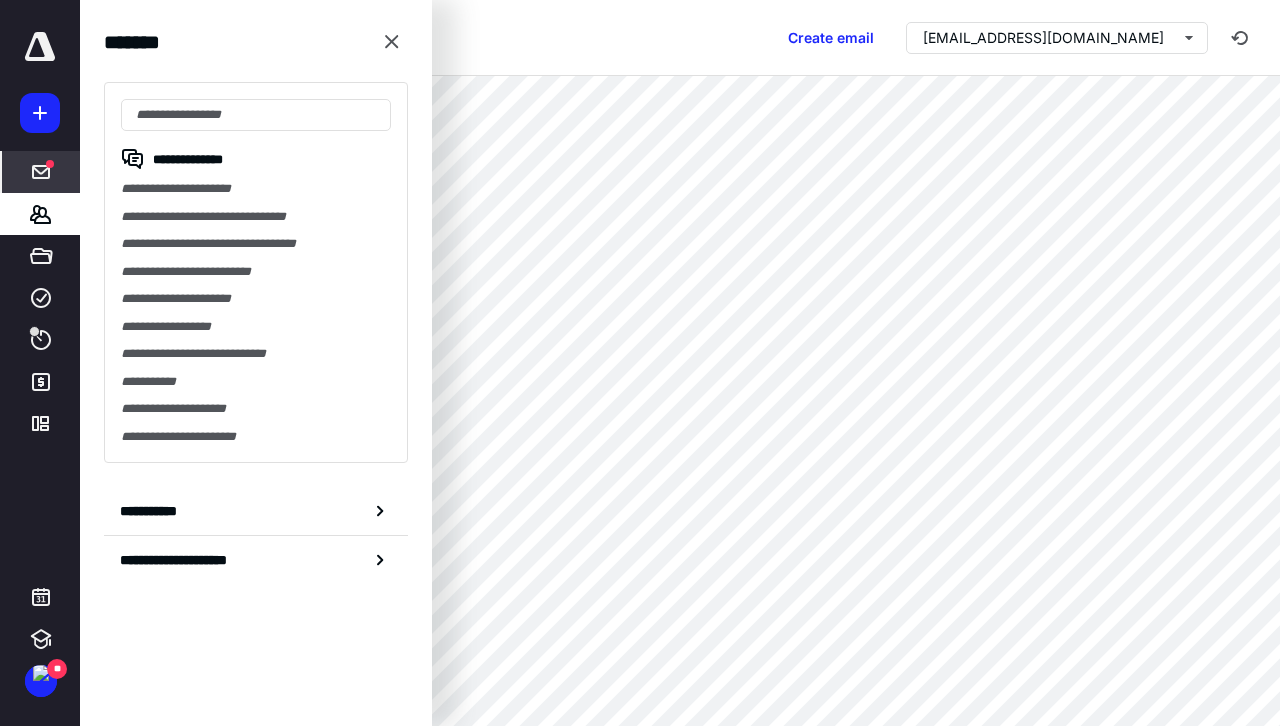 drag, startPoint x: 170, startPoint y: 181, endPoint x: 184, endPoint y: 182, distance: 14.035668 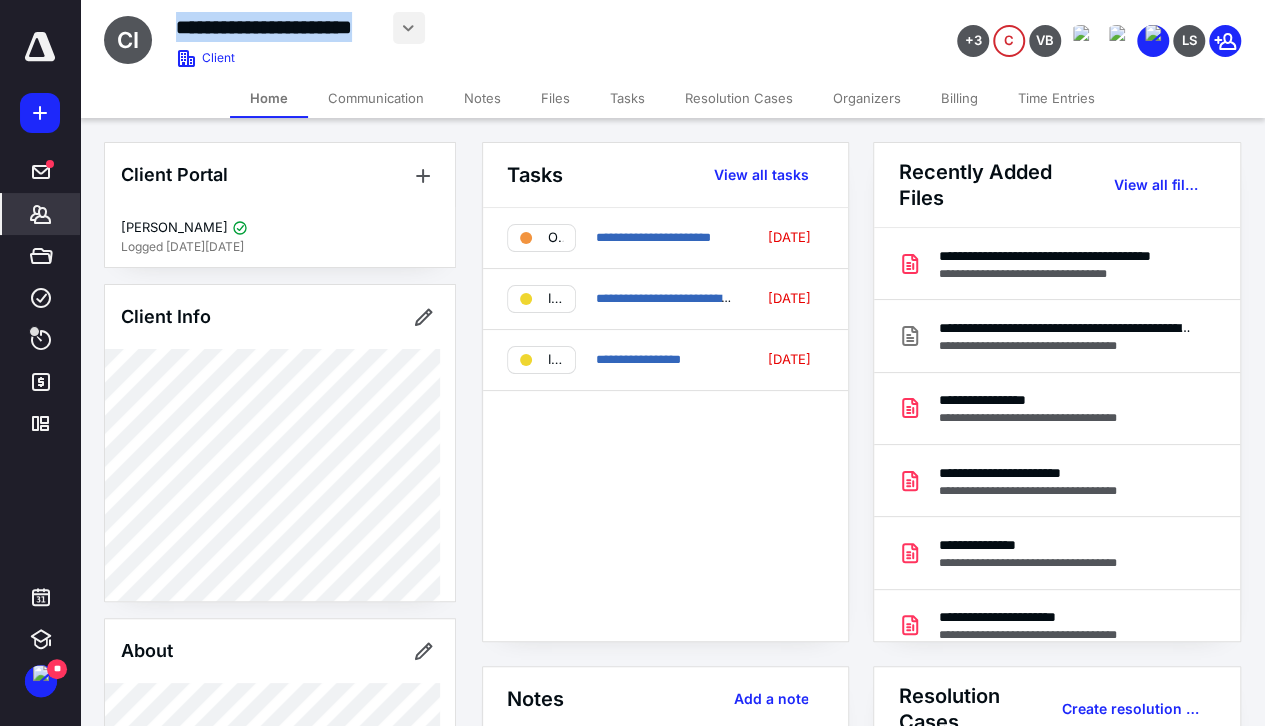 drag, startPoint x: 182, startPoint y: 27, endPoint x: 419, endPoint y: 41, distance: 237.41315 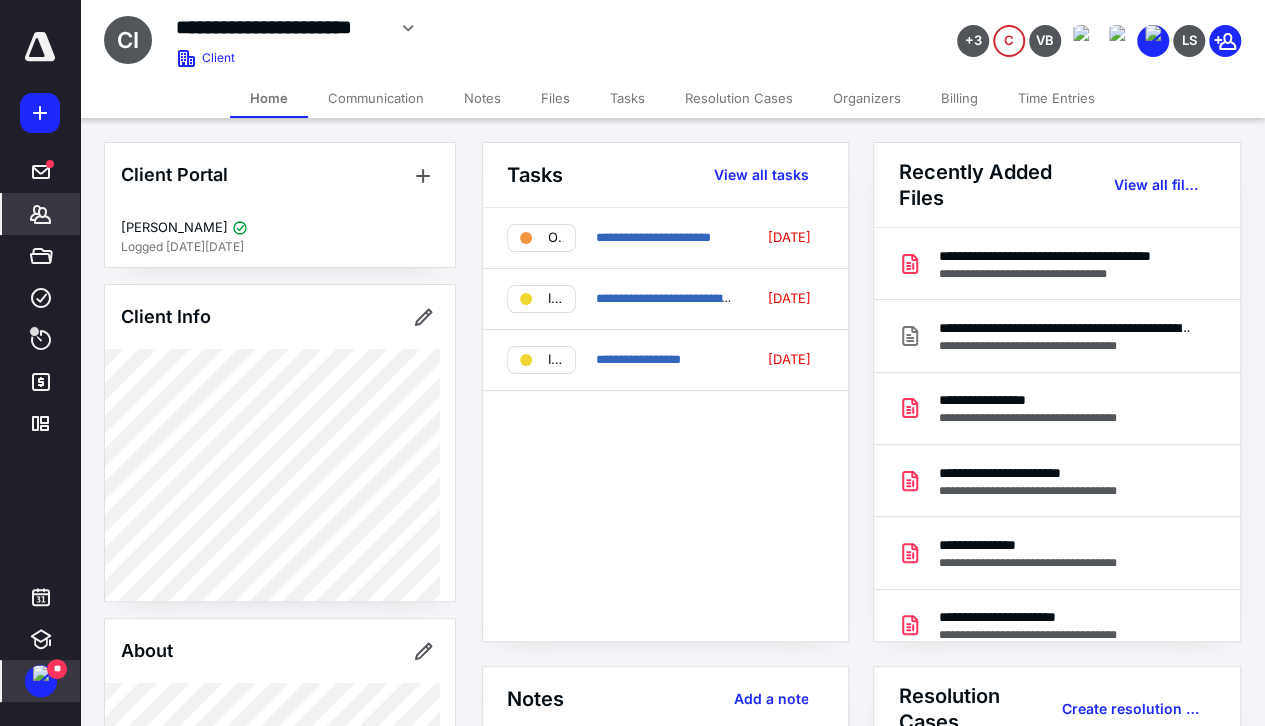 click on "**" at bounding box center (41, 681) 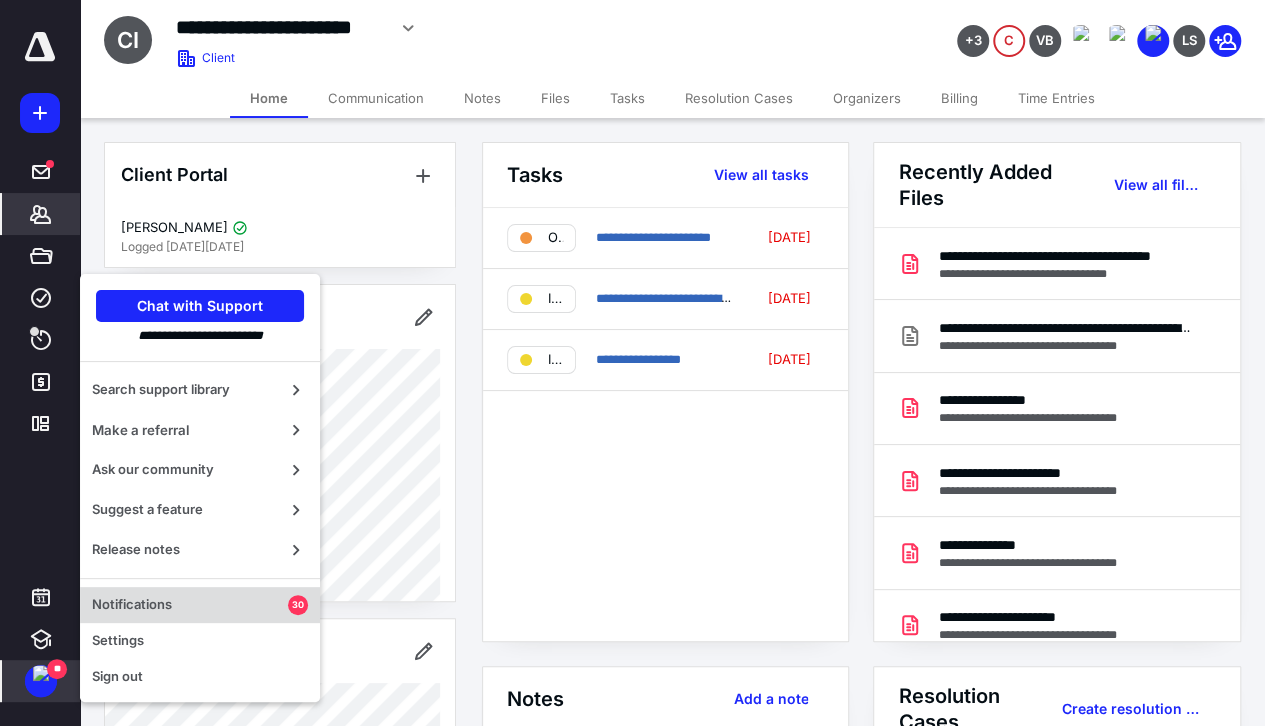 click on "Notifications" at bounding box center [190, 605] 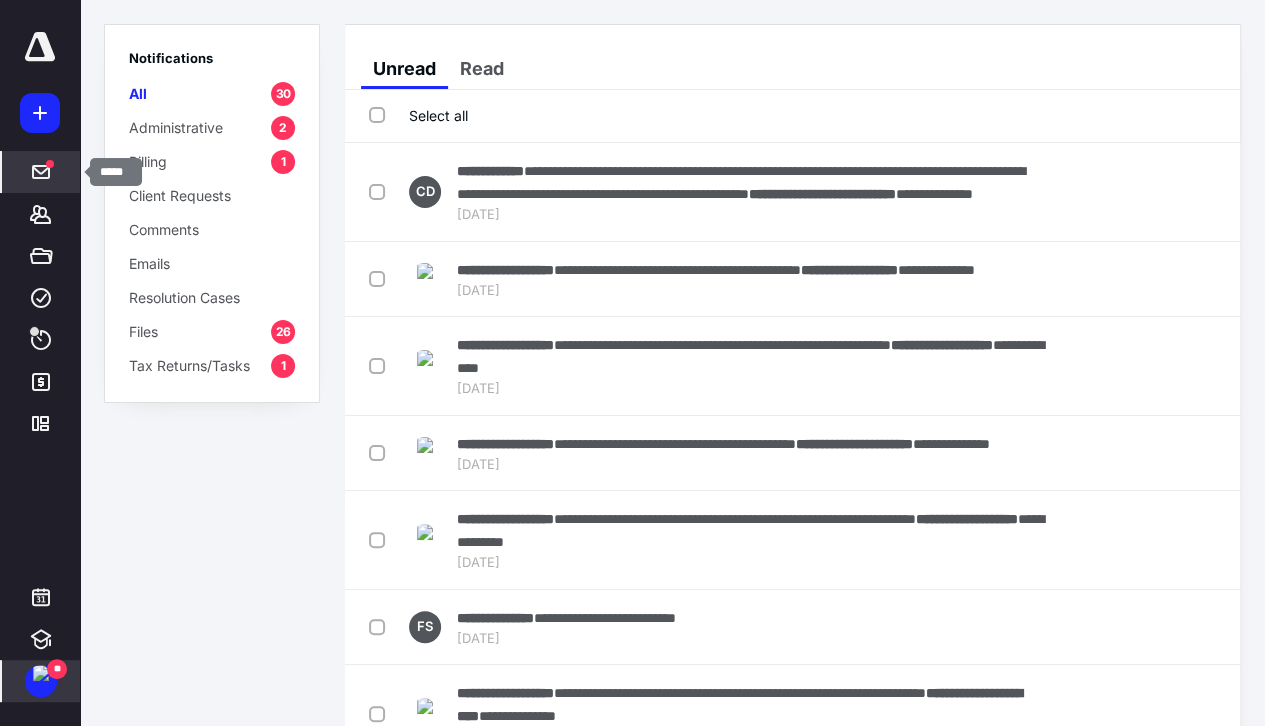 click 